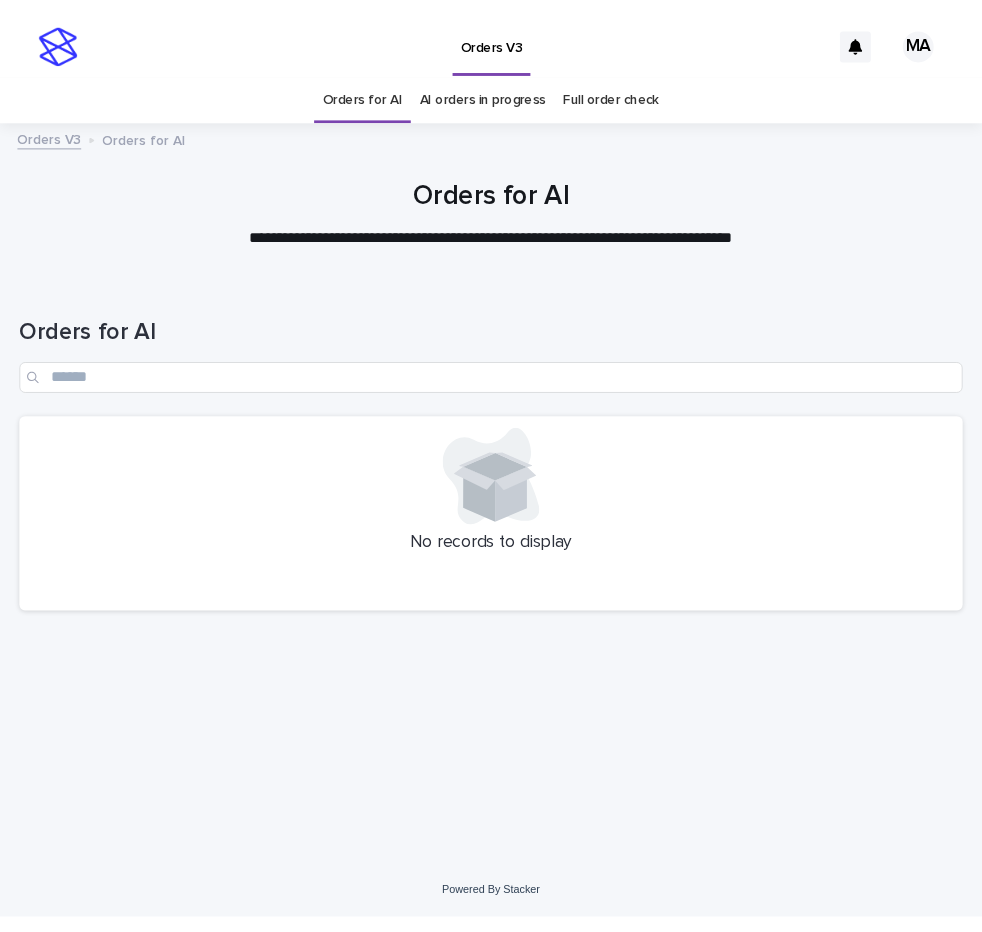 scroll, scrollTop: 0, scrollLeft: 0, axis: both 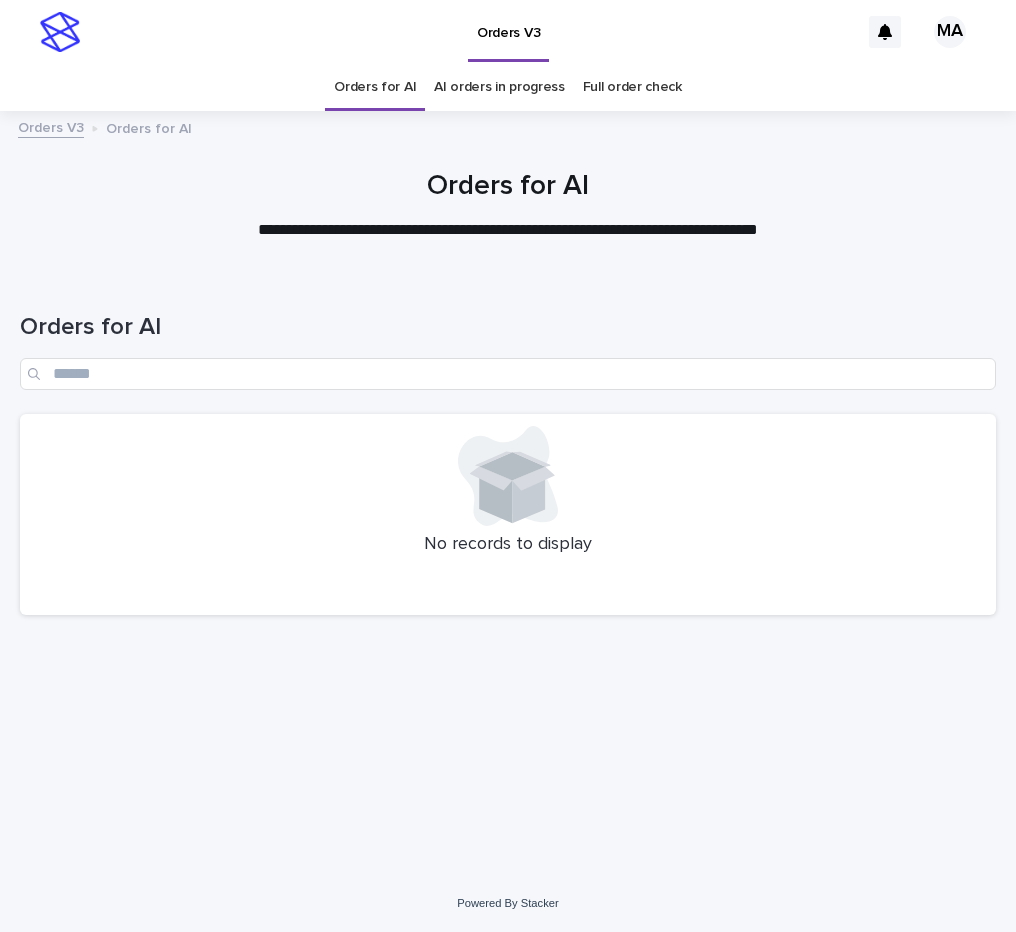 click on "Orders for AI" at bounding box center [508, 327] 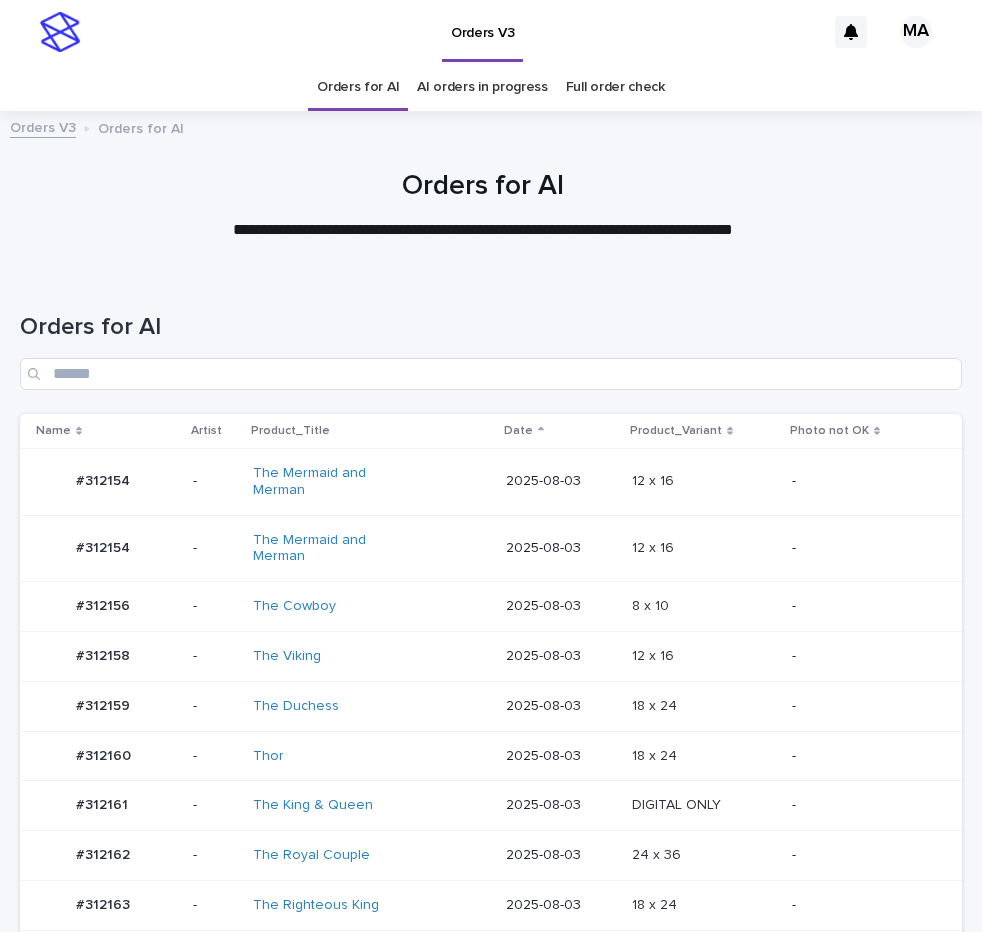 click on "18 x 24 18 x 24" at bounding box center (704, 756) 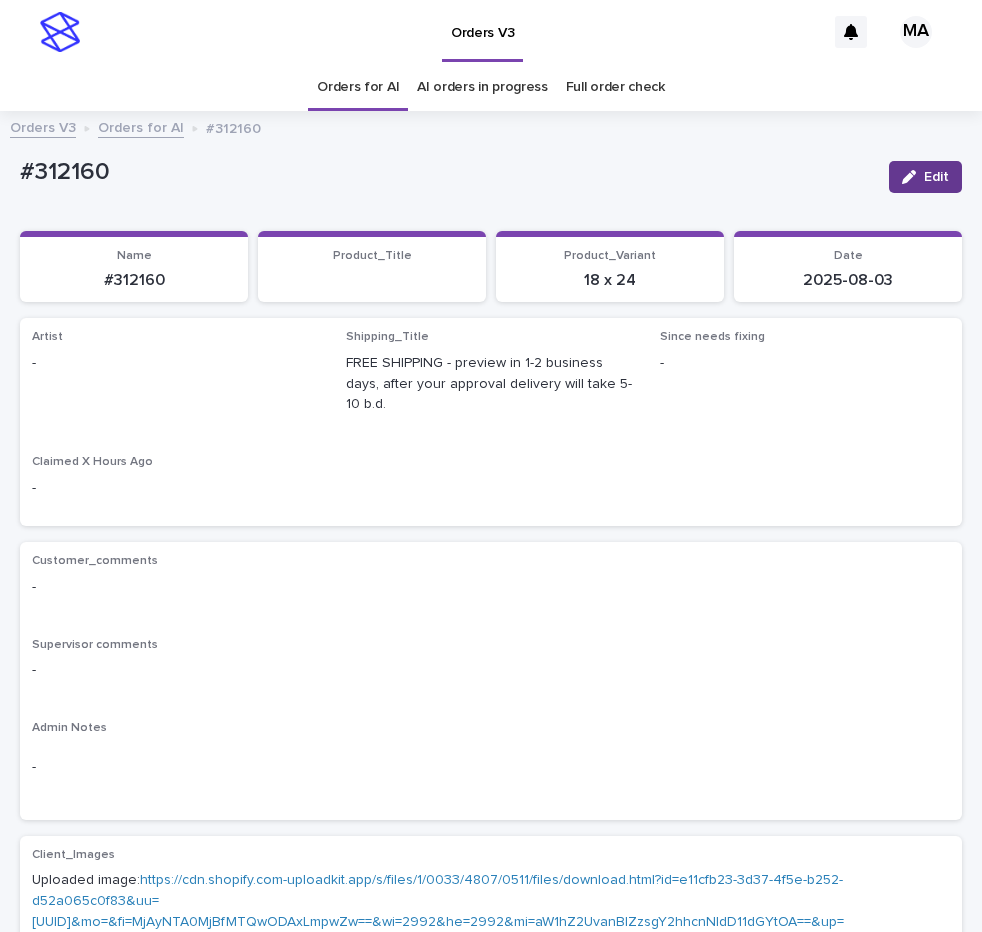 click on "Edit" at bounding box center (936, 177) 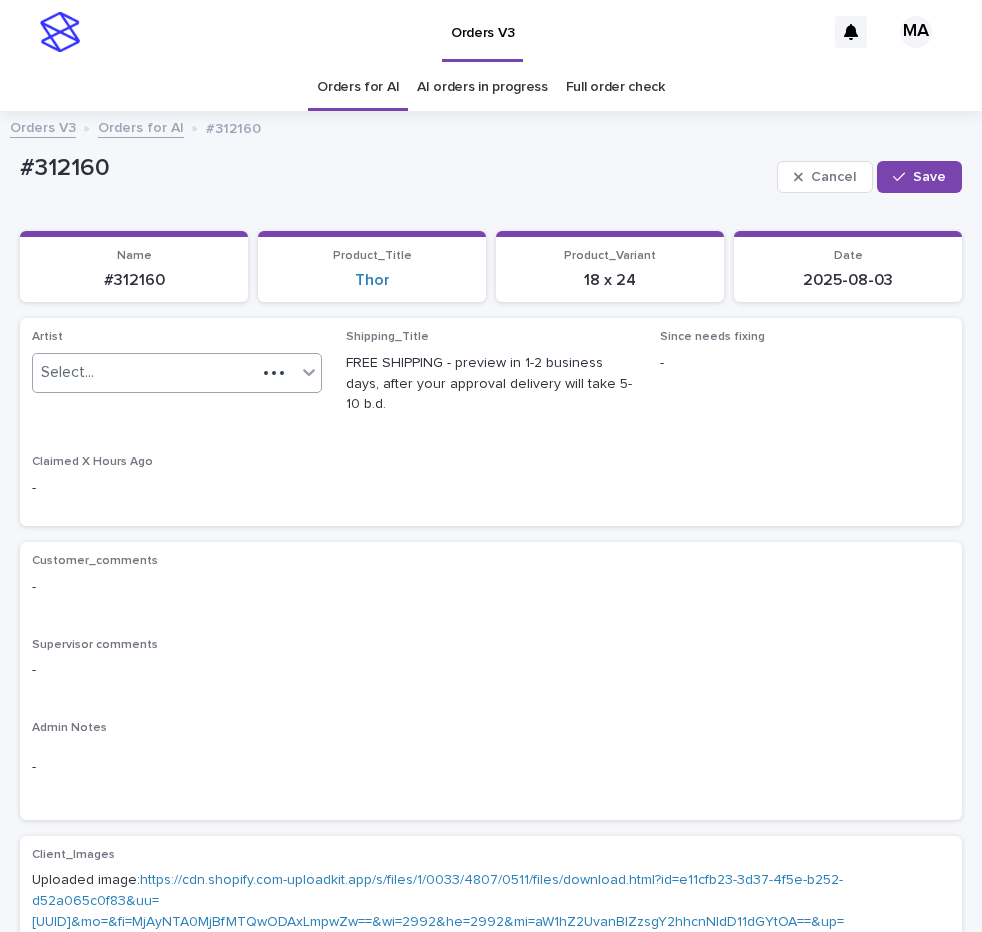 click on "Select..." at bounding box center [144, 372] 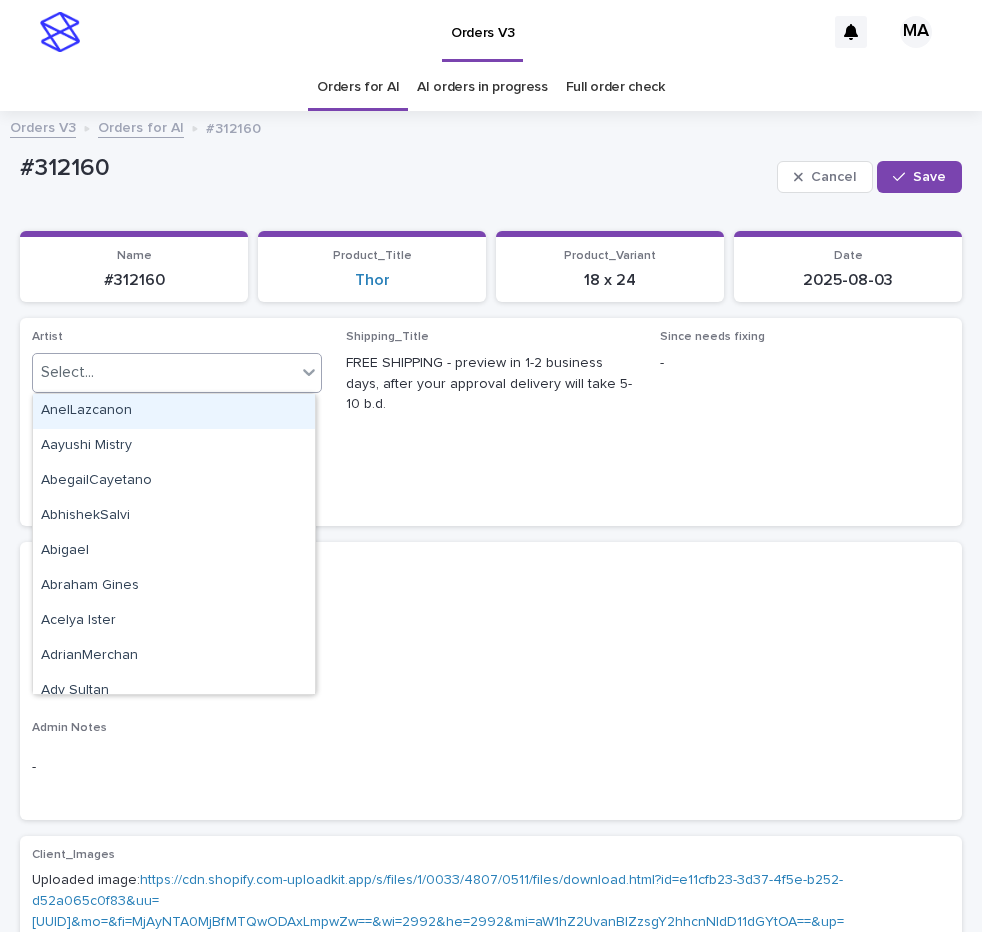 paste on "**********" 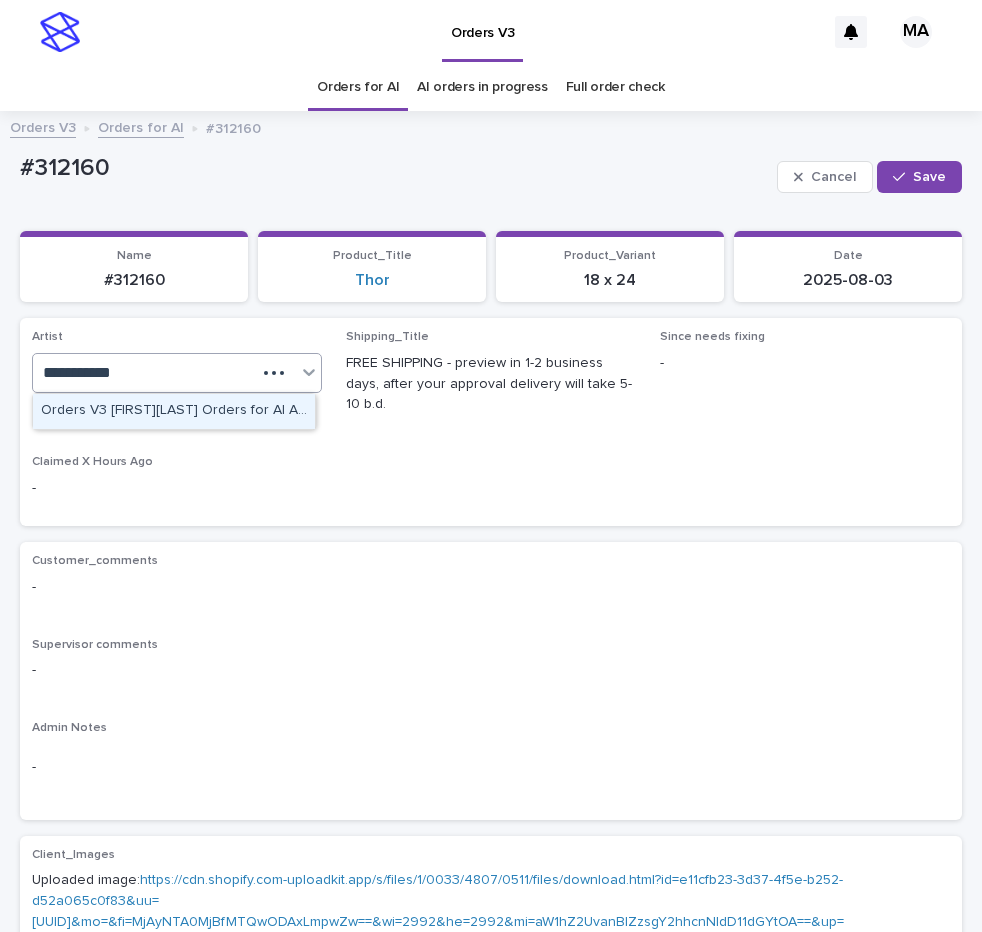 click on "[PERSON][LASTNAME]" at bounding box center (174, 411) 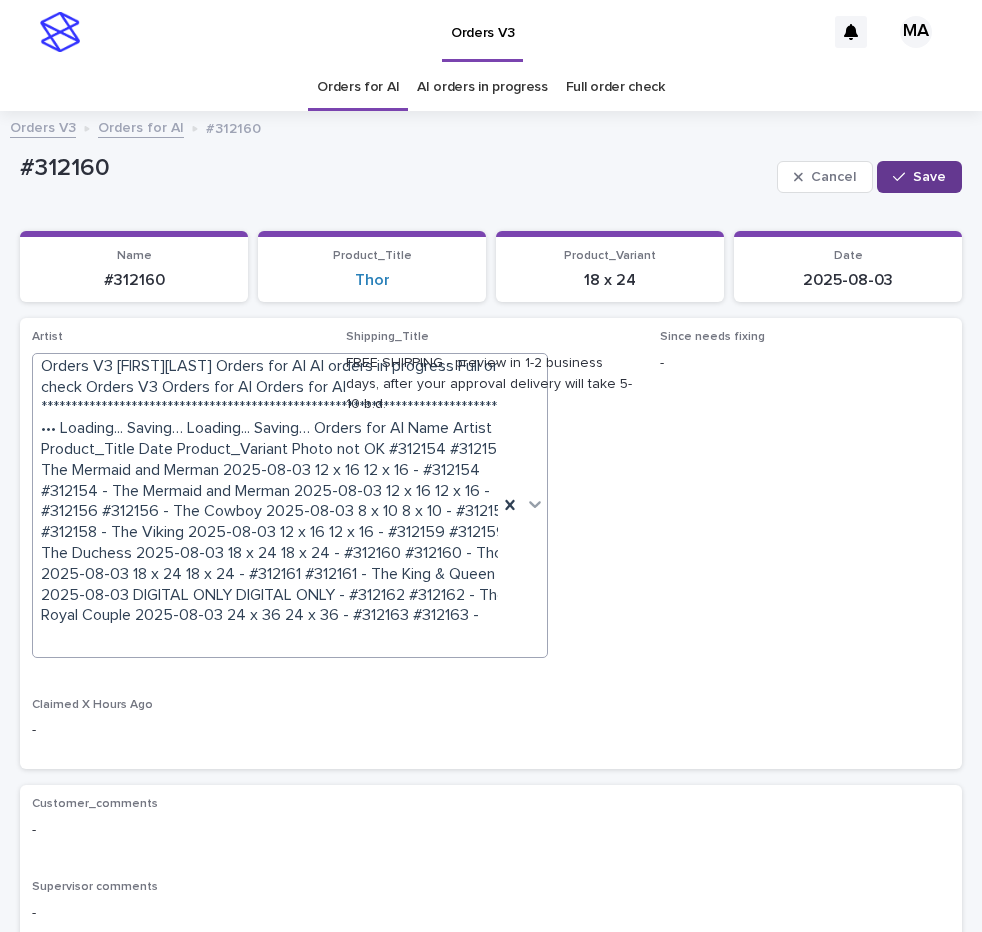 click 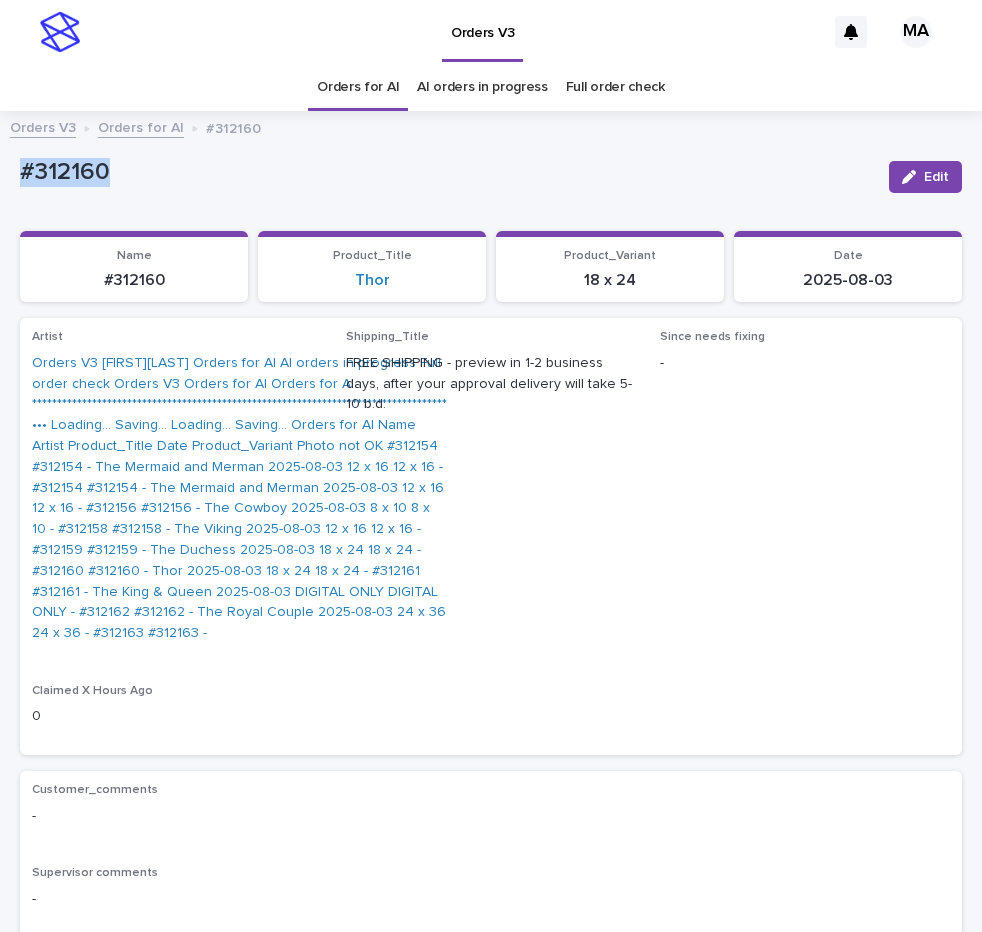 drag, startPoint x: 160, startPoint y: 181, endPoint x: -13, endPoint y: 185, distance: 173.04623 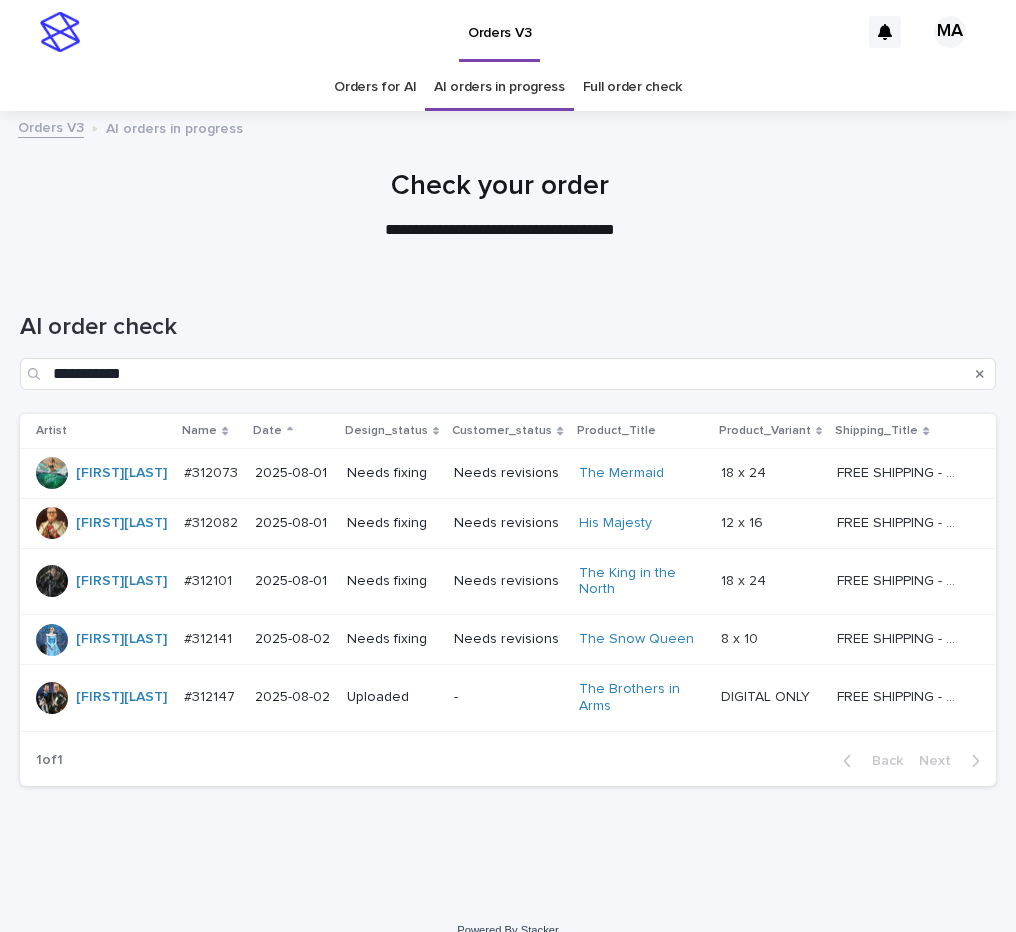 scroll, scrollTop: 0, scrollLeft: 0, axis: both 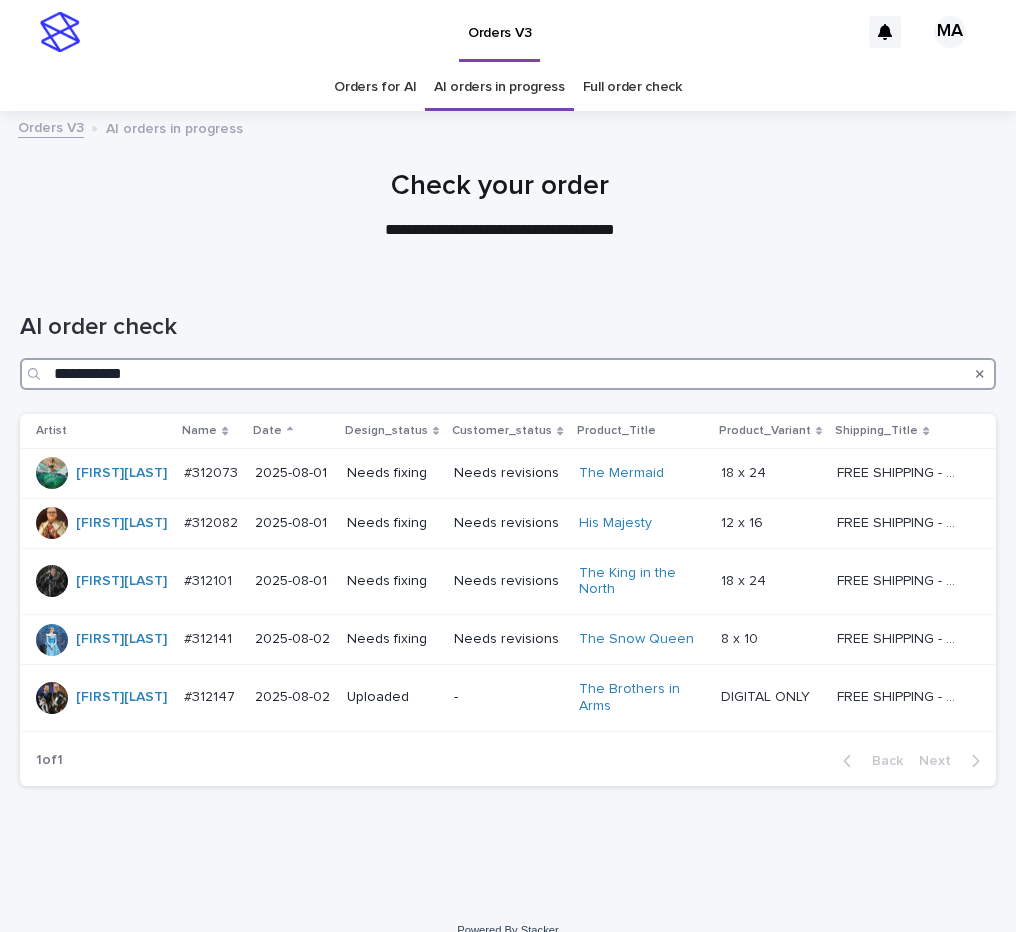 drag, startPoint x: 156, startPoint y: 376, endPoint x: -9, endPoint y: 379, distance: 165.02727 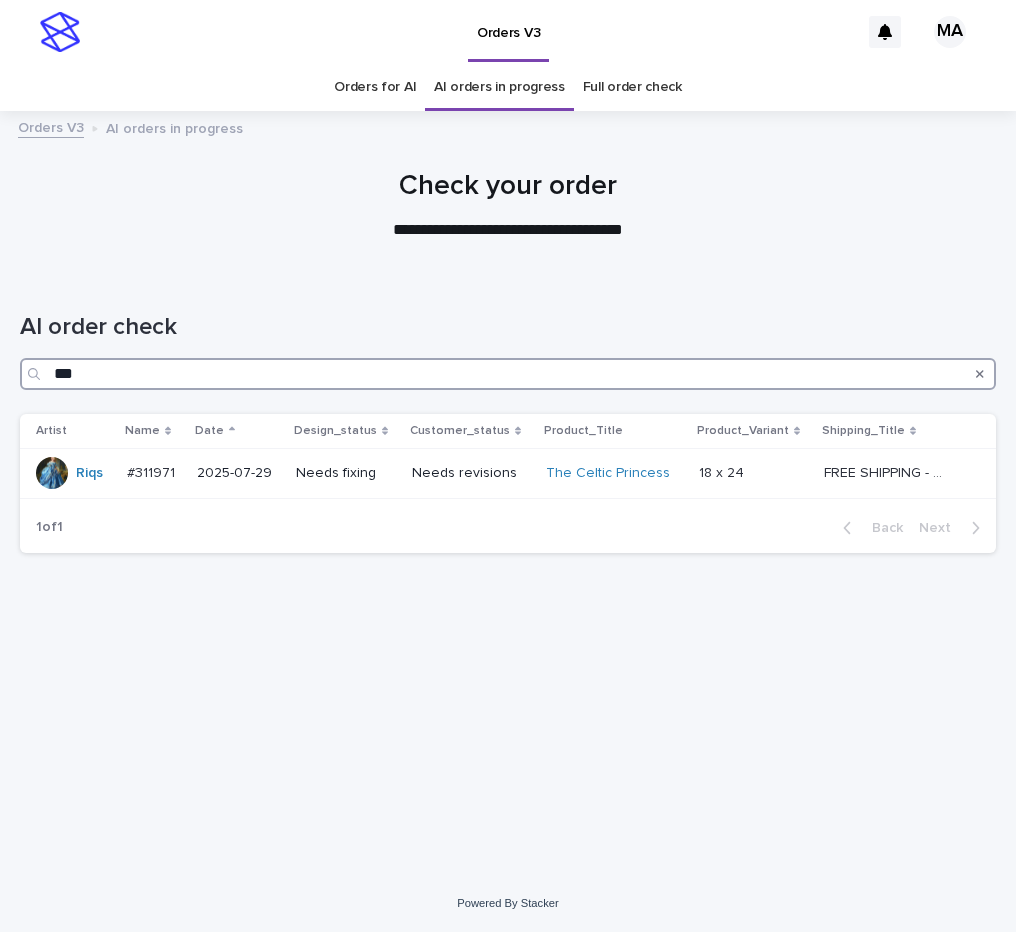 drag, startPoint x: 79, startPoint y: 374, endPoint x: -27, endPoint y: 375, distance: 106.004715 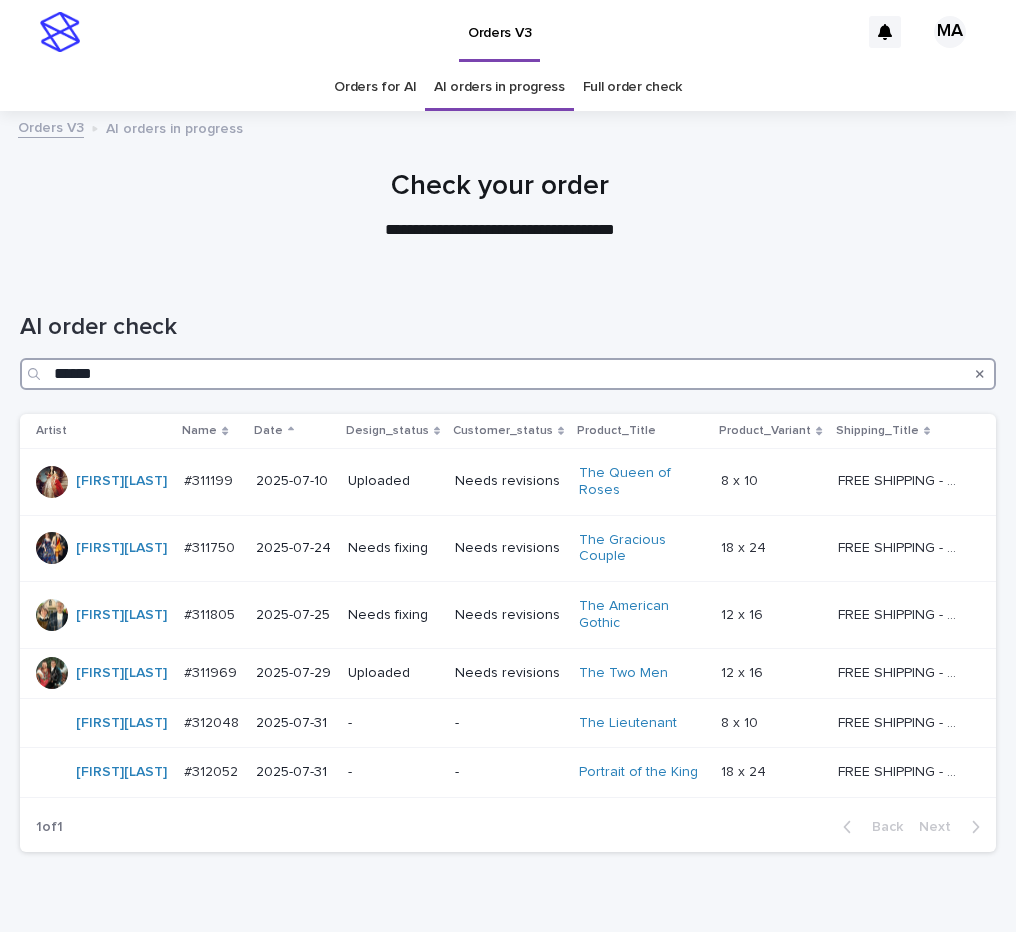 type on "******" 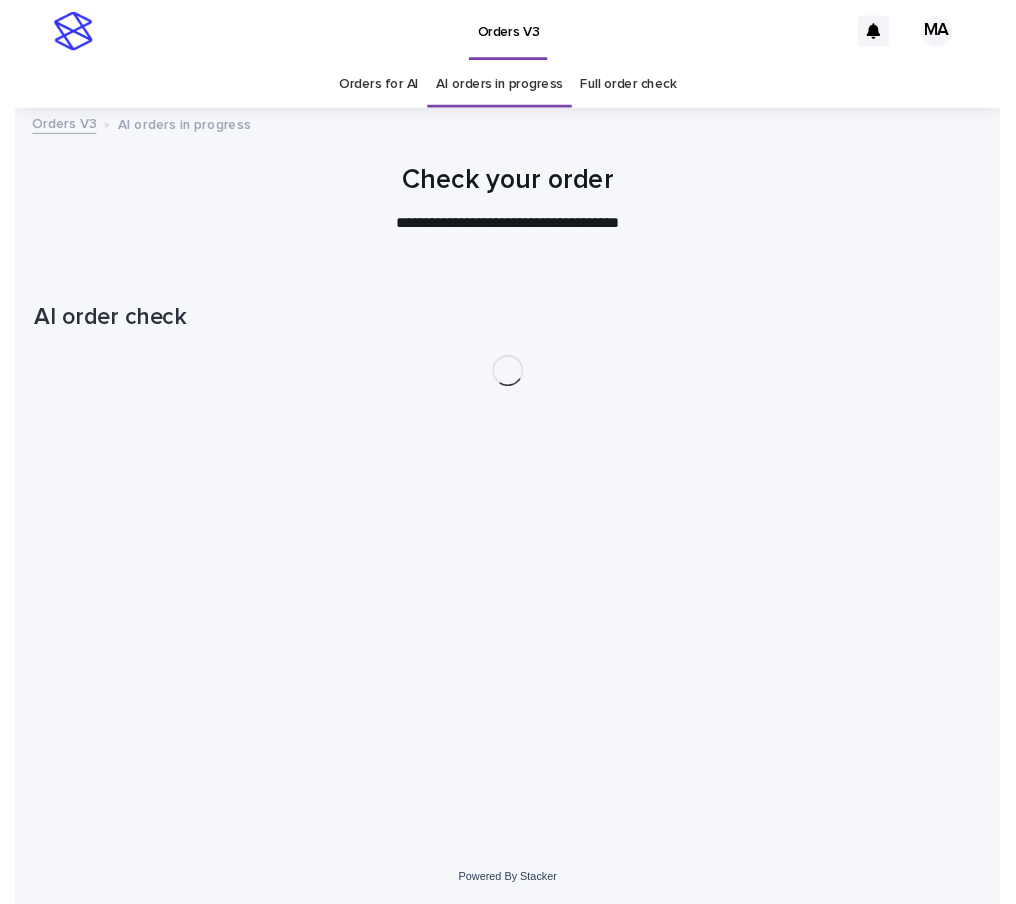 scroll, scrollTop: 0, scrollLeft: 0, axis: both 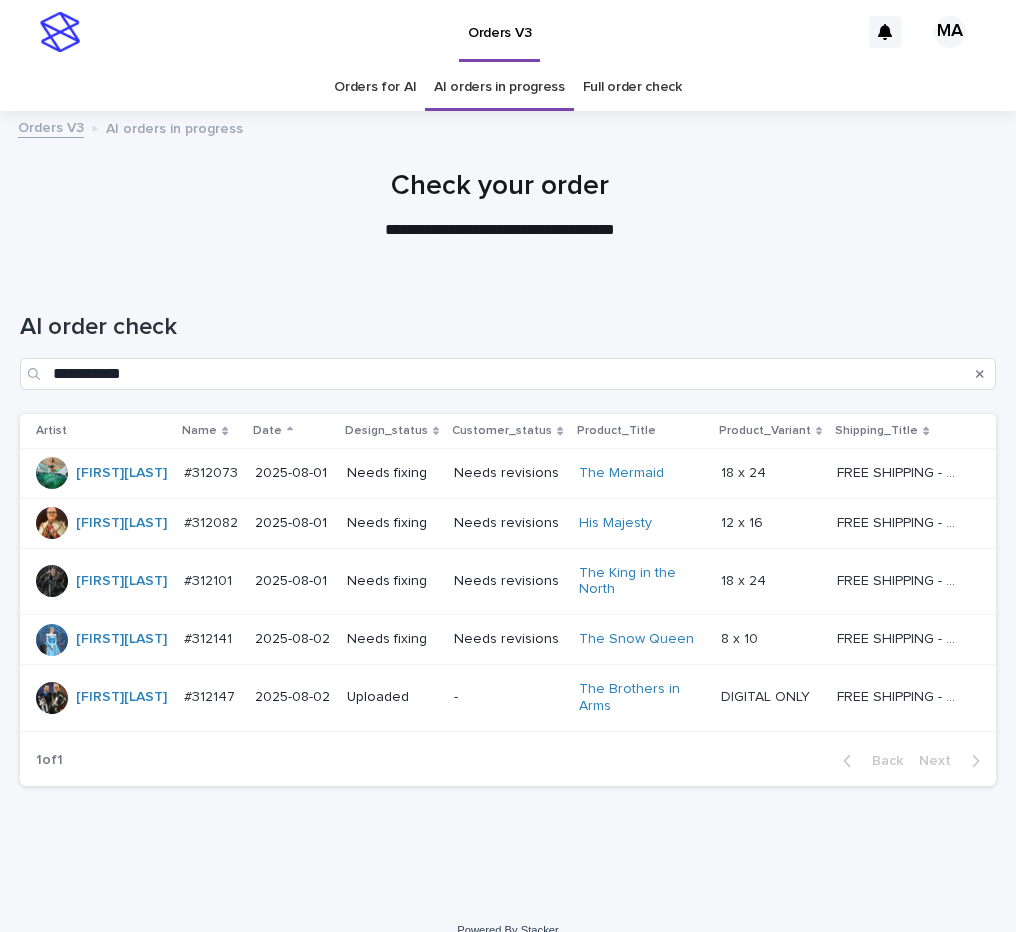 click on "Orders V3" at bounding box center [474, 32] 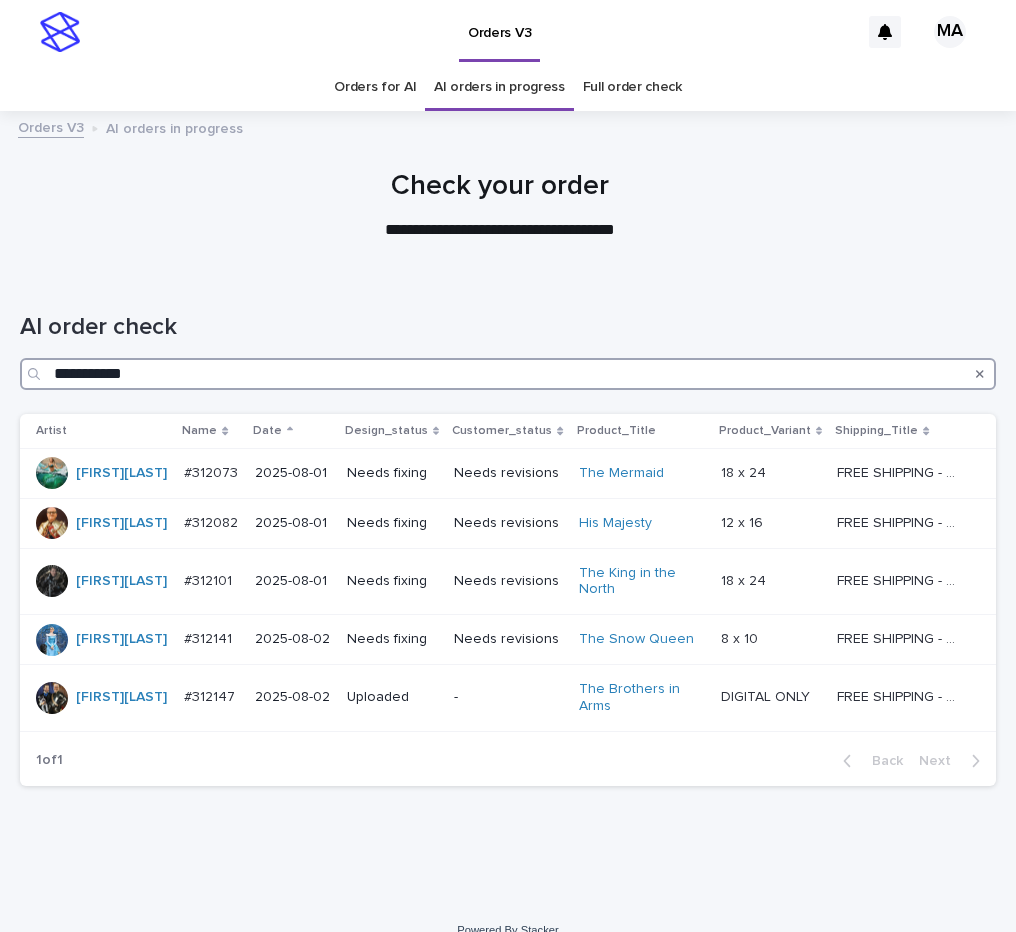 drag, startPoint x: 37, startPoint y: 370, endPoint x: -11, endPoint y: 380, distance: 49.0306 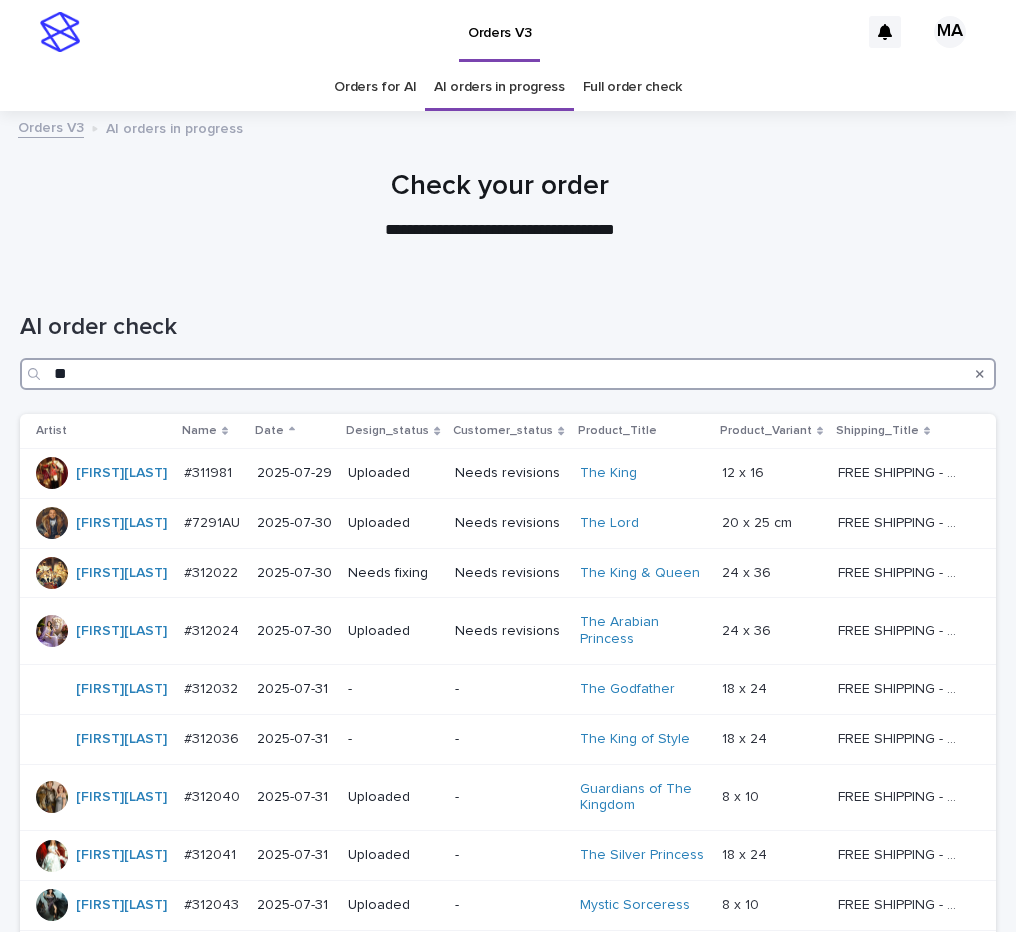 type on "**" 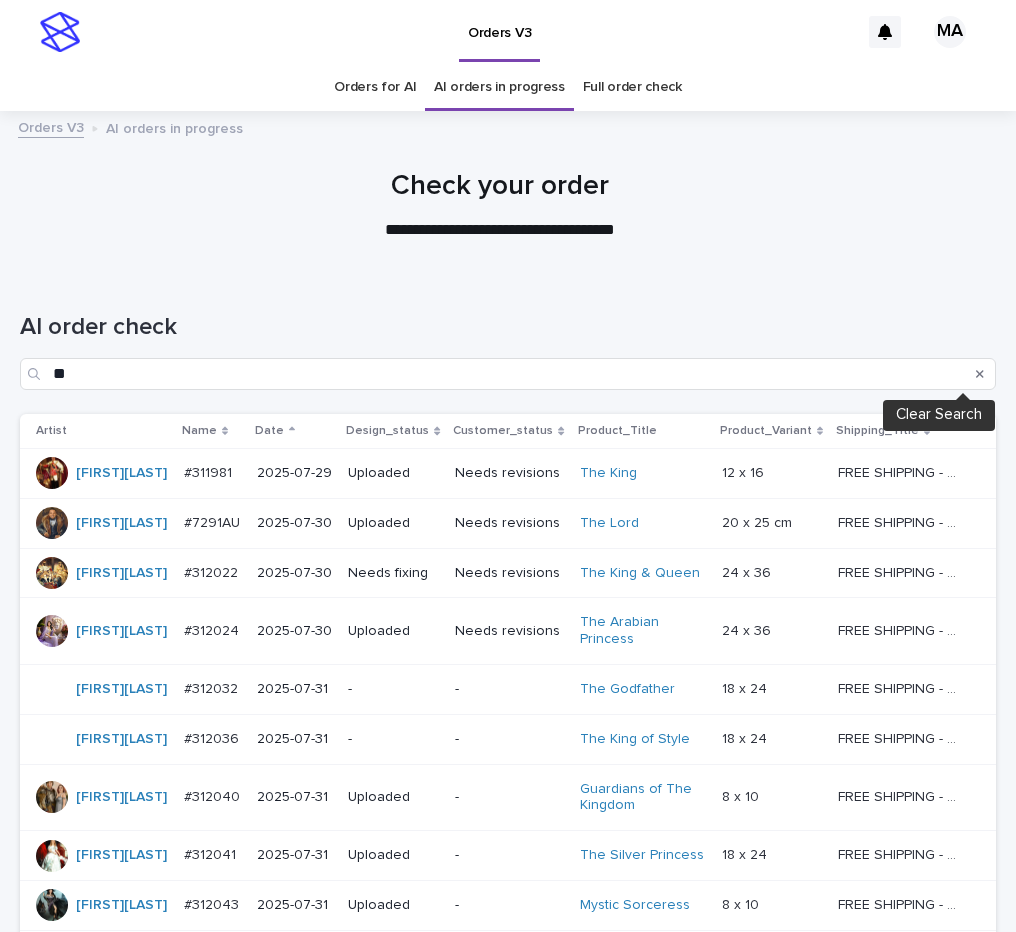 click 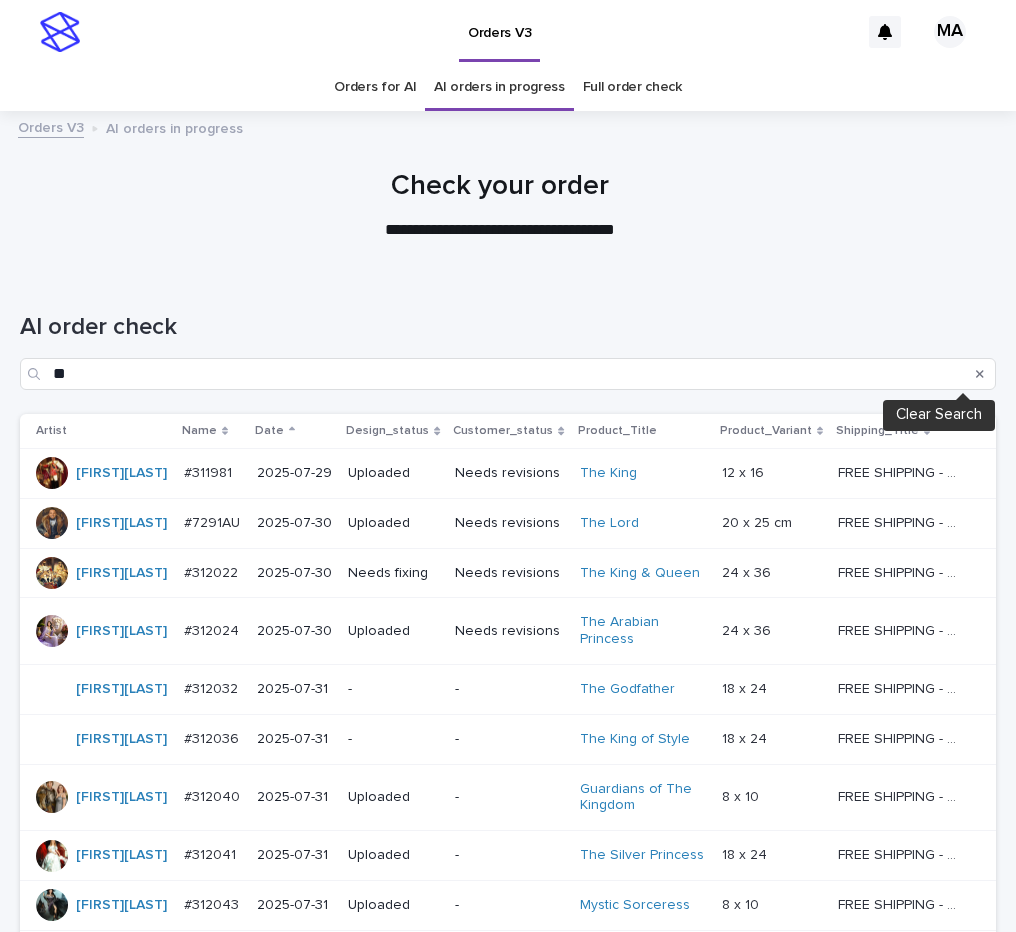 type 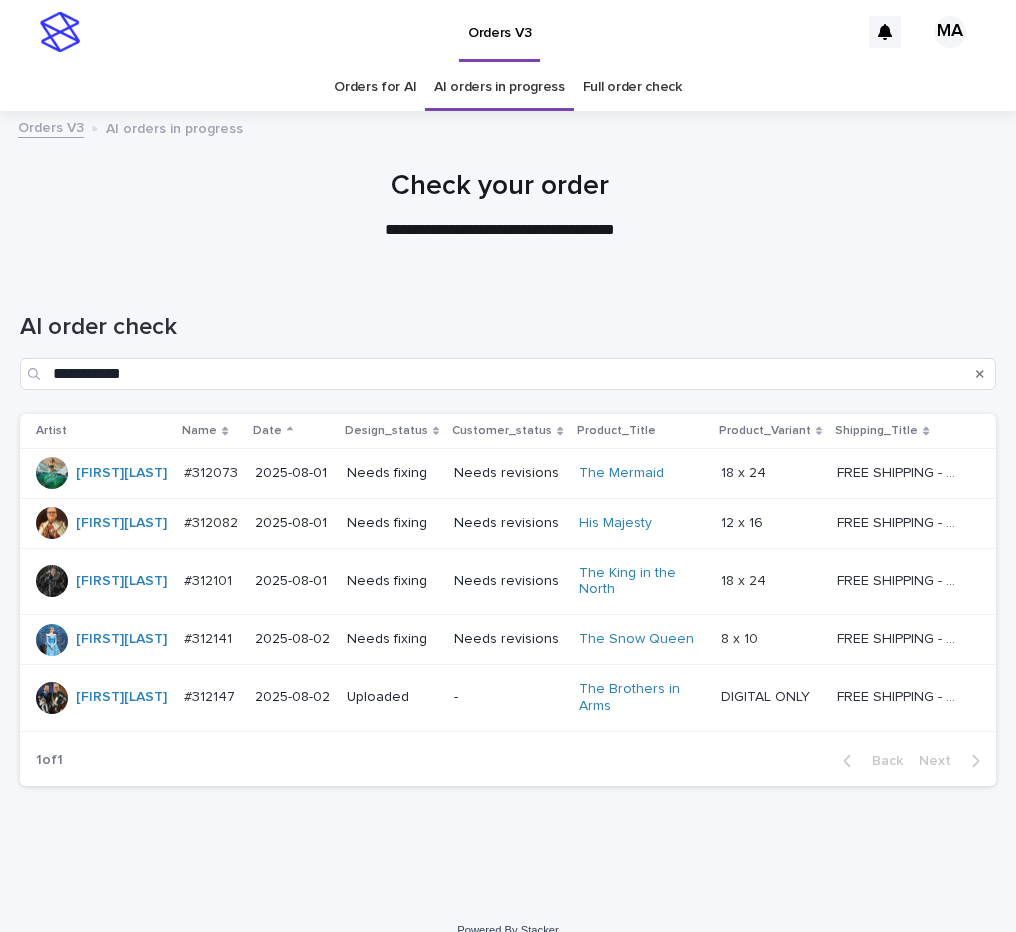 scroll, scrollTop: 0, scrollLeft: 0, axis: both 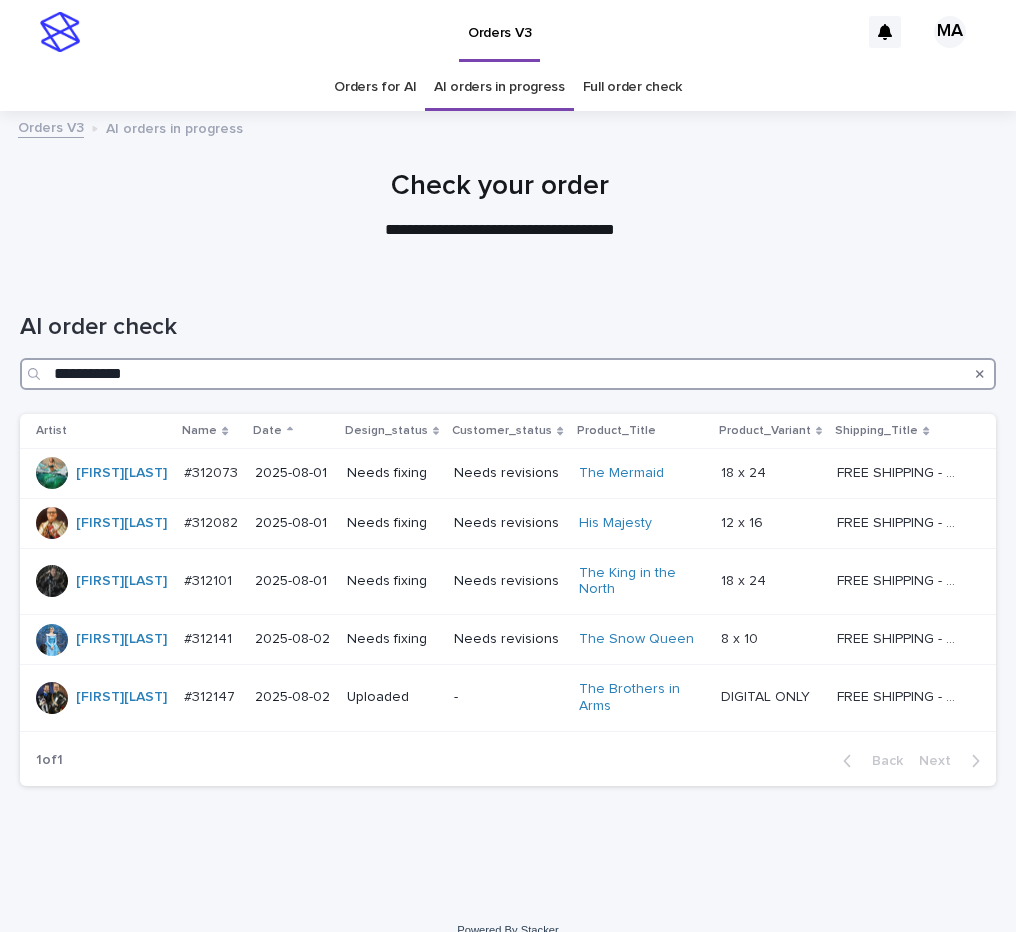 drag, startPoint x: 193, startPoint y: 370, endPoint x: -29, endPoint y: 379, distance: 222.18236 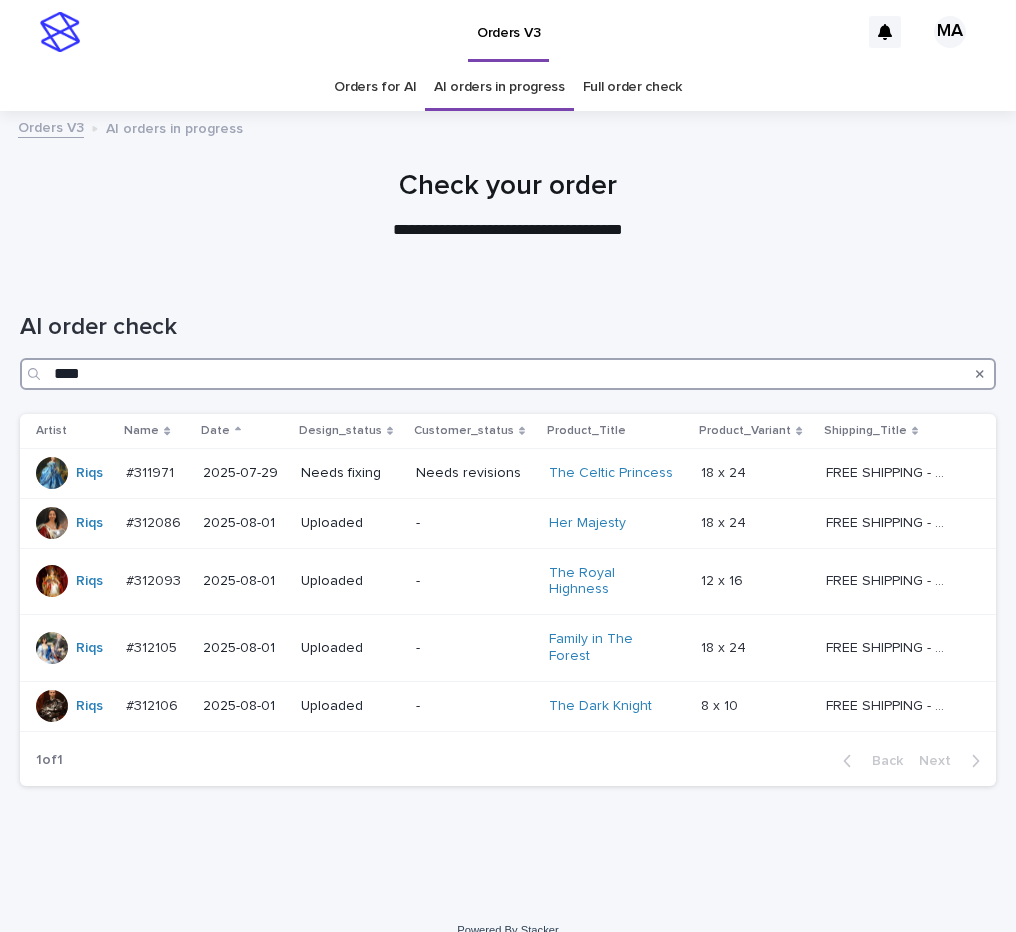 drag, startPoint x: 102, startPoint y: 379, endPoint x: 11, endPoint y: 383, distance: 91.08787 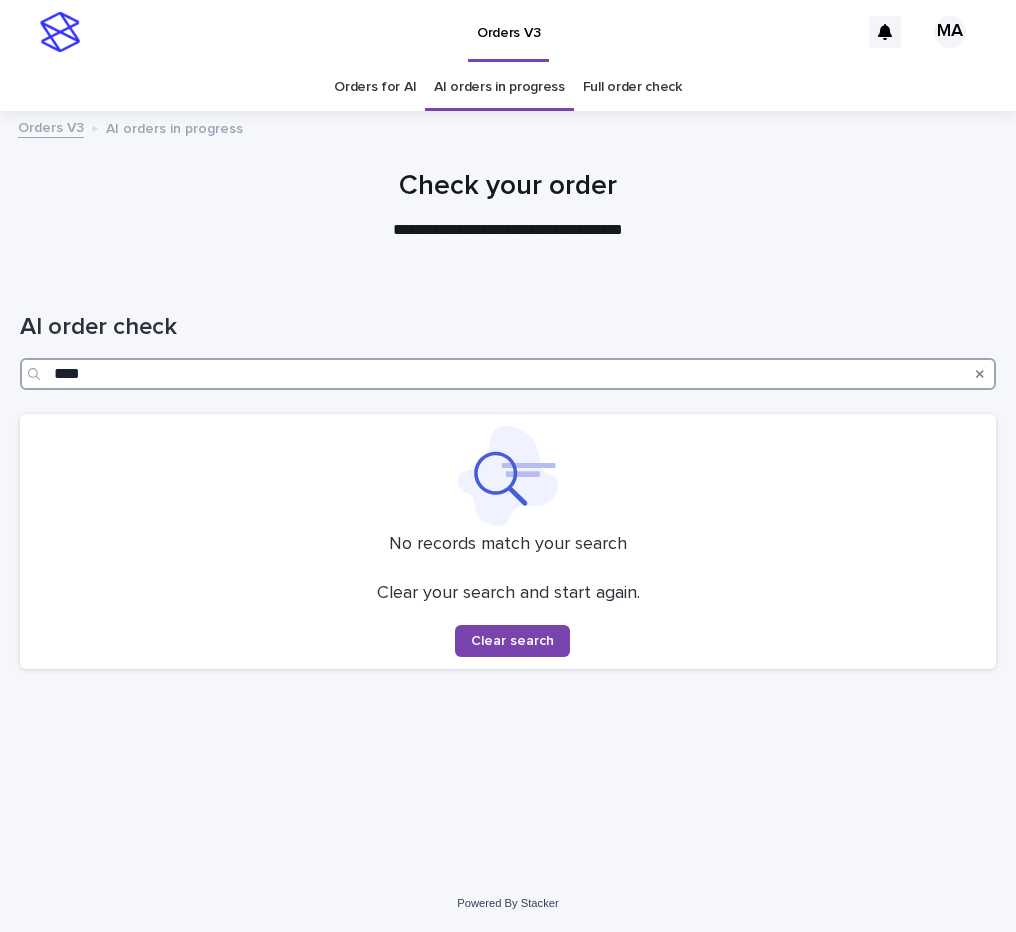 type on "****" 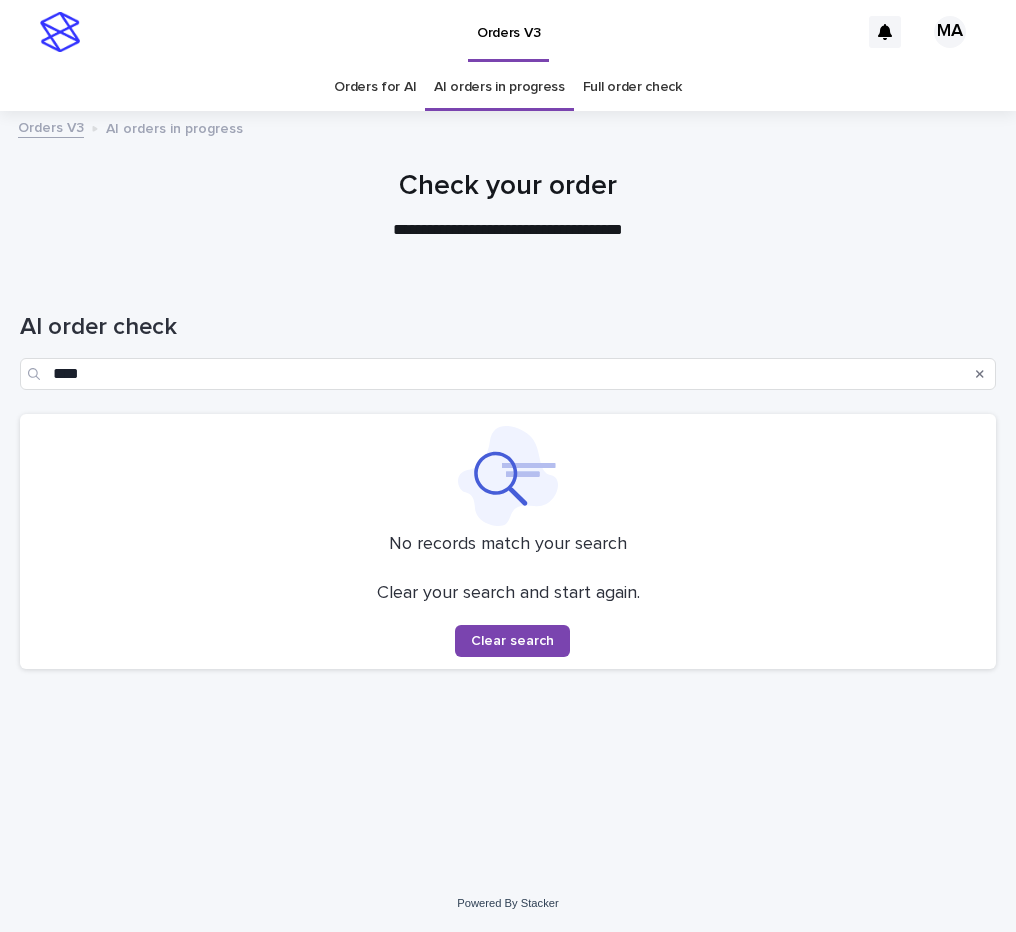 click 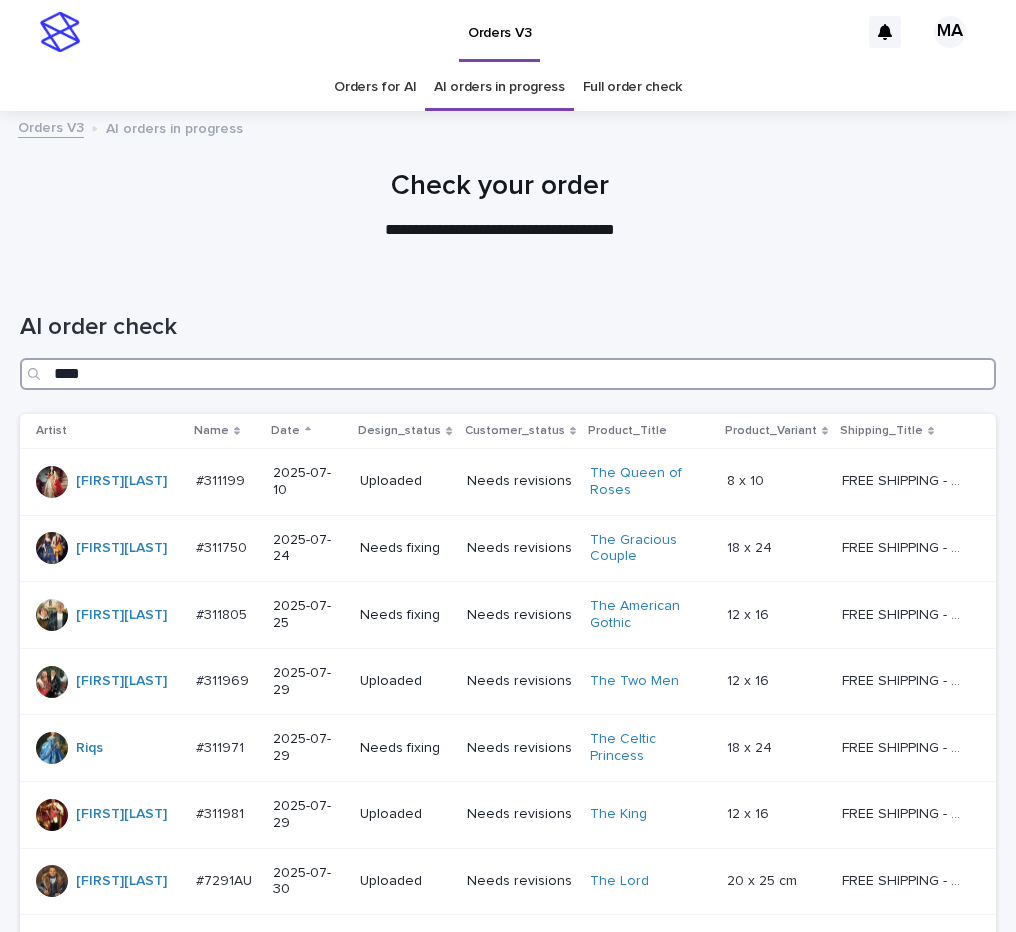 click on "****" at bounding box center (508, 374) 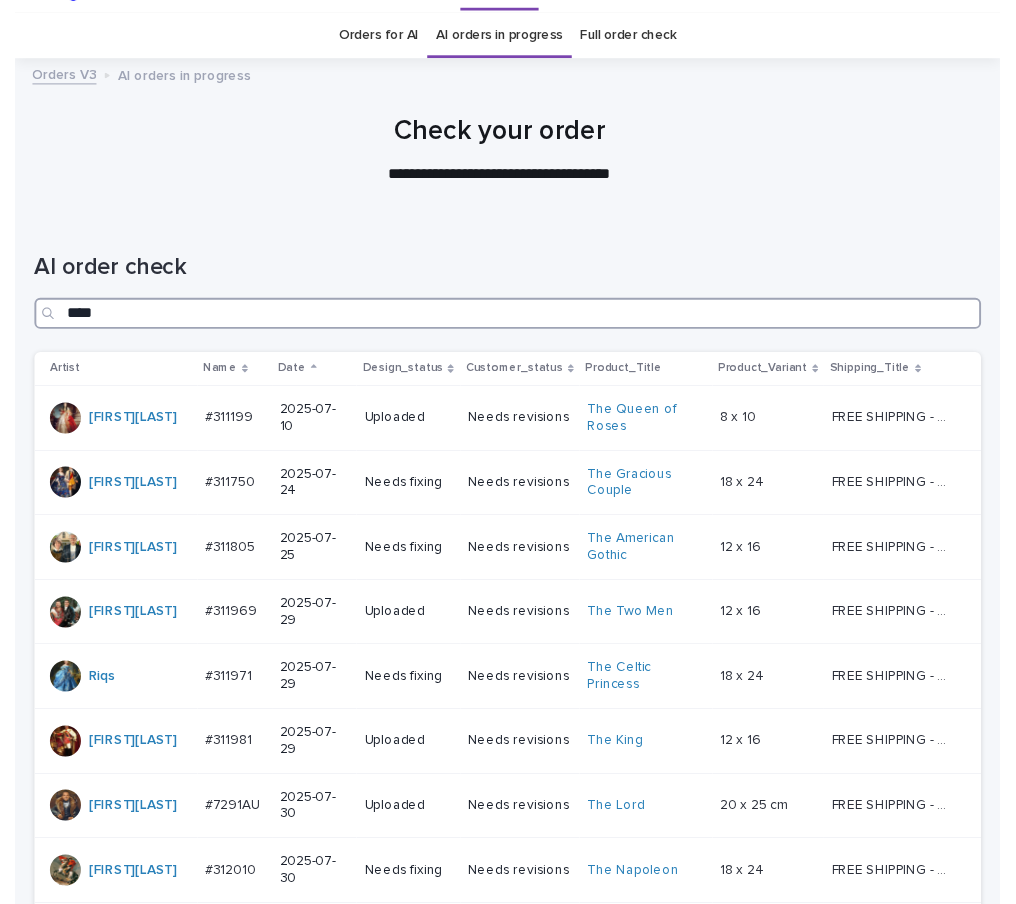 scroll, scrollTop: 0, scrollLeft: 0, axis: both 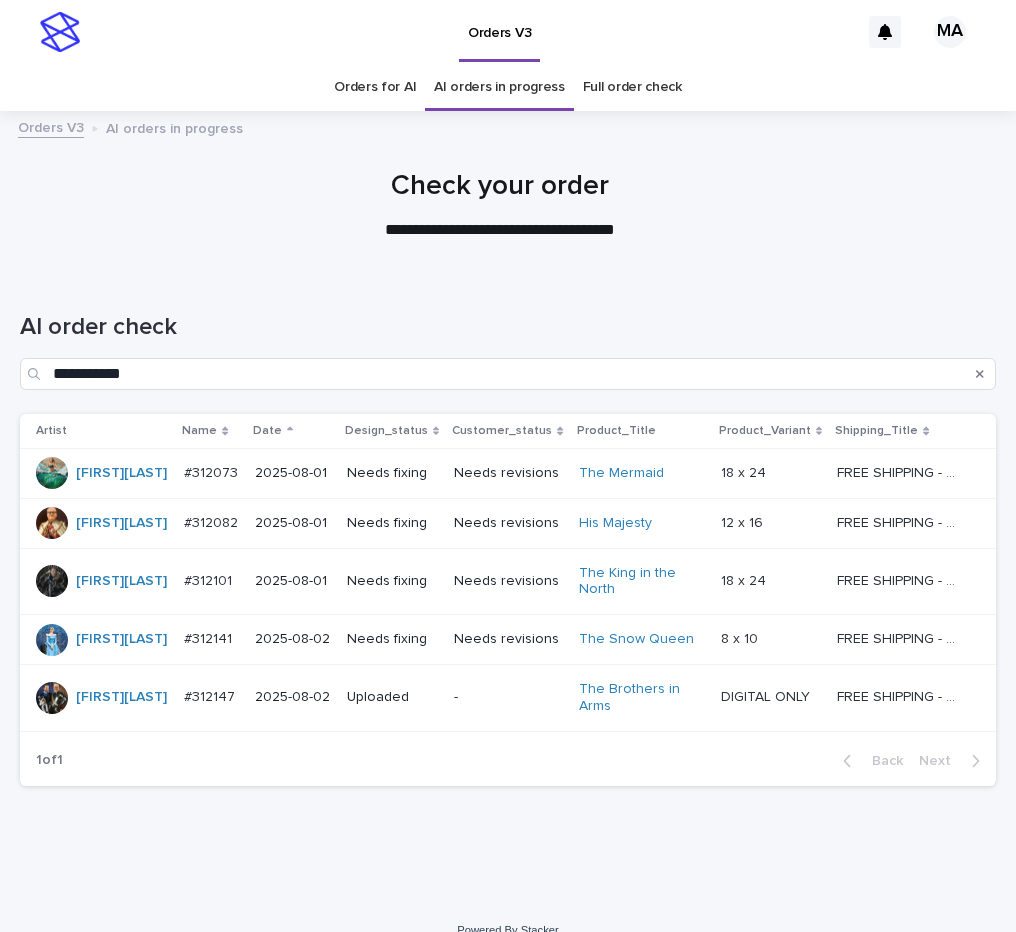 click on "**********" at bounding box center [500, 230] 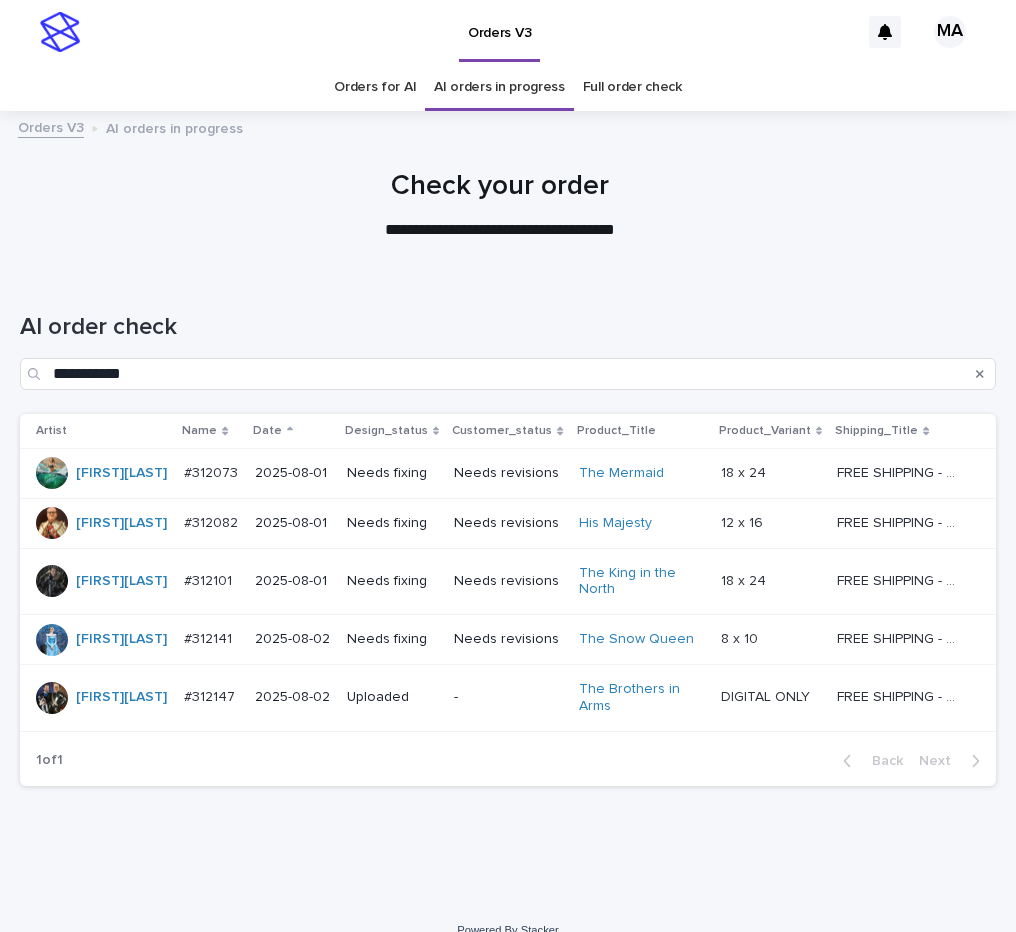 click on "The Mermaid" at bounding box center (641, 473) 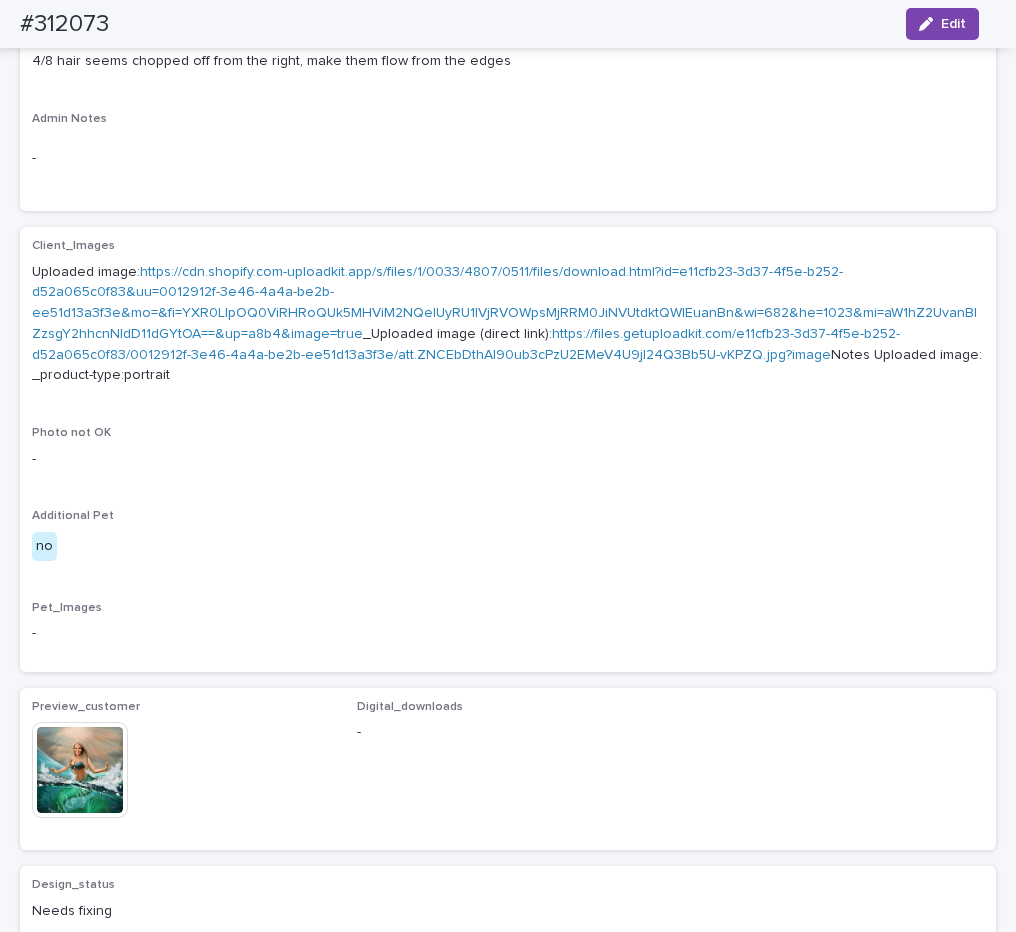 scroll, scrollTop: 924, scrollLeft: 0, axis: vertical 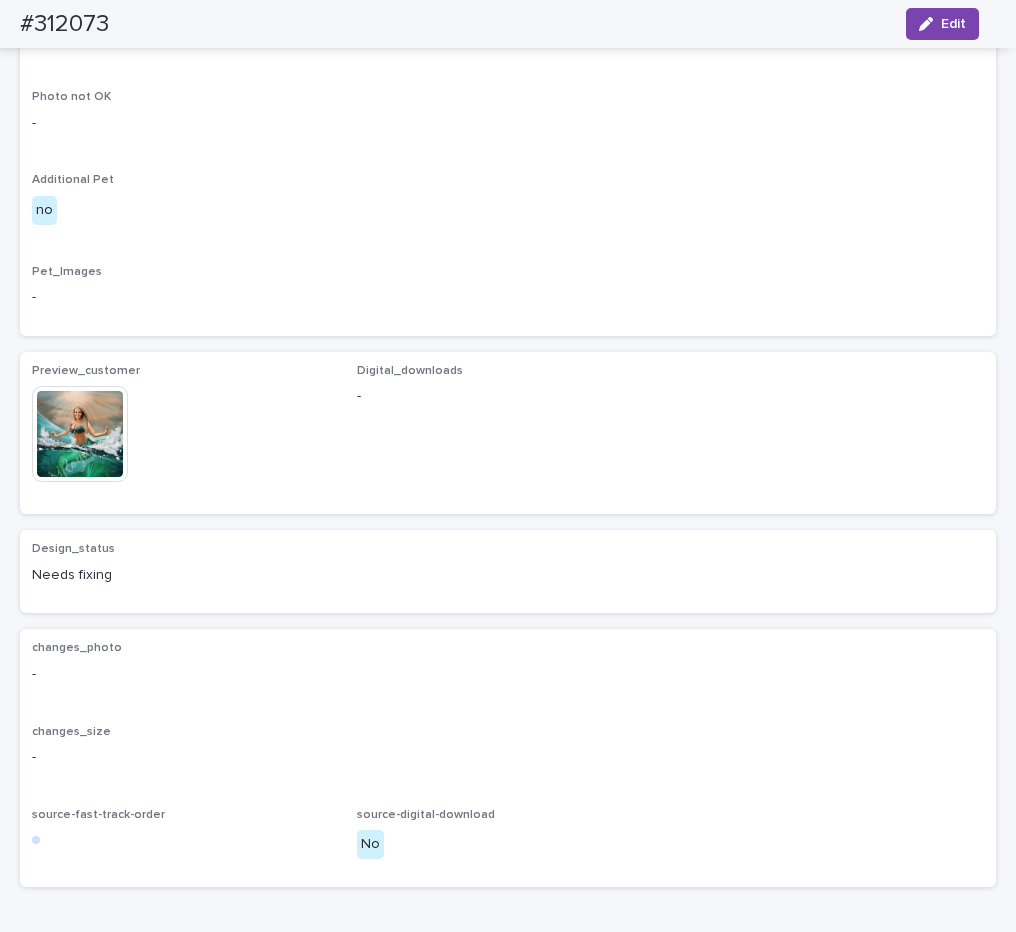 click at bounding box center (80, 434) 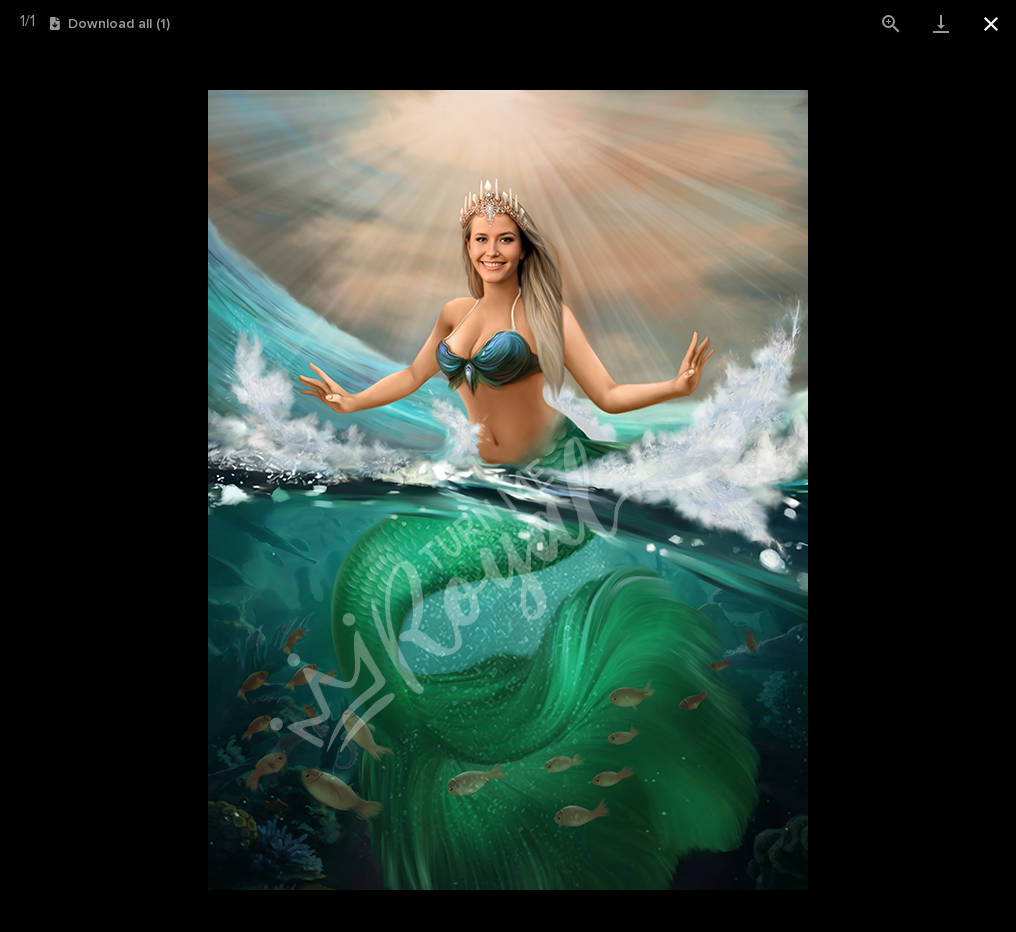 click at bounding box center [991, 23] 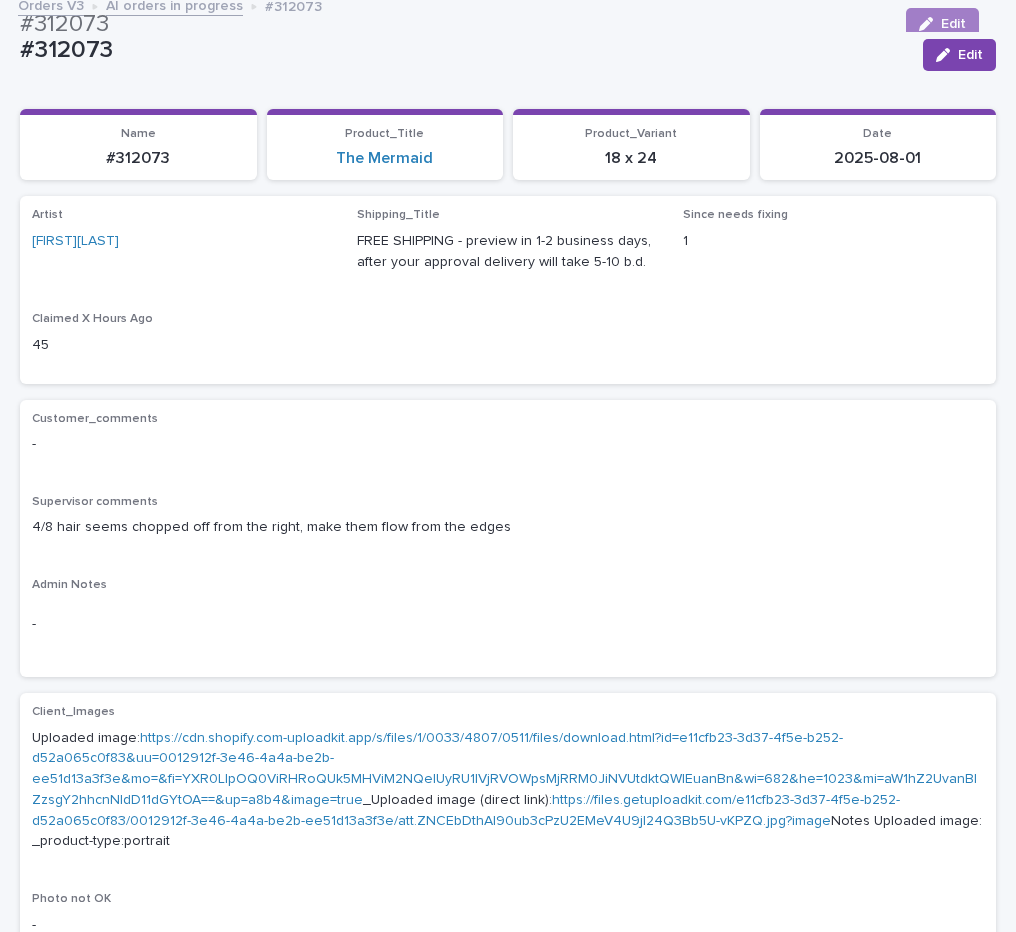 scroll, scrollTop: 0, scrollLeft: 0, axis: both 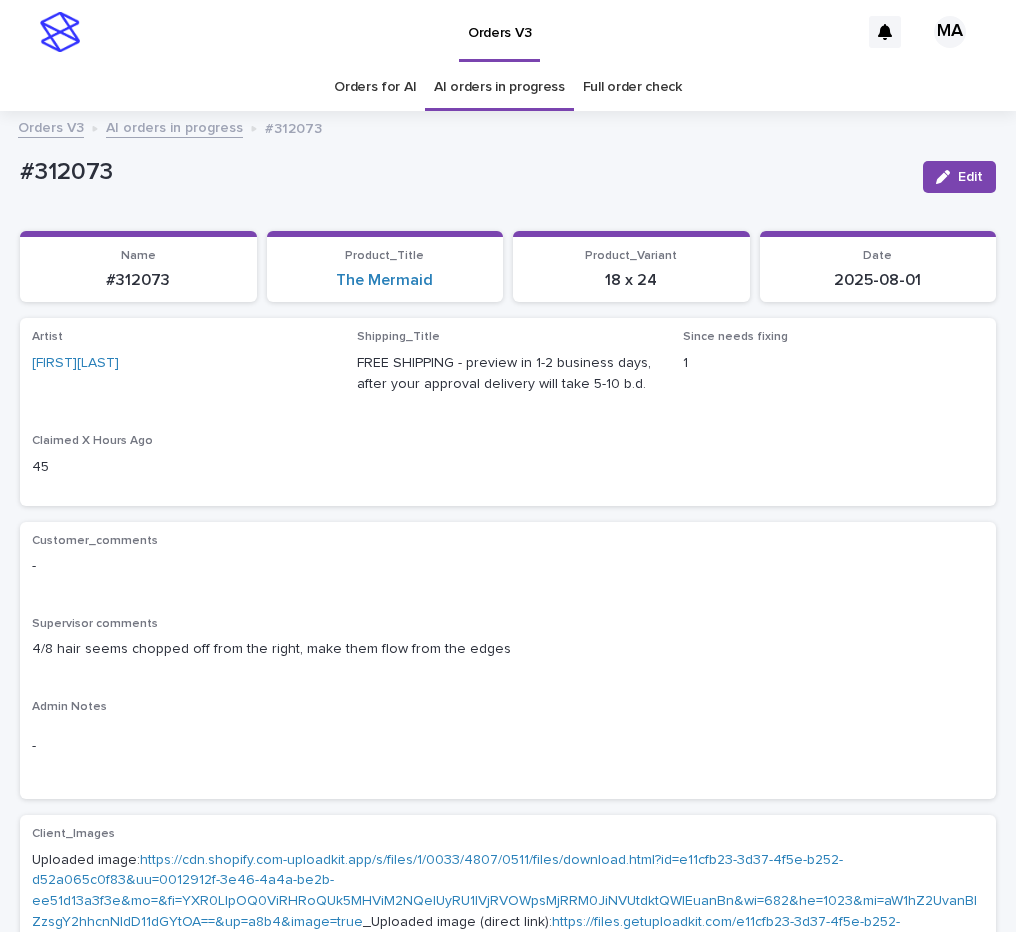 click on "AI orders in progress" at bounding box center [174, 126] 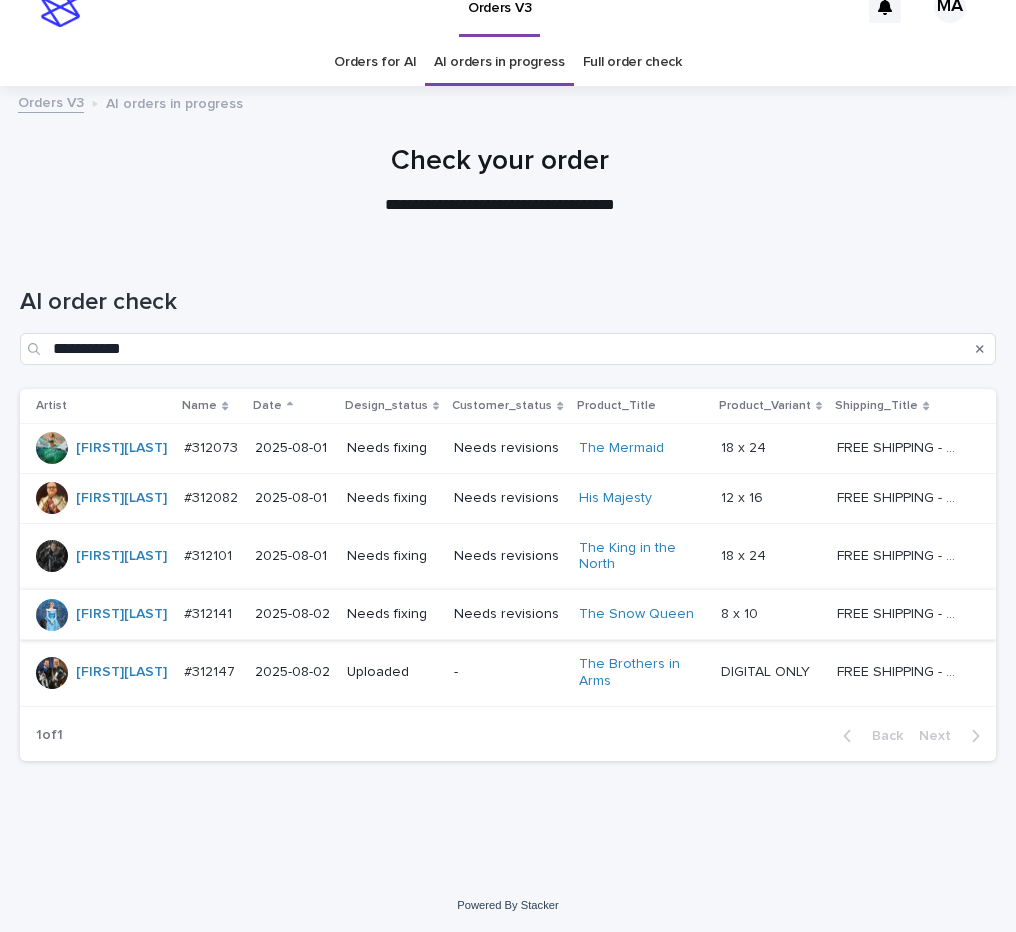 scroll, scrollTop: 26, scrollLeft: 0, axis: vertical 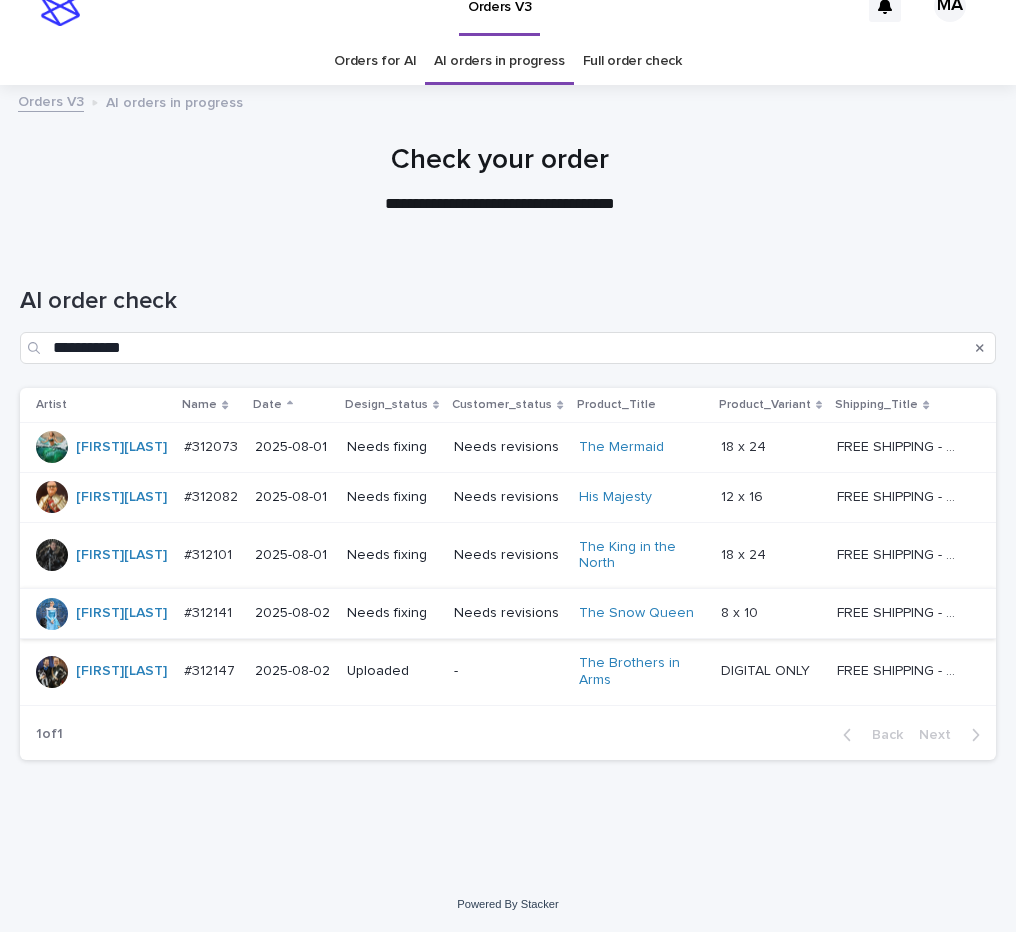 click on "His Majesty" at bounding box center (641, 497) 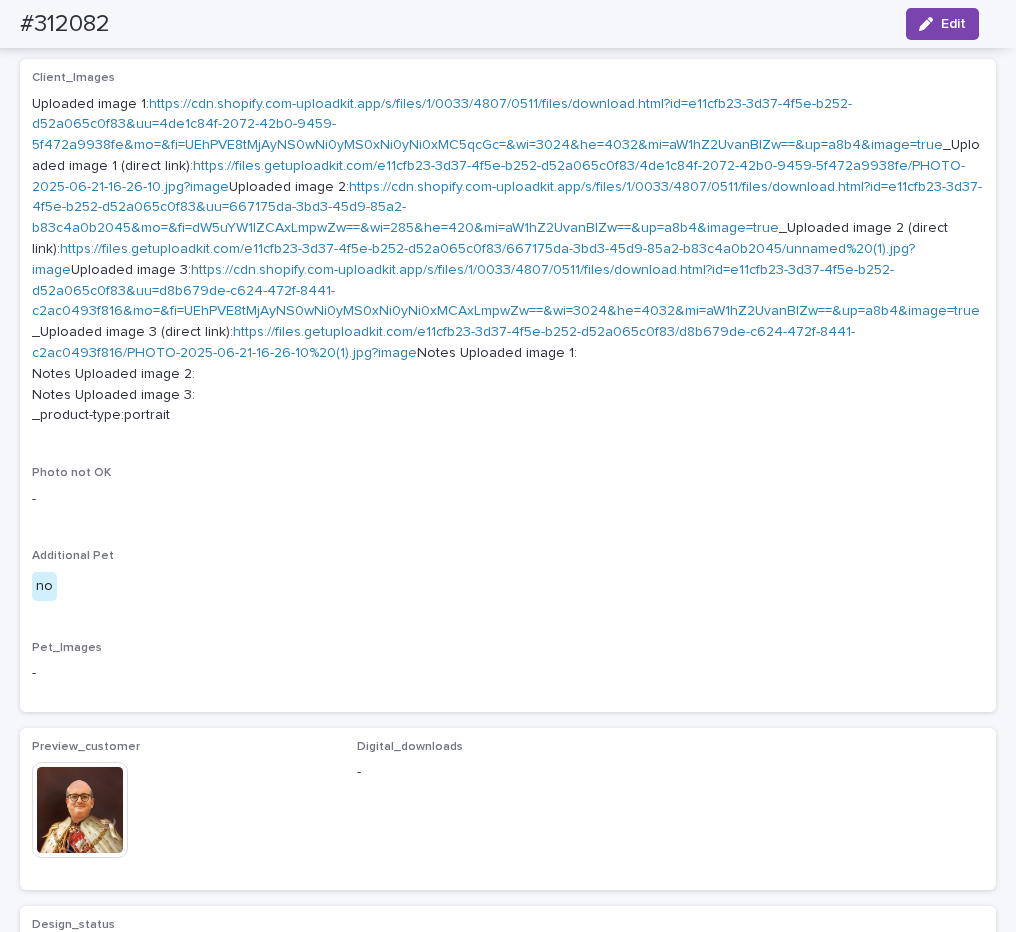 scroll, scrollTop: 1008, scrollLeft: 0, axis: vertical 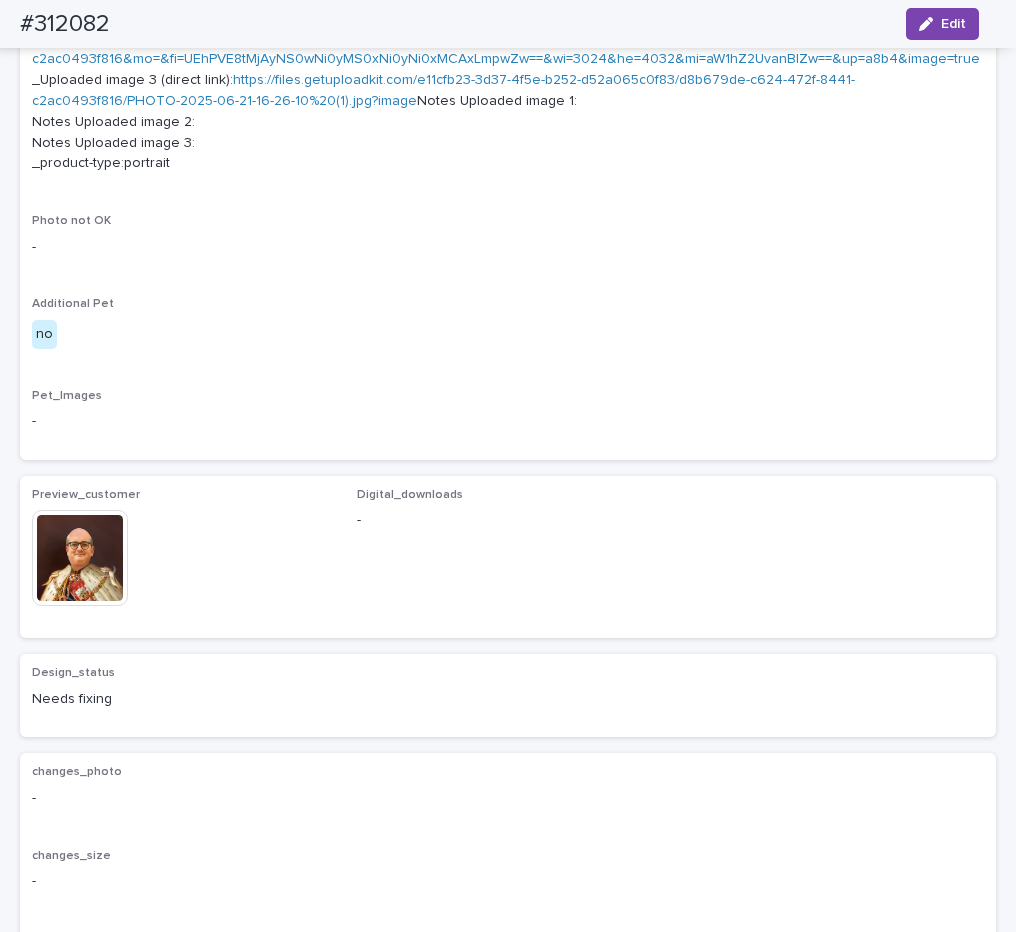 click at bounding box center [80, 558] 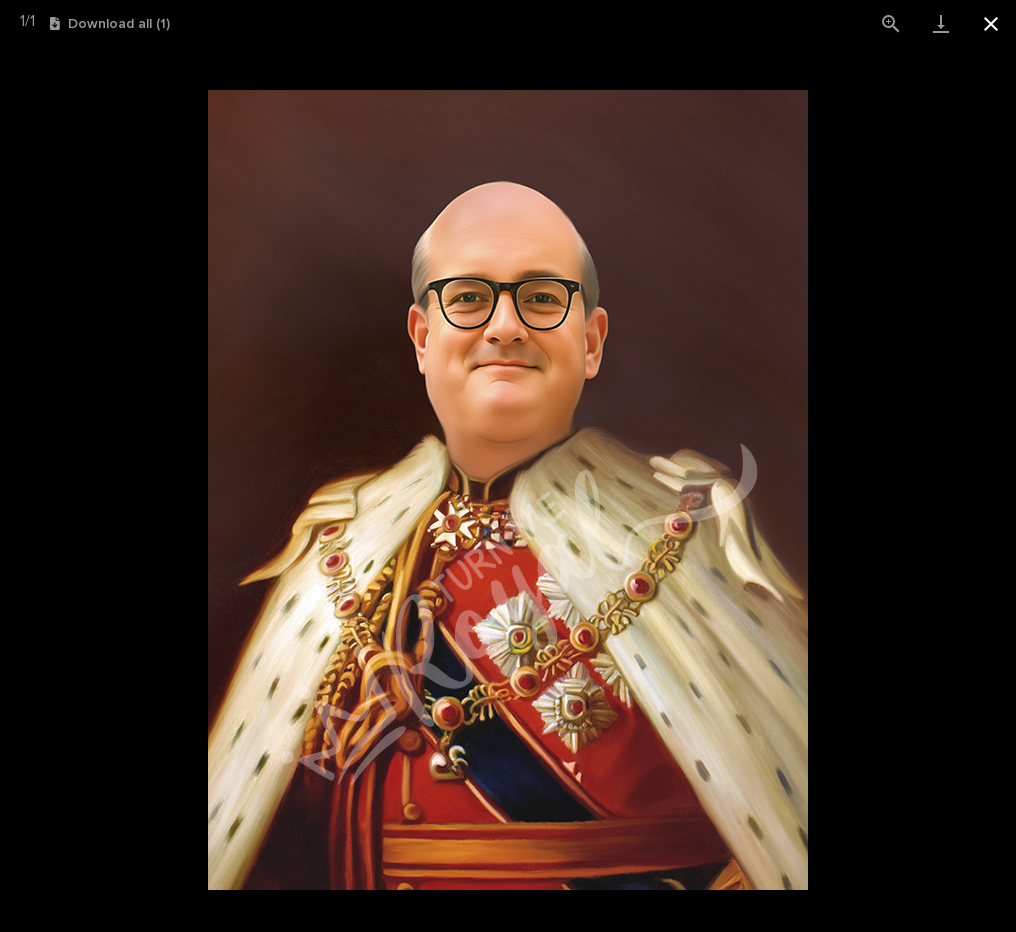click at bounding box center (991, 23) 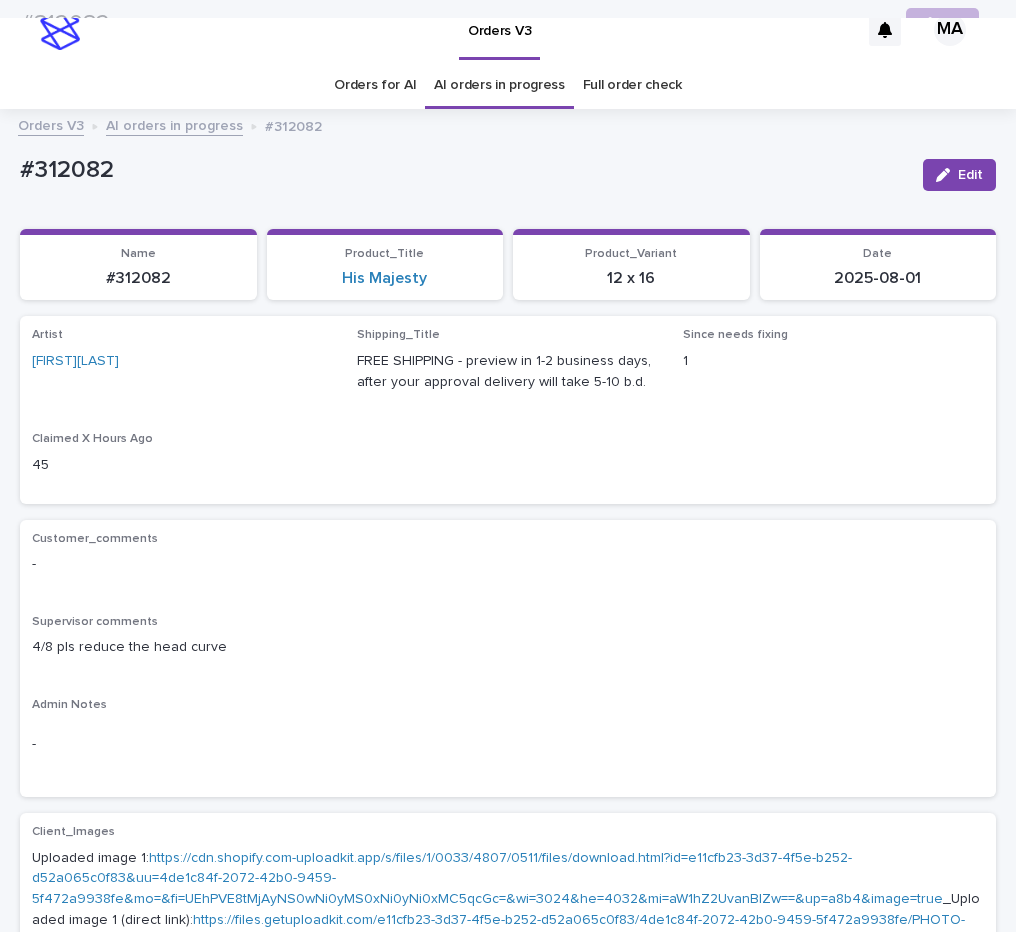 scroll, scrollTop: 0, scrollLeft: 0, axis: both 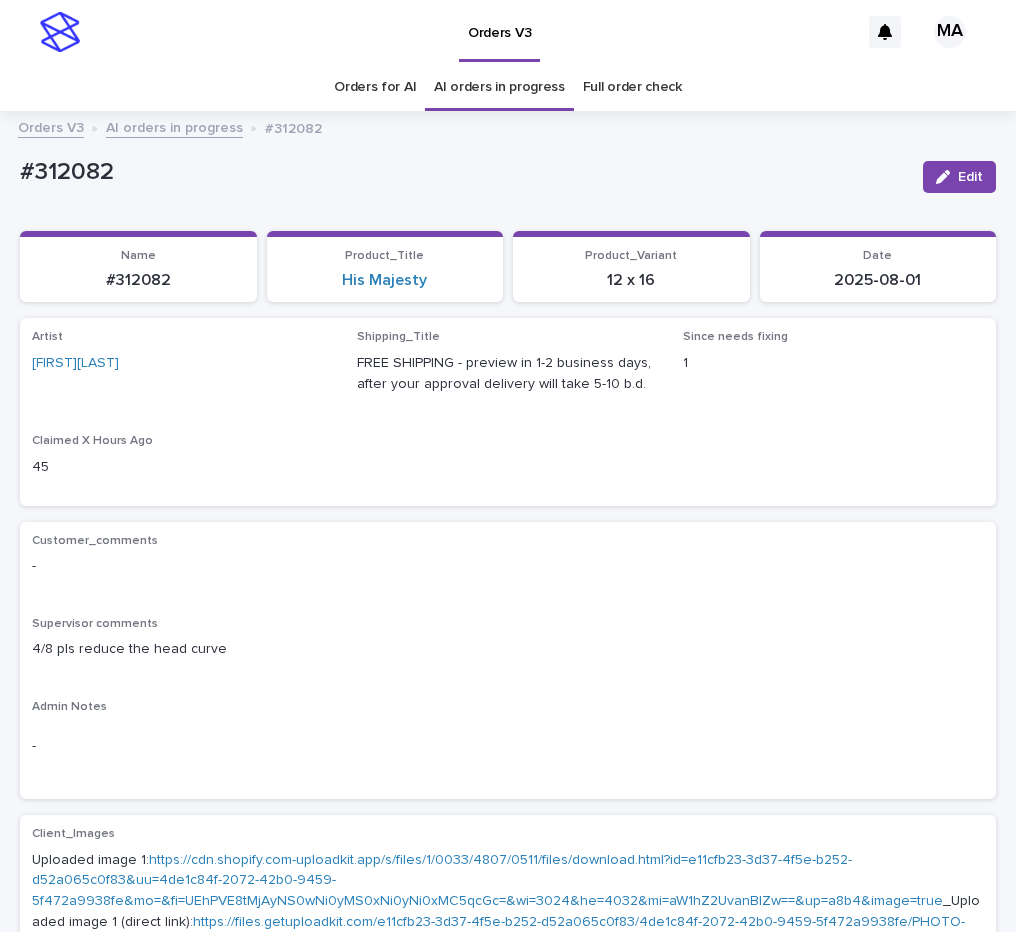 click on "AI orders in progress" at bounding box center (174, 126) 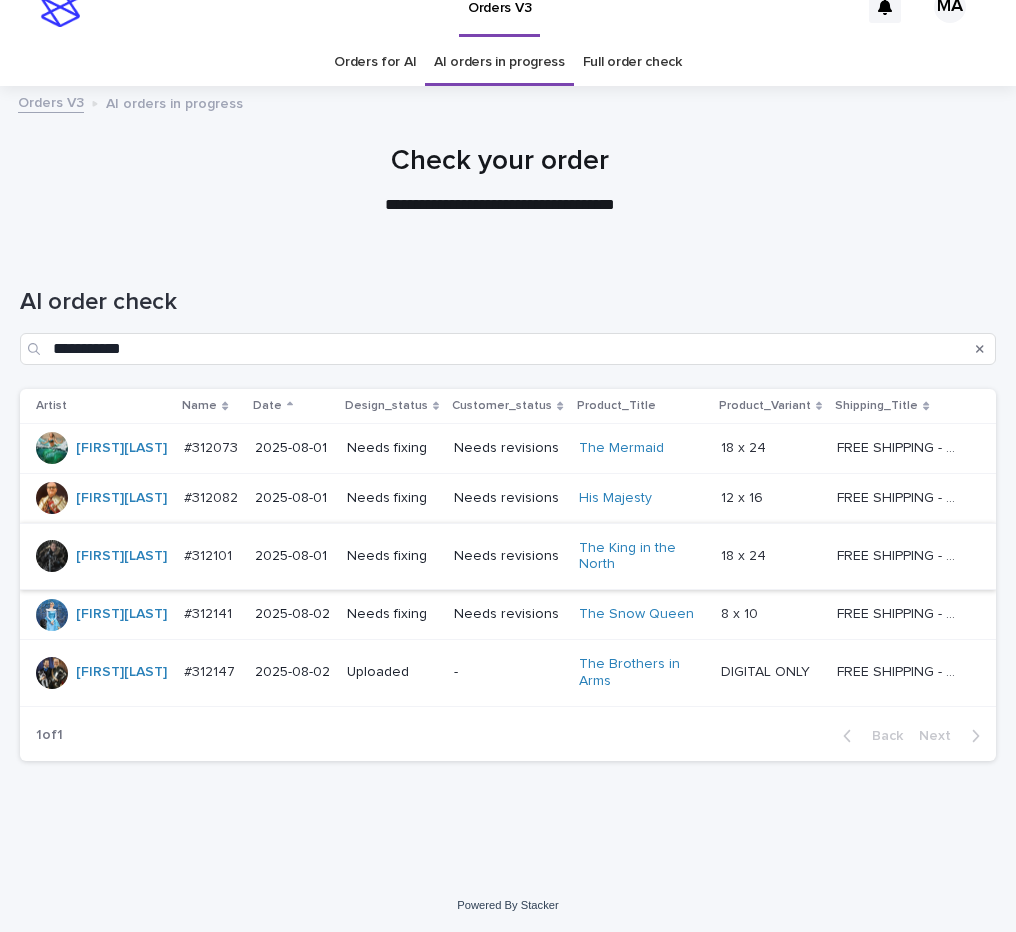 scroll, scrollTop: 26, scrollLeft: 0, axis: vertical 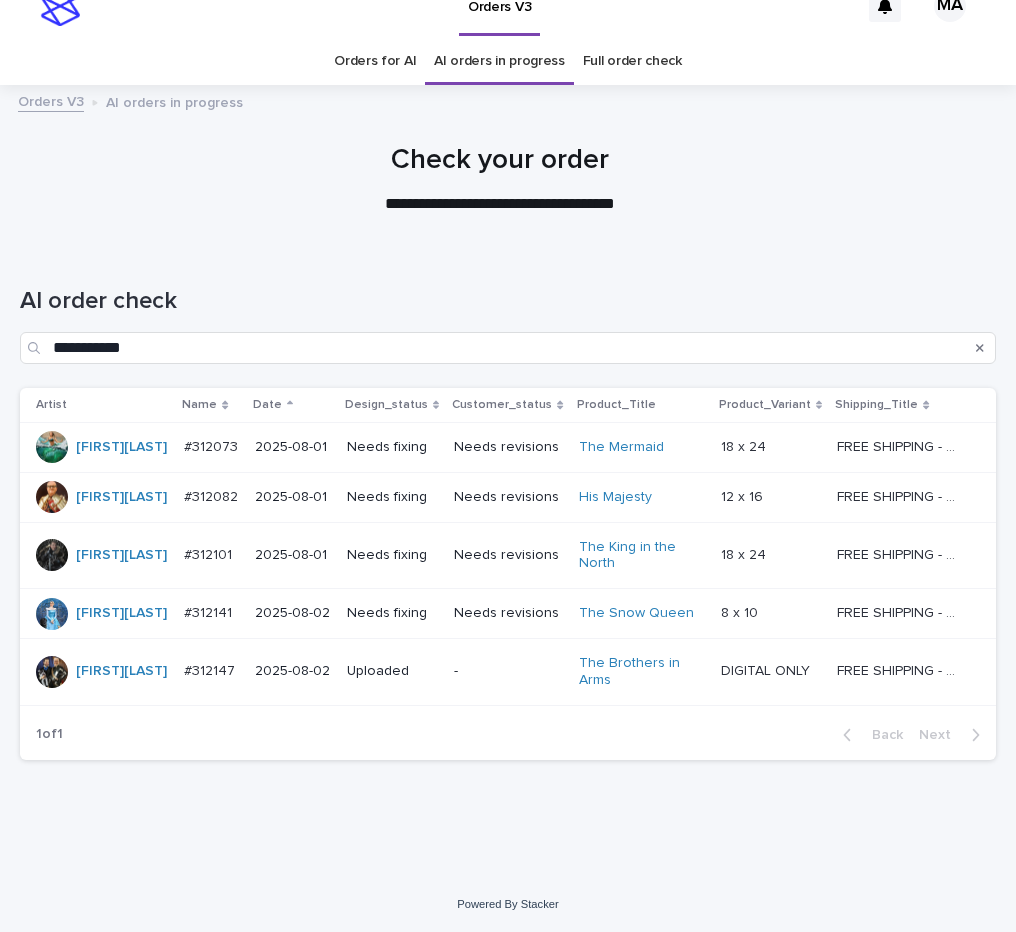 click on "The King in the North" at bounding box center (642, 555) 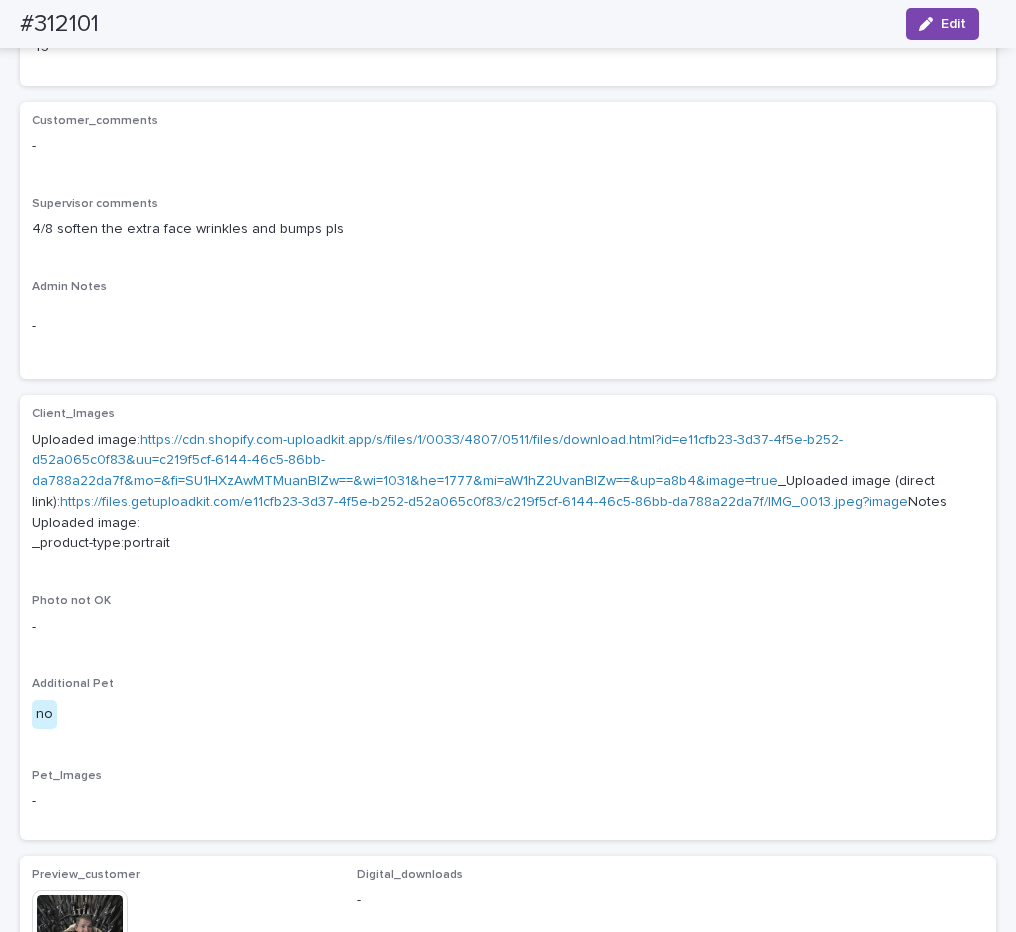 scroll, scrollTop: 756, scrollLeft: 0, axis: vertical 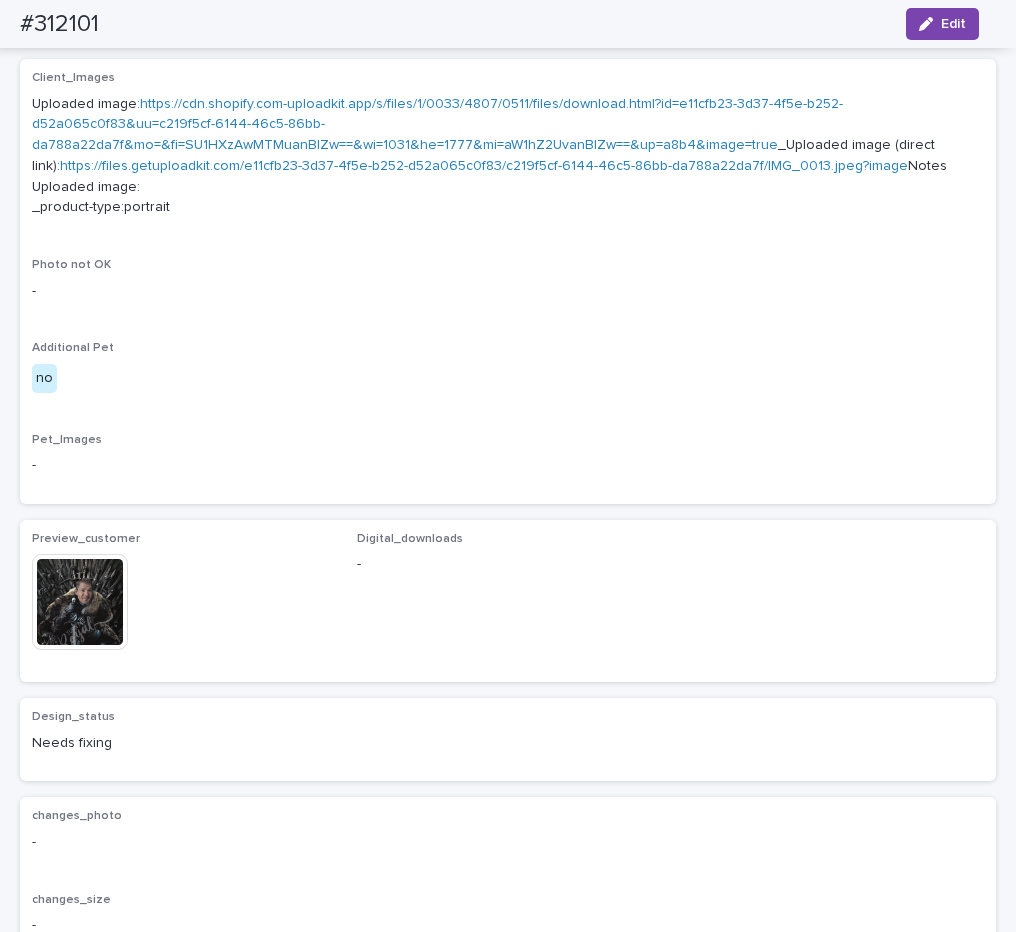 click at bounding box center [80, 602] 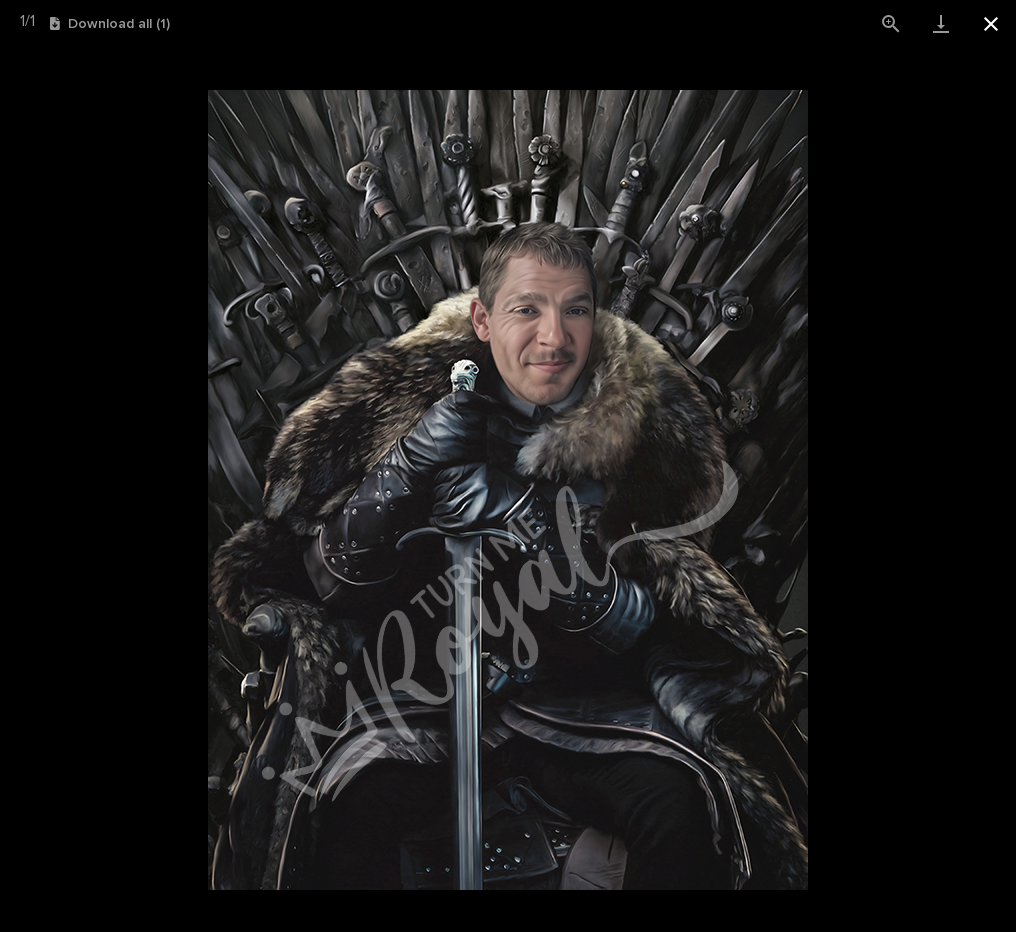 click at bounding box center (991, 23) 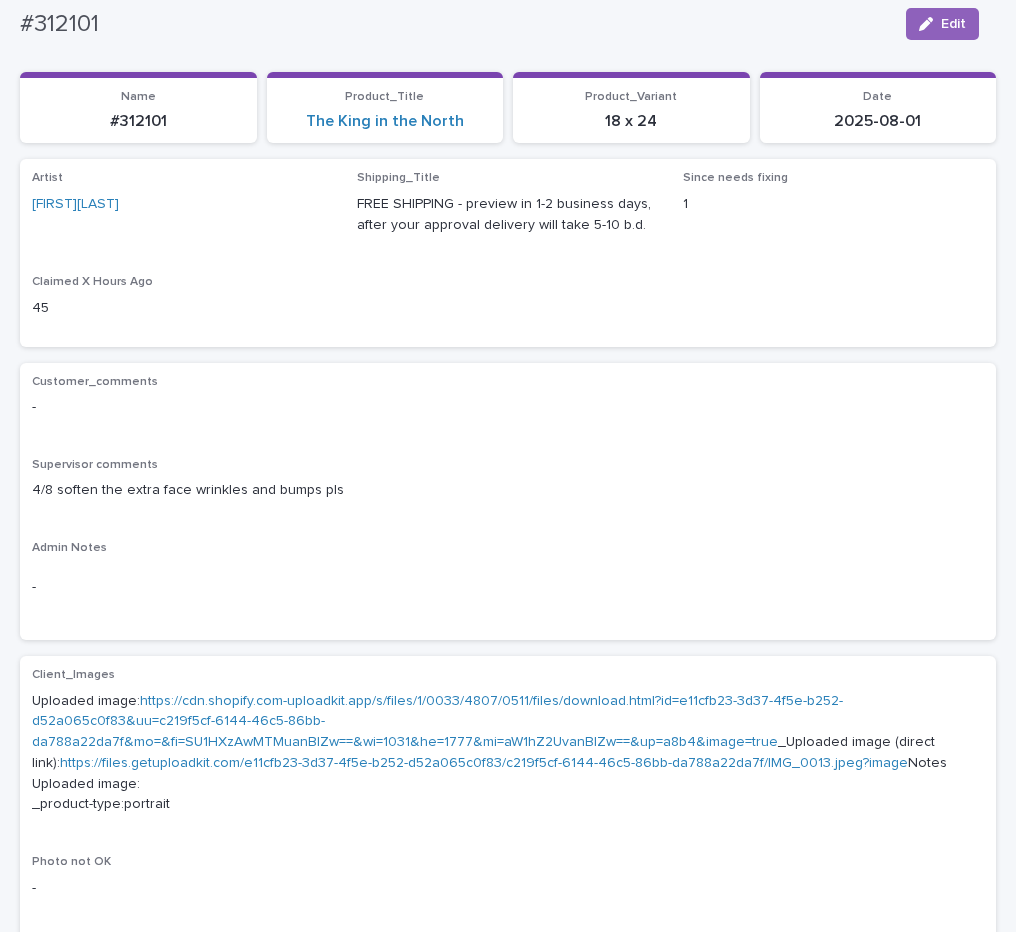 scroll, scrollTop: 0, scrollLeft: 0, axis: both 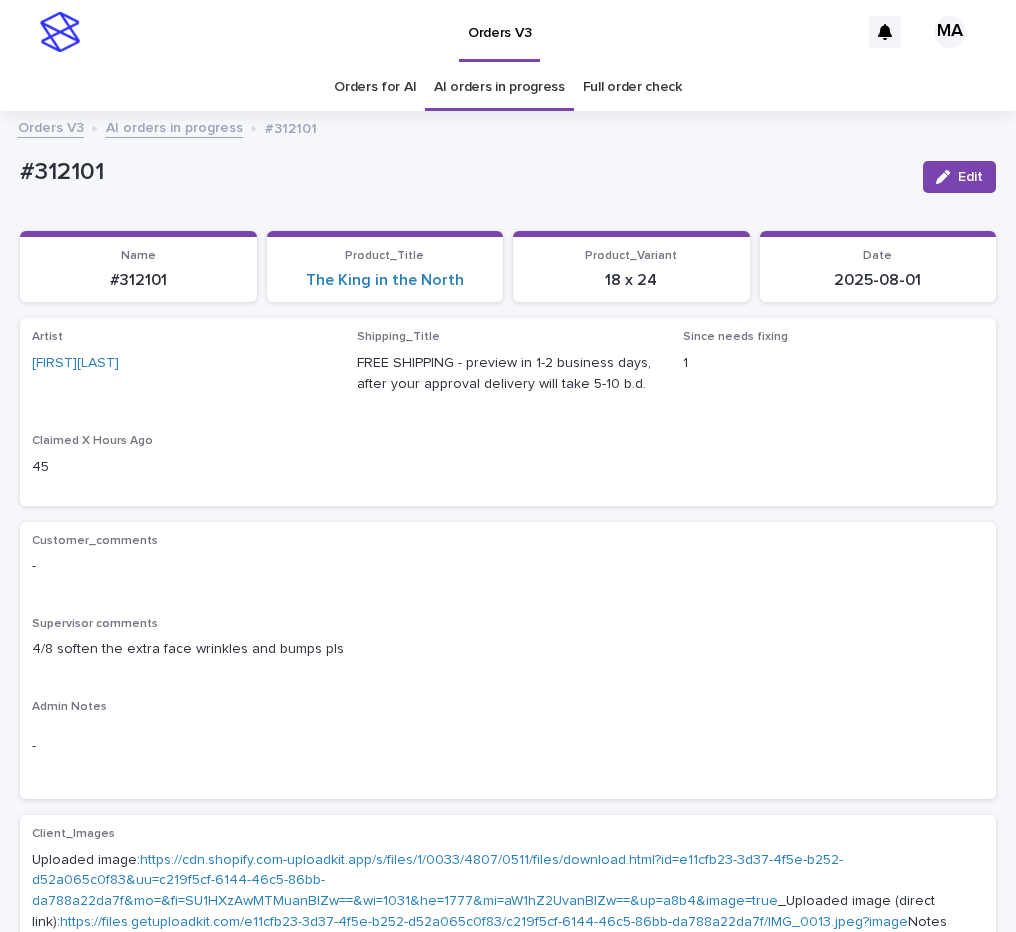 click on "AI orders in progress" at bounding box center (174, 126) 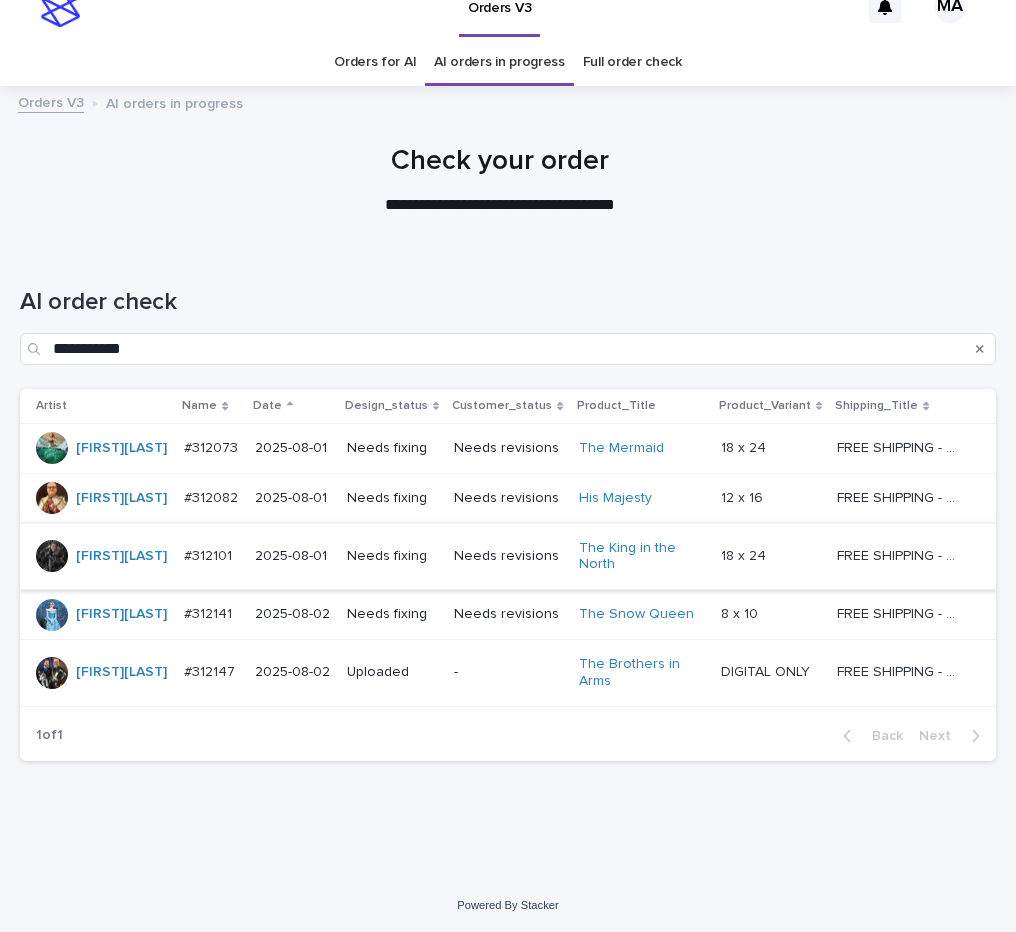 scroll, scrollTop: 26, scrollLeft: 0, axis: vertical 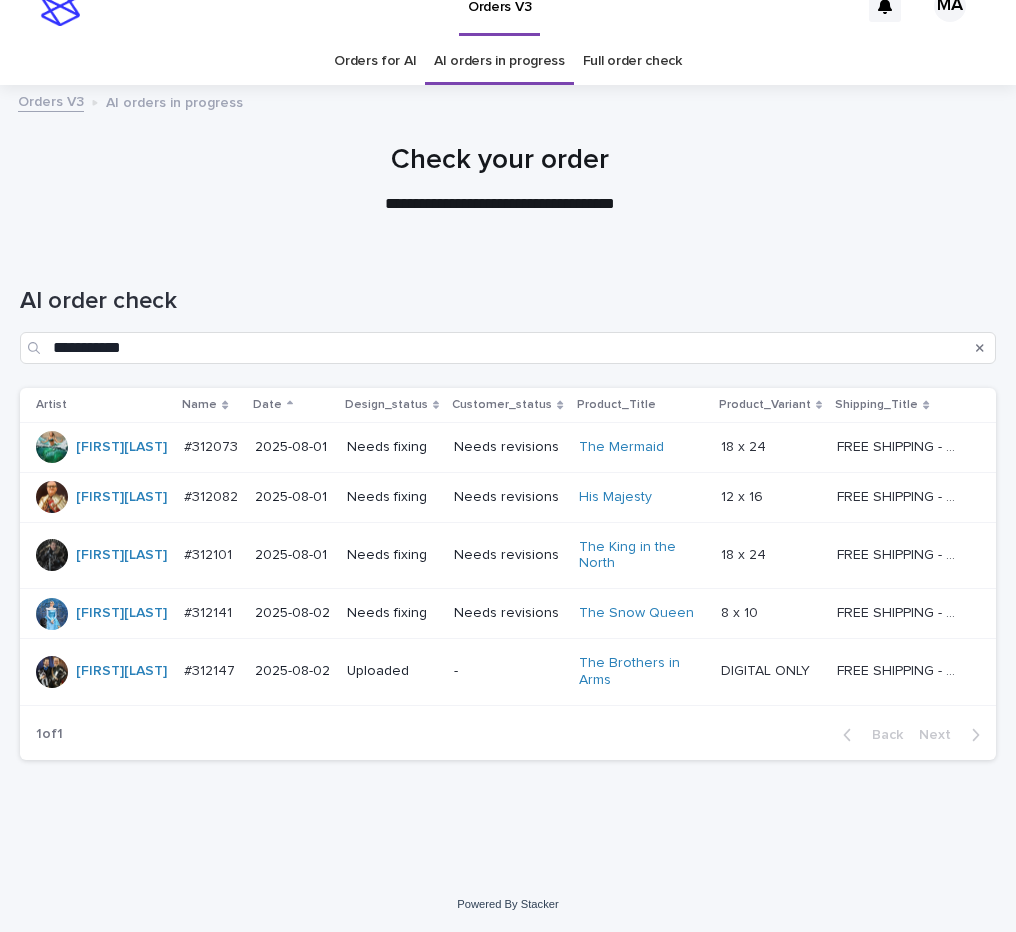 click on "The Snow Queen" at bounding box center (642, 614) 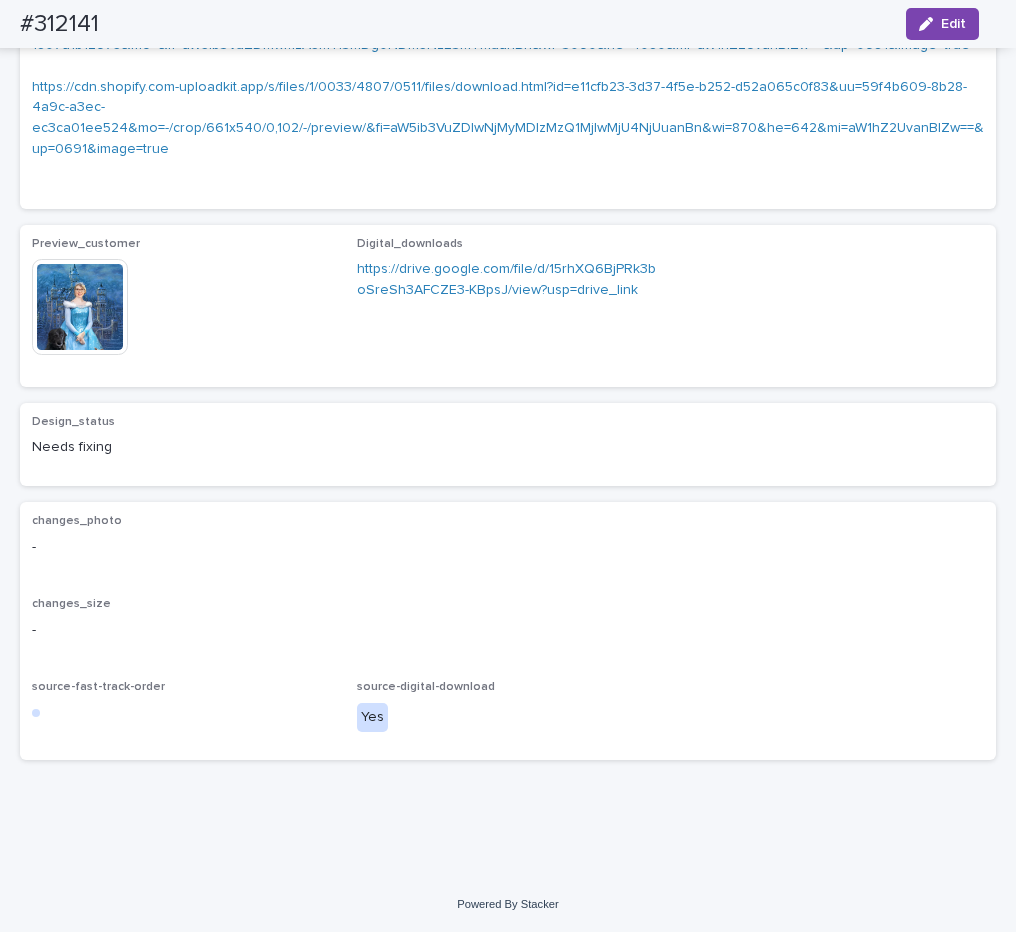 scroll, scrollTop: 1848, scrollLeft: 0, axis: vertical 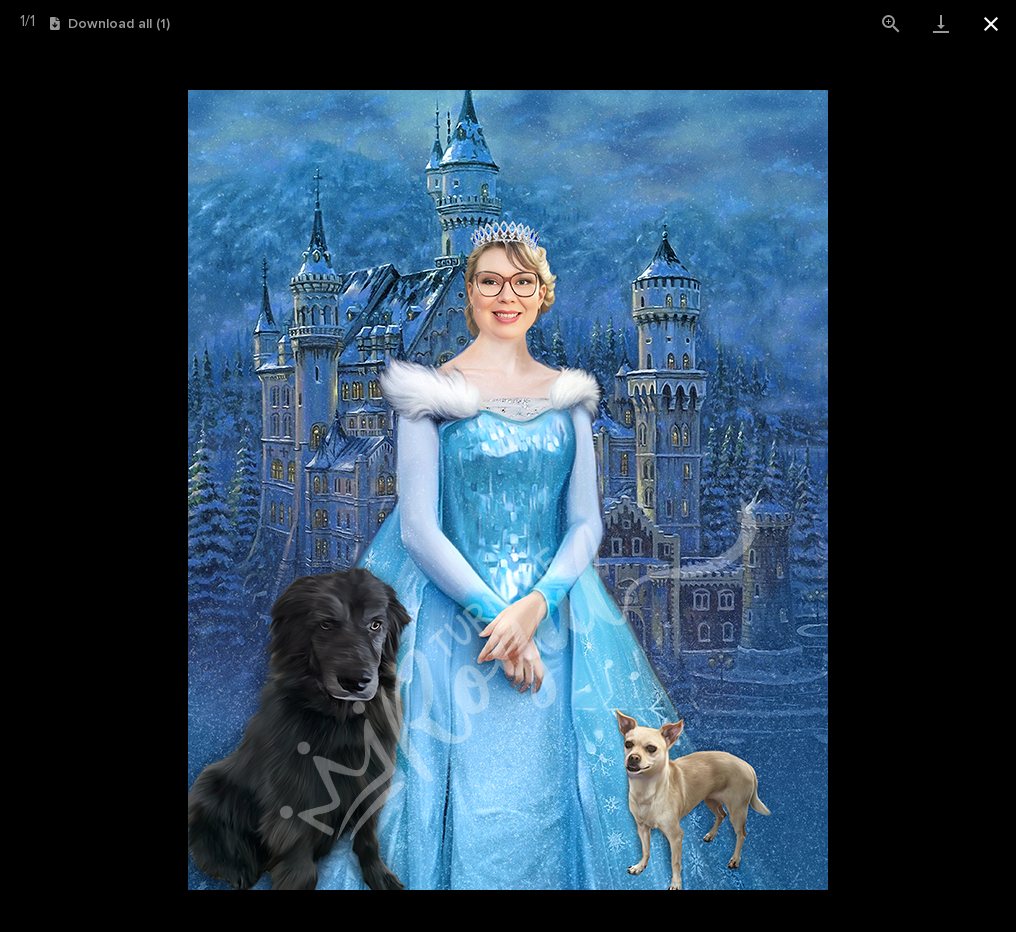 click at bounding box center (991, 23) 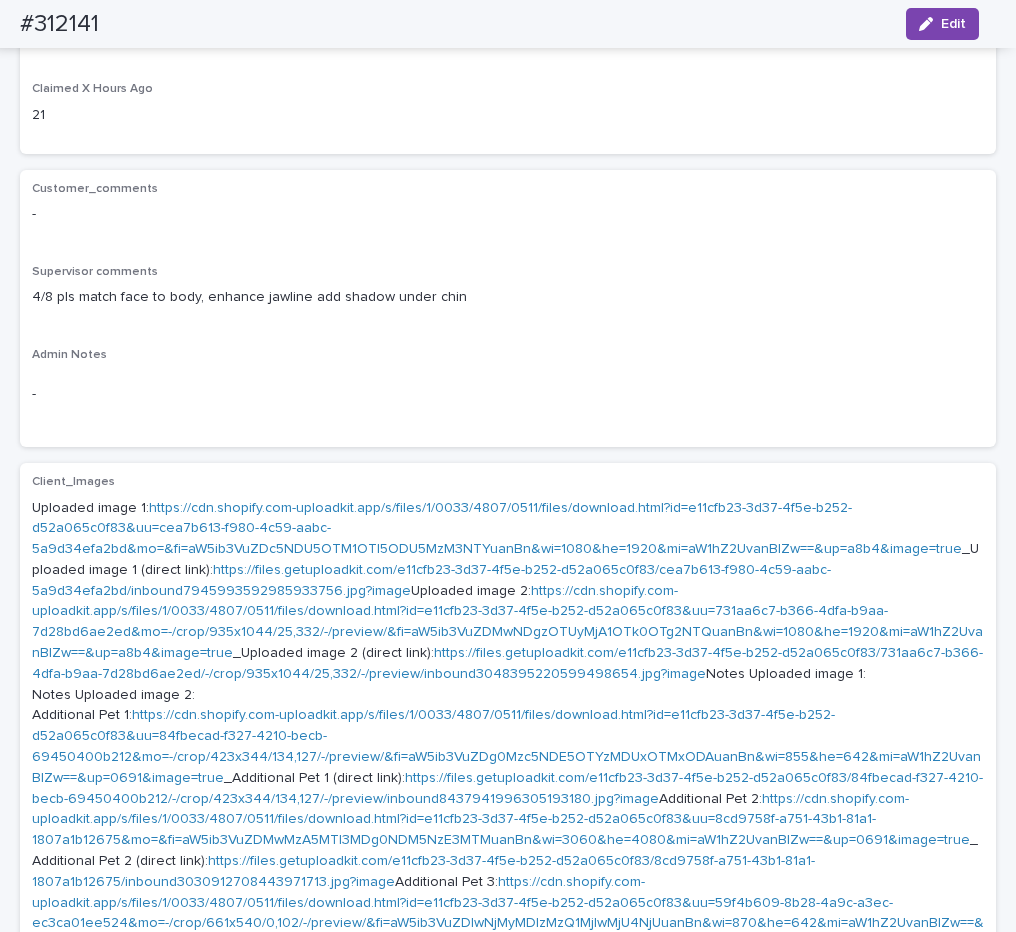 scroll, scrollTop: 0, scrollLeft: 0, axis: both 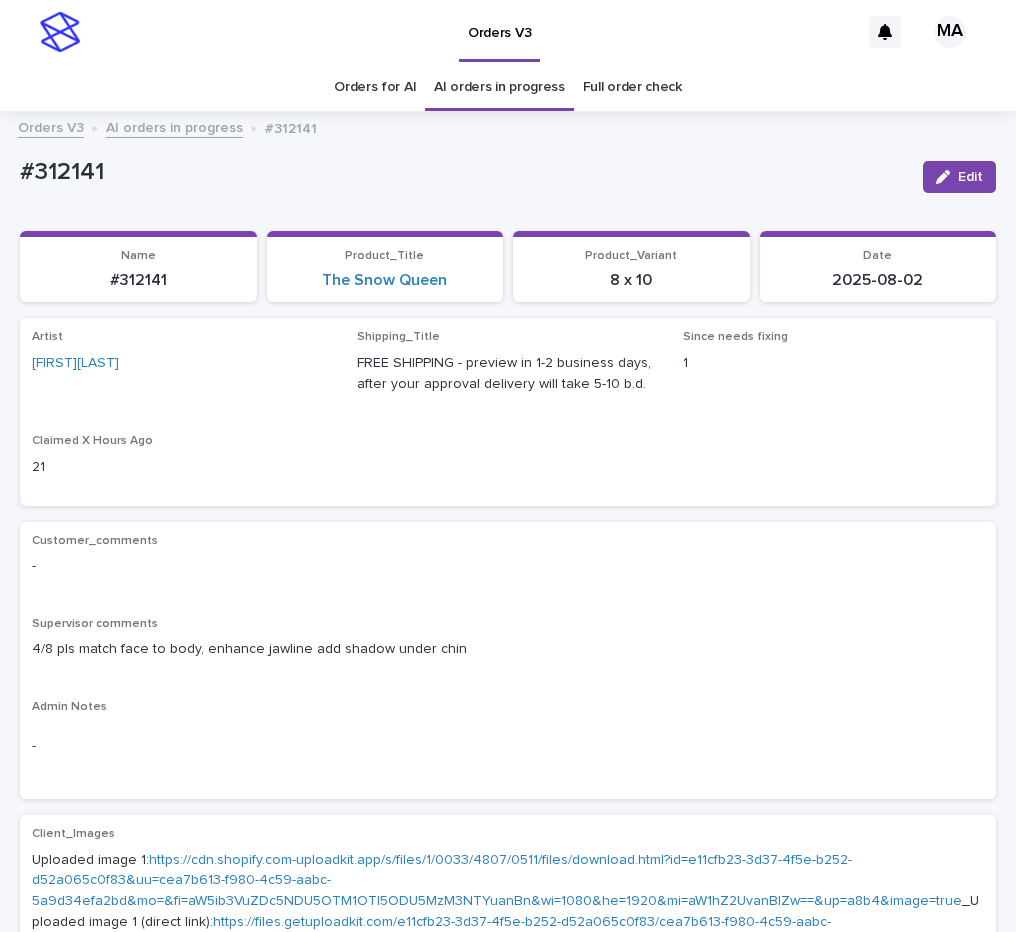 click on "AI orders in progress" at bounding box center [174, 126] 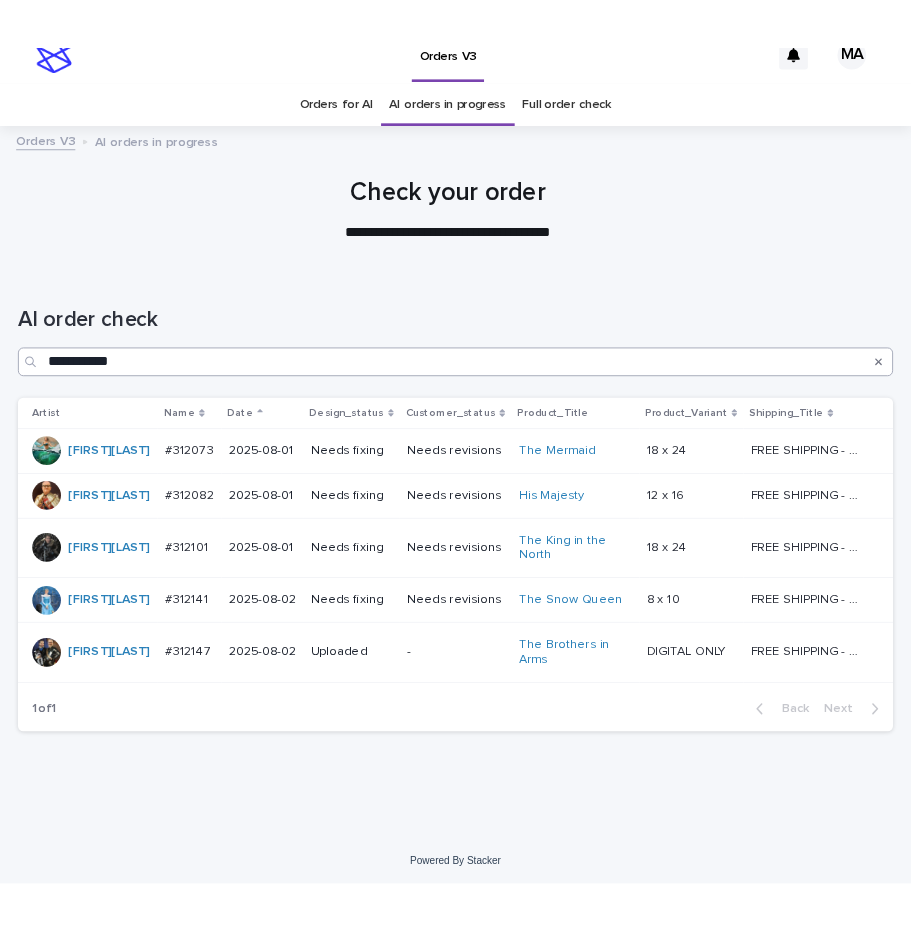 scroll, scrollTop: 26, scrollLeft: 0, axis: vertical 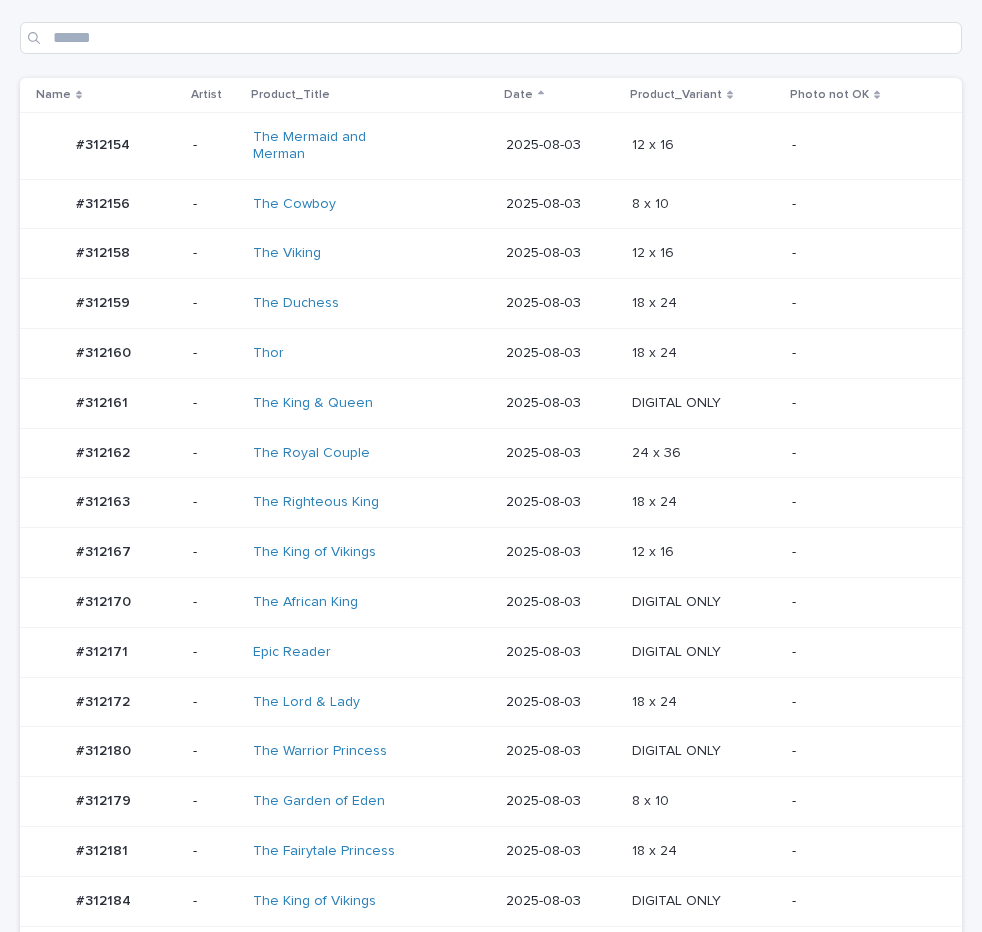 click on "DIGITAL ONLY DIGITAL ONLY" at bounding box center (704, 652) 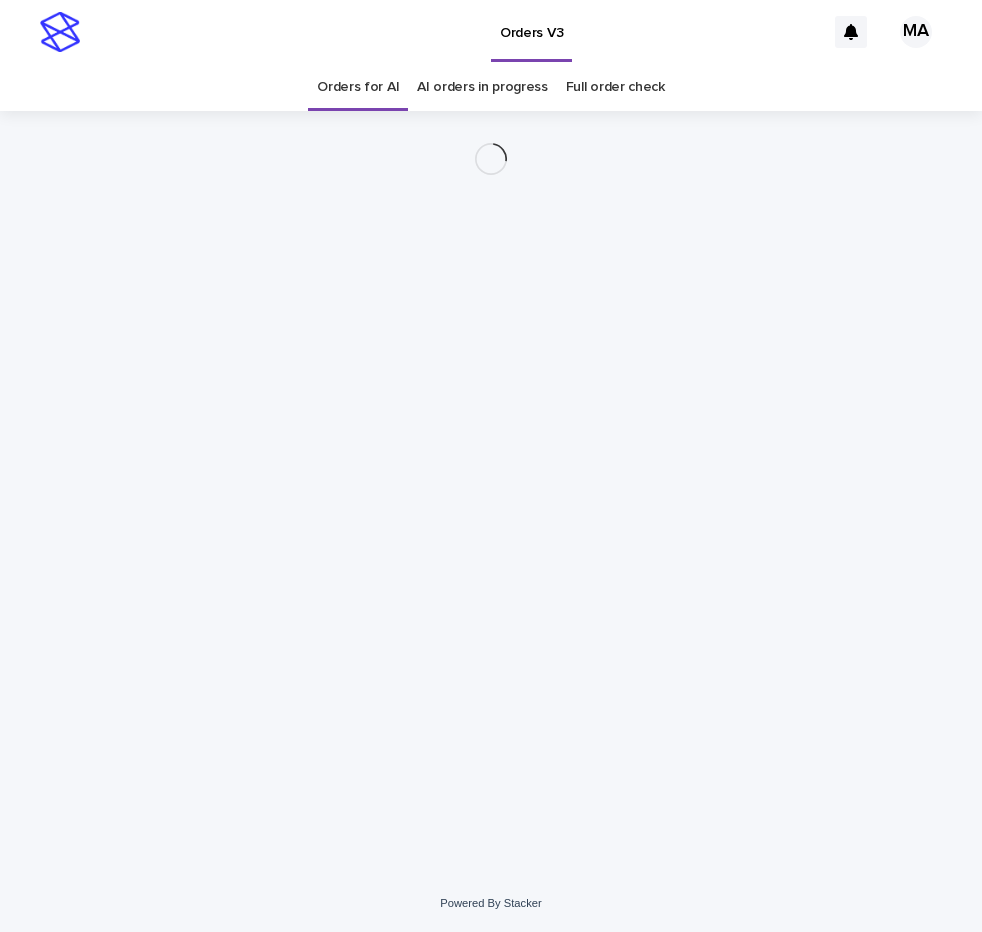 scroll, scrollTop: 0, scrollLeft: 0, axis: both 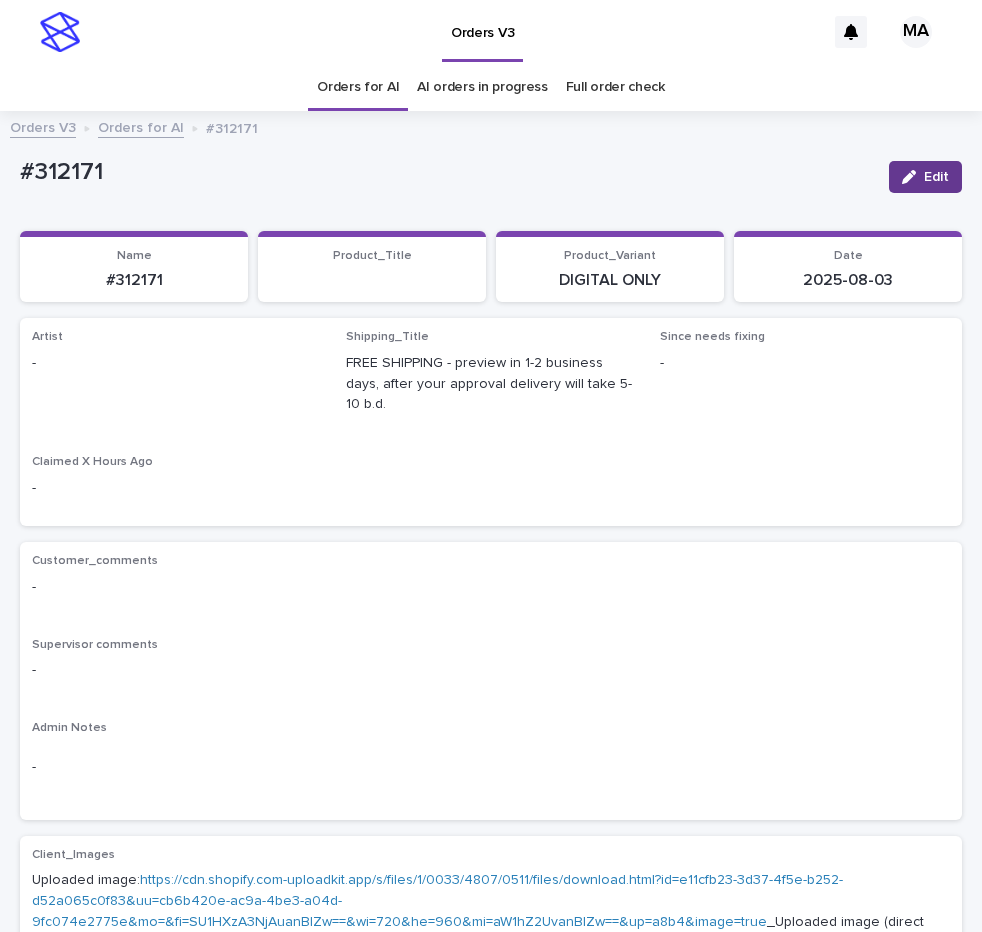 click on "Edit" at bounding box center [936, 177] 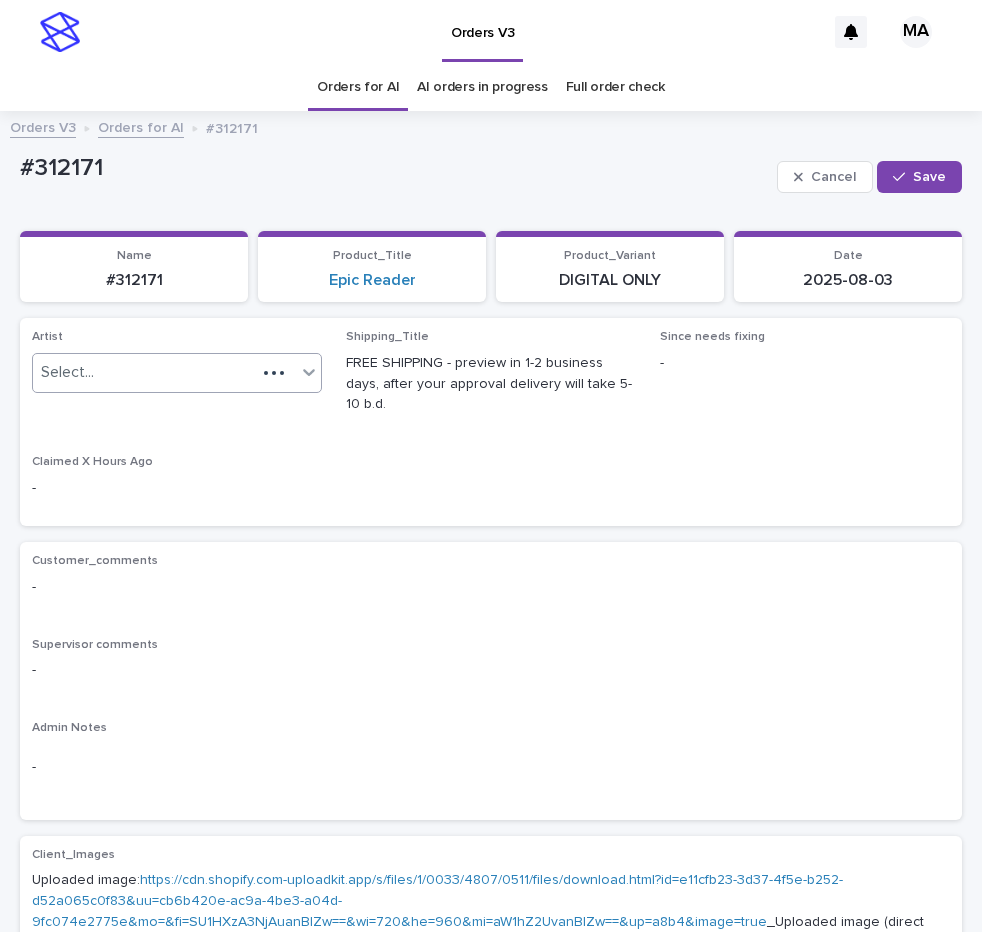 click on "Select..." at bounding box center [144, 372] 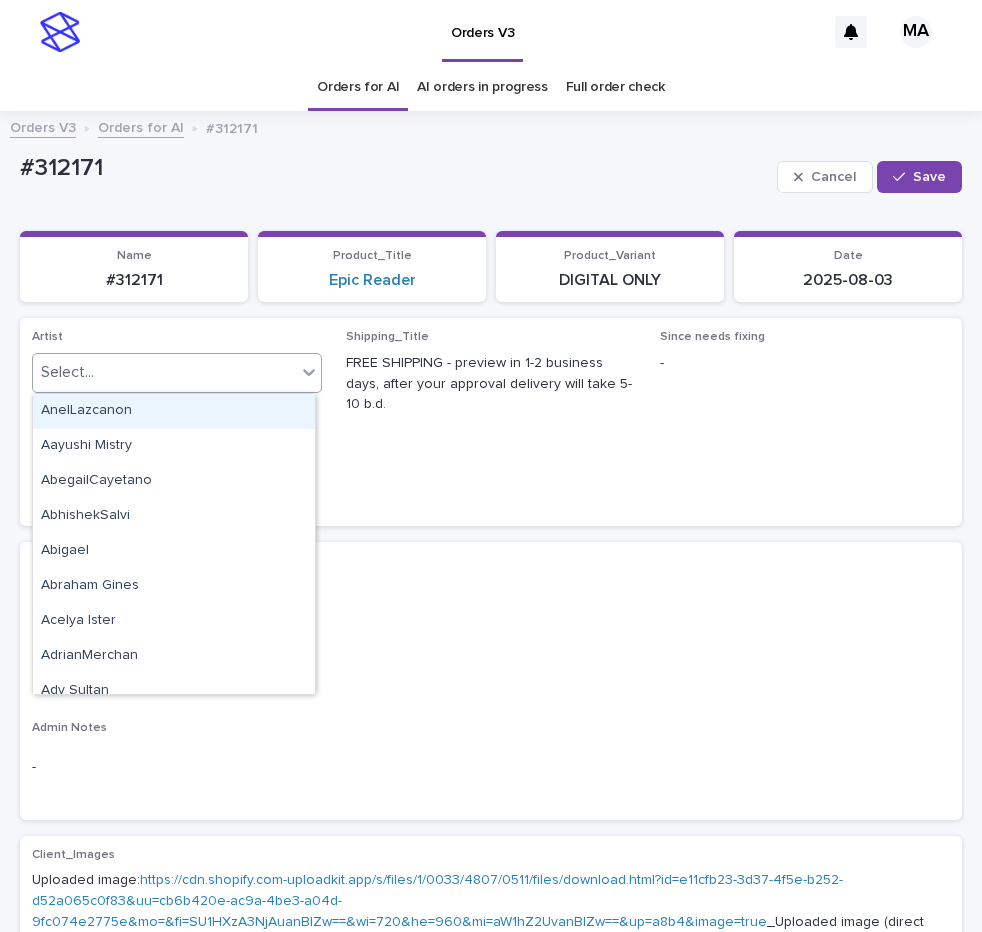 paste on "**********" 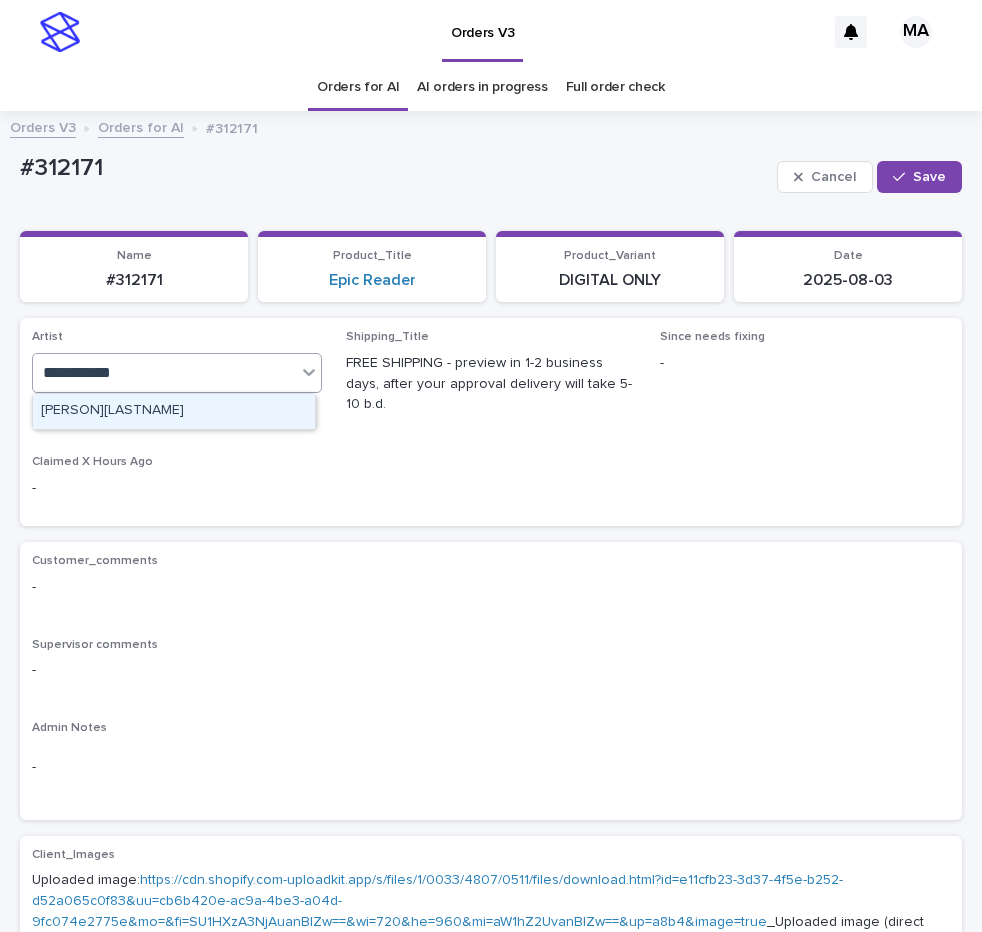 type on "**********" 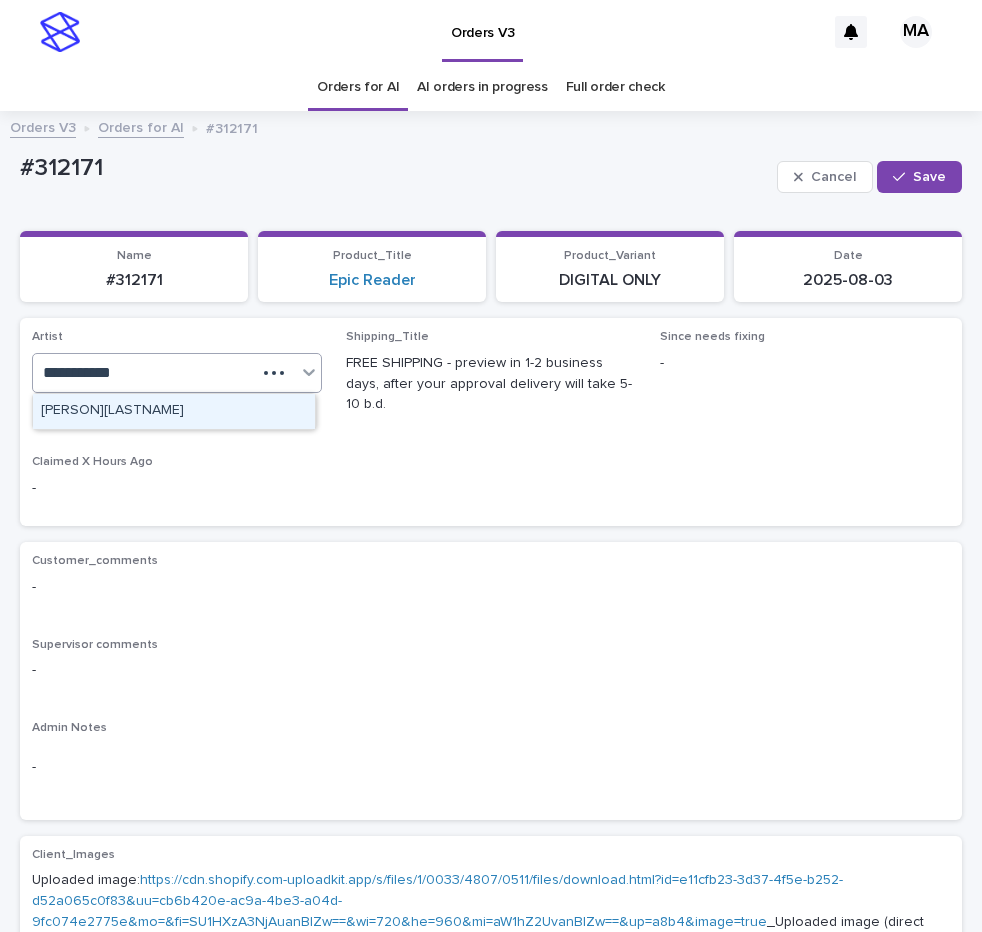 click on "[FIRST][LAST]" at bounding box center (174, 411) 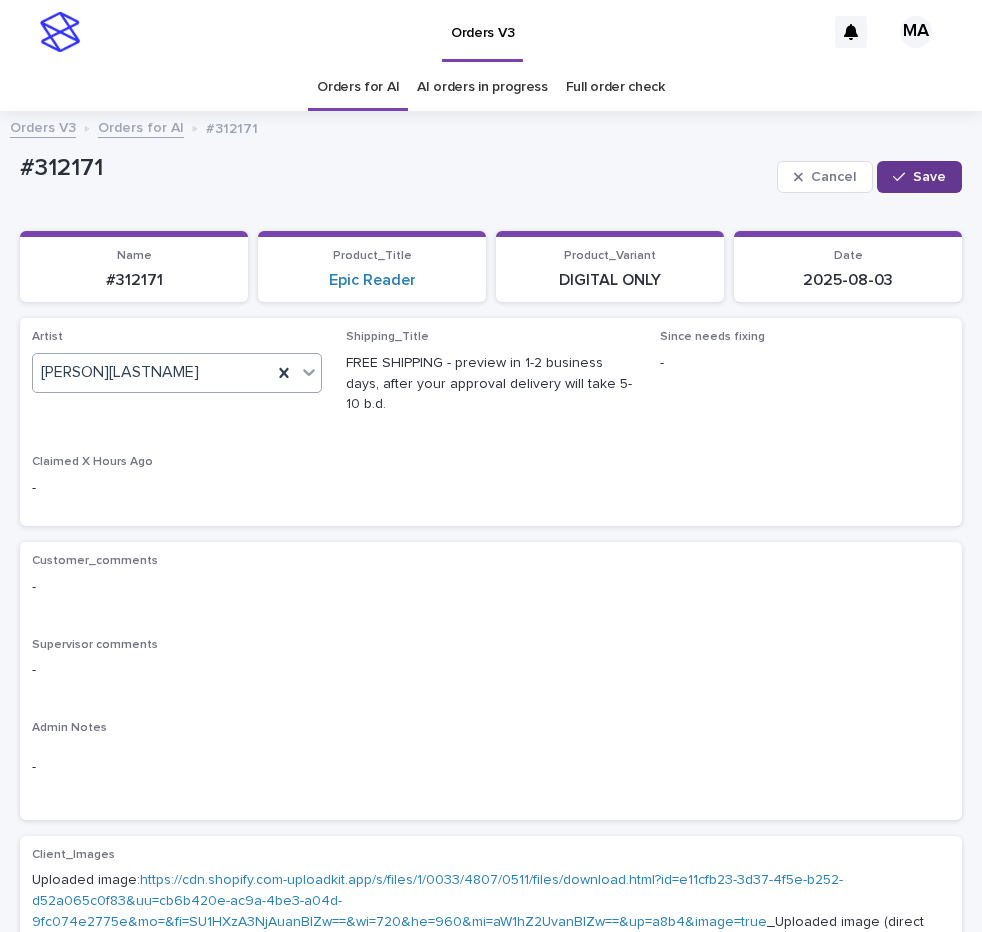 click on "Save" at bounding box center (919, 177) 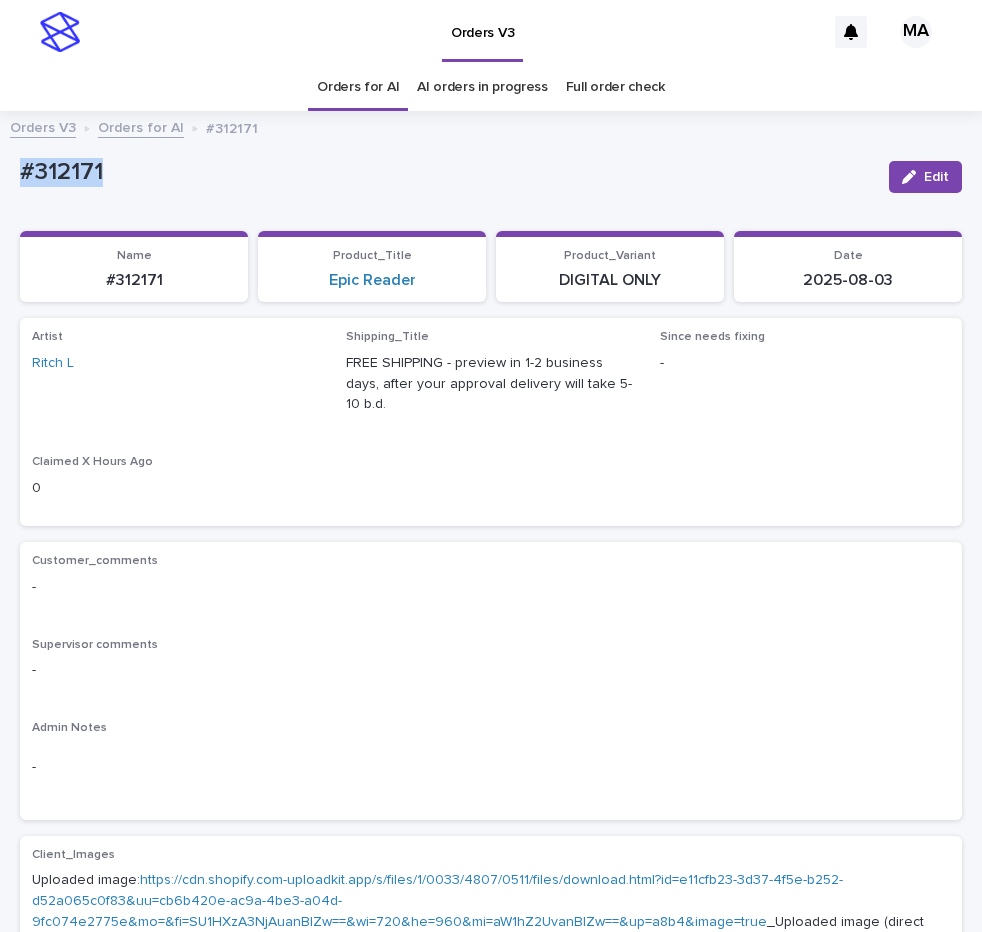 drag, startPoint x: 47, startPoint y: 196, endPoint x: -10, endPoint y: 205, distance: 57.706154 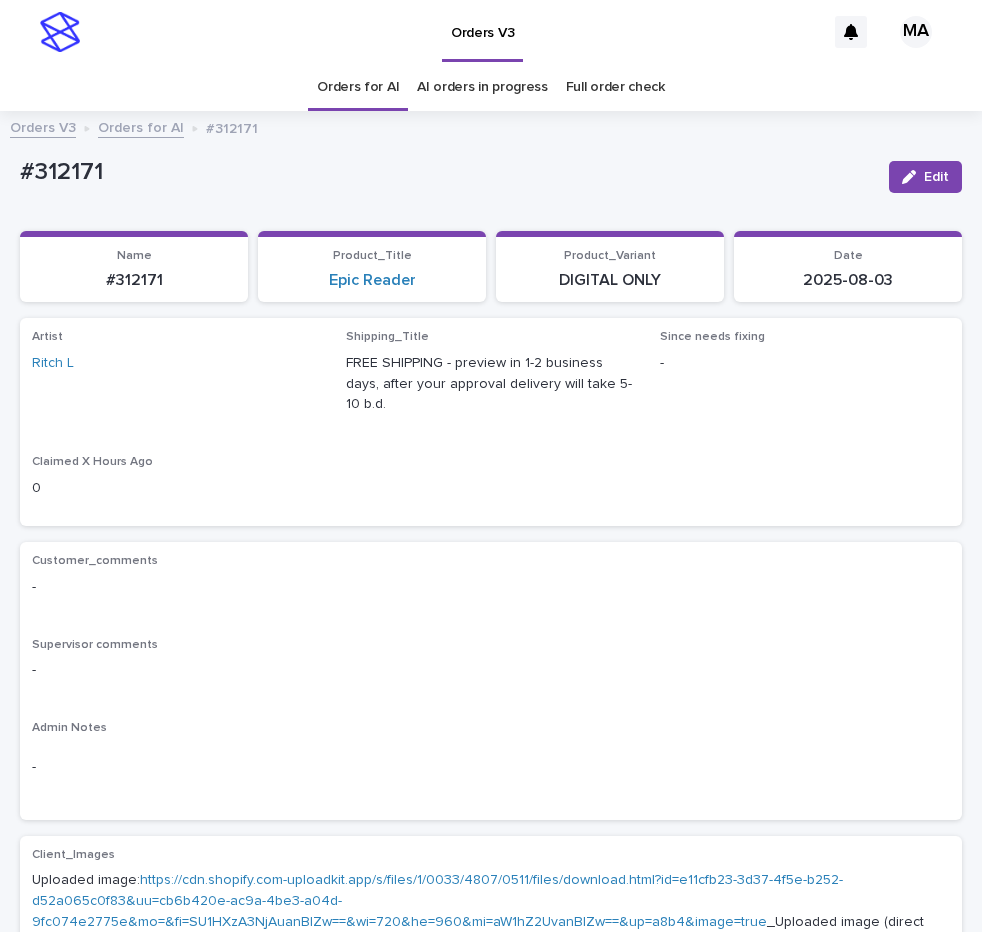 click on "Artist Ritch L   Shipping_Title FREE SHIPPING - preview in 1-2 business days, after your approval delivery will take 5-10 b.d. Since needs fixing - Claimed X Hours Ago 0" at bounding box center (491, 422) 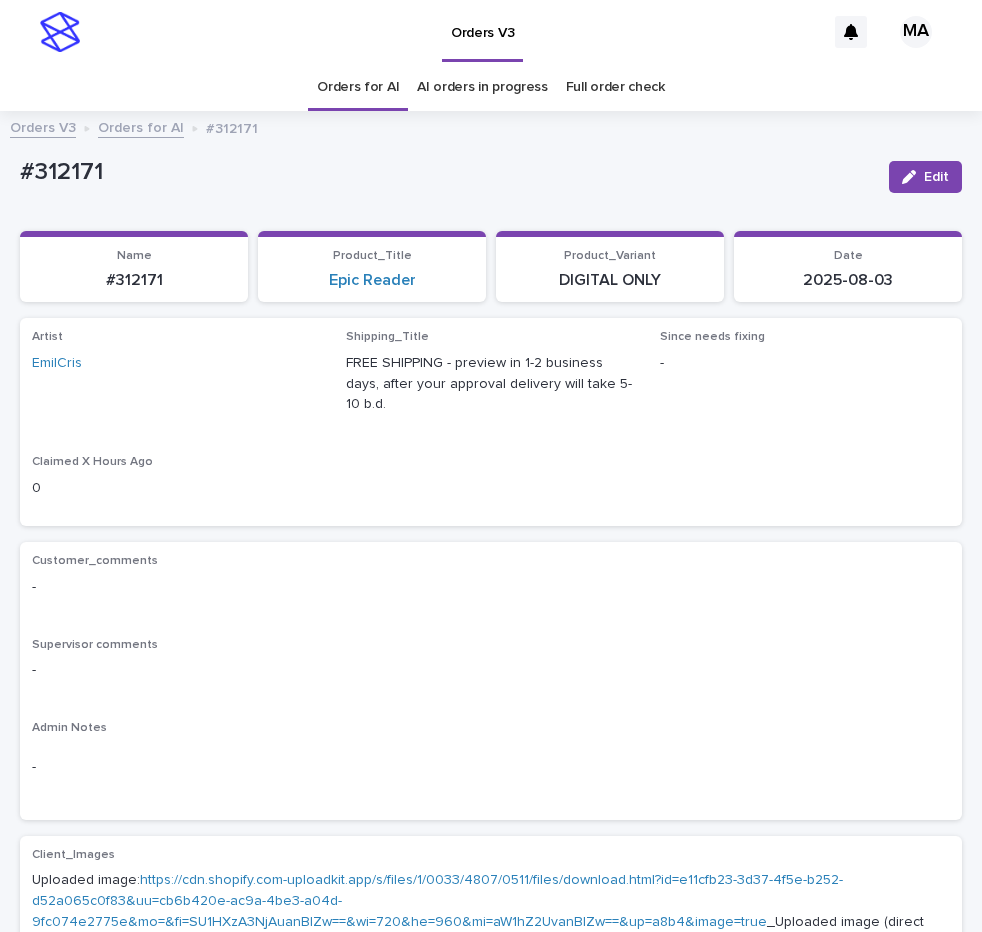 click on "Artist EmilCris" at bounding box center (177, 380) 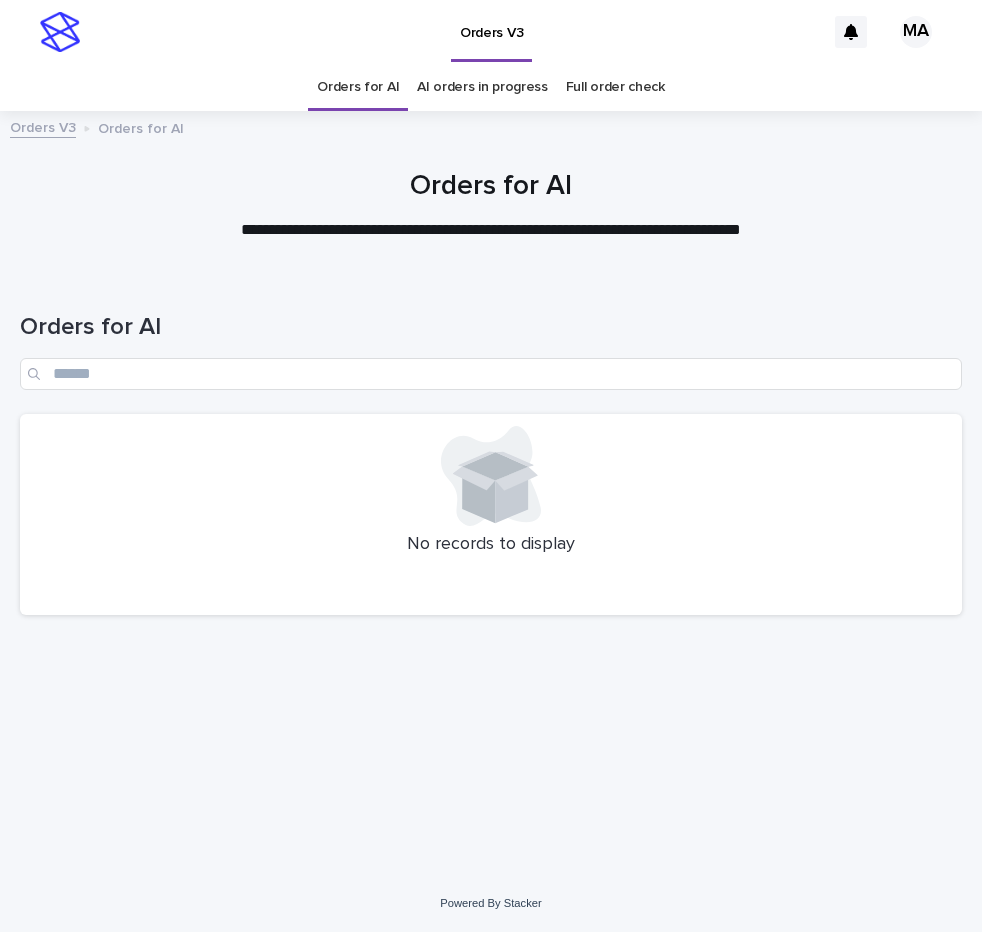 scroll, scrollTop: 0, scrollLeft: 0, axis: both 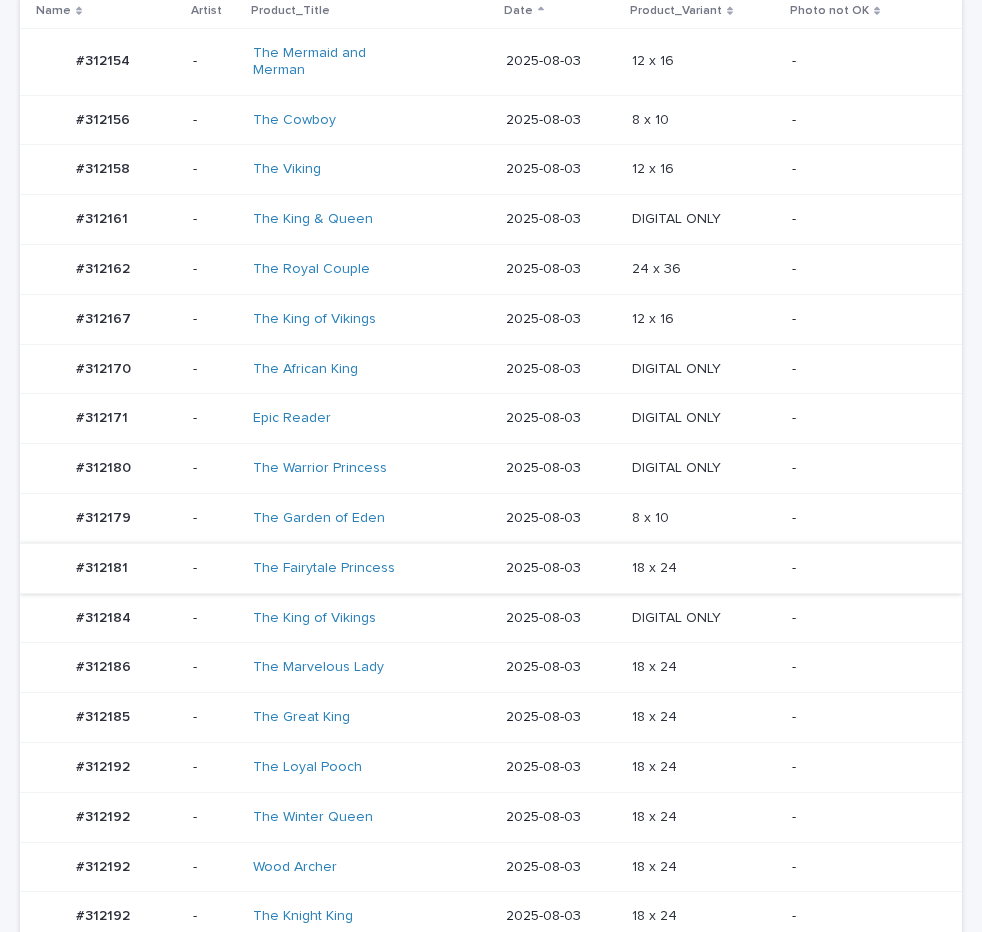 click on "-" at bounding box center [861, 618] 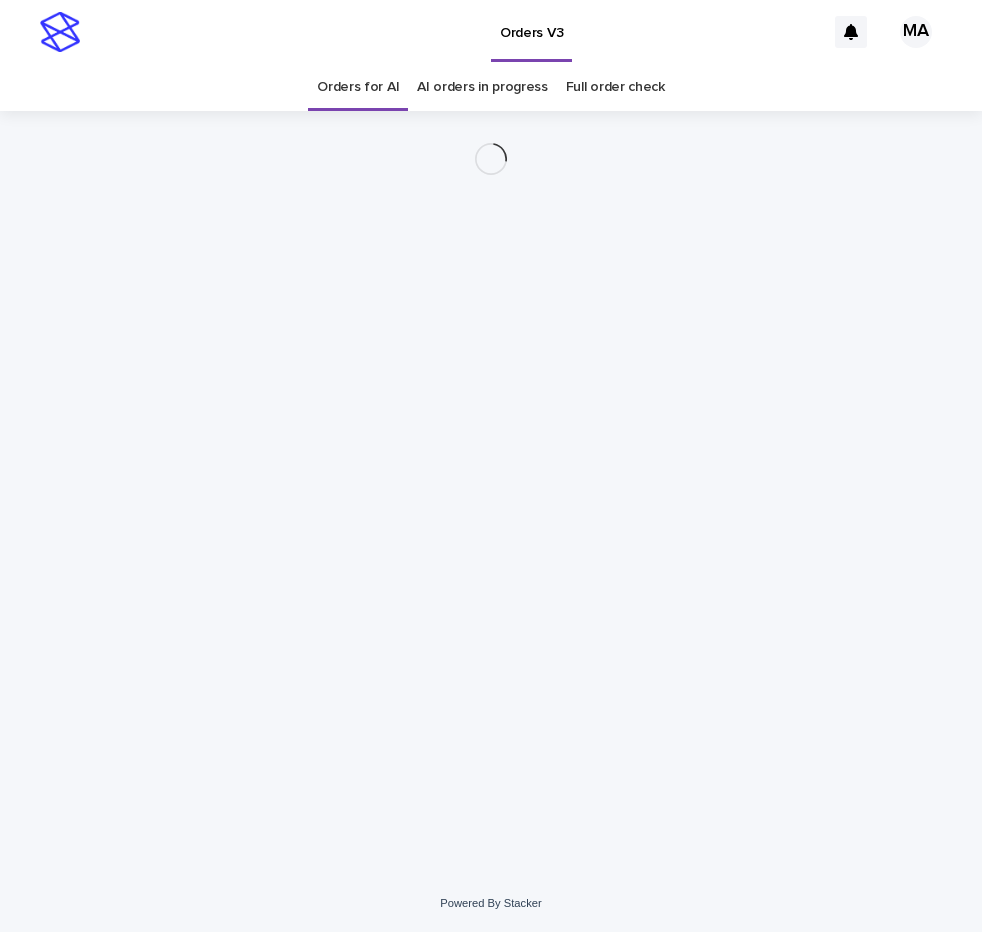 scroll, scrollTop: 0, scrollLeft: 0, axis: both 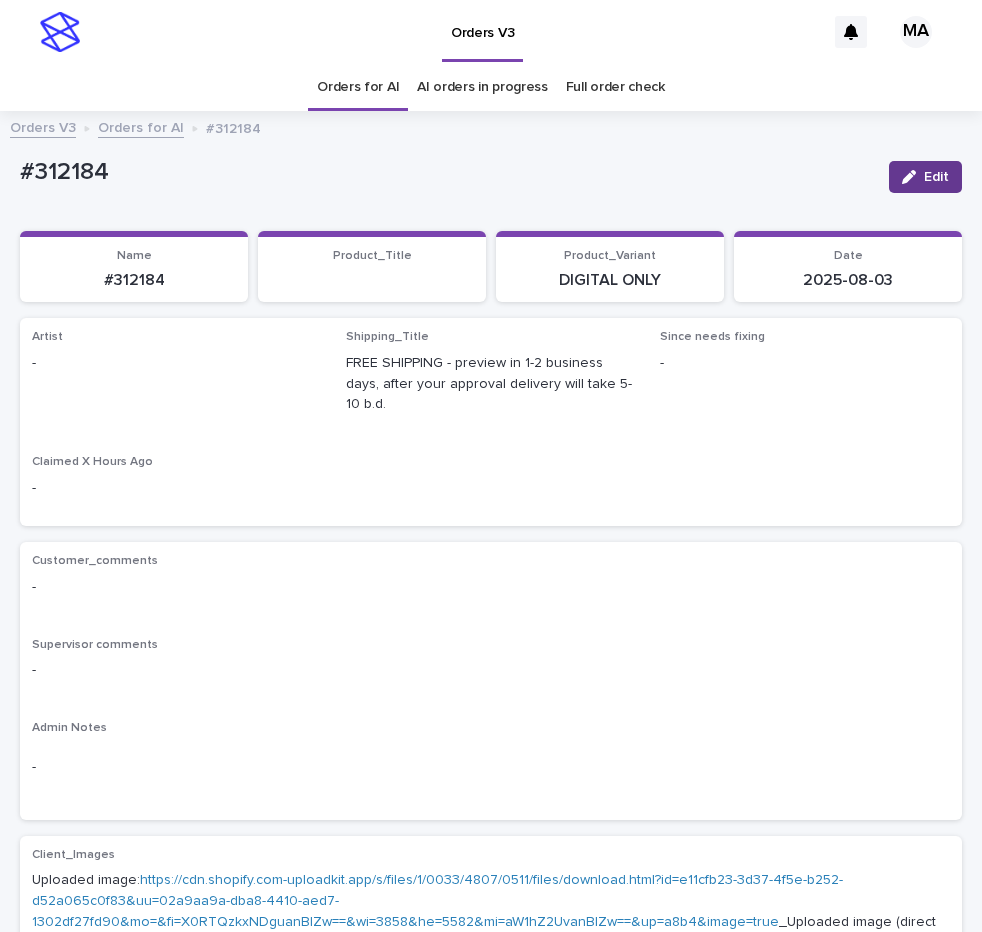 click on "Edit" at bounding box center (936, 177) 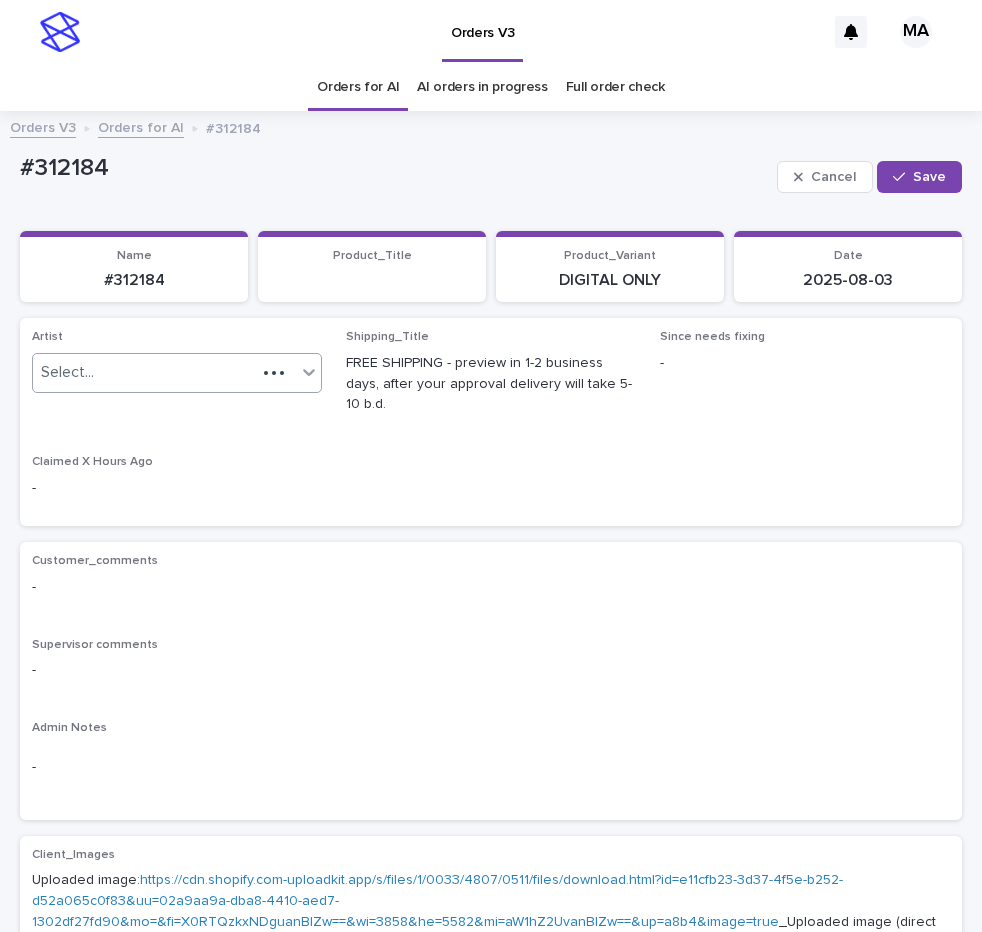 click on "Select..." at bounding box center [67, 372] 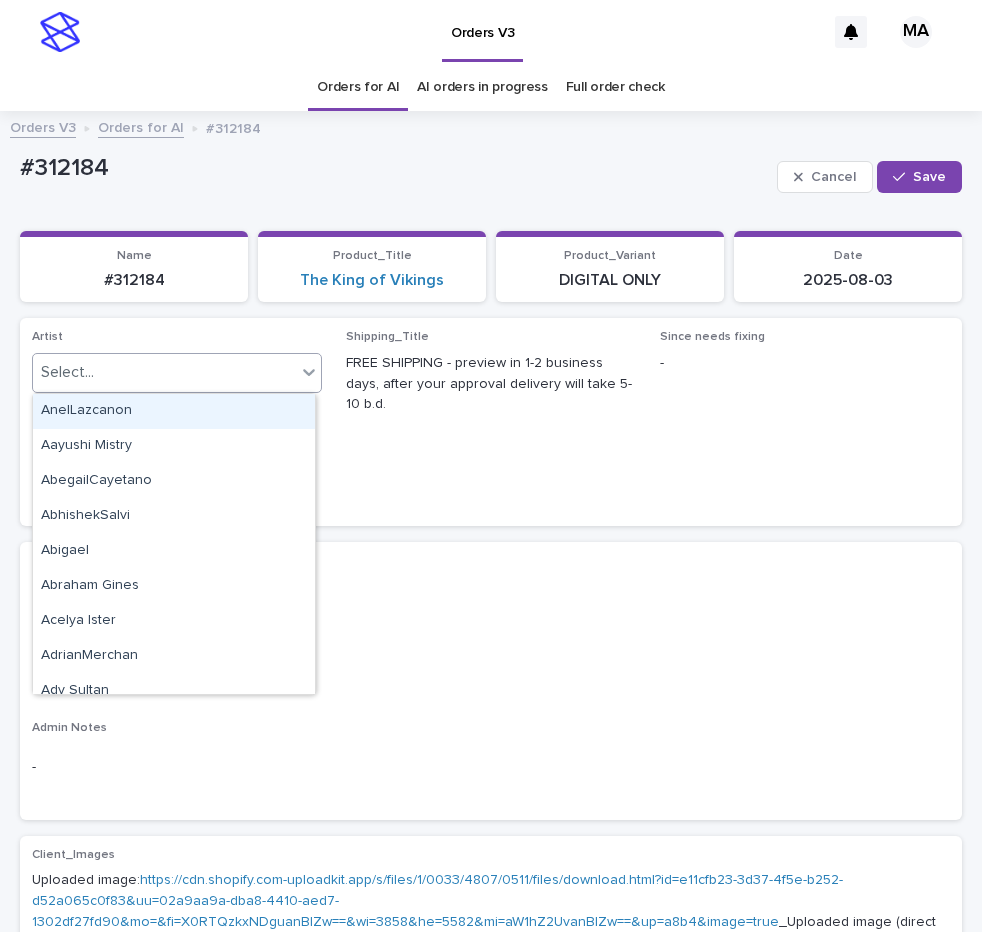 paste on "**********" 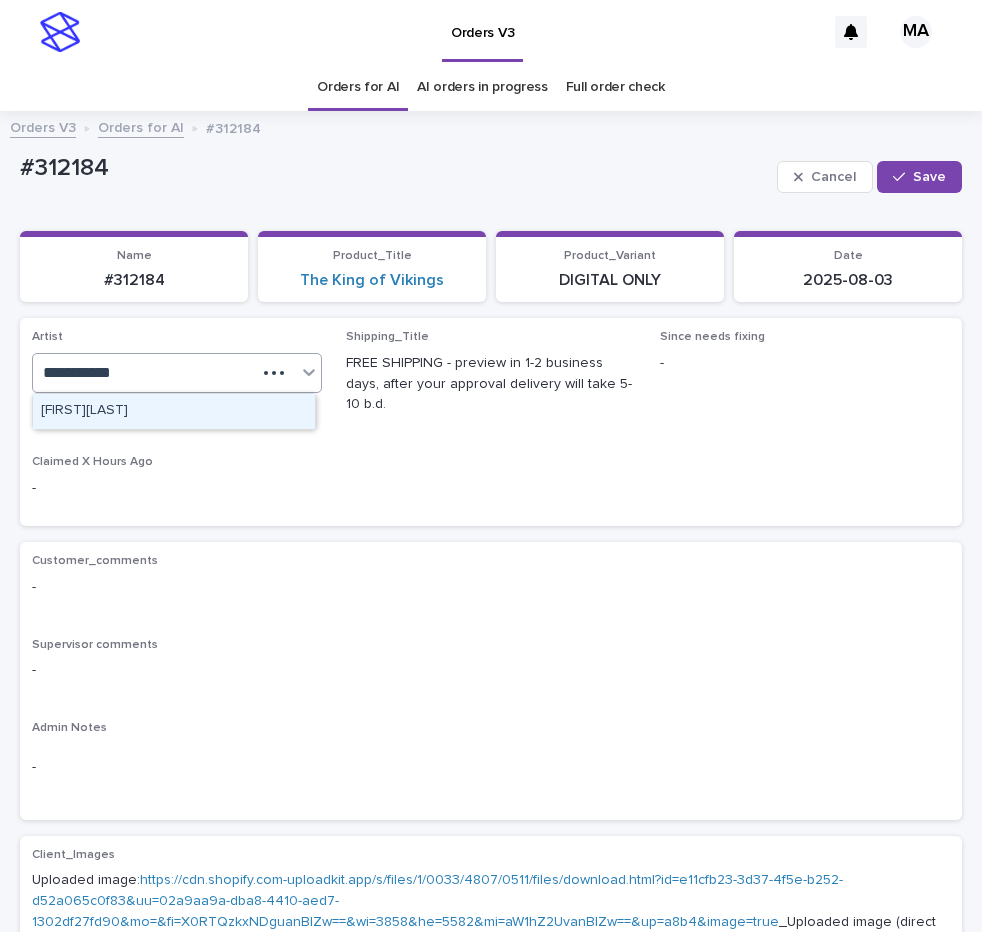 click on "[FIRST][LAST]" at bounding box center [174, 411] 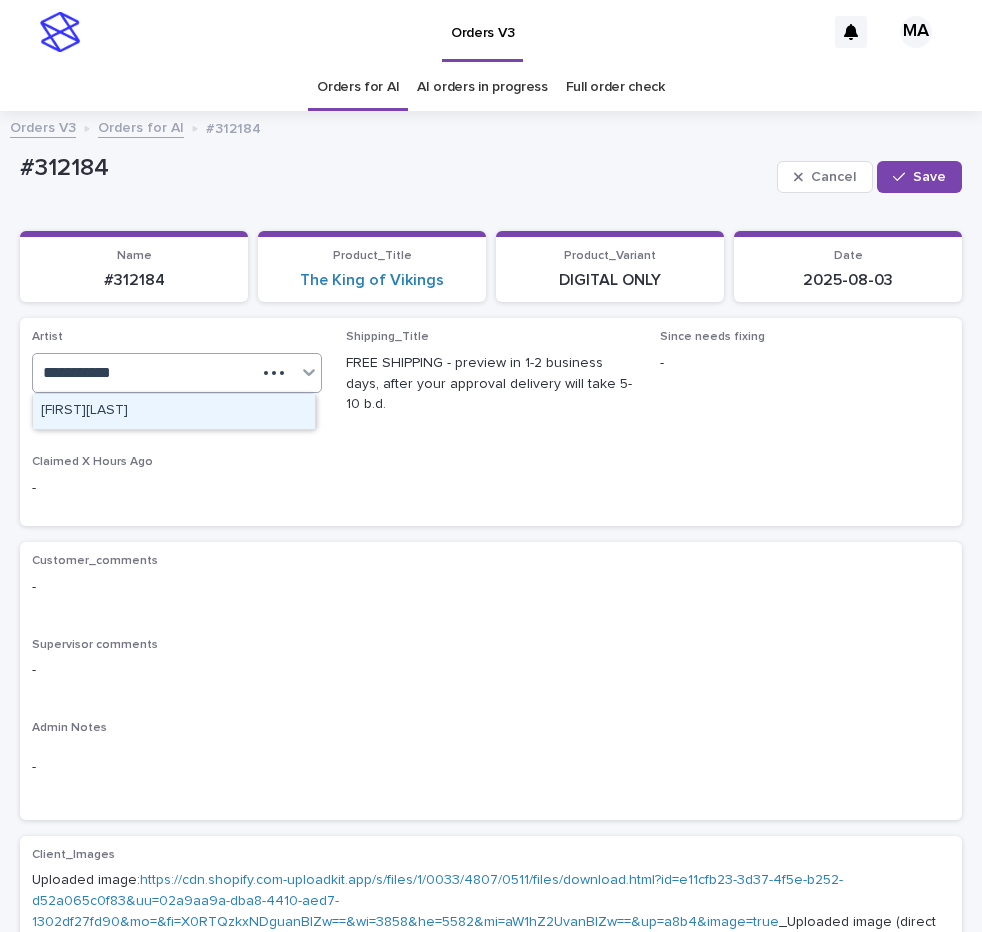 type 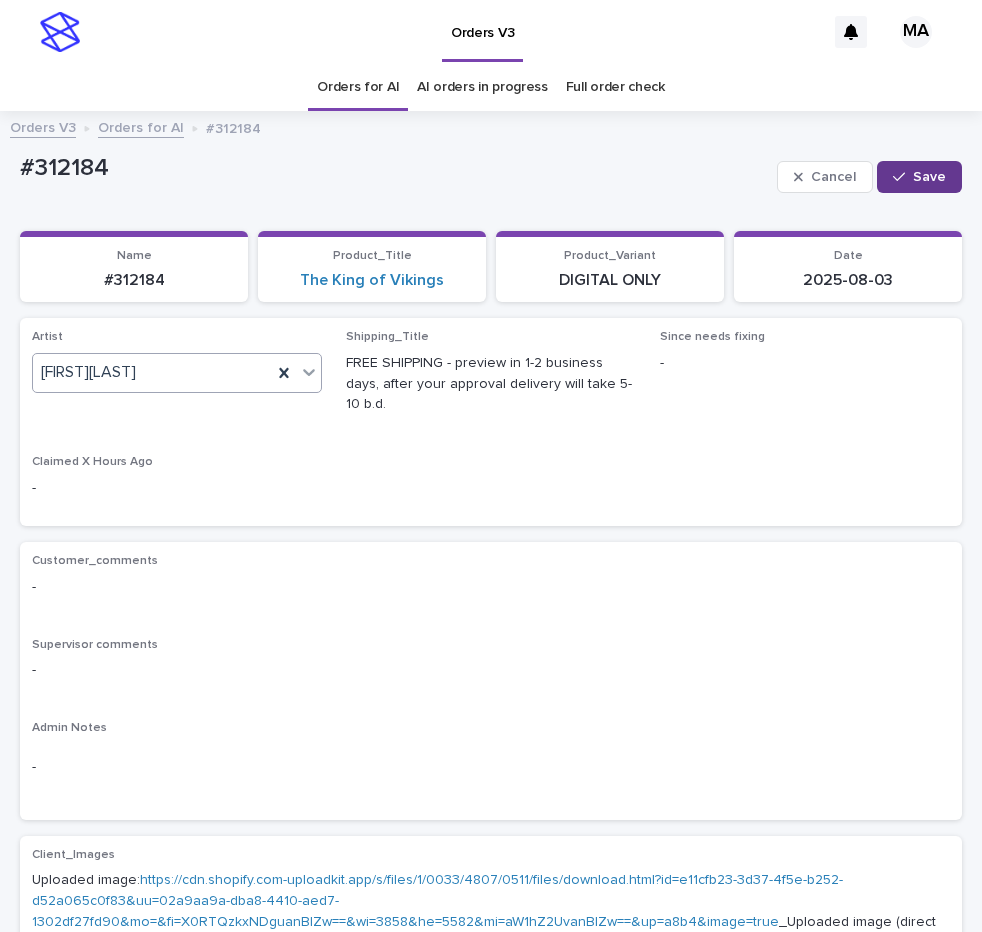 click on "Save" at bounding box center (919, 177) 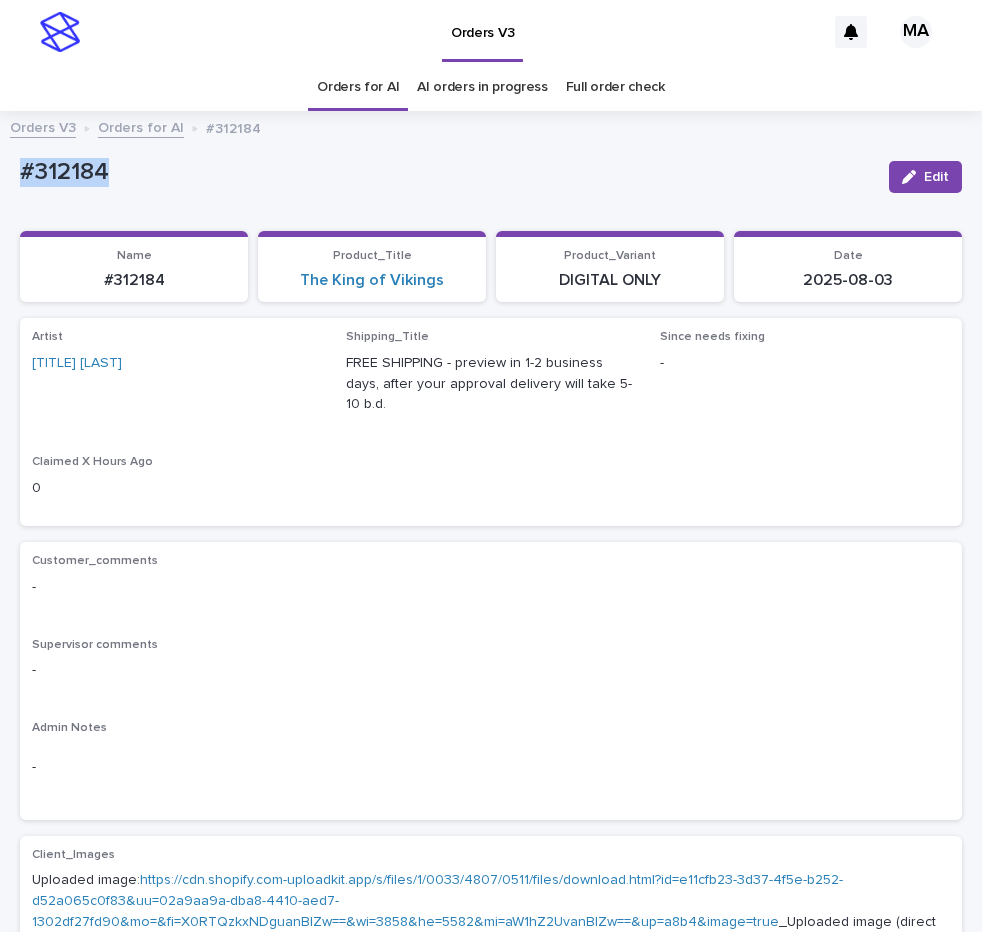 drag, startPoint x: 157, startPoint y: 184, endPoint x: -13, endPoint y: 201, distance: 170.84789 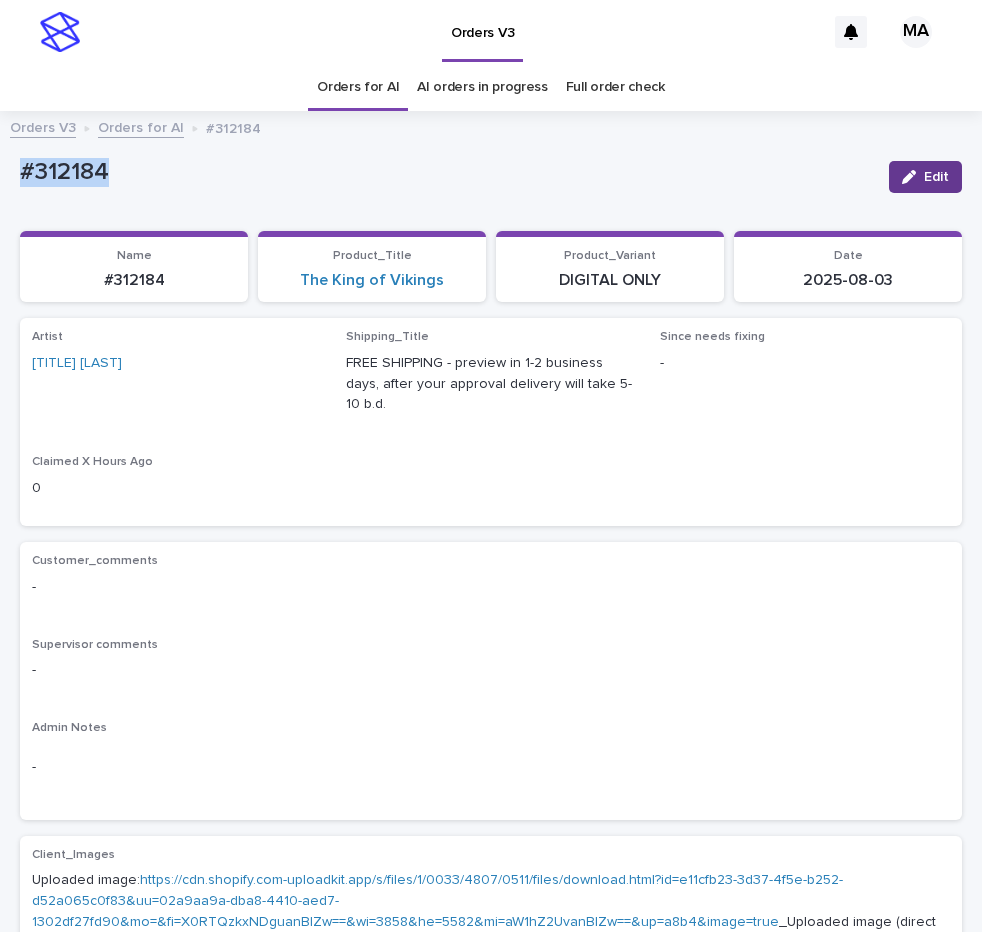 click on "Edit" at bounding box center (925, 177) 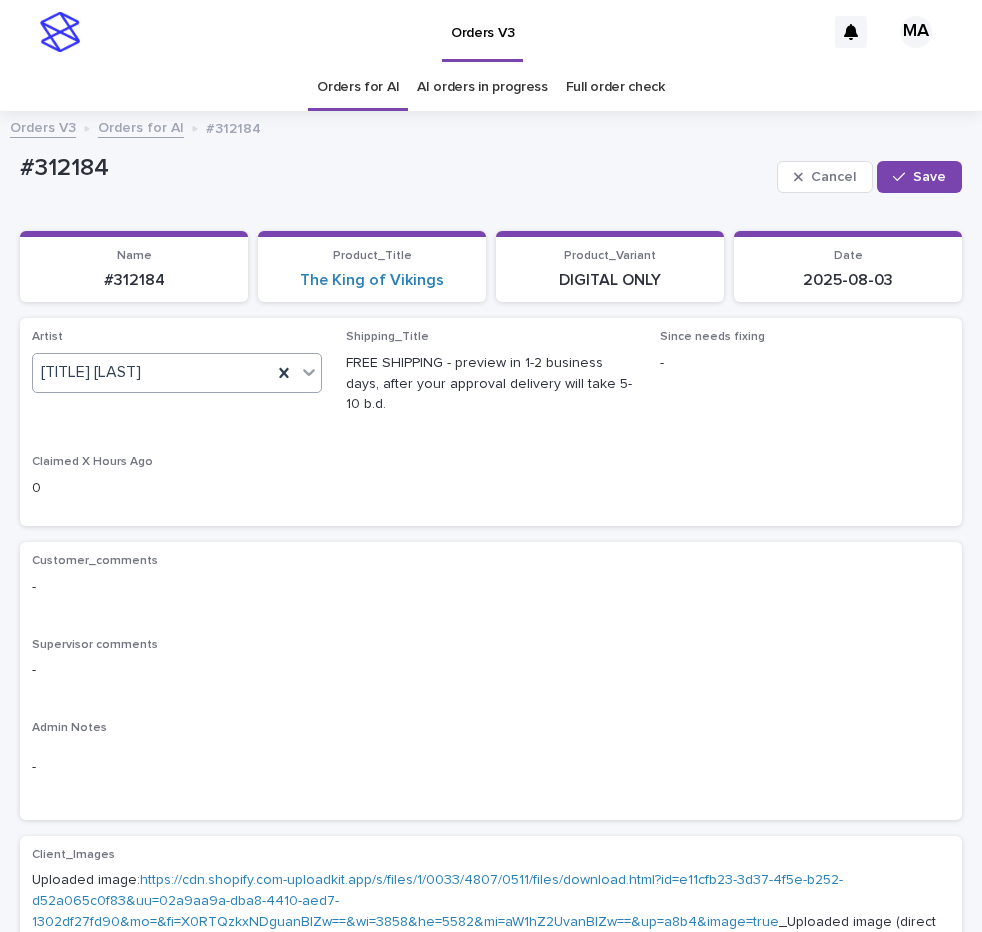 click on "Mrm Ramishvili" at bounding box center [152, 372] 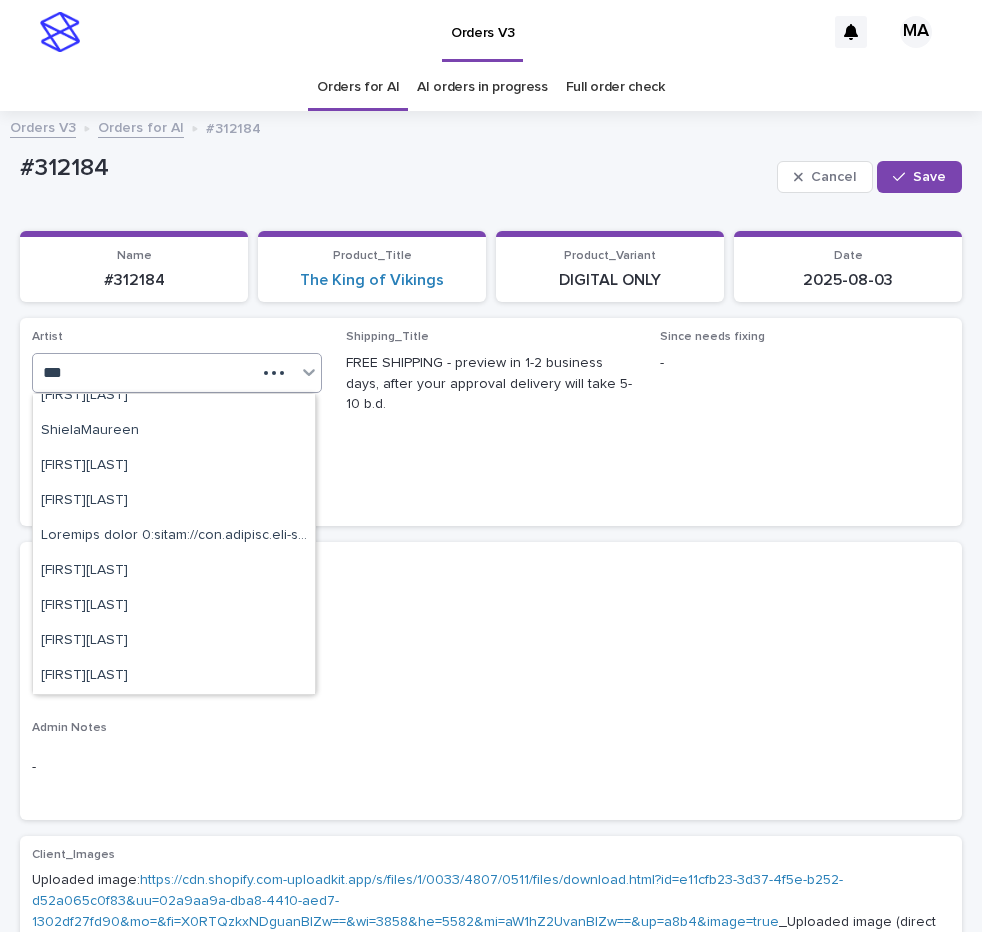 scroll, scrollTop: 960, scrollLeft: 0, axis: vertical 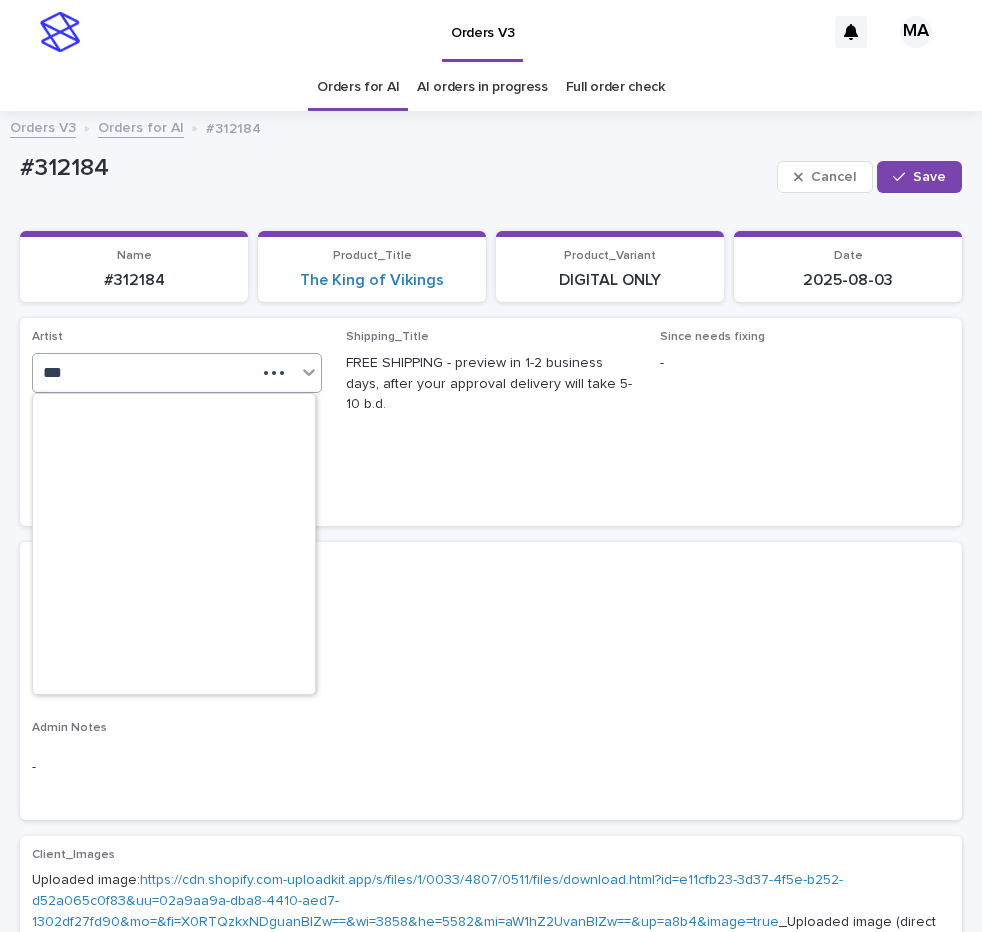 type on "****" 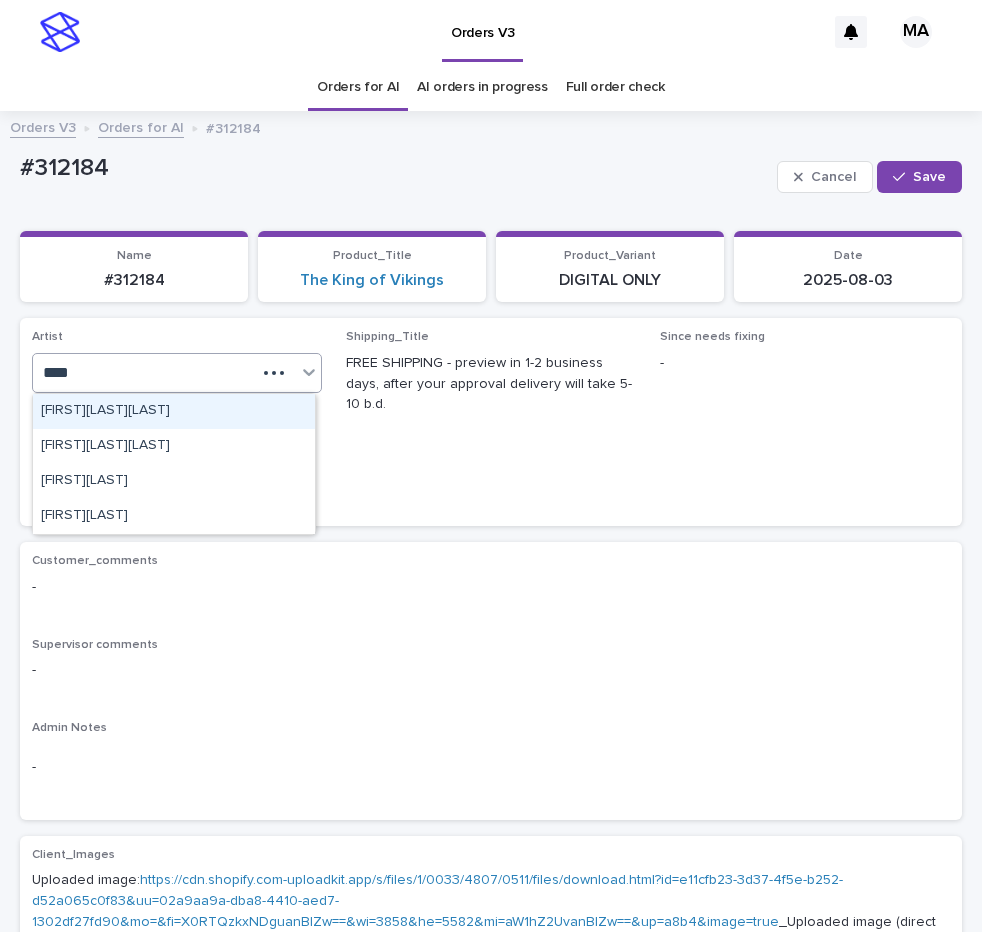 scroll, scrollTop: 0, scrollLeft: 0, axis: both 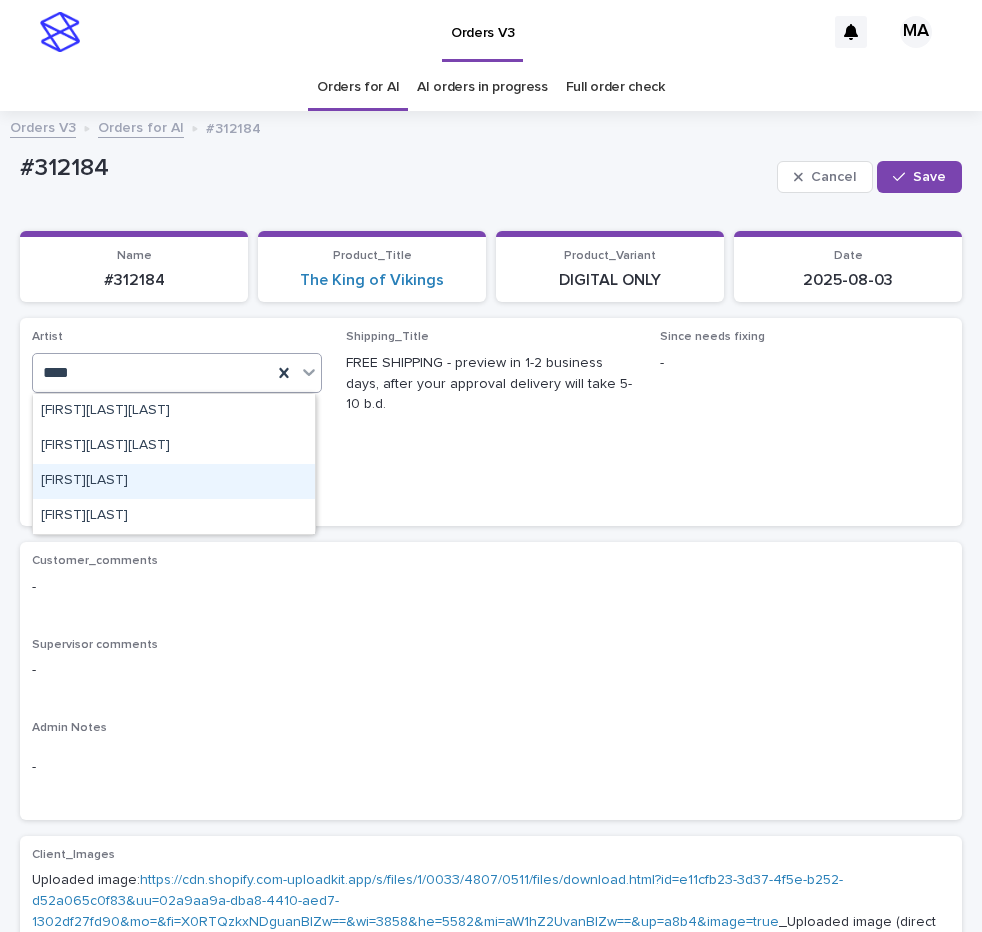 click on "[FIRST] [LAST]" at bounding box center (174, 481) 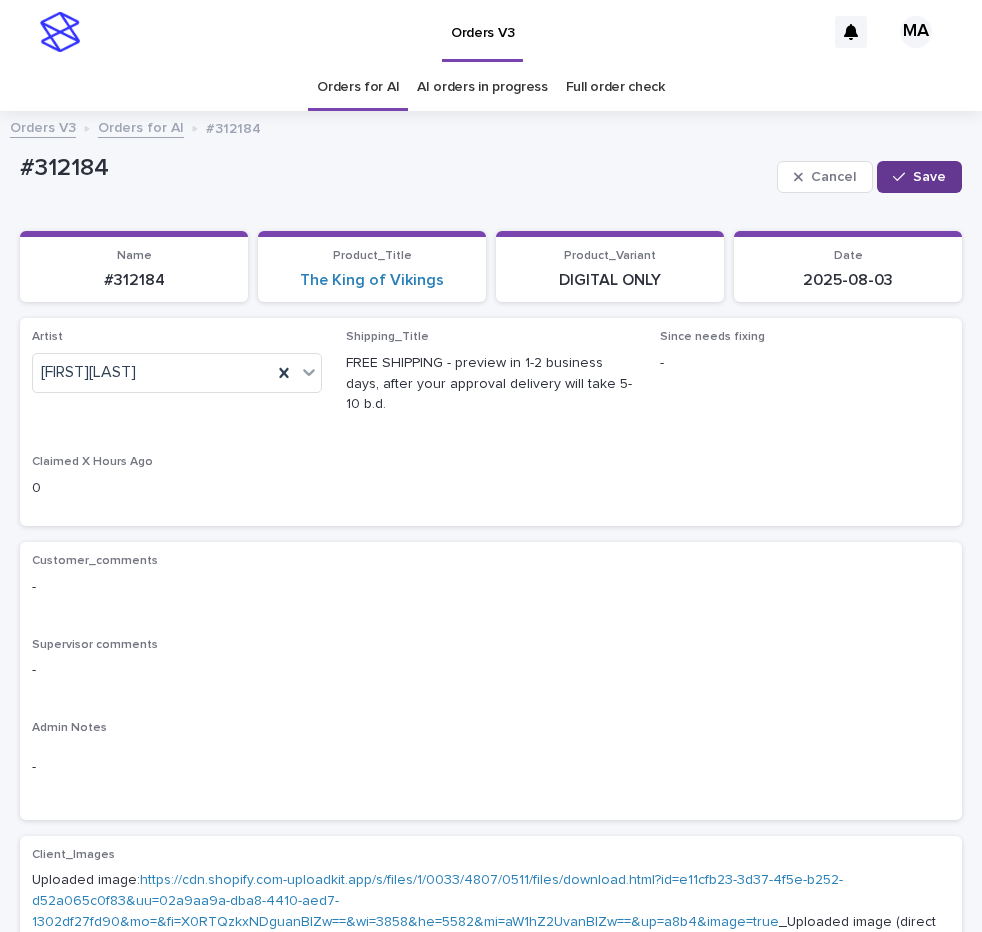 click on "Save" at bounding box center (929, 177) 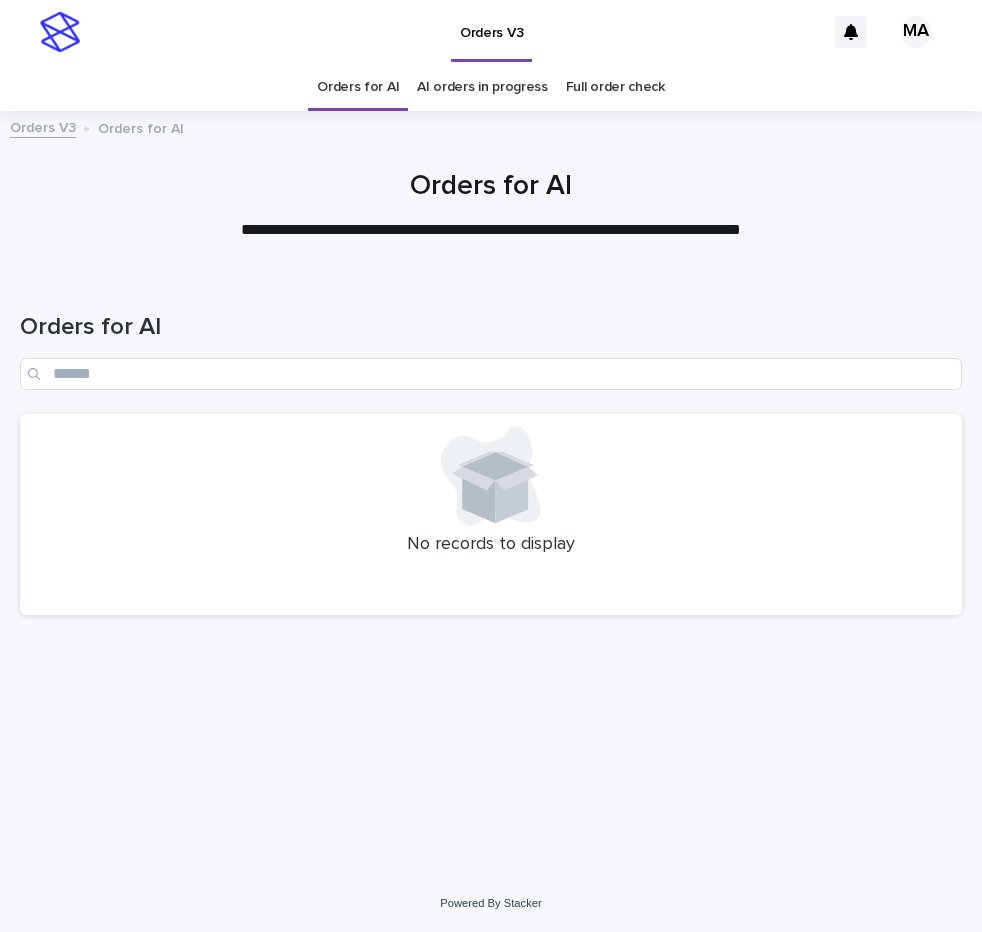 scroll, scrollTop: 0, scrollLeft: 0, axis: both 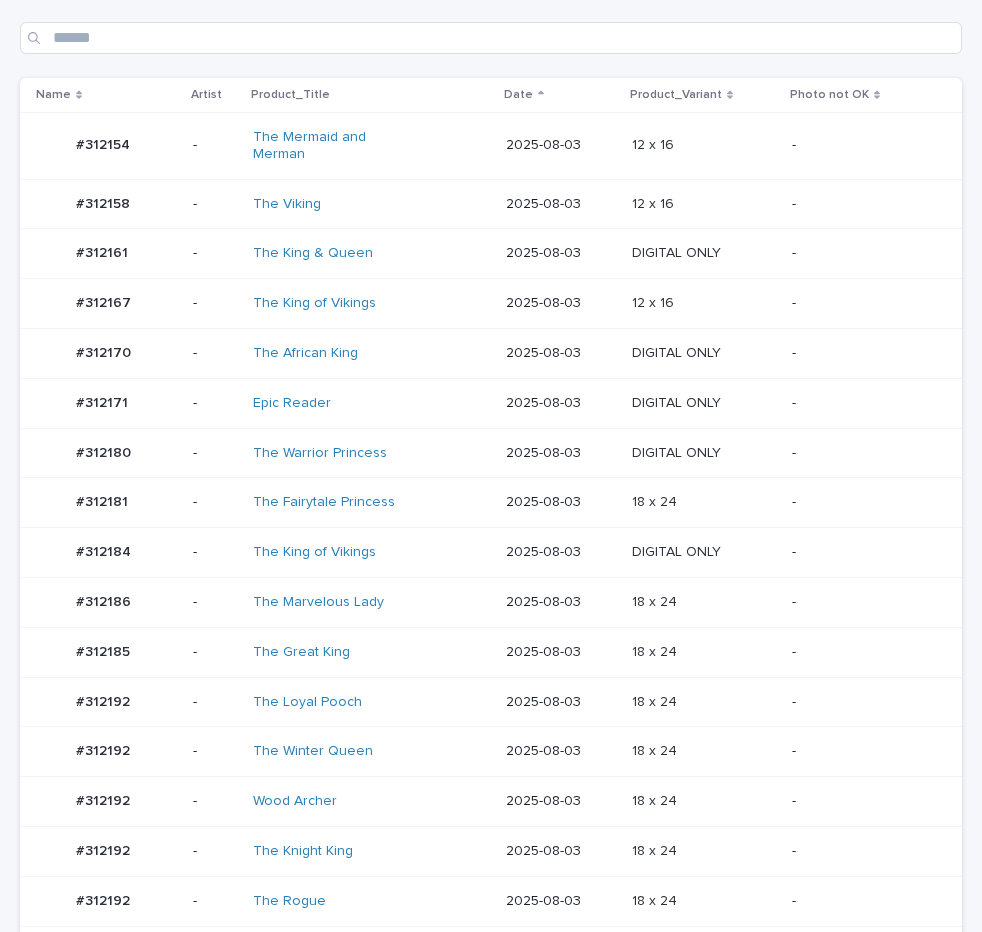 click on "18 x 24 18 x 24" at bounding box center [704, 652] 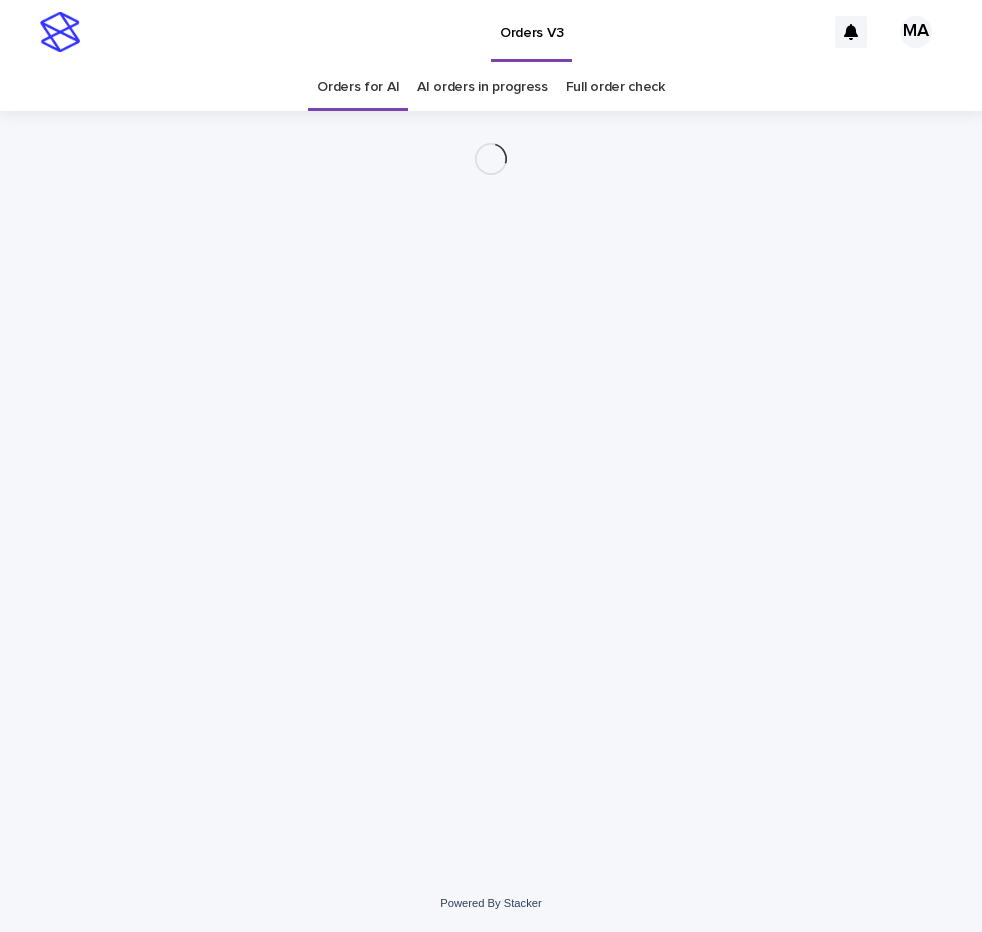 scroll, scrollTop: 0, scrollLeft: 0, axis: both 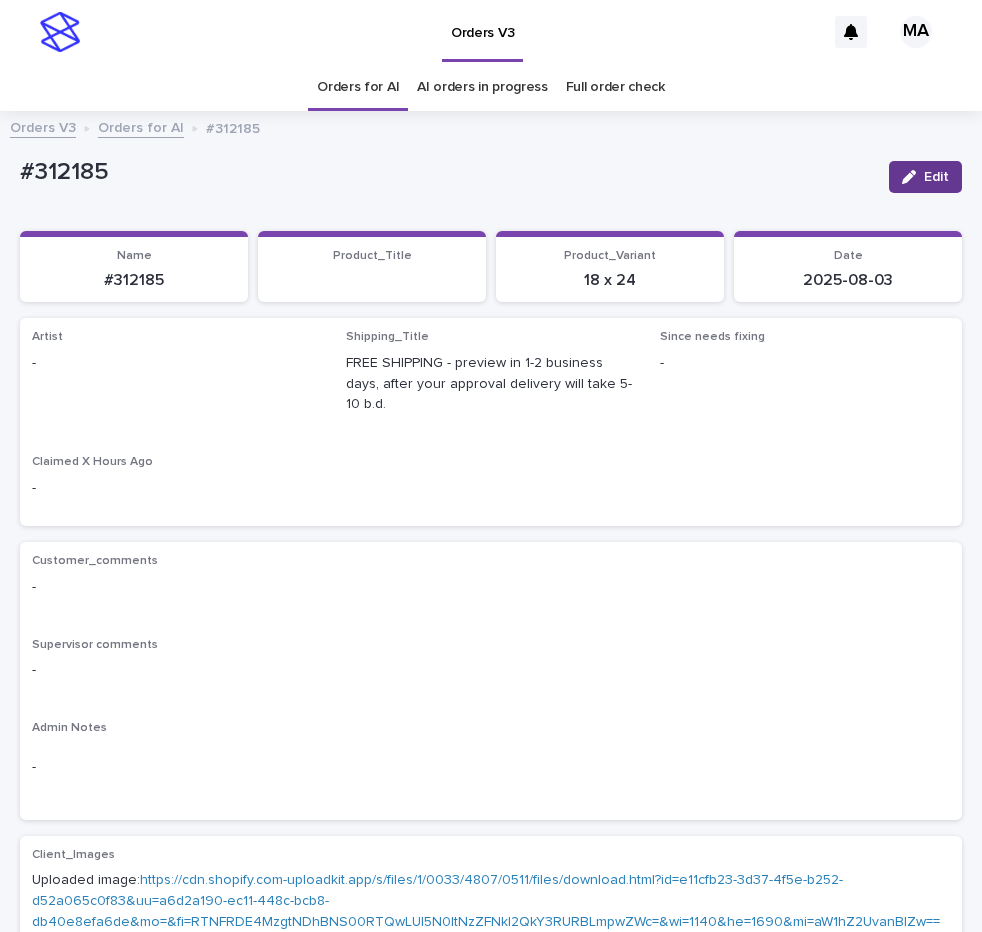 click on "Edit" at bounding box center [925, 177] 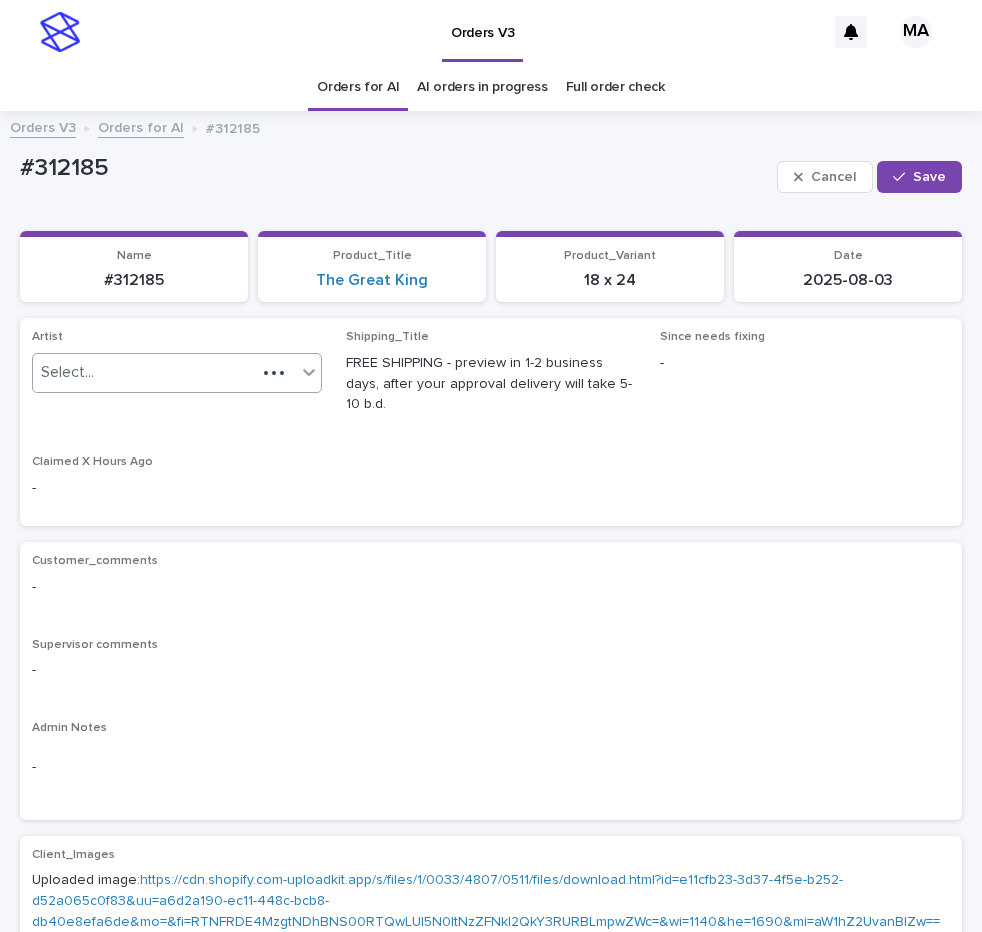 click on "Select..." at bounding box center (67, 372) 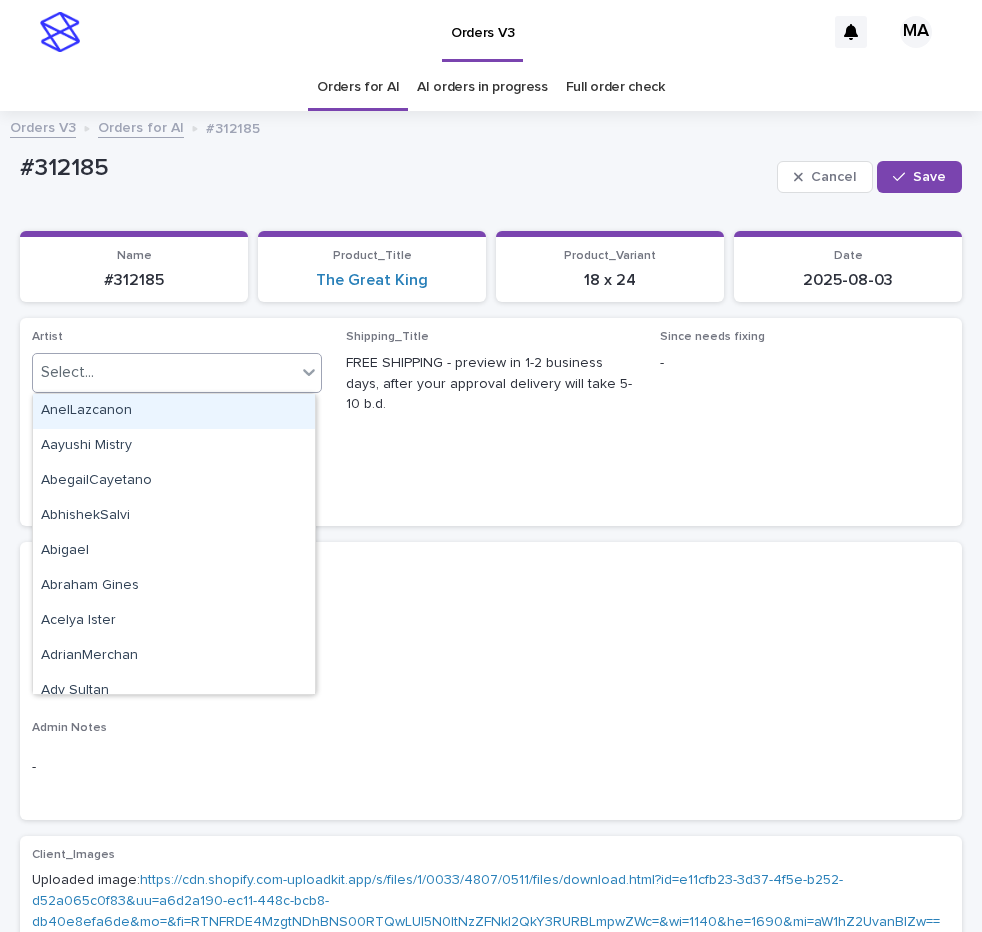 paste on "**********" 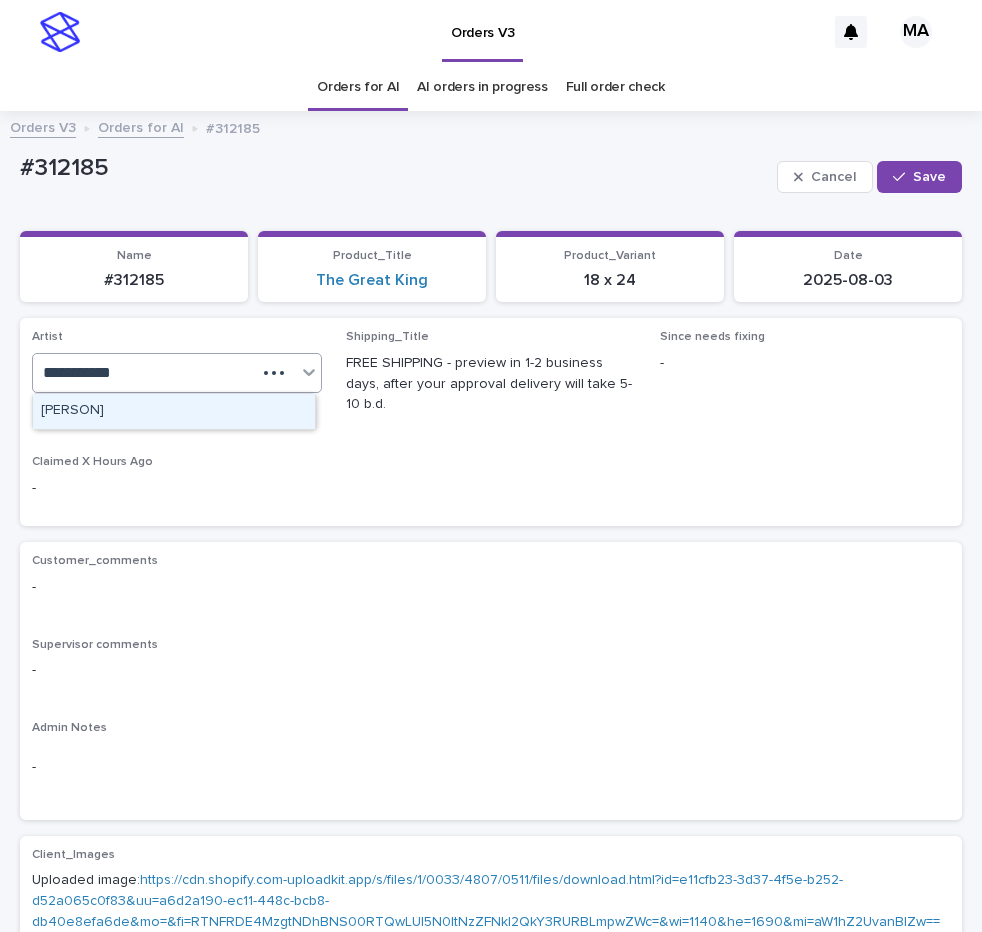 click on "[FIRST] [LAST]" at bounding box center [174, 411] 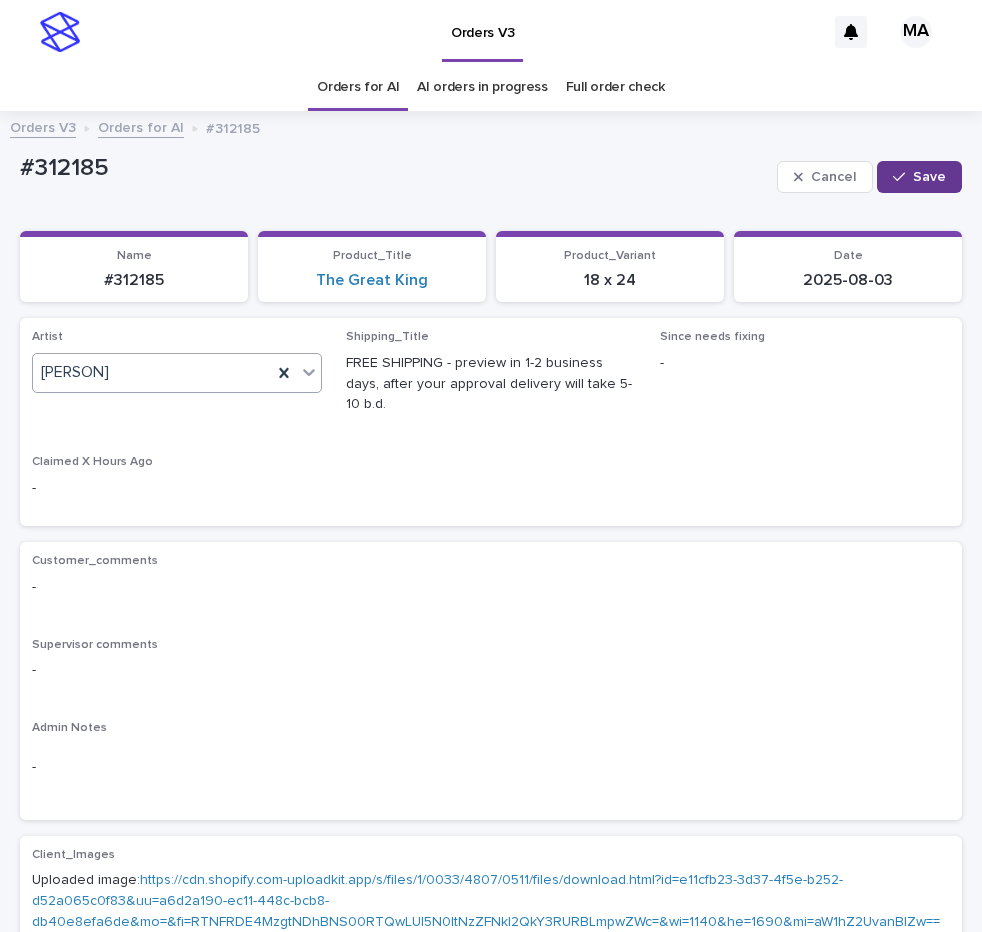 click on "Save" at bounding box center (919, 177) 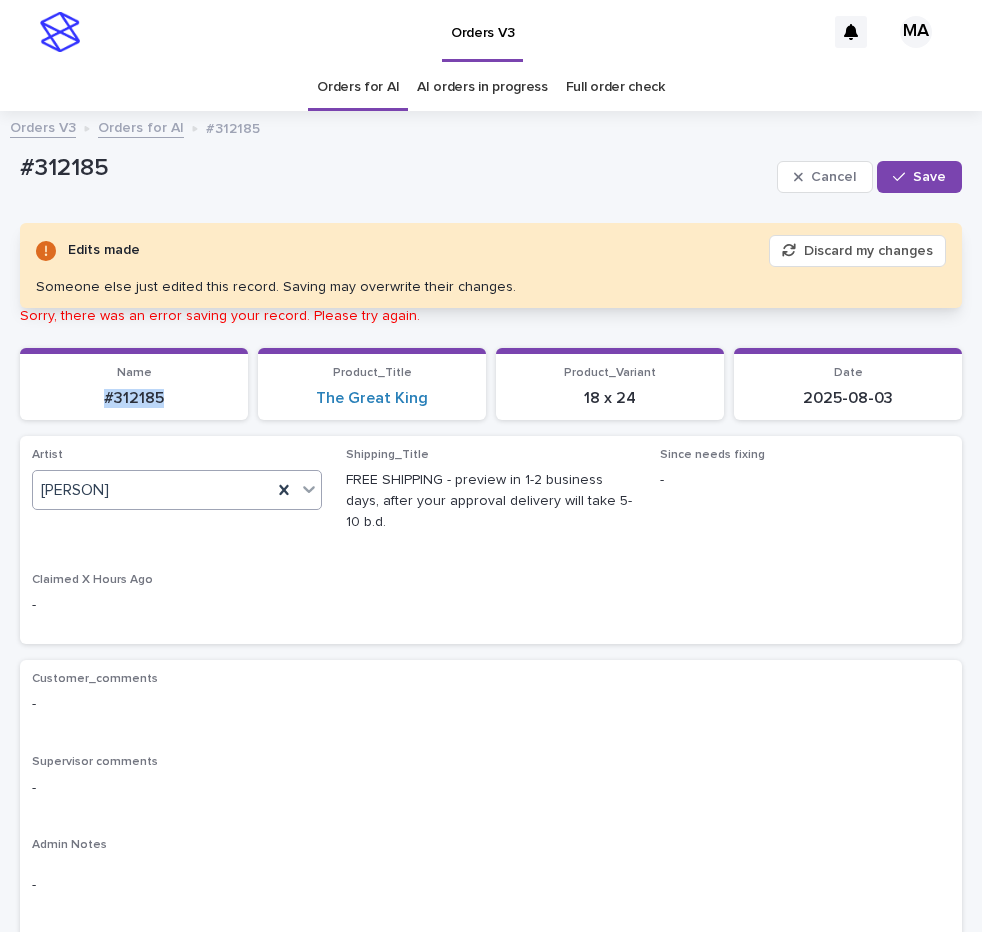 drag, startPoint x: 179, startPoint y: 405, endPoint x: 3, endPoint y: 414, distance: 176.22997 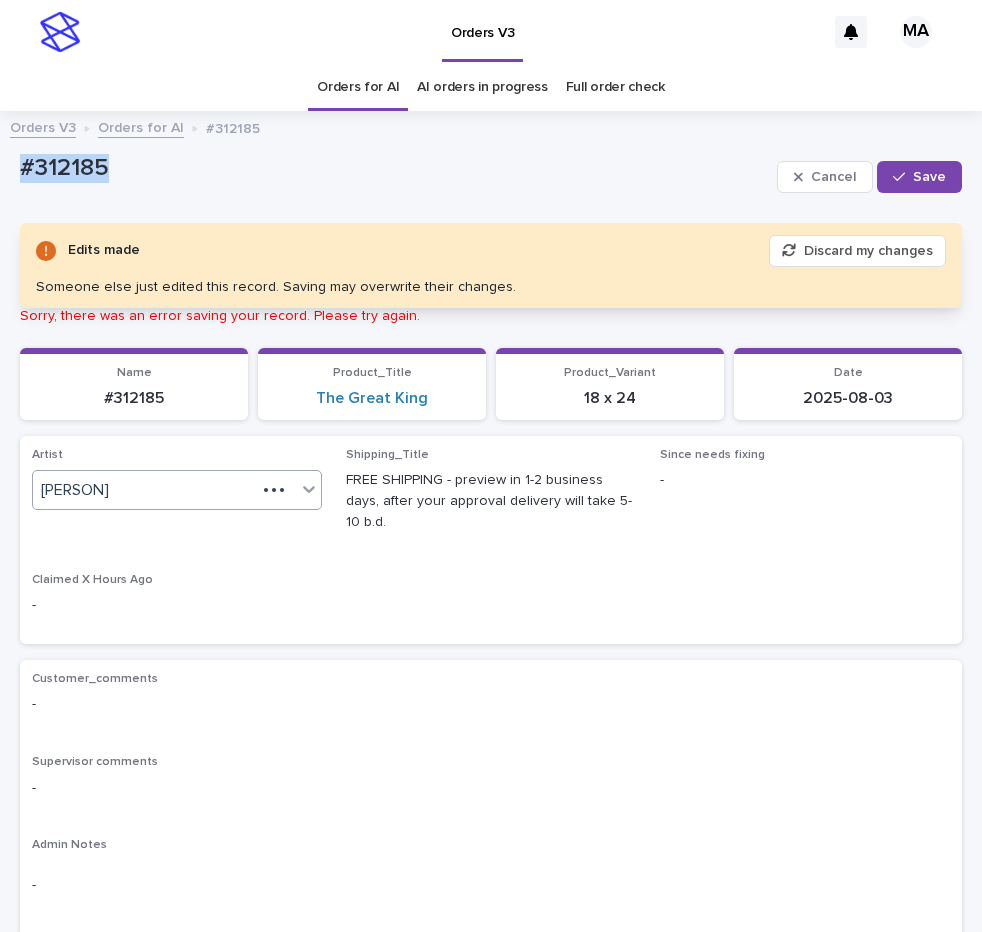 drag, startPoint x: 131, startPoint y: 174, endPoint x: -13, endPoint y: 199, distance: 146.15402 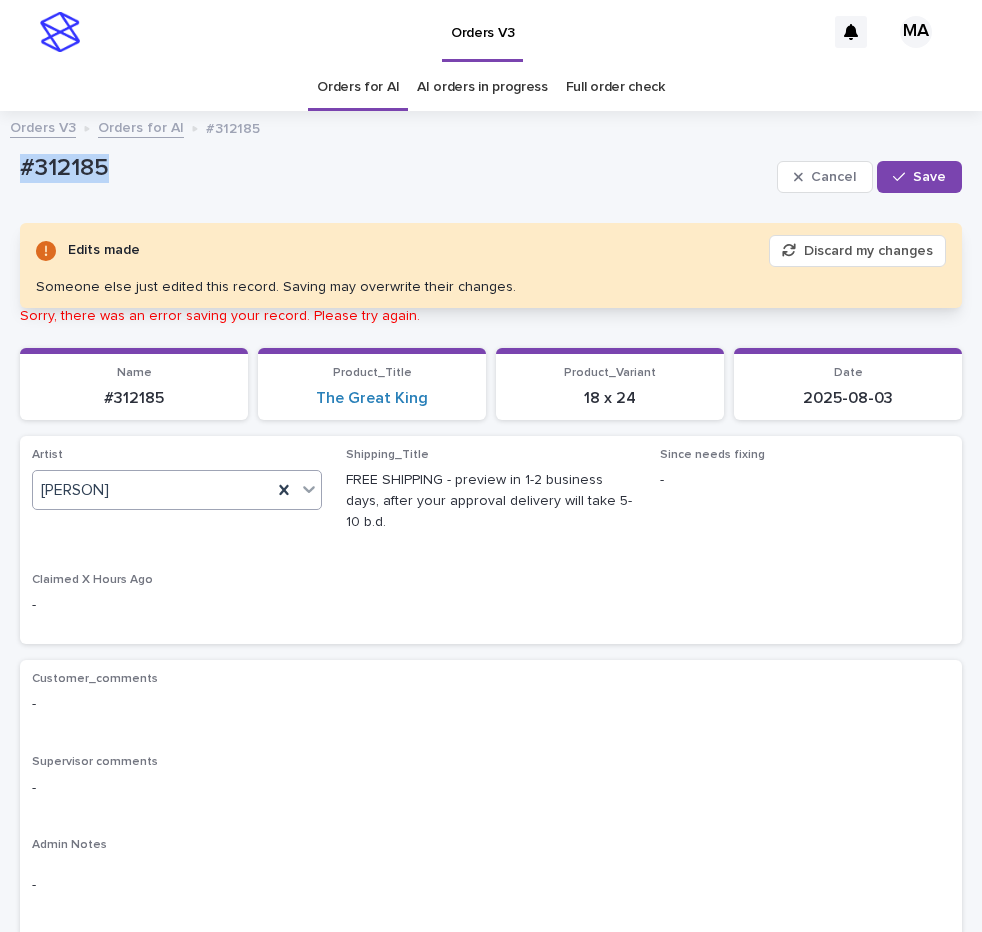 copy on "#312185" 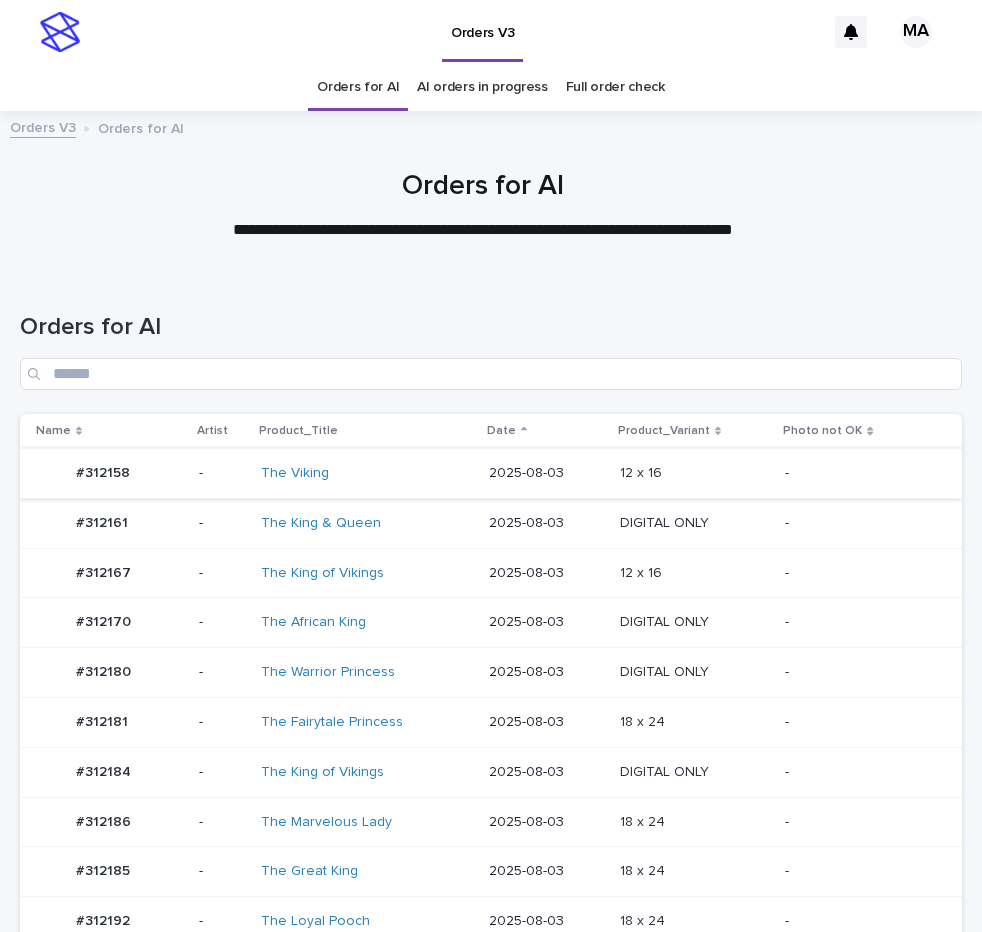 scroll, scrollTop: 0, scrollLeft: 0, axis: both 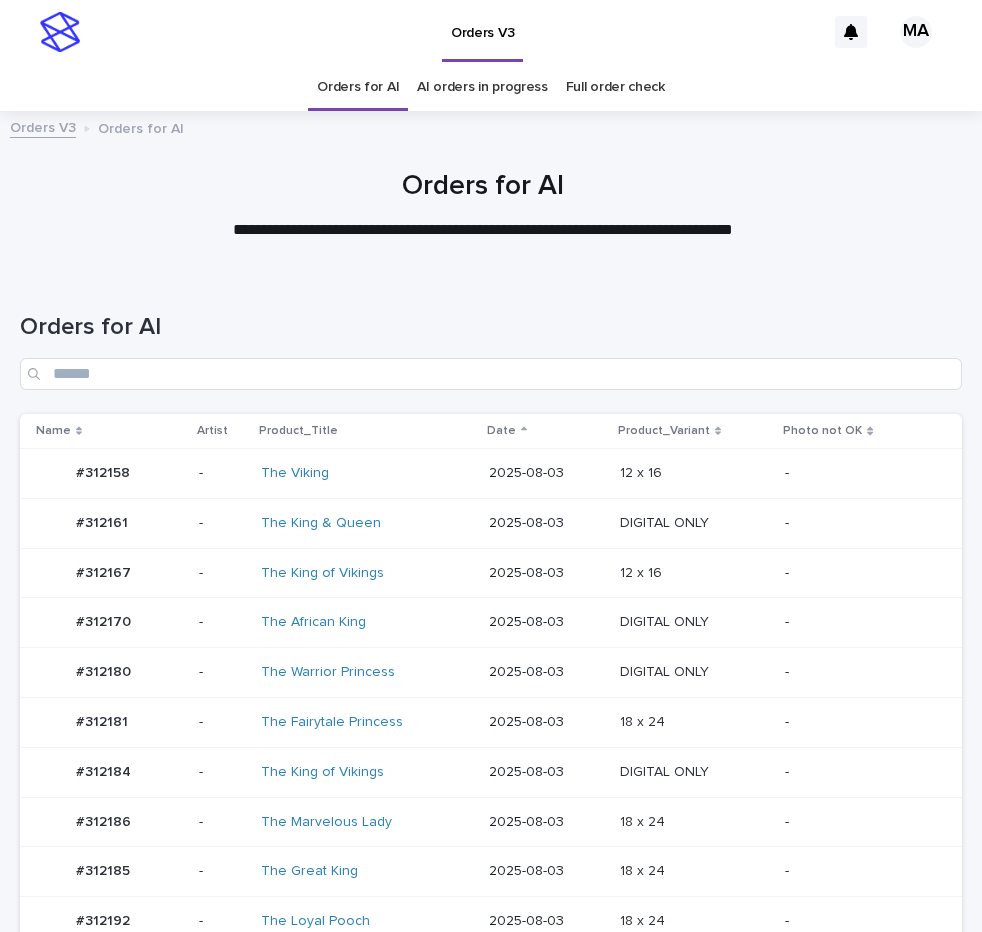 click on "-" at bounding box center [869, 623] 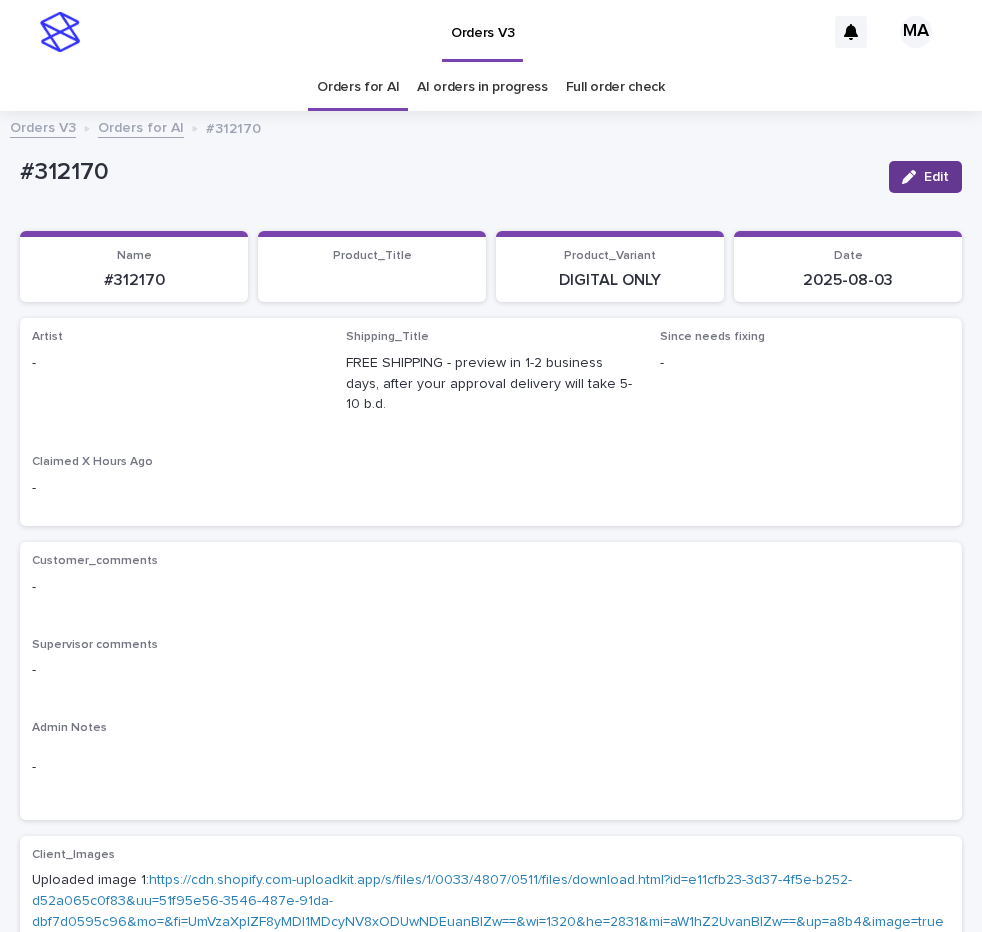 click at bounding box center [913, 177] 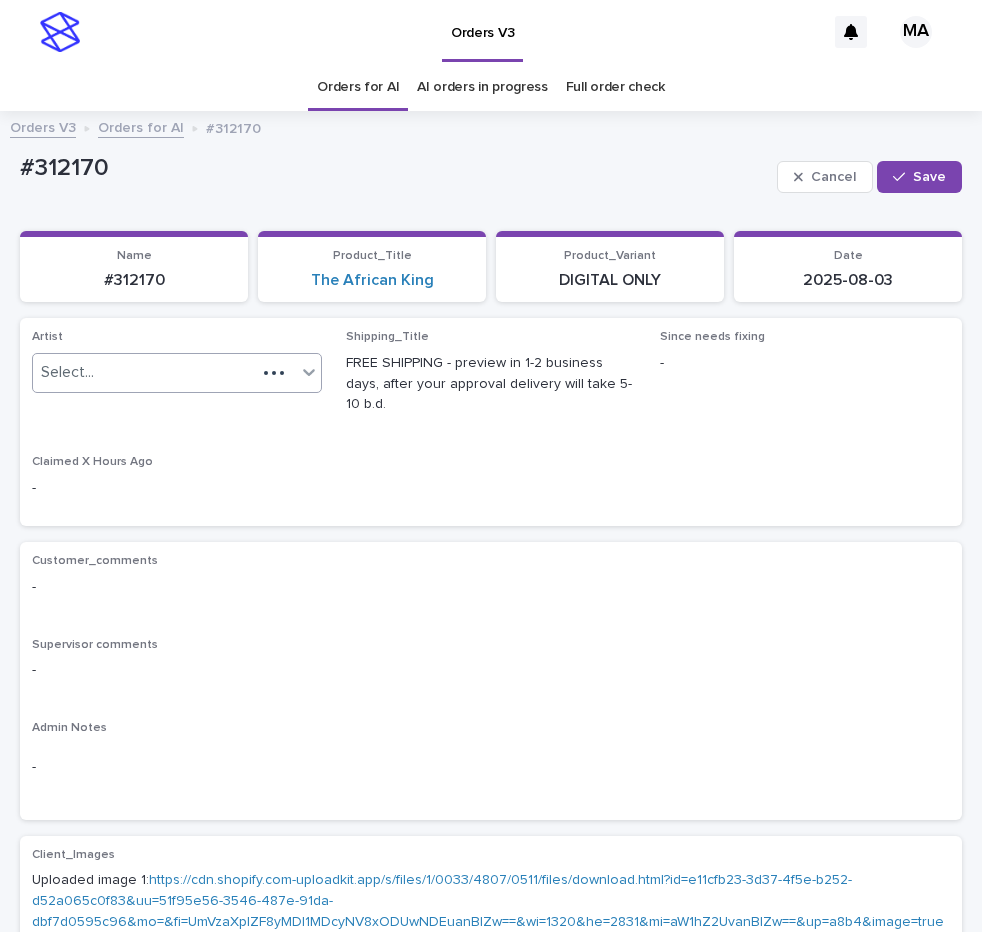 click on "Select..." at bounding box center (144, 372) 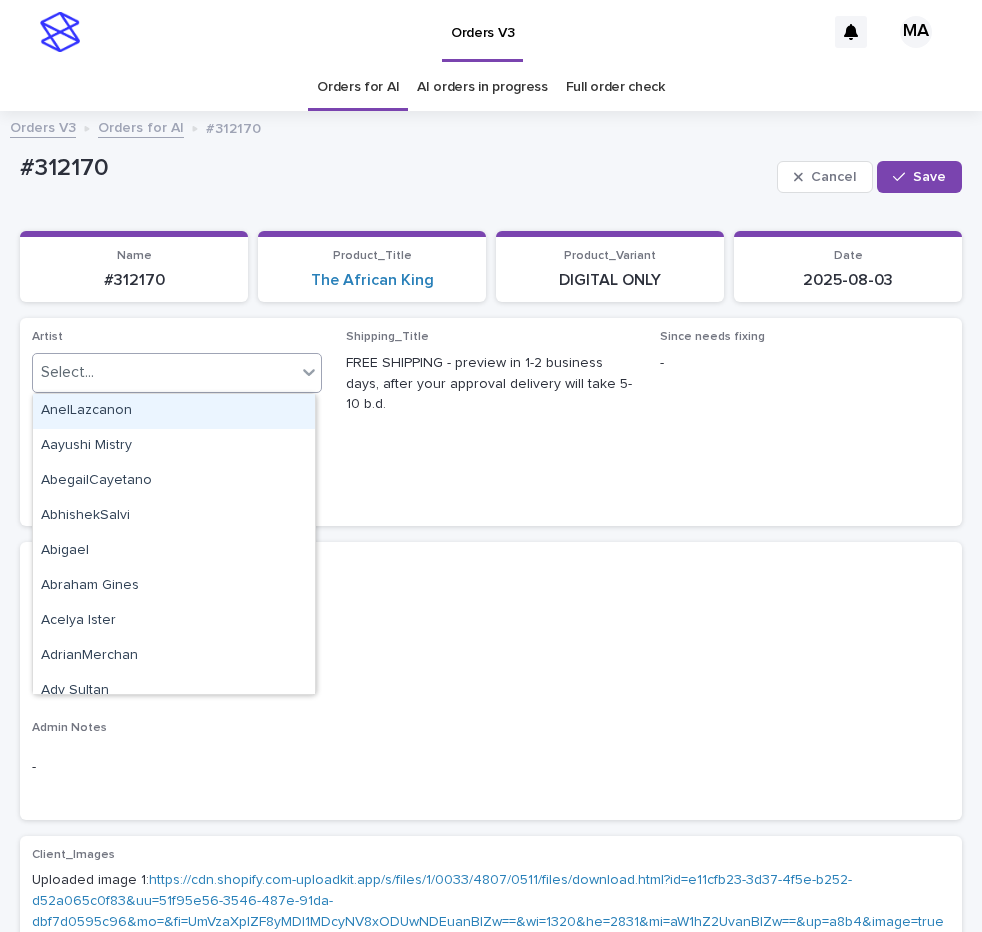 paste on "**********" 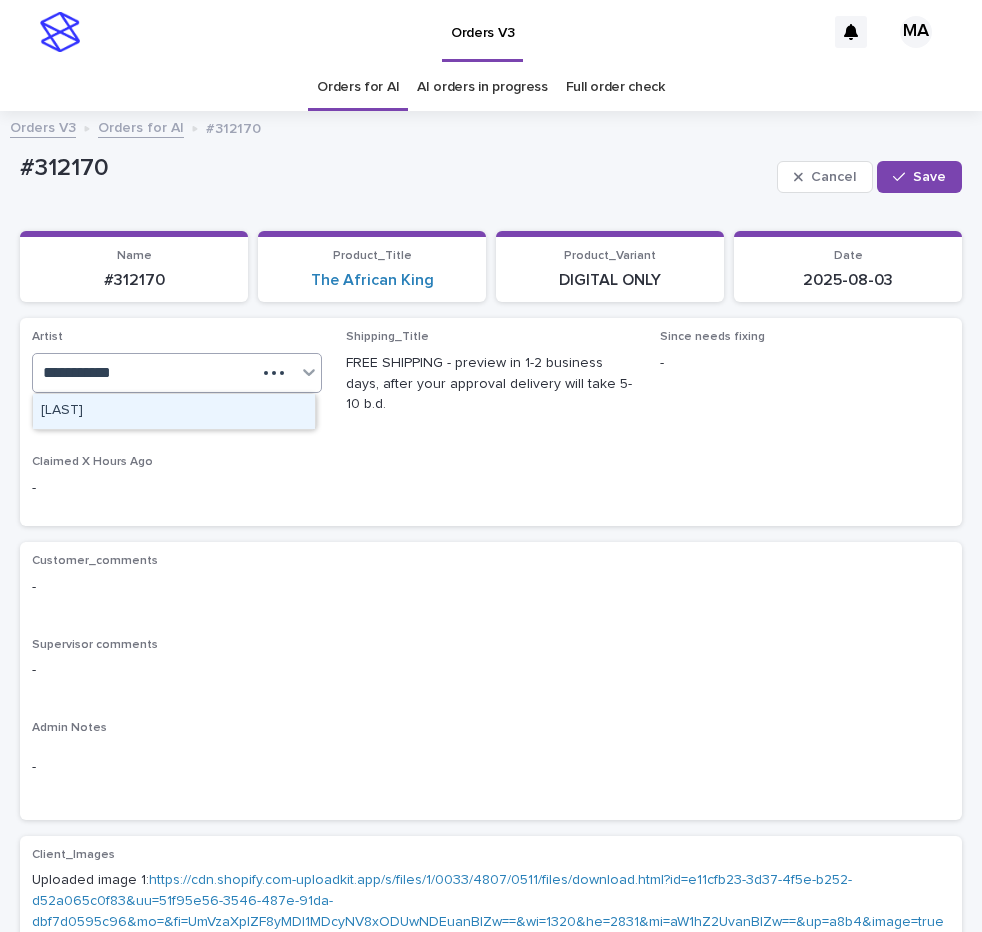 click on "[FIRST] [LAST]" at bounding box center (174, 411) 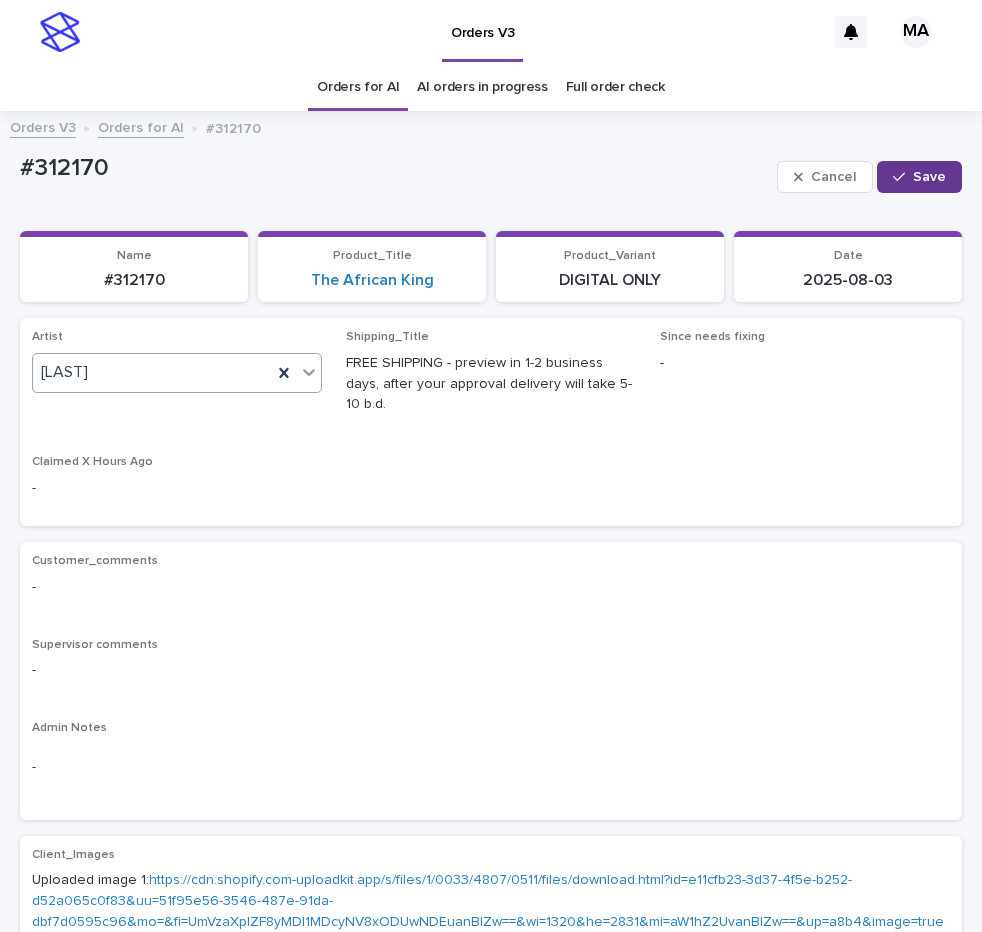 click on "Save" at bounding box center (919, 177) 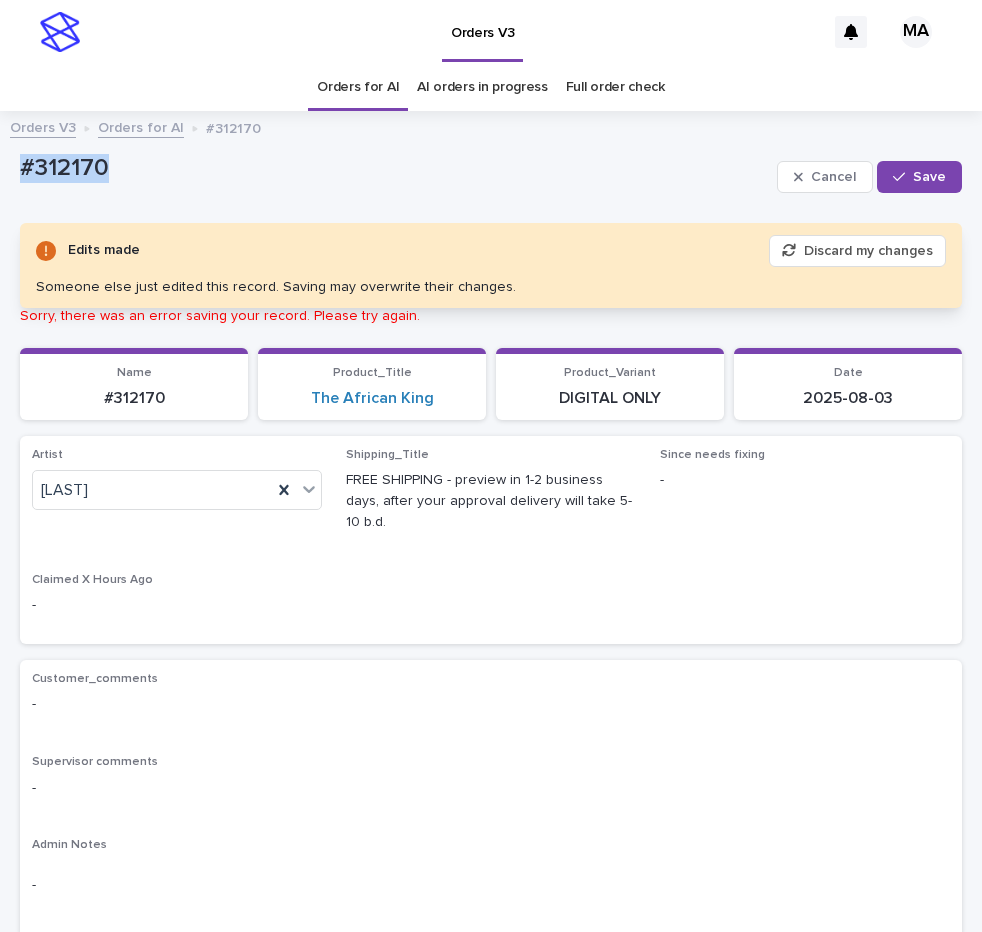 click on "#312170" at bounding box center [394, 166] 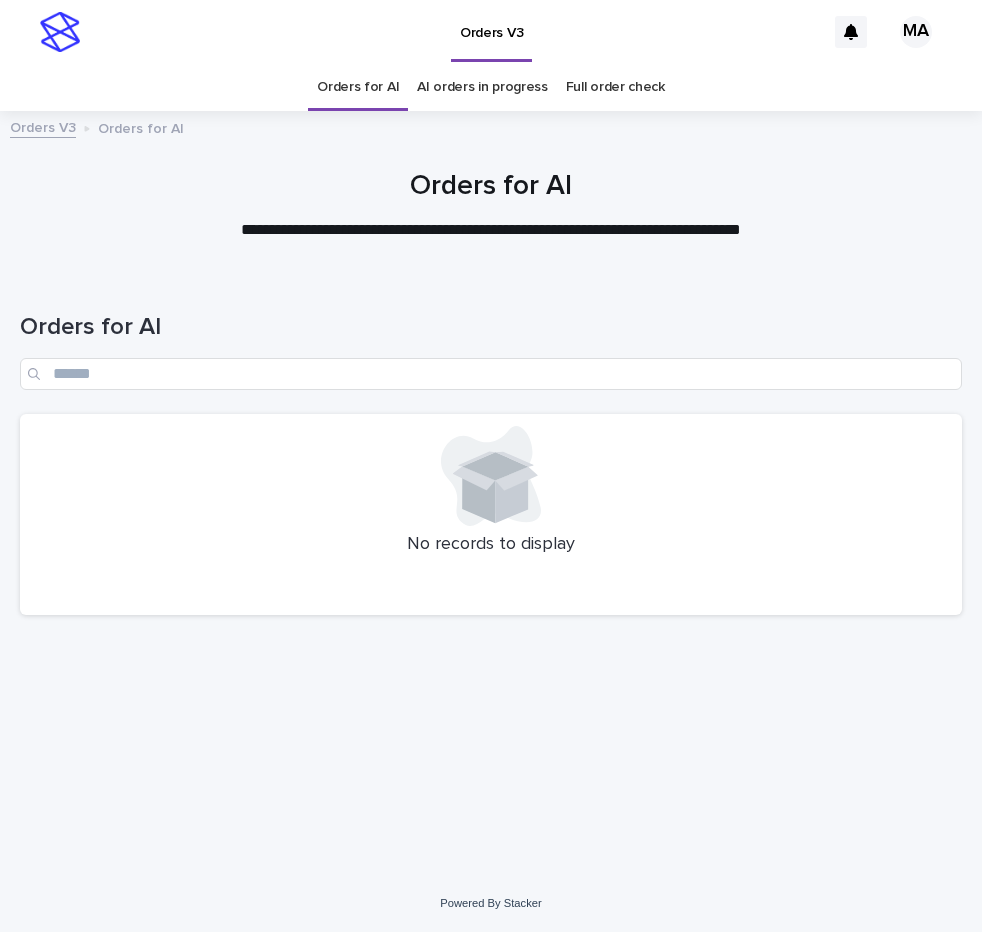 scroll, scrollTop: 0, scrollLeft: 0, axis: both 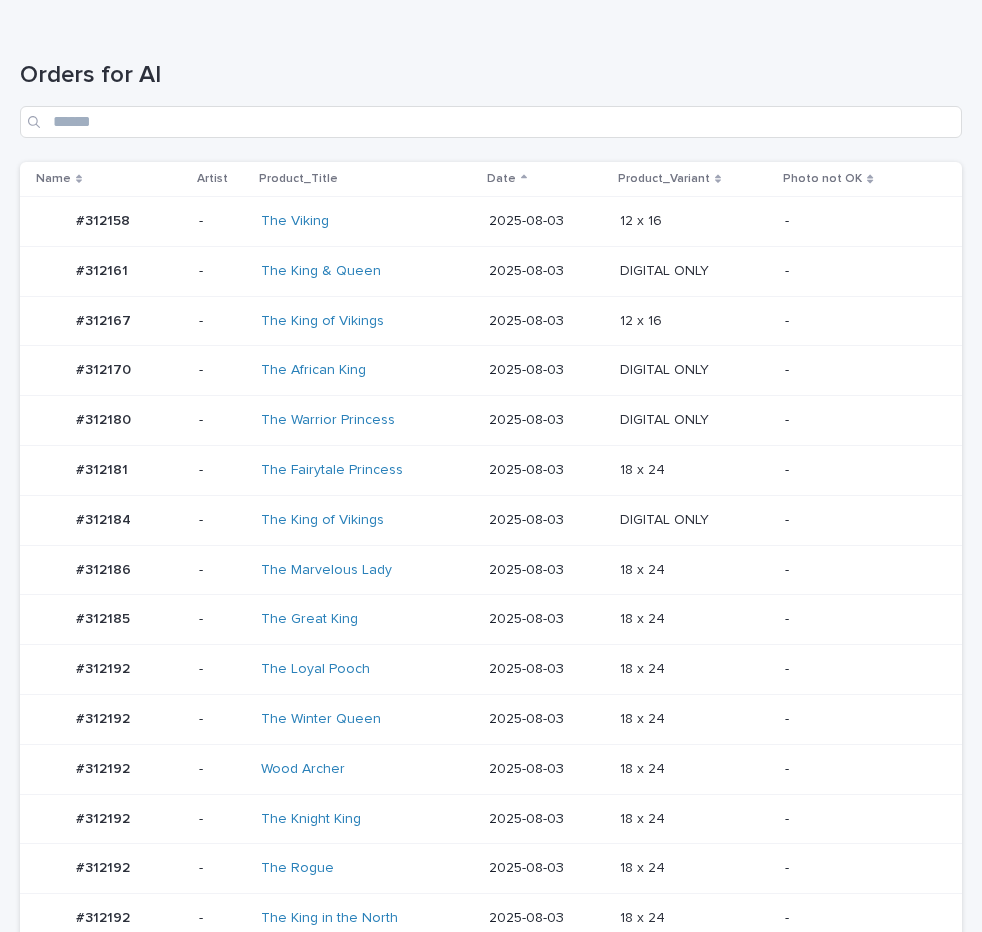 click on "18 x 24 18 x 24" at bounding box center [695, 619] 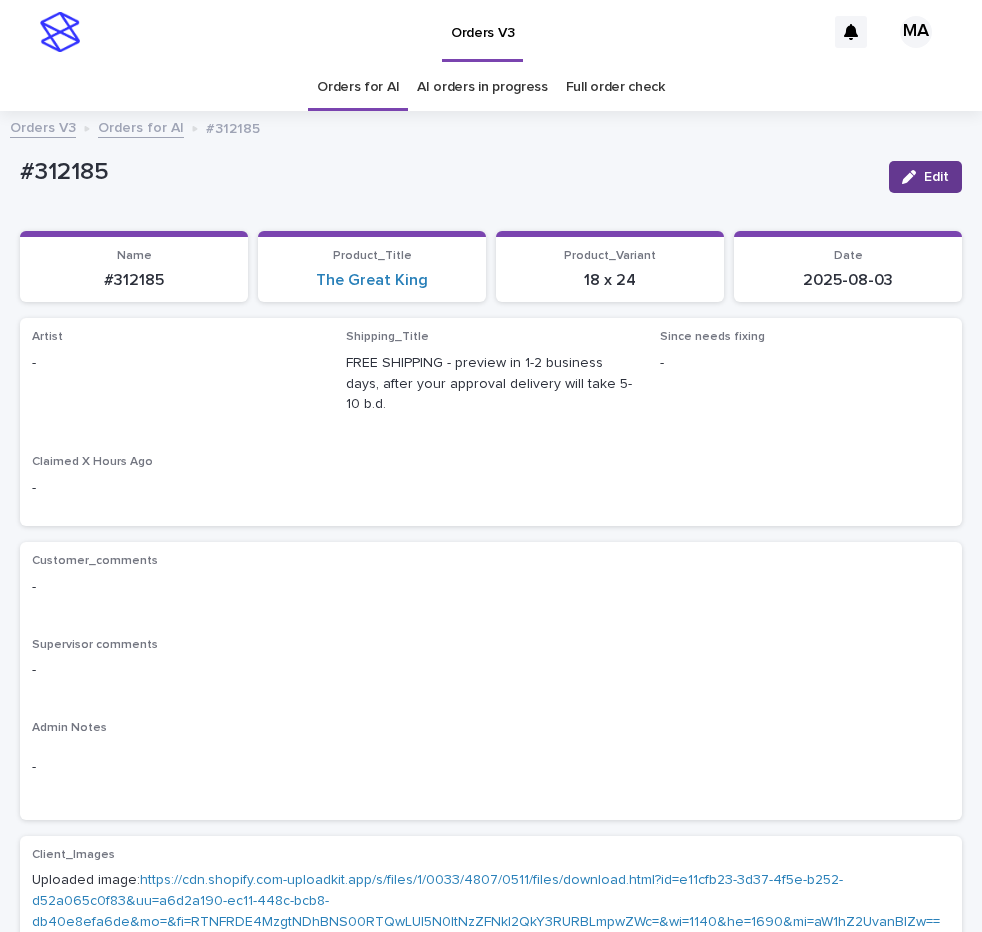 click on "Edit" at bounding box center (925, 177) 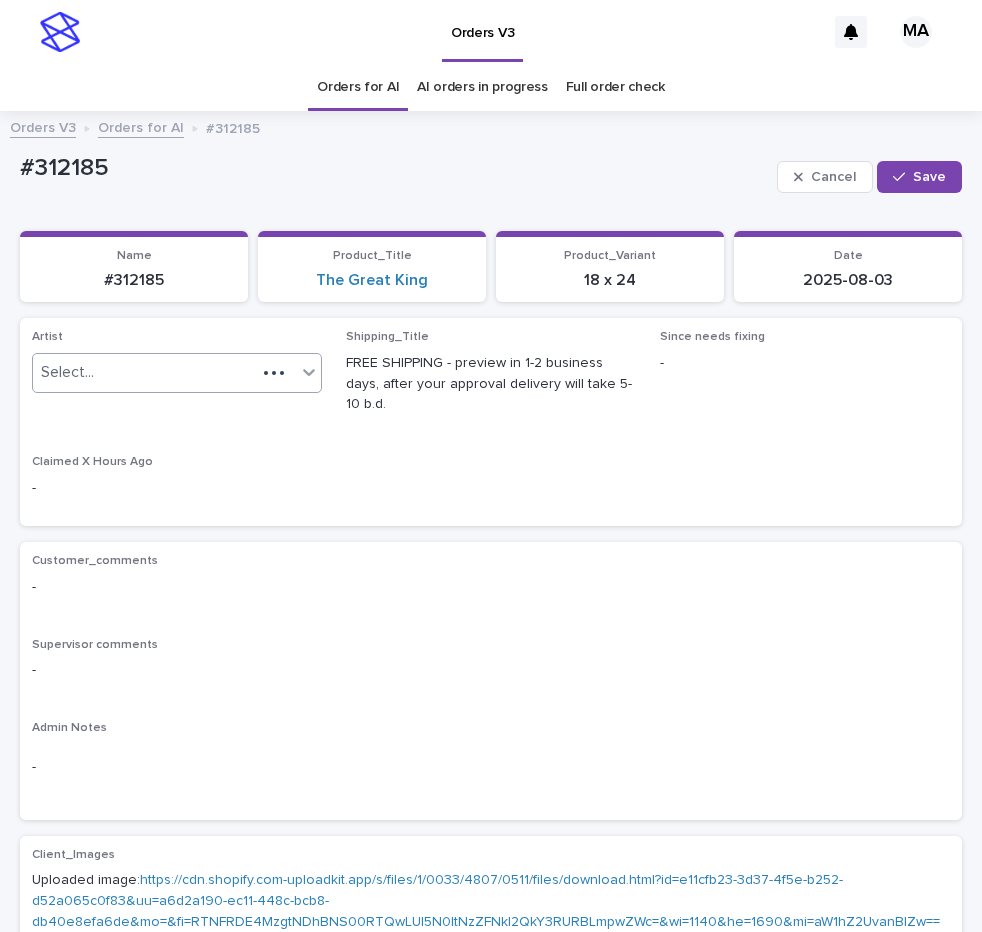 click on "Select..." at bounding box center [144, 372] 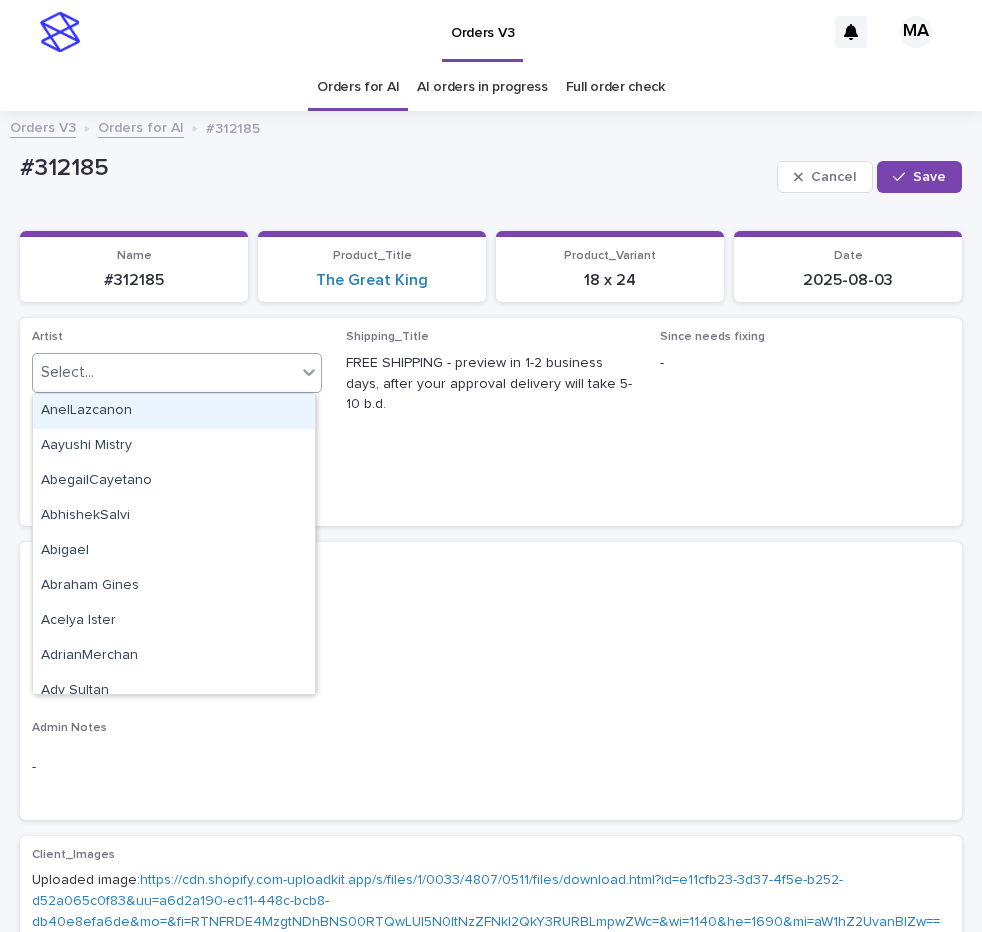 paste on "**********" 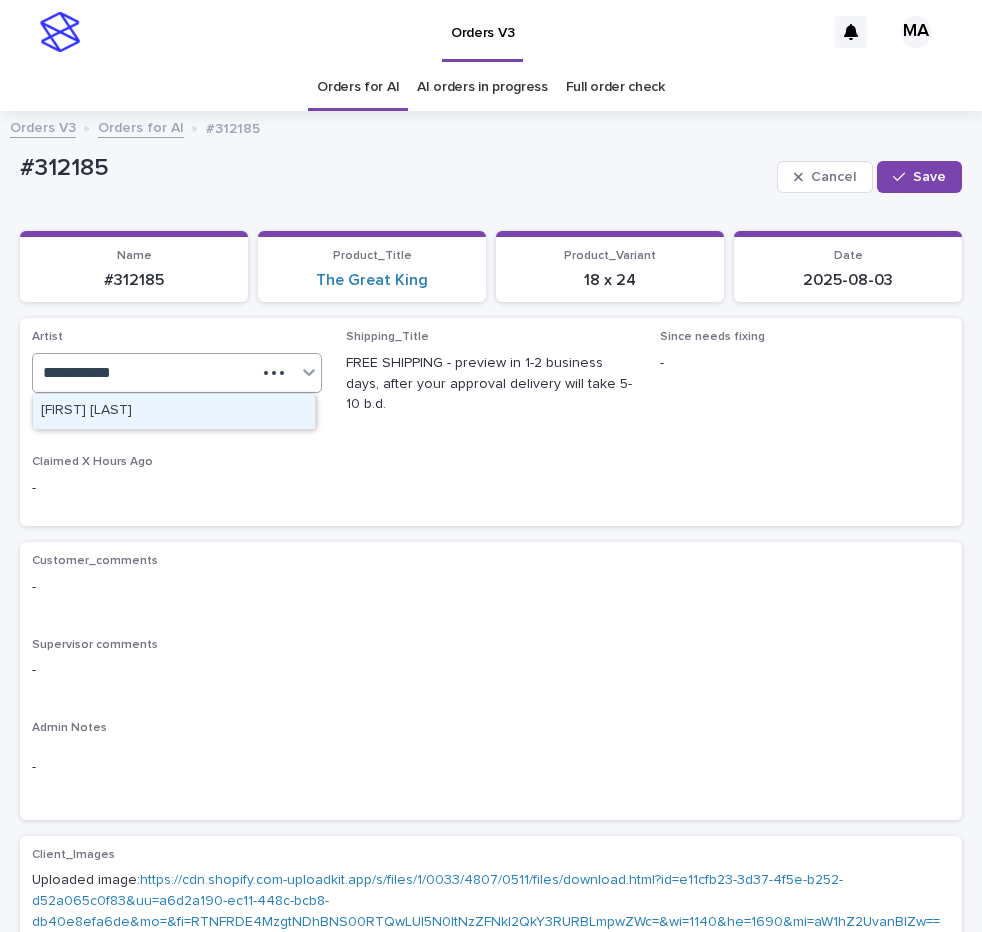 click on "[FIRST] [LAST]" at bounding box center (174, 411) 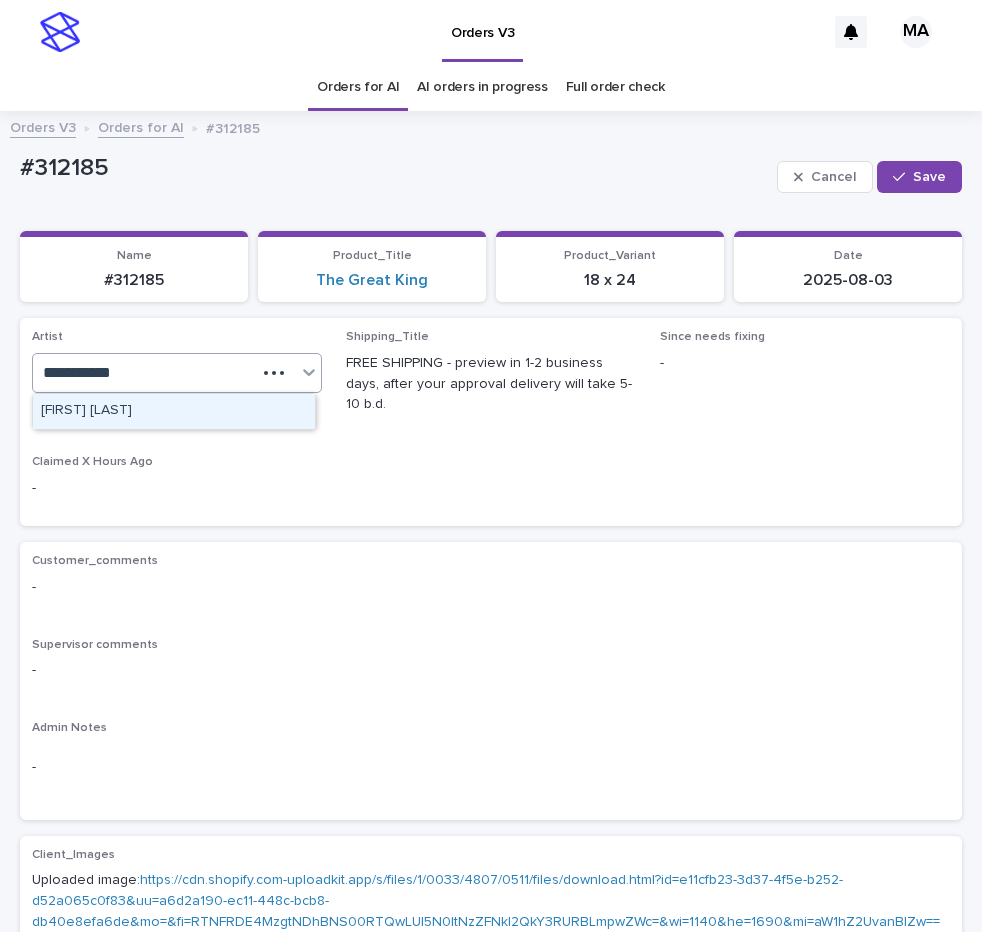 type 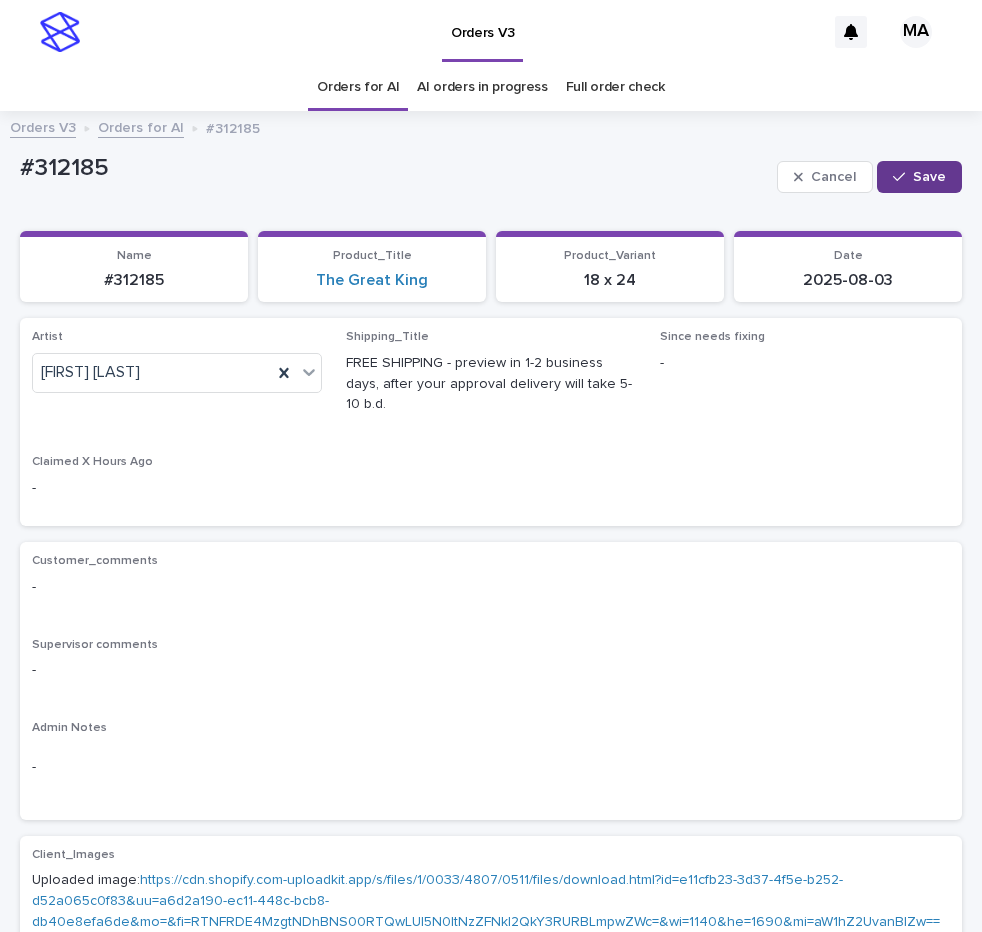 click on "Save" at bounding box center (919, 177) 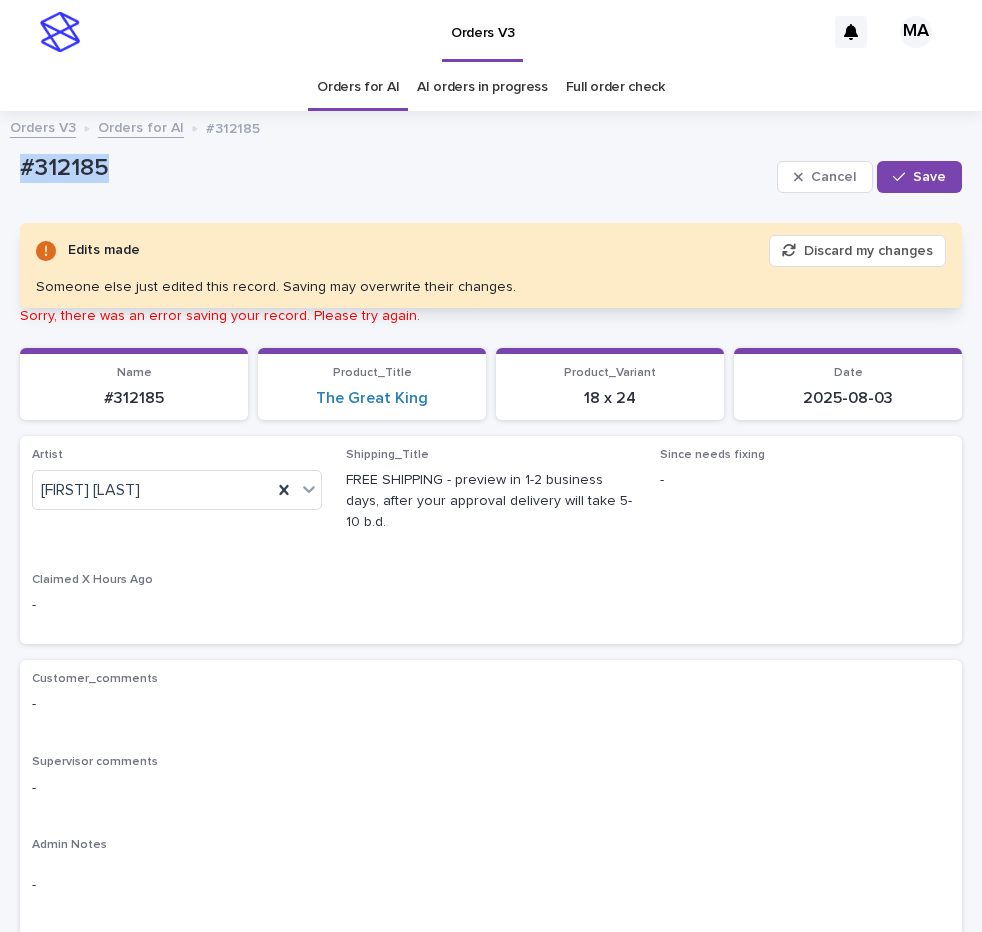 drag, startPoint x: 140, startPoint y: 183, endPoint x: -13, endPoint y: 180, distance: 153.0294 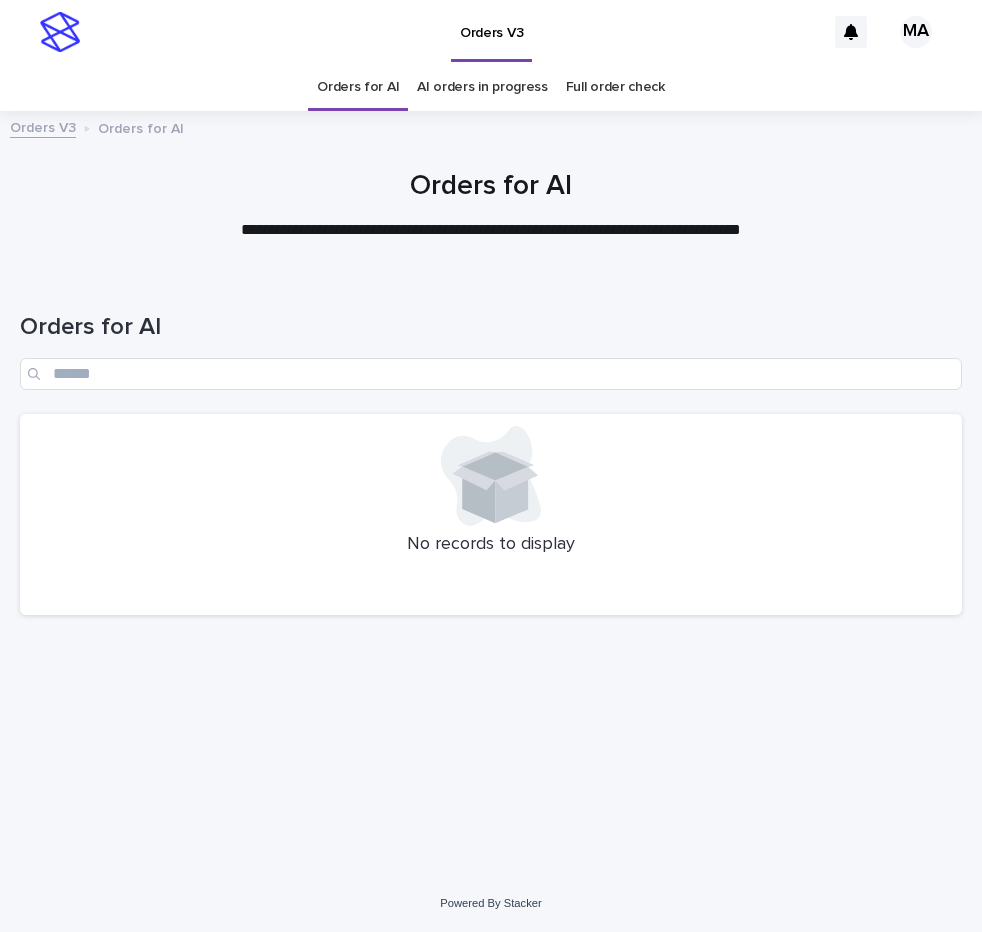 scroll, scrollTop: 0, scrollLeft: 0, axis: both 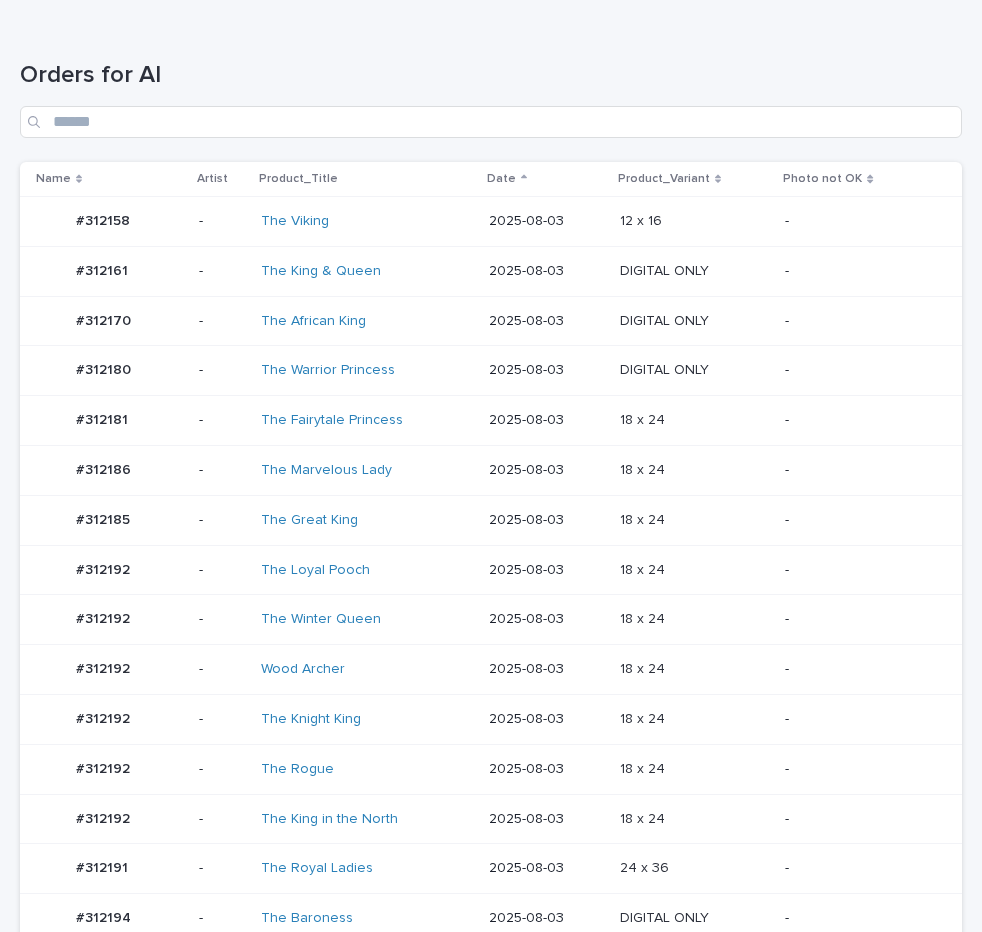 click on "-" at bounding box center (857, 619) 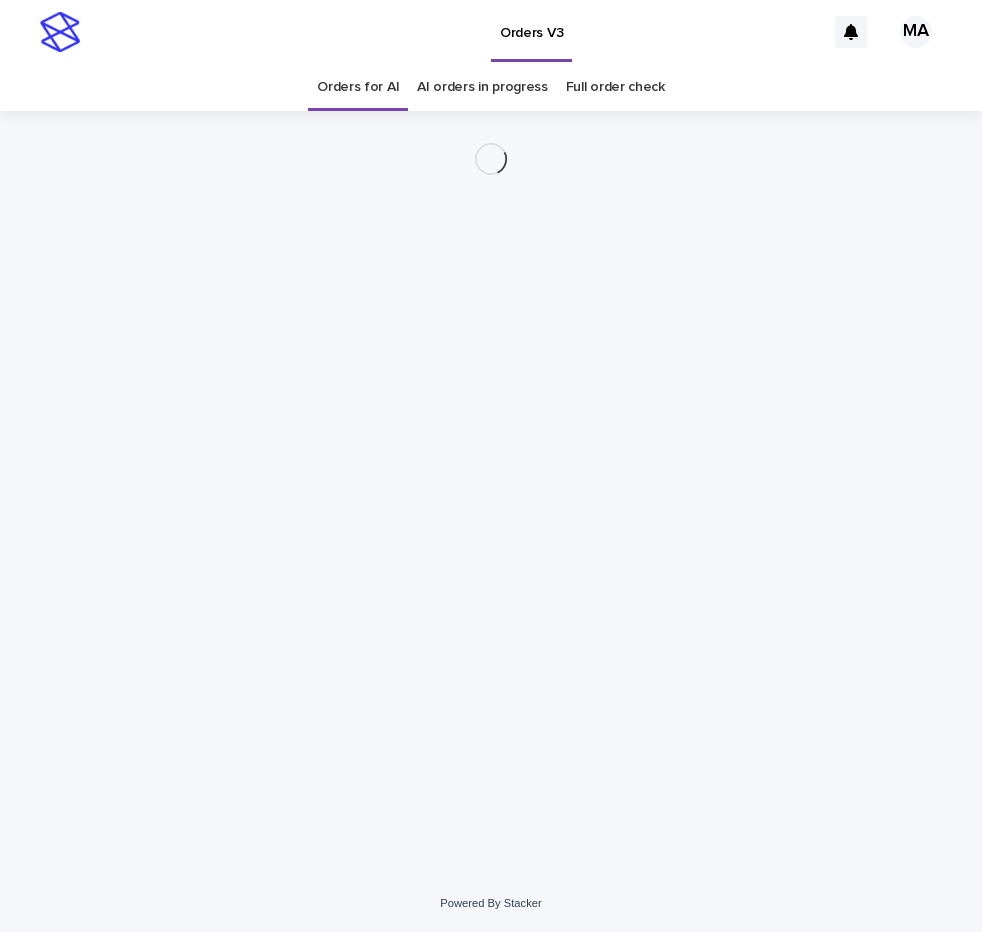 scroll, scrollTop: 0, scrollLeft: 0, axis: both 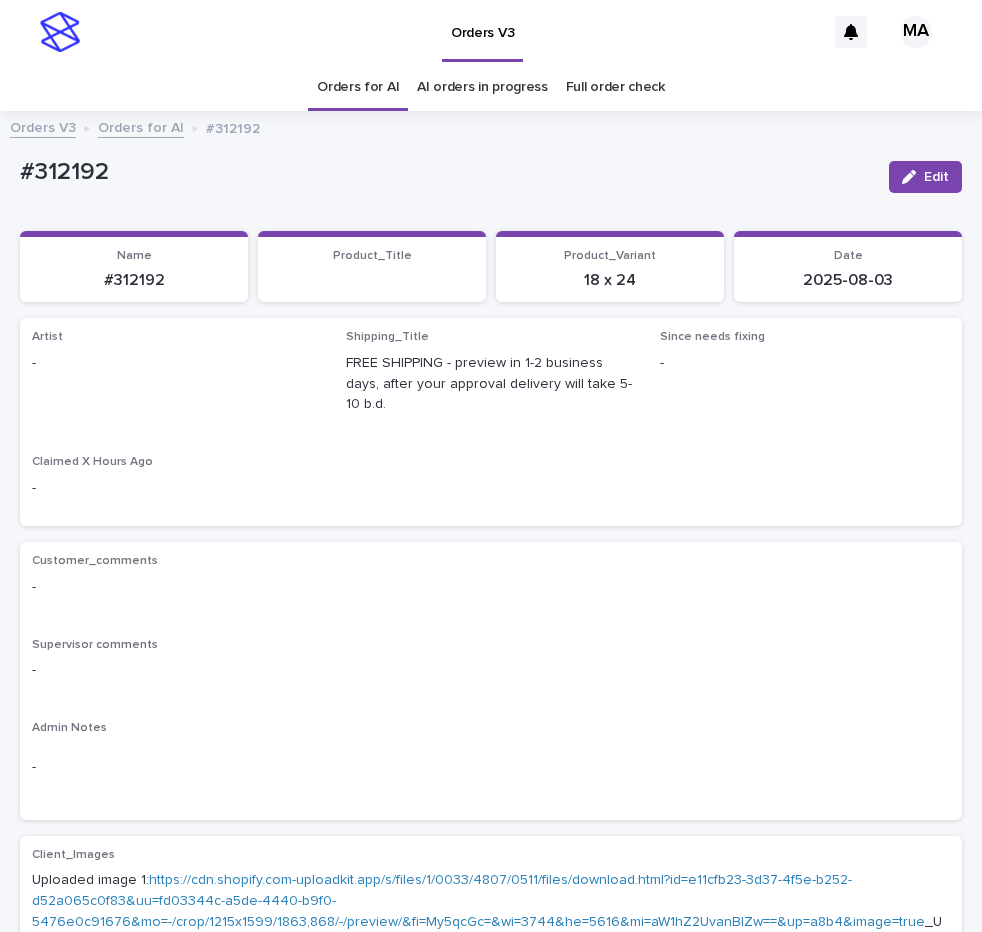 click at bounding box center [913, 177] 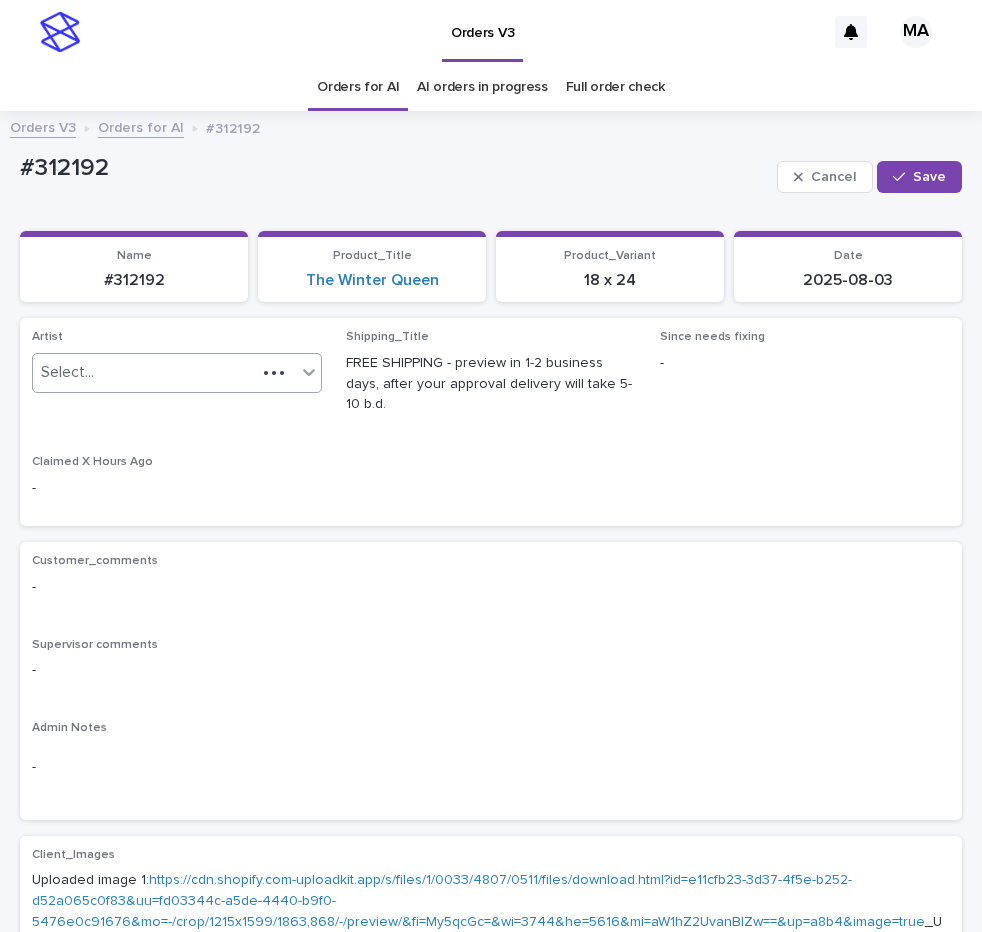 click on "Select..." at bounding box center (144, 372) 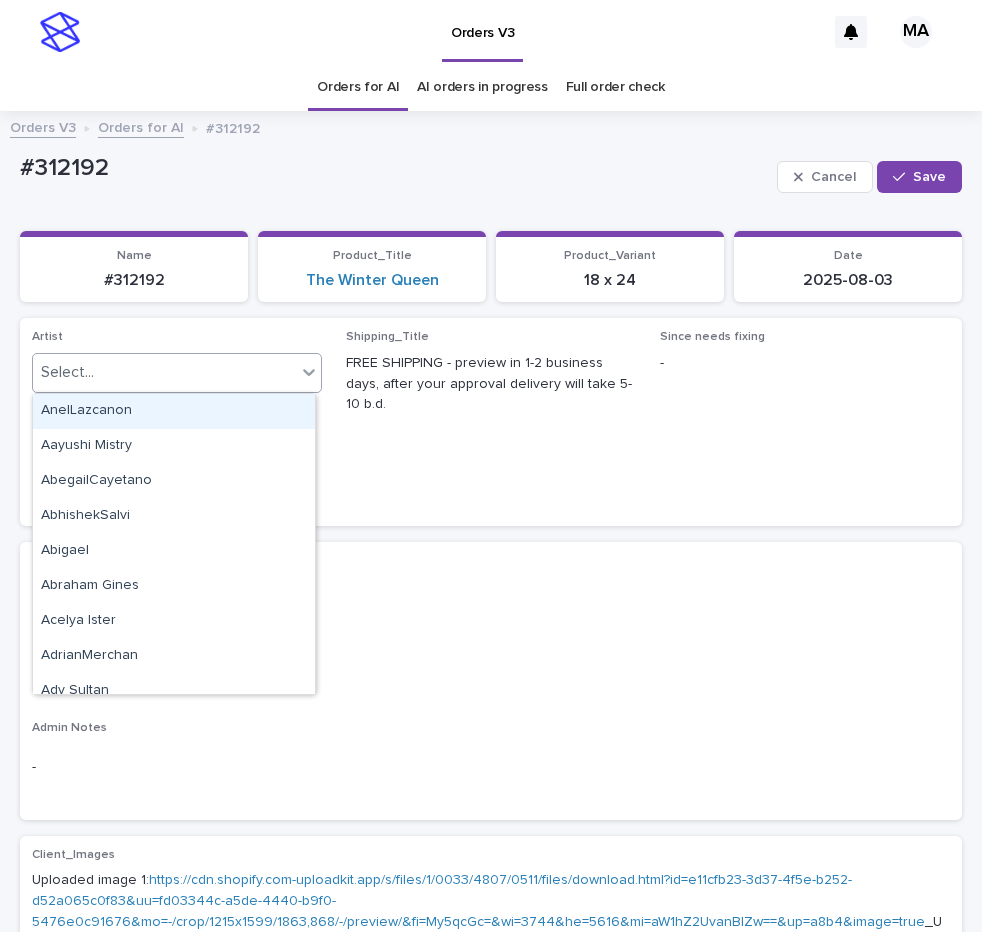 paste on "**********" 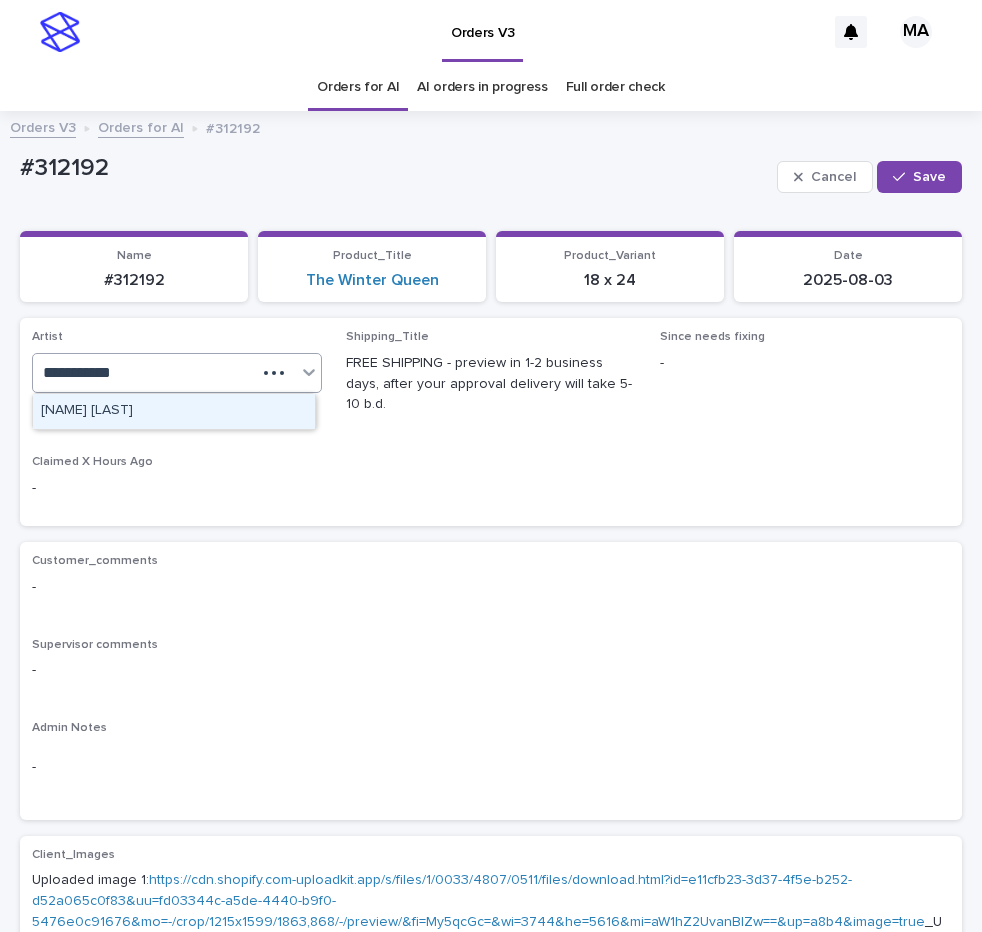 click on "[FIRST] [LAST]" at bounding box center [174, 411] 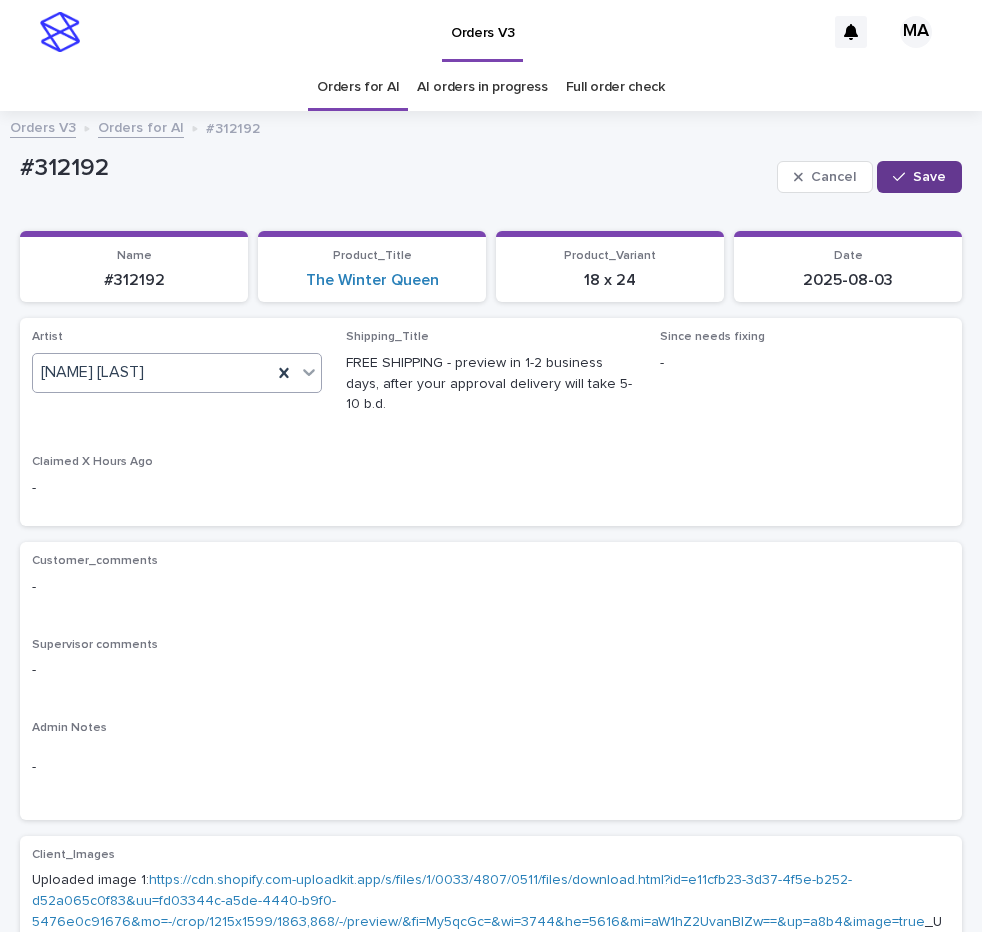 click at bounding box center [903, 177] 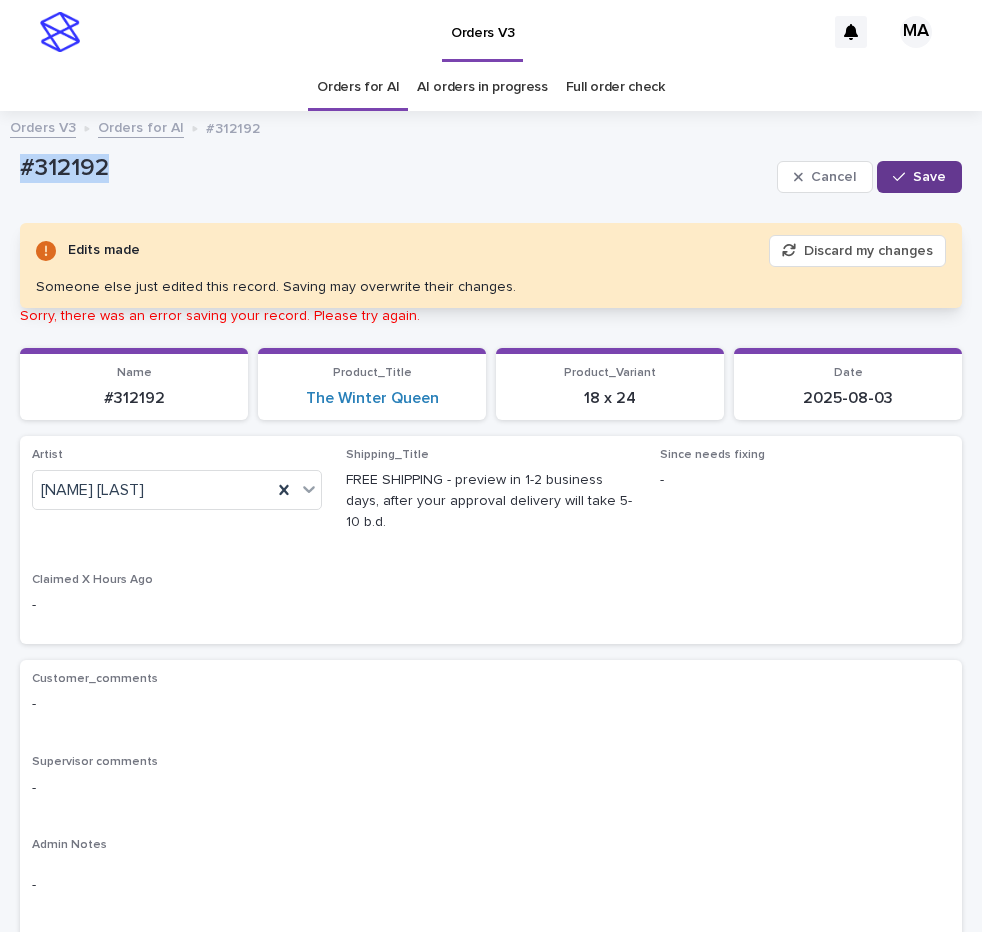 drag, startPoint x: 3, startPoint y: 185, endPoint x: -13, endPoint y: 192, distance: 17.464249 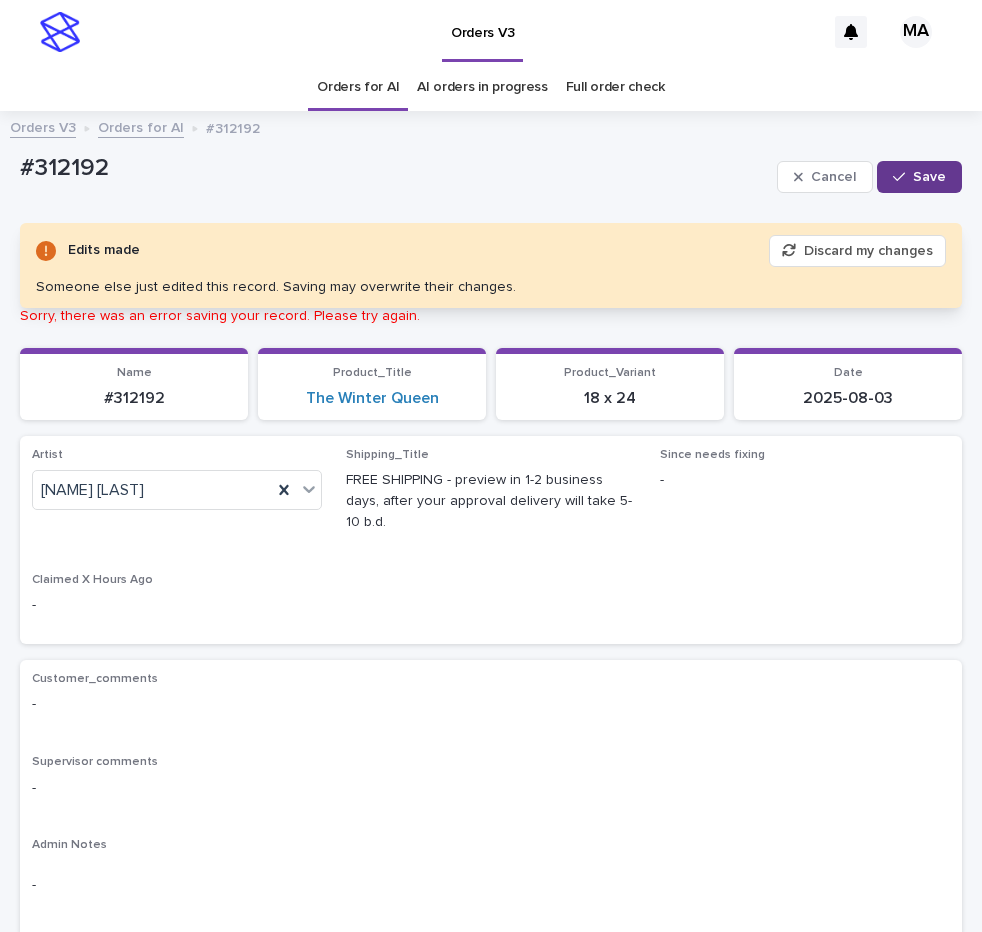click on "Edits made Discard my changes Someone else just edited this record. Saving may overwrite their changes. Sorry, there was an error saving your record. Please try again. Please fill out the required fields below. Loading... Saving… Loading... Saving… Loading... Saving… Name #312192 Product_Title The Winter Queen   Product_Variant 18 x 24 Date 2025-08-03 Loading... Saving… Artist MarkAnthony Shipping_Title FREE SHIPPING - preview in 1-2 business days, after your approval delivery will take 5-10 b.d. Since needs fixing - Claimed X Hours Ago - Loading... Saving… Customer_comments - Supervisor comments - Admin Notes - Loading... Saving… Client_Images Uploaded image 1: https://cdn.shopify.com-uploadkit.app/s/files/1/0033/4807/0511/files/download.html?id=e11cfb23-3d37-4f5e-b252-d52a065c0f83&uu=fd03344c-a5de-4440-b9f0-5476e0c91676&mo=-/crop/1215x1599/1863,868/-/preview/&fi=My5qcGc=&wi=3744&he=5616&mi=aW1hZ2UvanBlZw==&up=a8b4&image=true
_Uploaded image 1 (direct link):
Uploaded image 2:
Uploaded image 3:" at bounding box center [491, 1190] 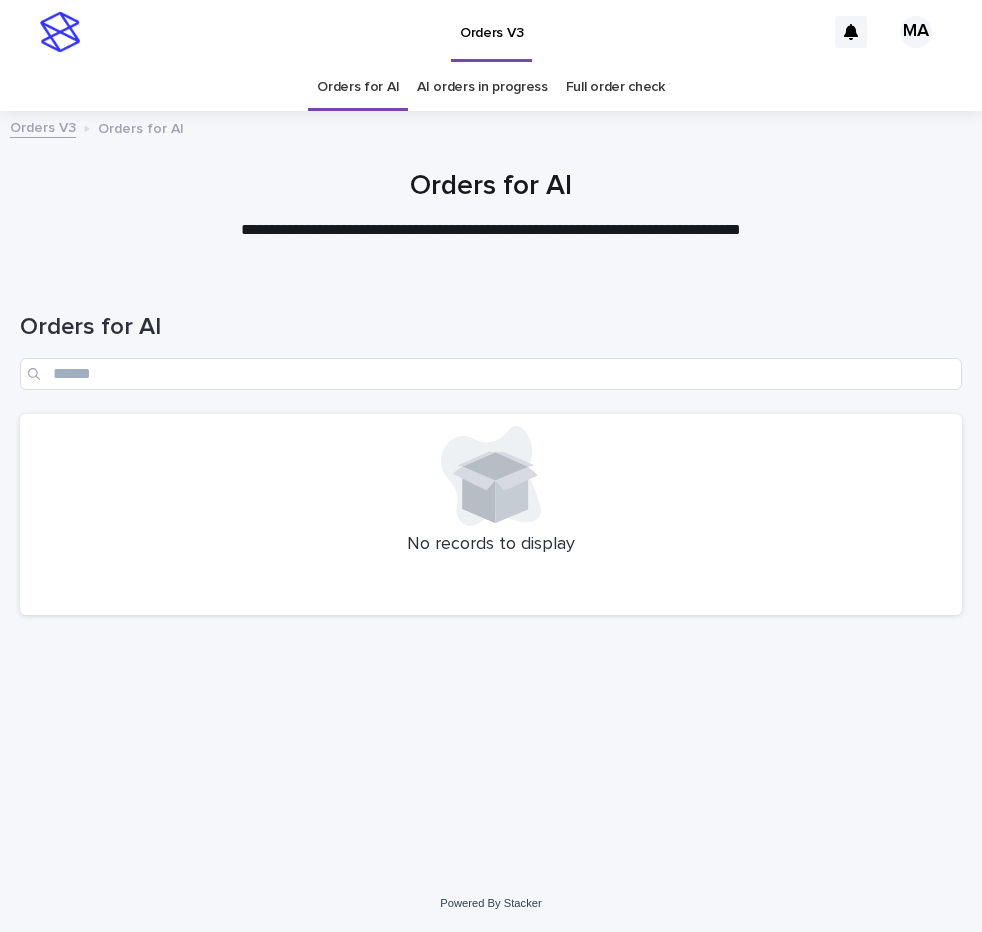 scroll, scrollTop: 0, scrollLeft: 0, axis: both 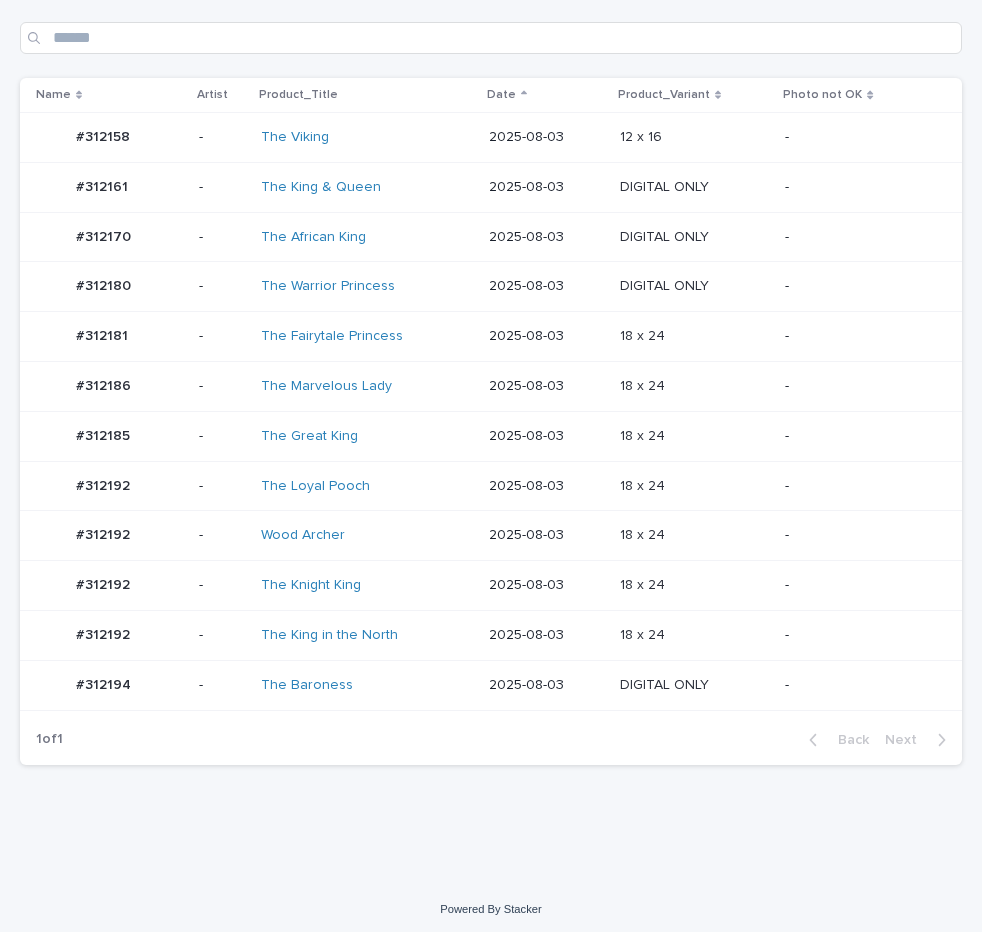 click on "-" at bounding box center (857, 635) 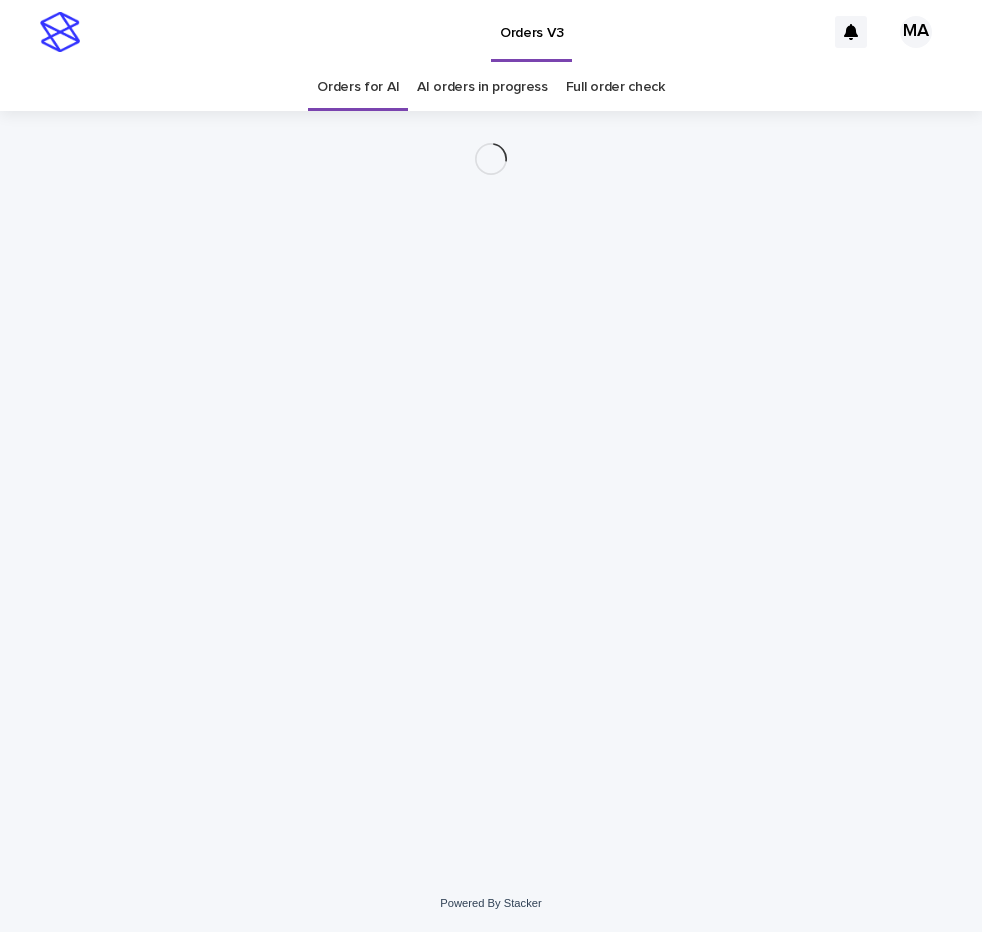 scroll, scrollTop: 0, scrollLeft: 0, axis: both 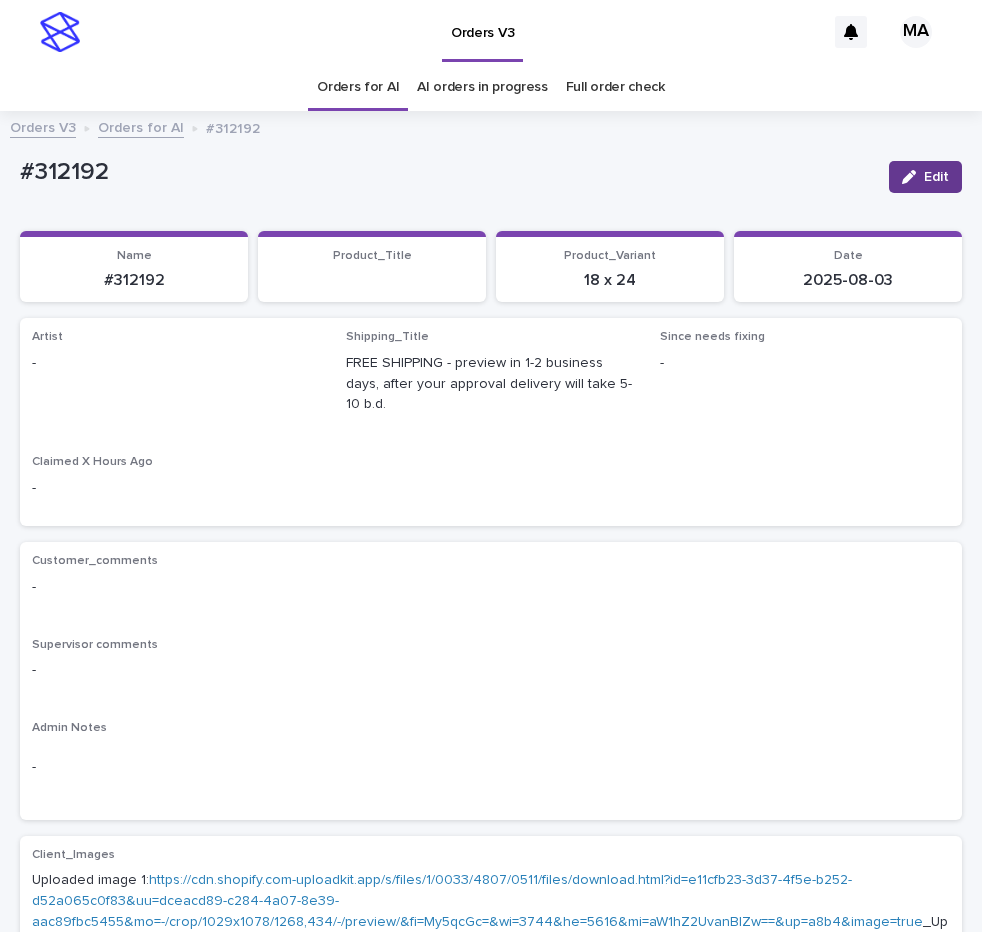 click 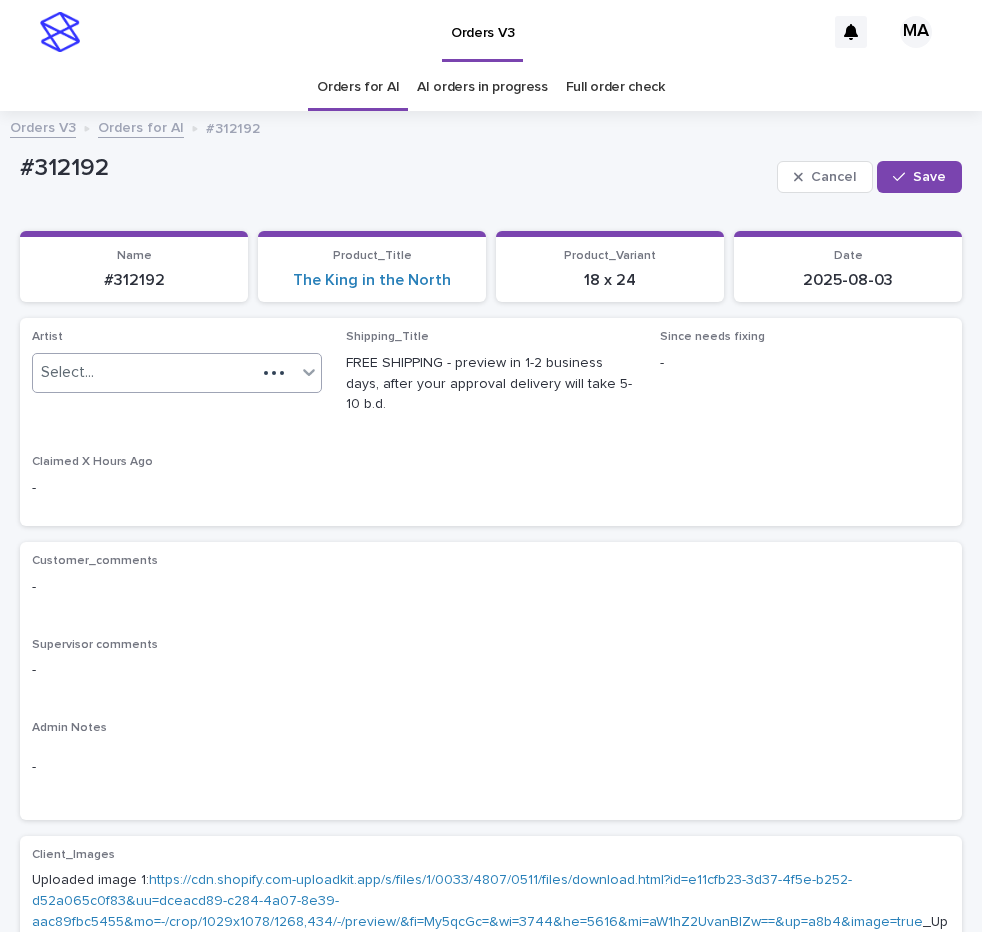 click on "Select..." at bounding box center [144, 372] 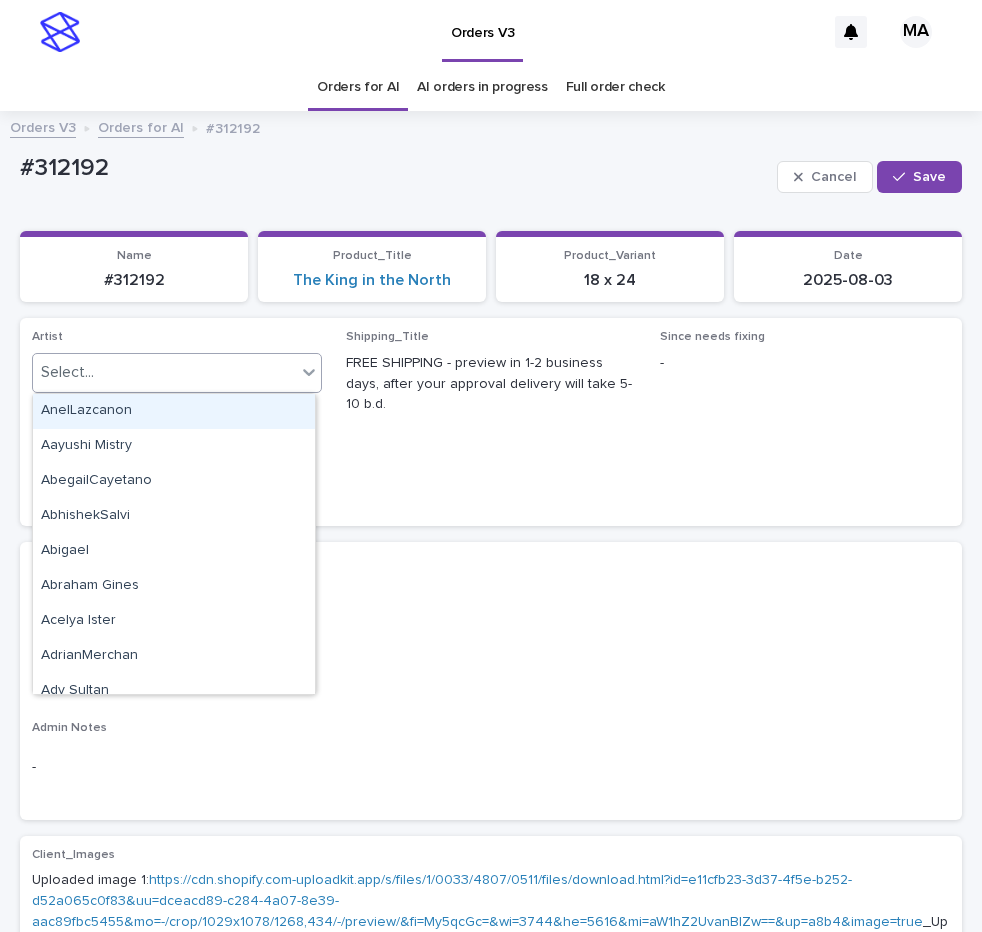 paste on "**********" 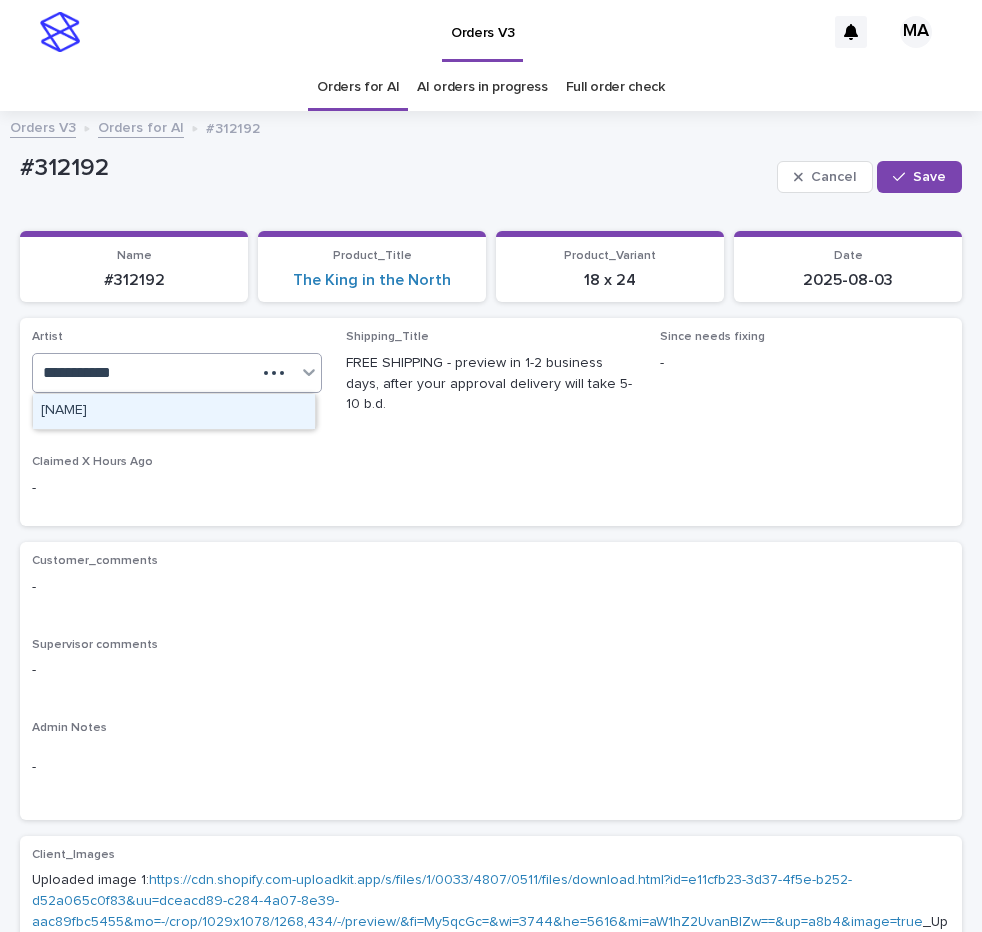 click on "[NAME] [LAST]" at bounding box center (174, 411) 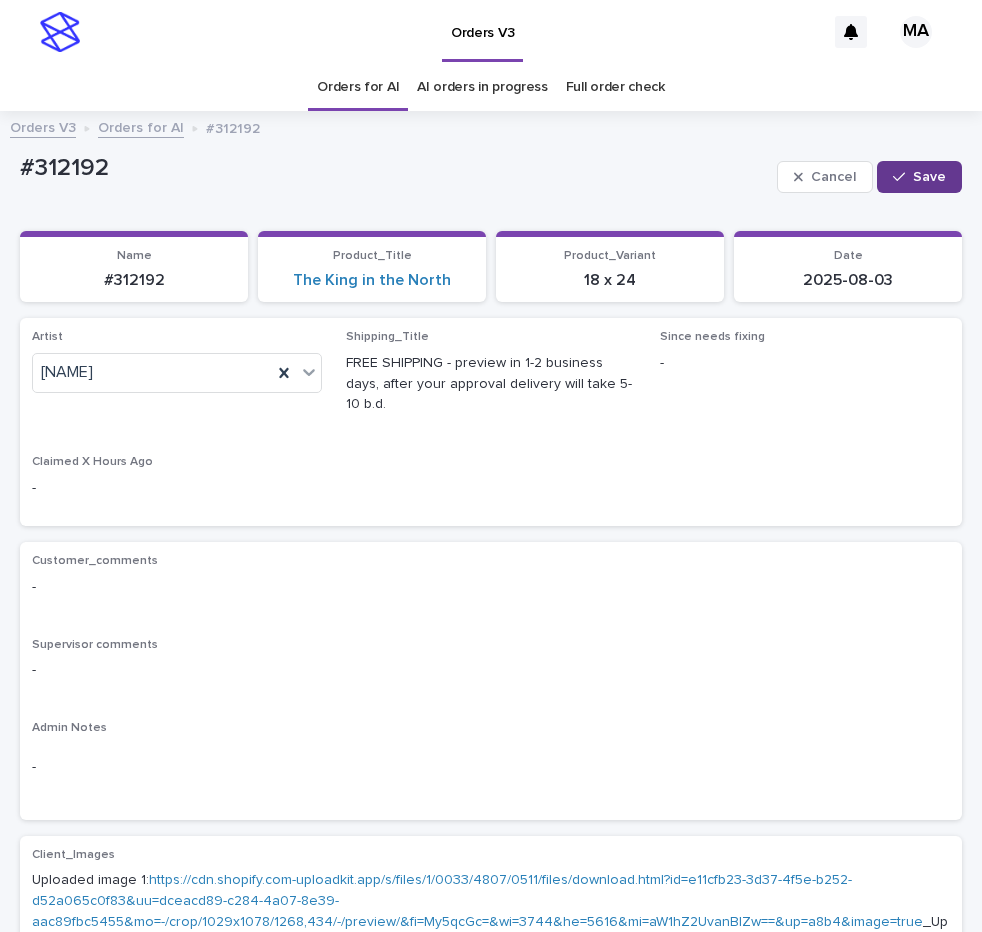 click on "Save" at bounding box center (919, 177) 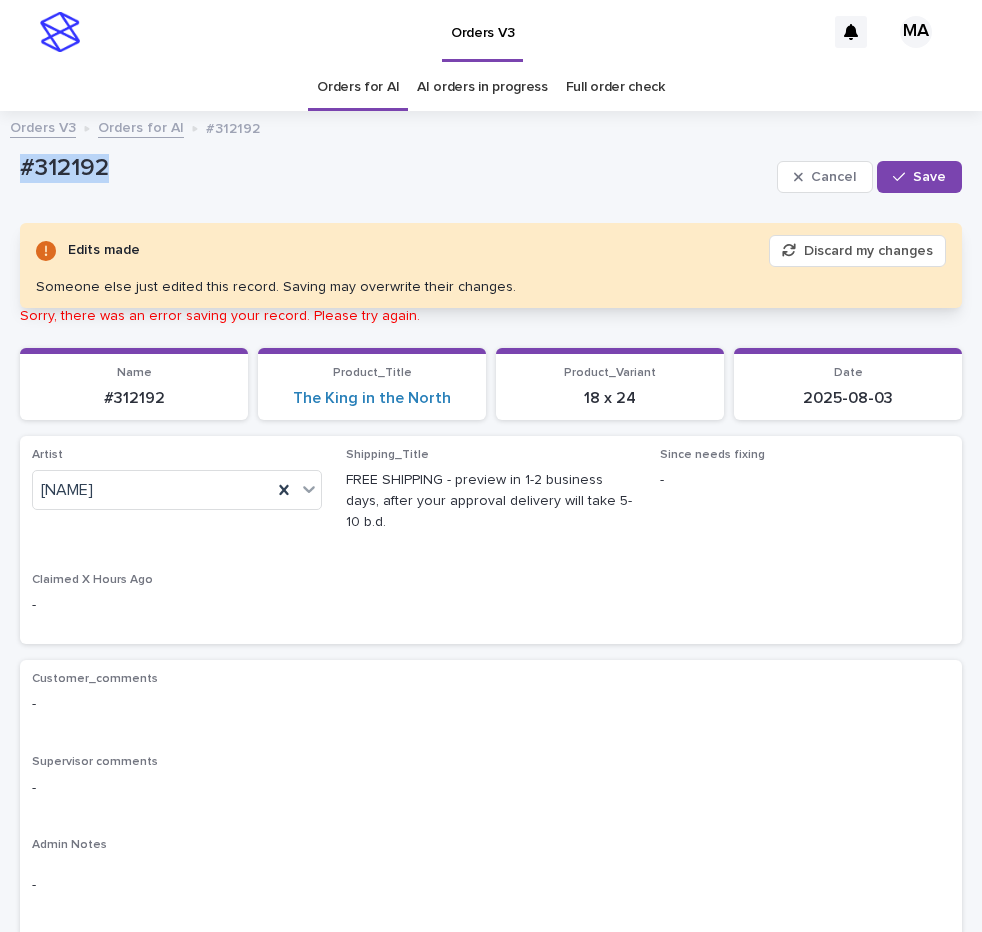 click on "#312192" at bounding box center [394, 166] 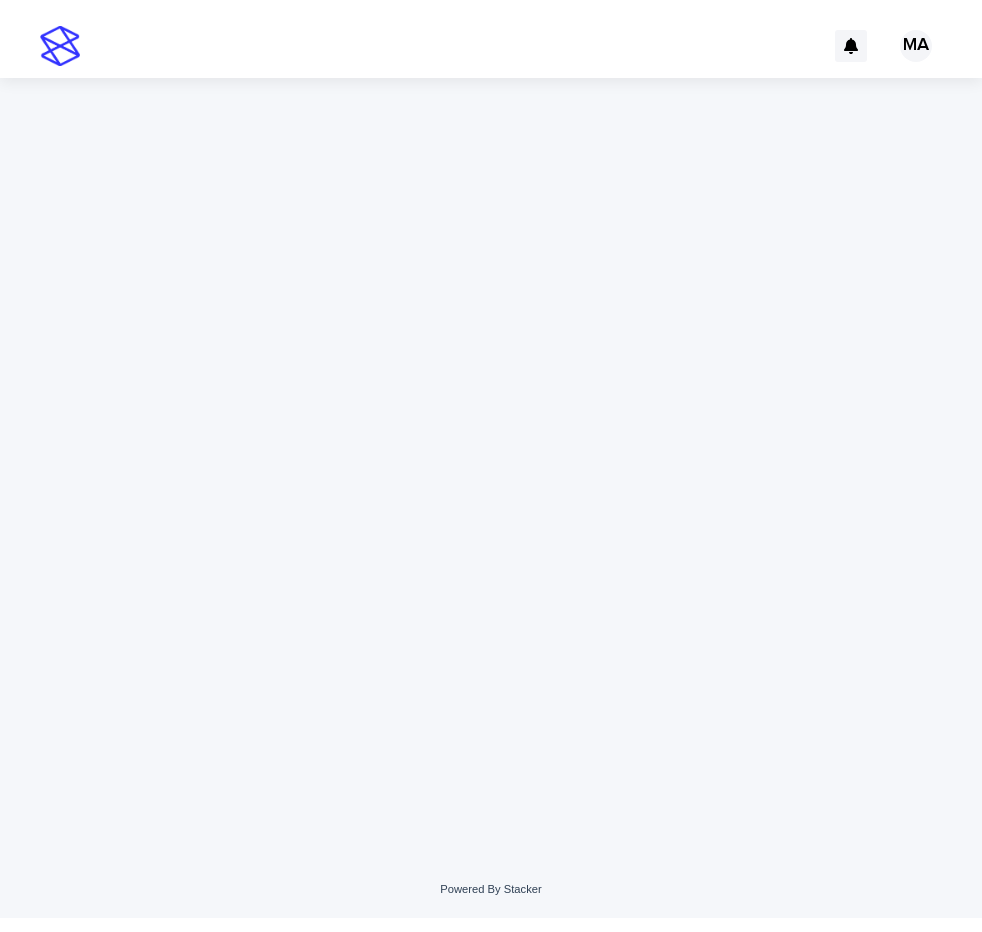 scroll, scrollTop: 0, scrollLeft: 0, axis: both 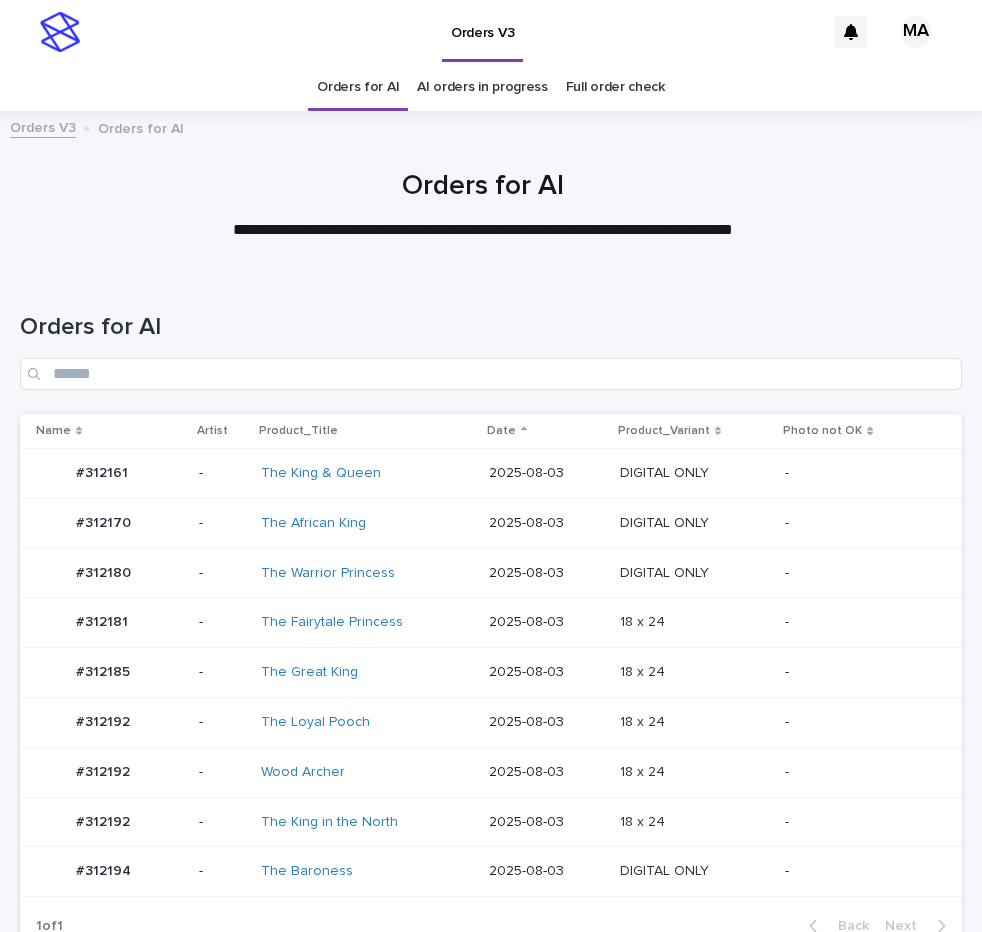 click on "-" at bounding box center (857, 571) 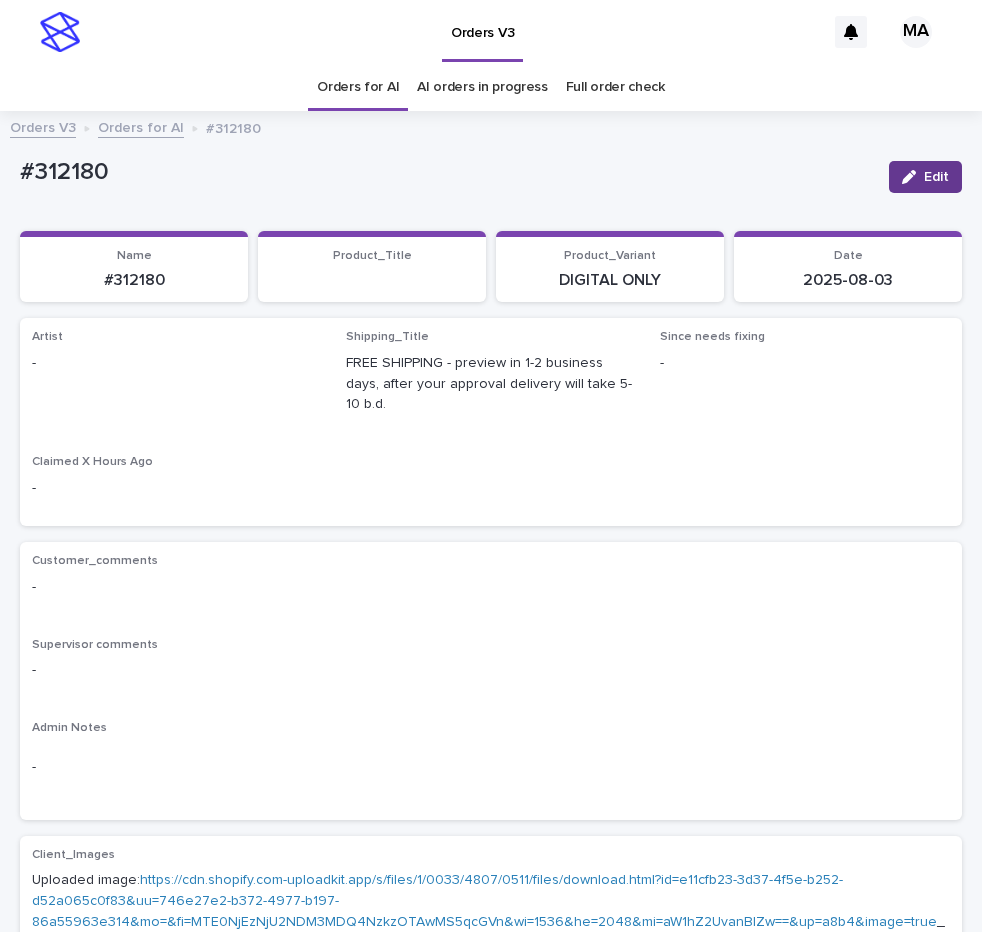 click on "Edit" at bounding box center [936, 177] 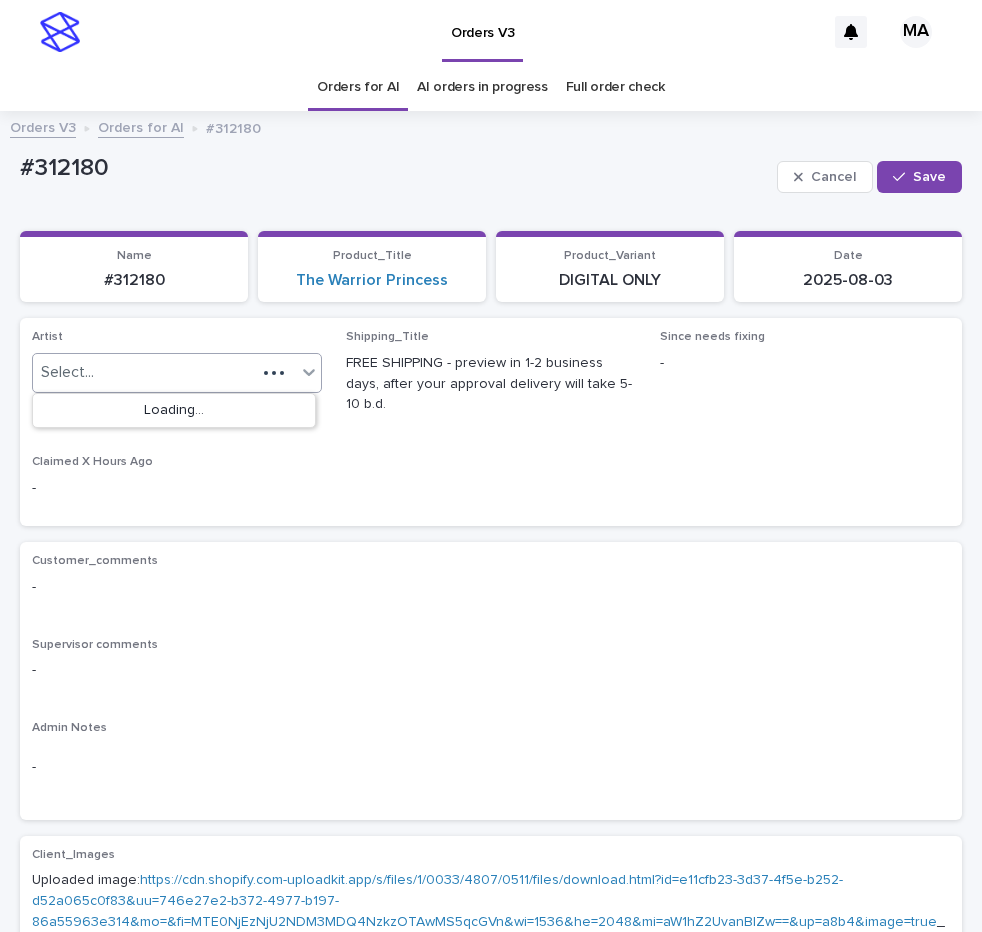 click on "Select..." at bounding box center (144, 372) 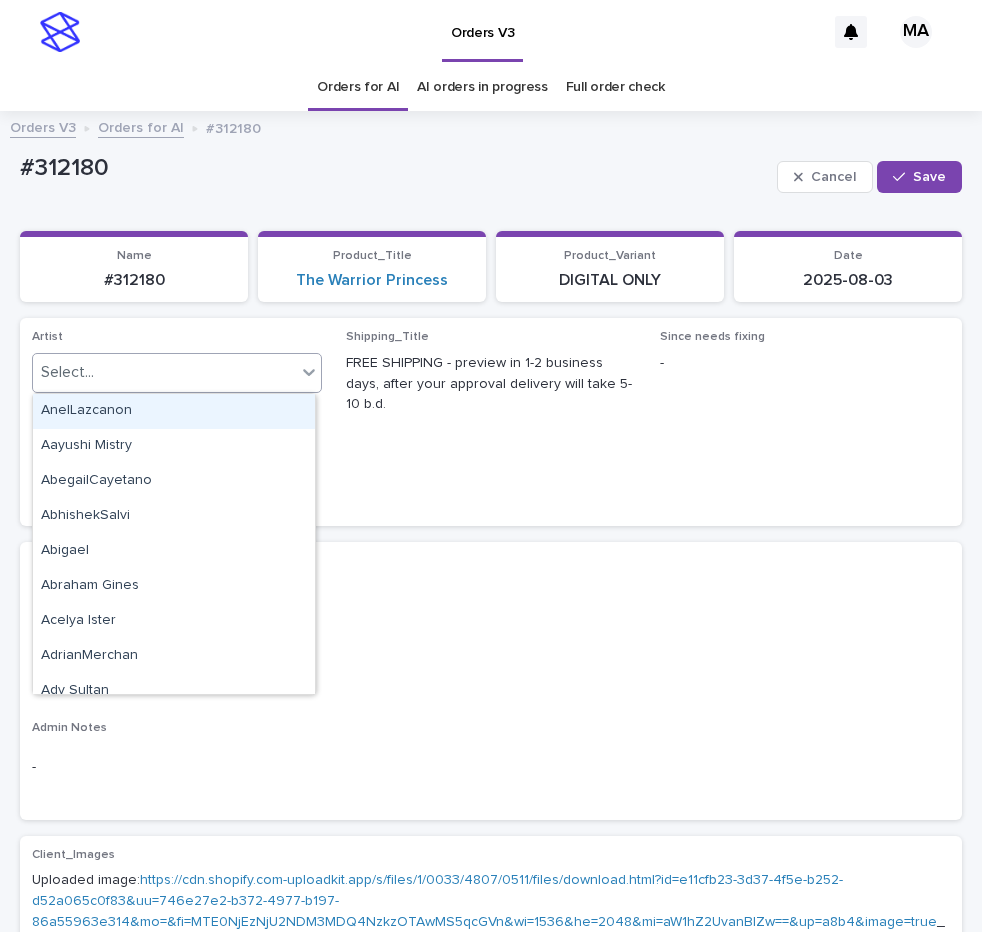 paste on "**********" 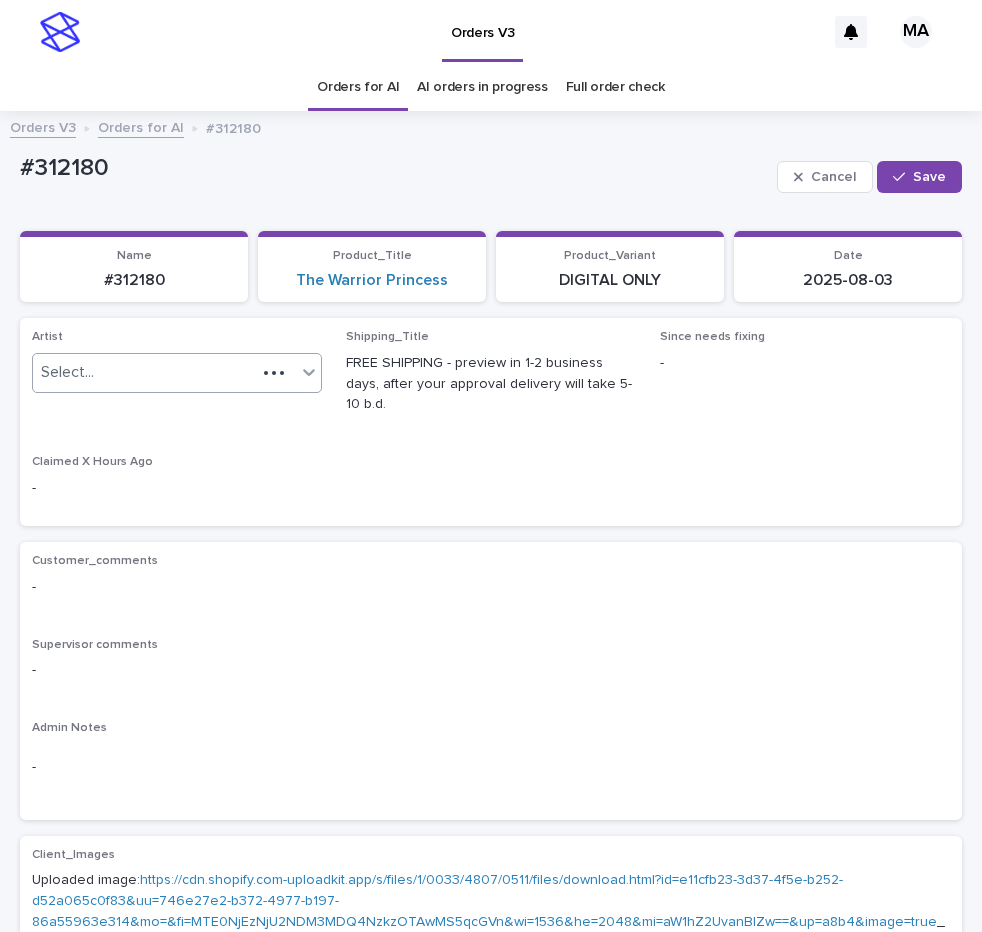 type 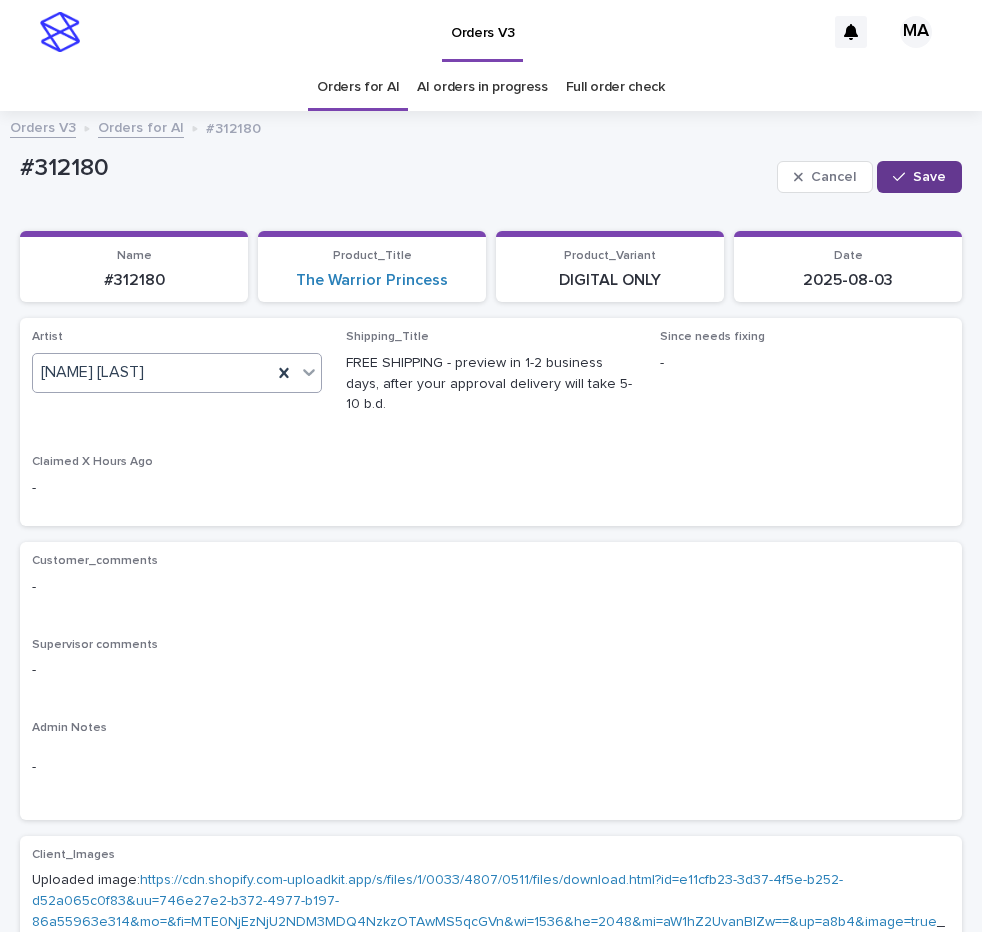 click on "Save" at bounding box center (919, 177) 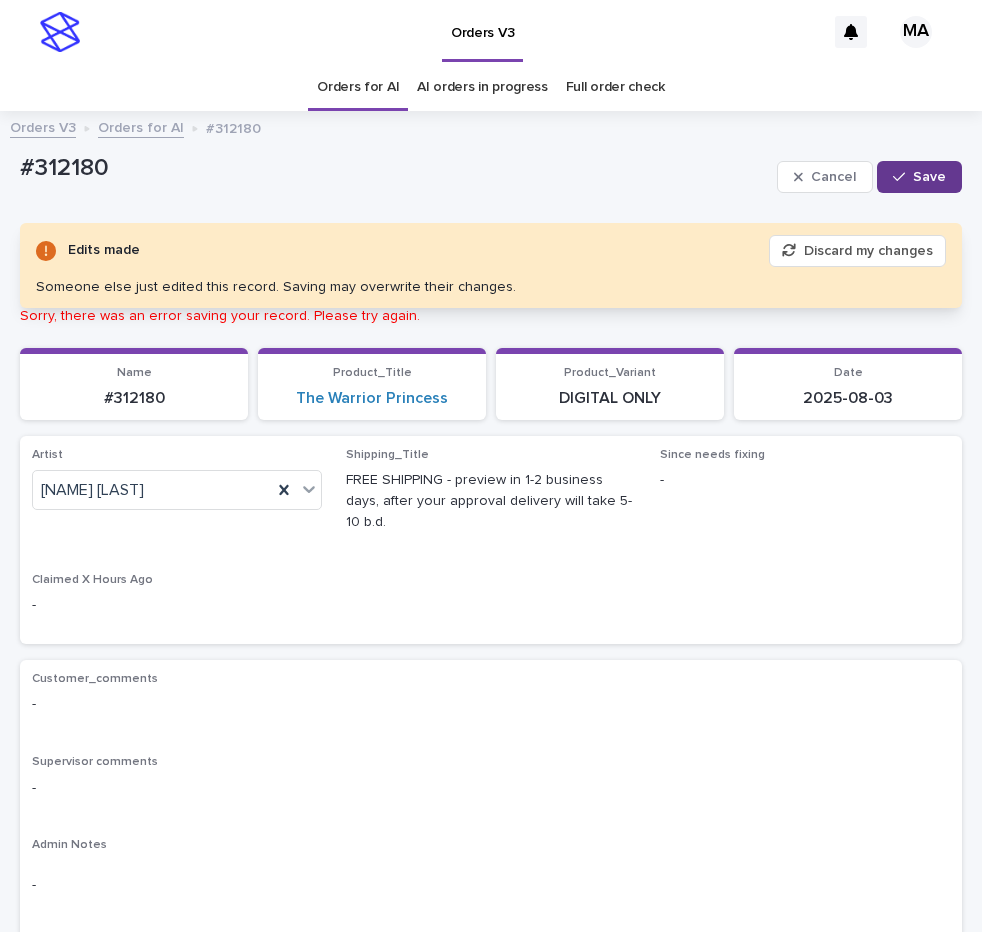 click on "Save" at bounding box center [919, 177] 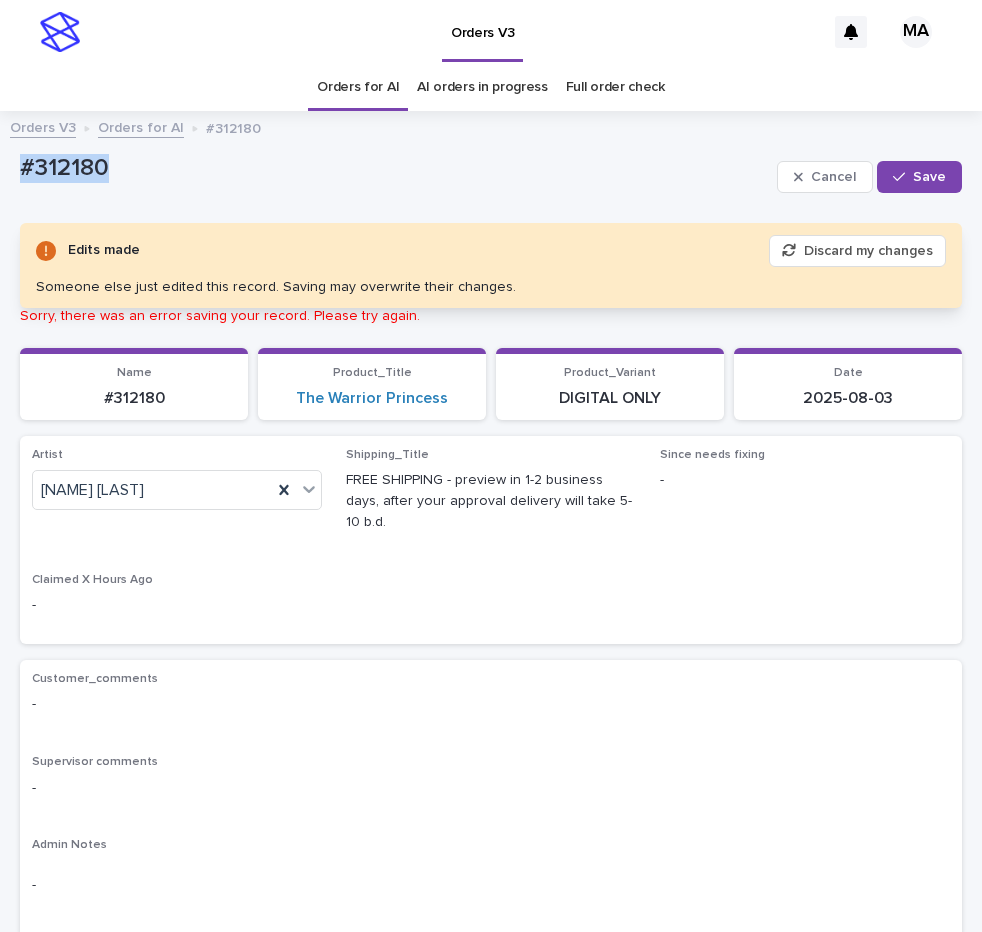 drag, startPoint x: 143, startPoint y: 172, endPoint x: -13, endPoint y: 177, distance: 156.08011 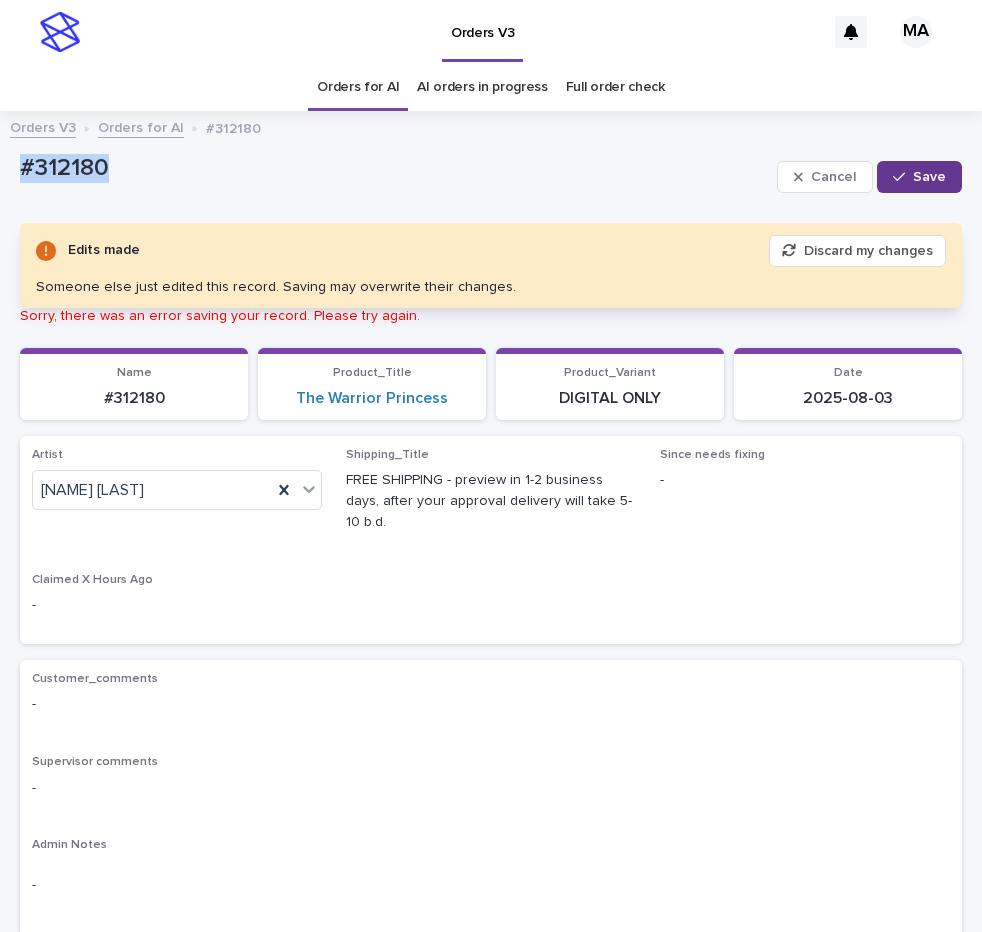 click on "Save" at bounding box center (929, 177) 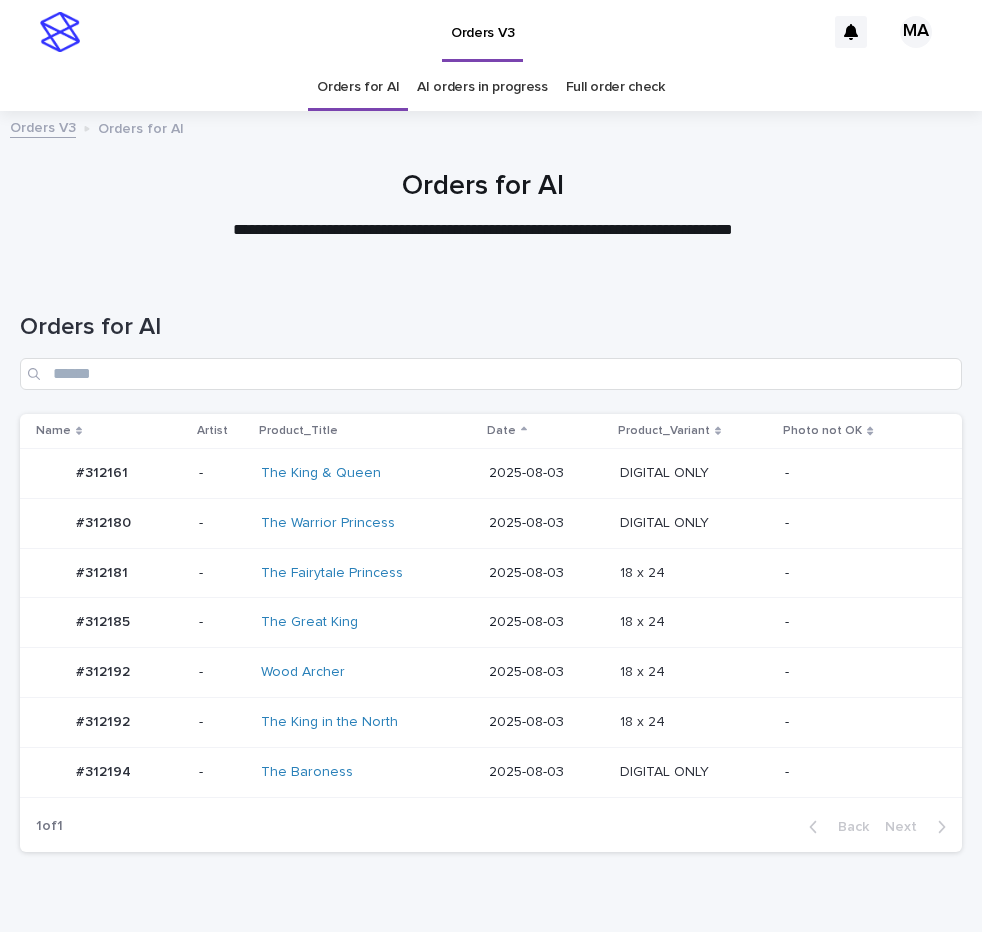 scroll, scrollTop: 0, scrollLeft: 0, axis: both 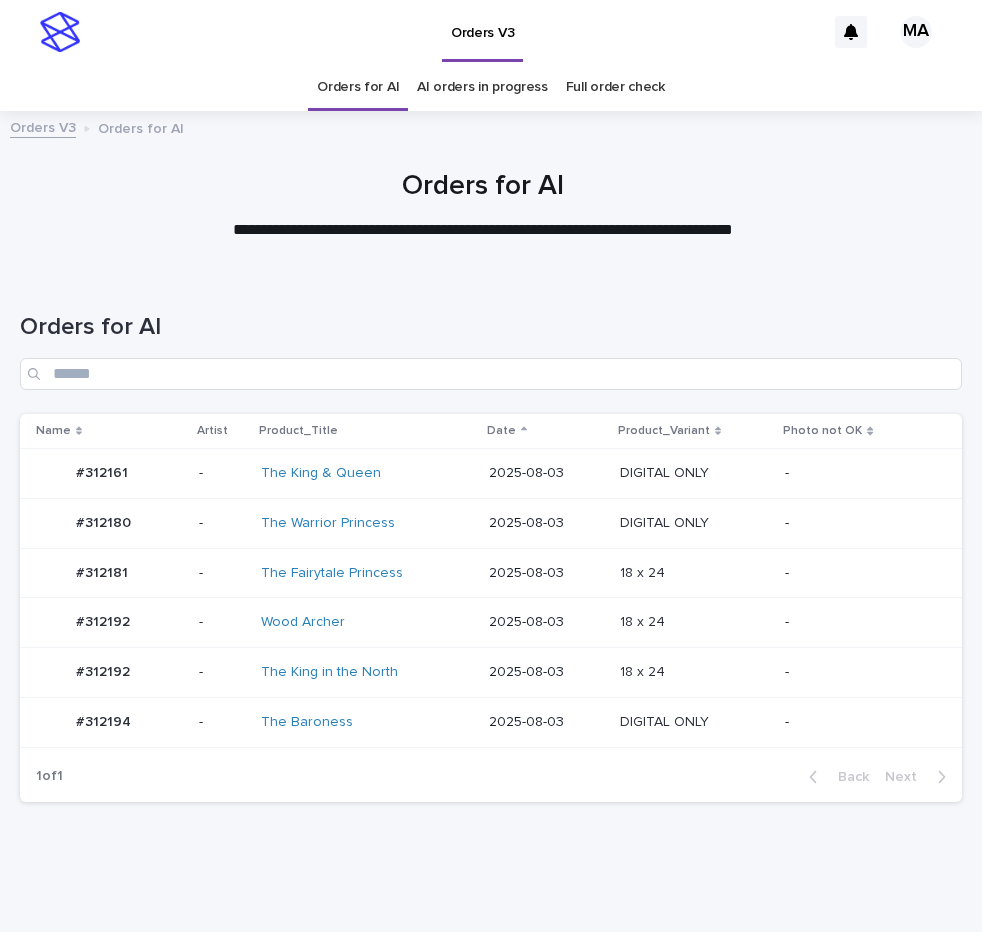 click on "18 x 24 18 x 24" at bounding box center (695, 673) 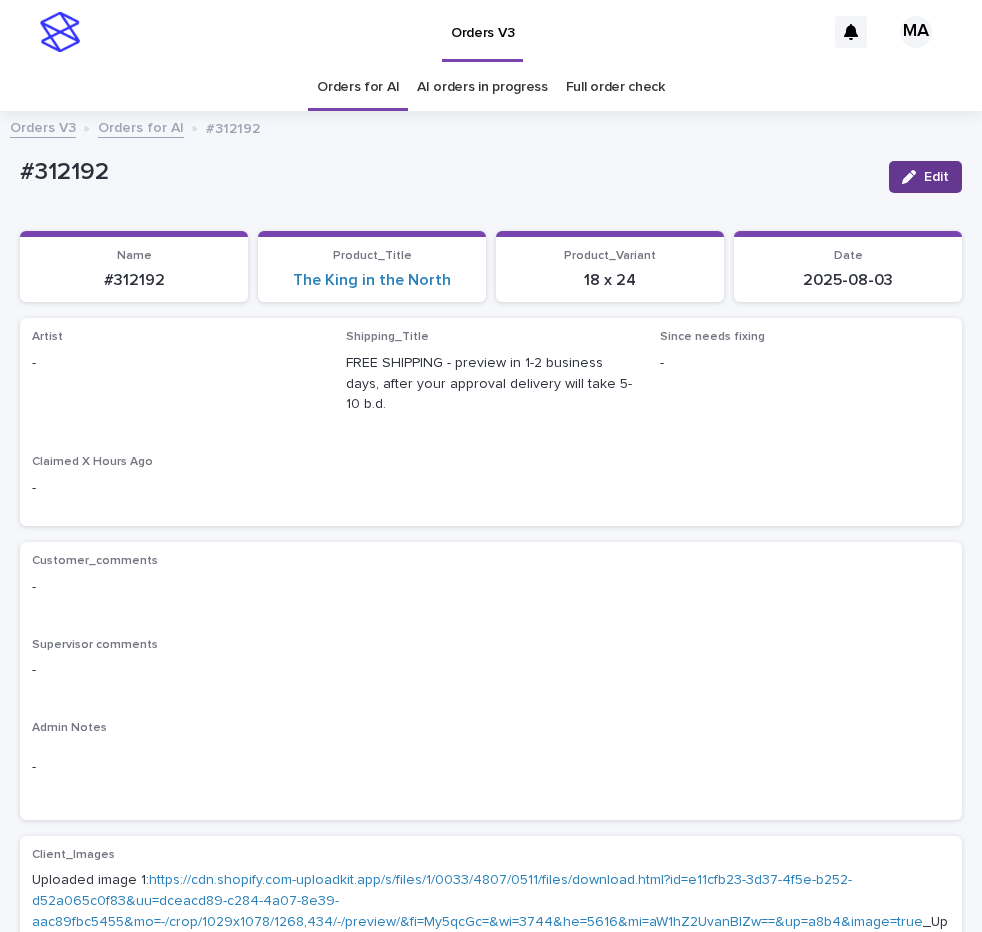 click on "Edit" at bounding box center (925, 177) 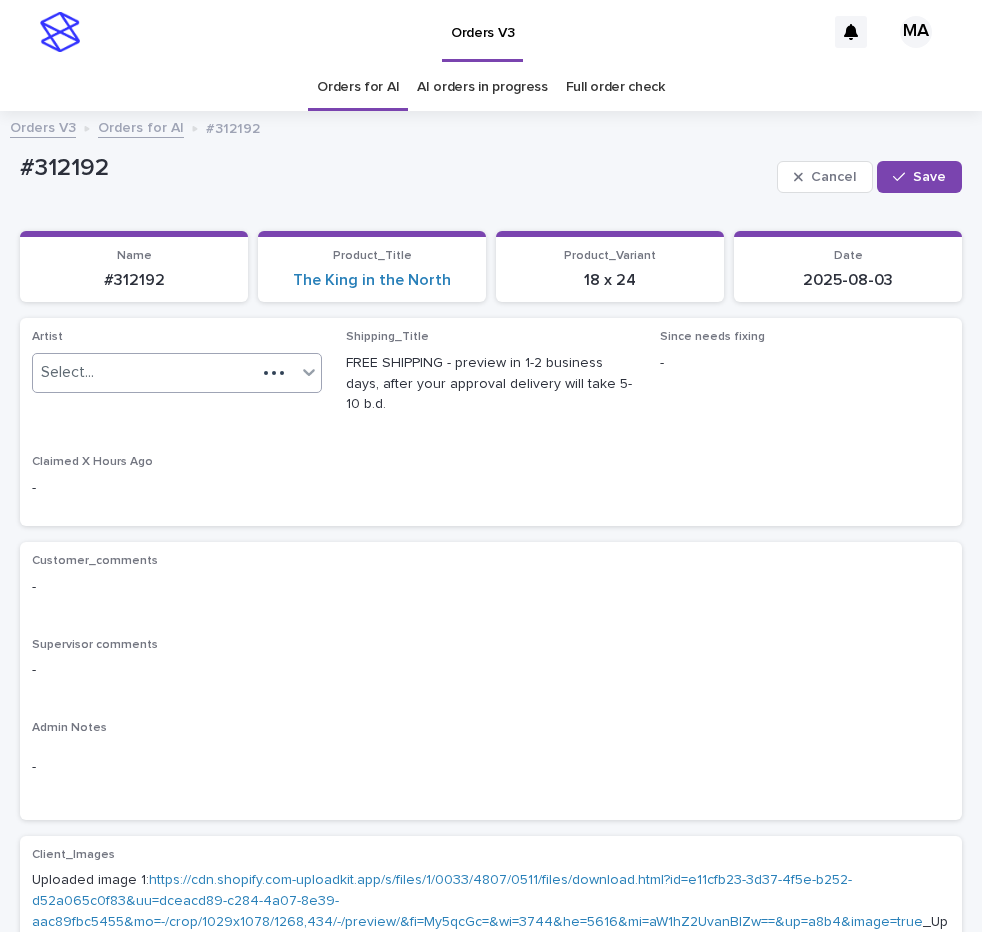 click on "Select..." at bounding box center (144, 372) 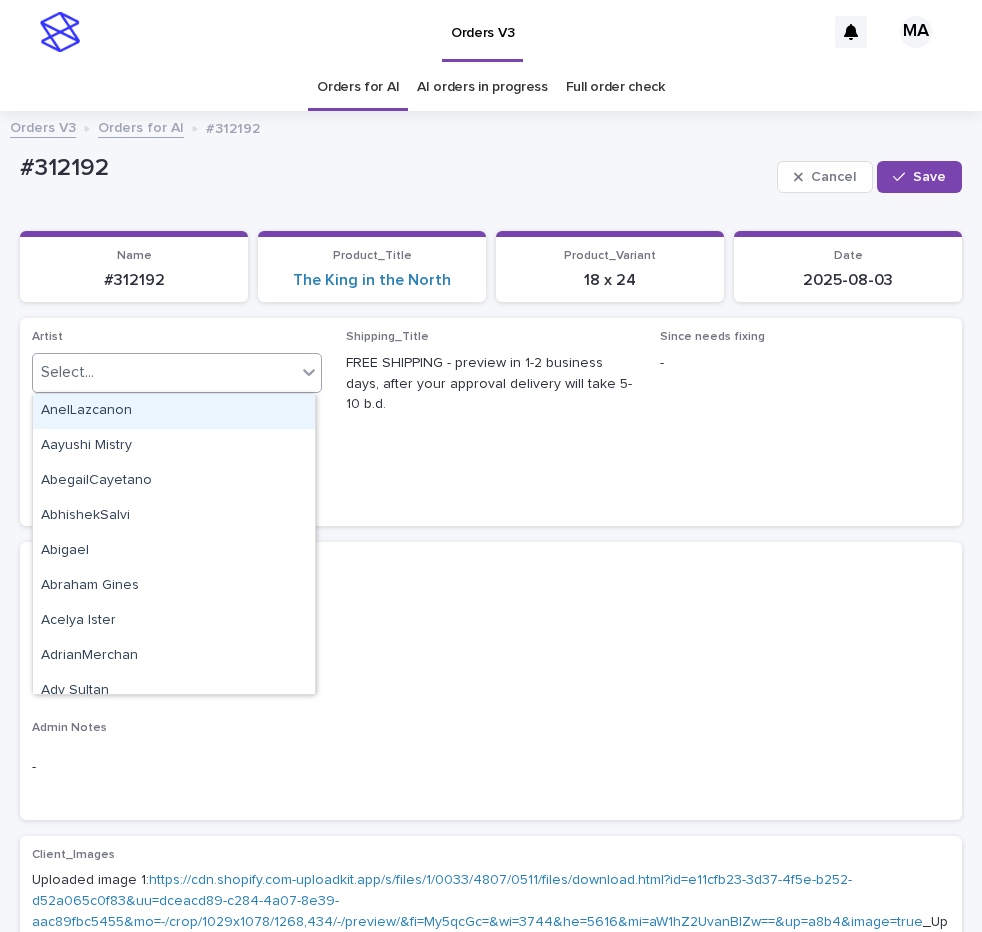 paste on "**********" 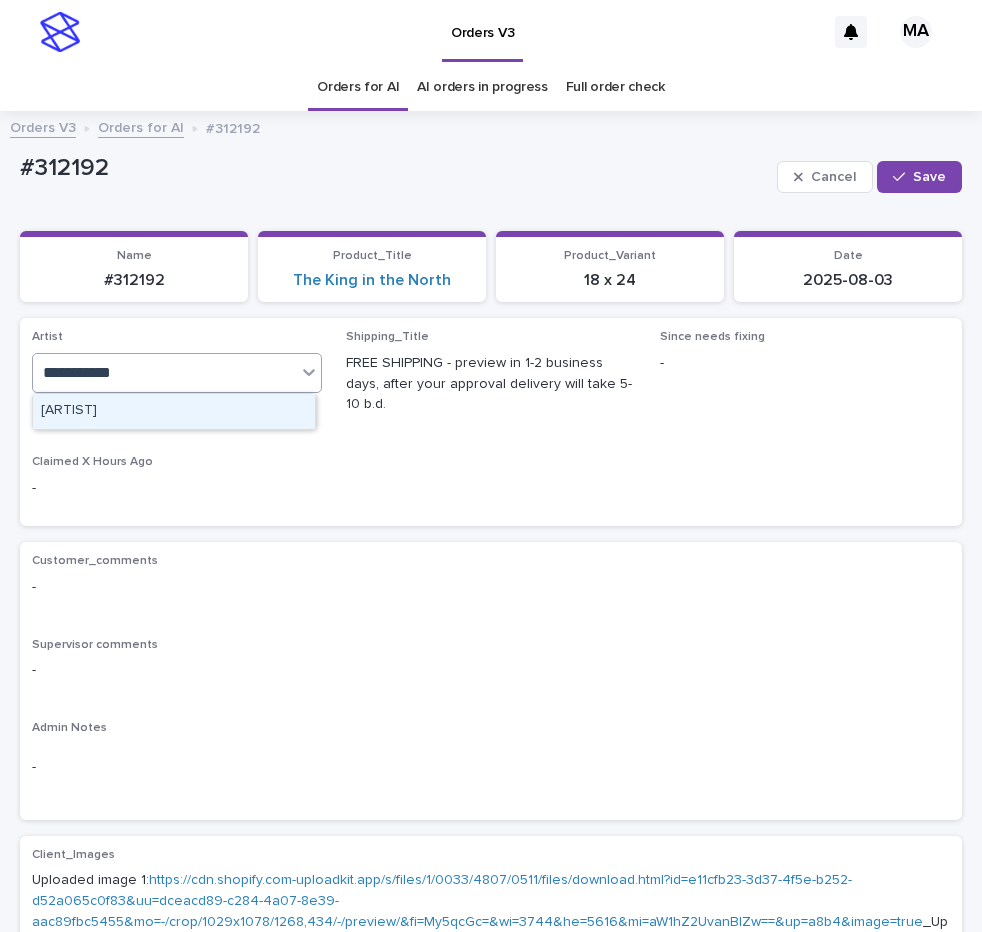 type 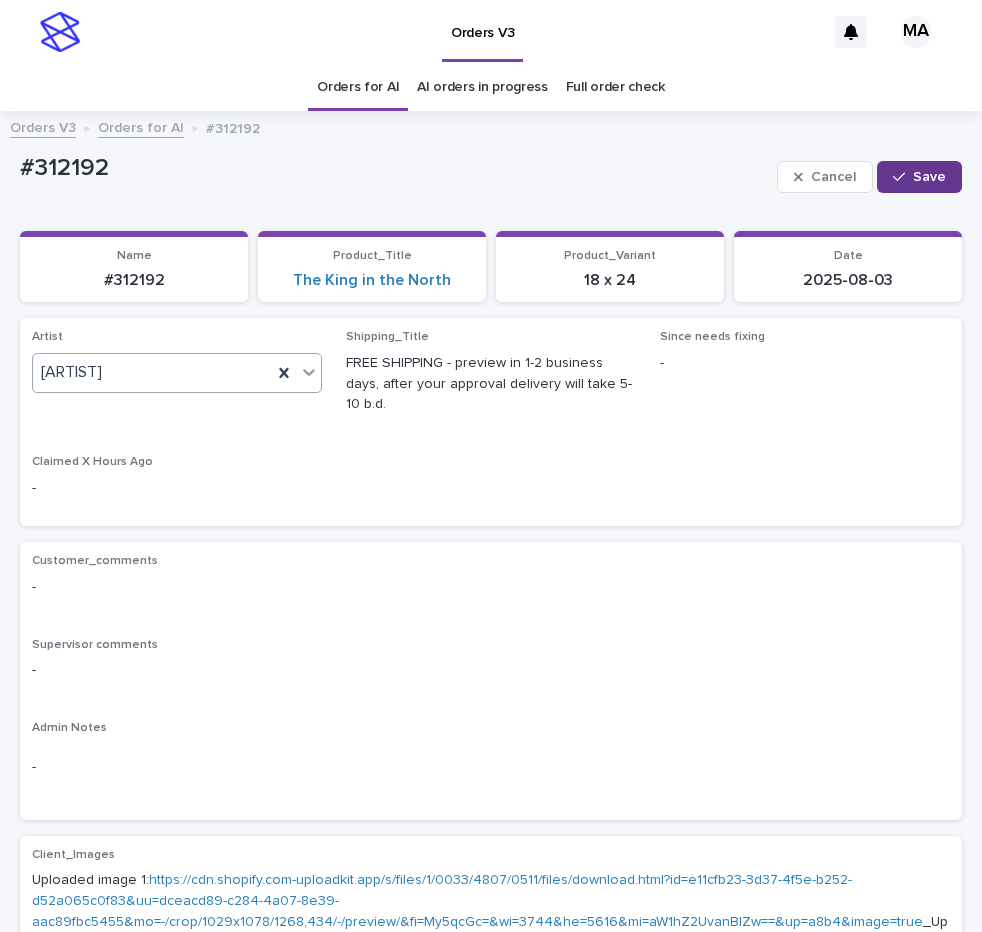 click on "Save" at bounding box center [919, 177] 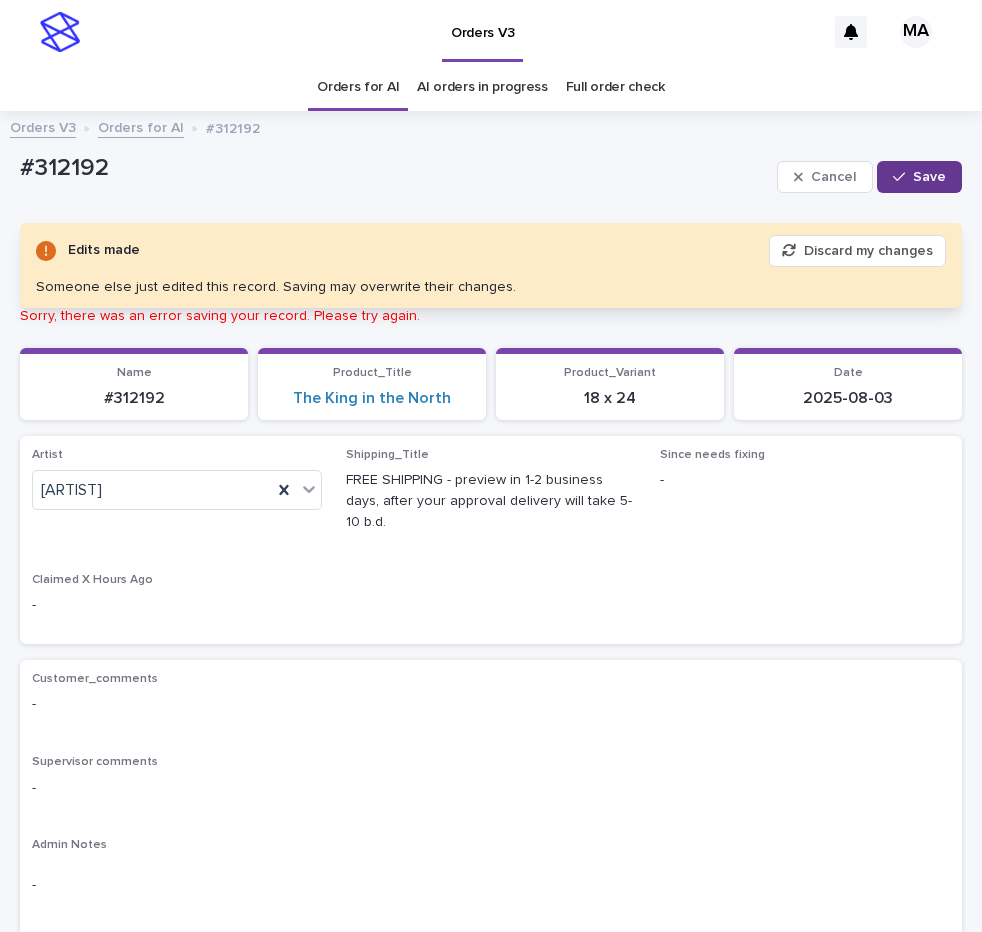 click on "Save" at bounding box center [929, 177] 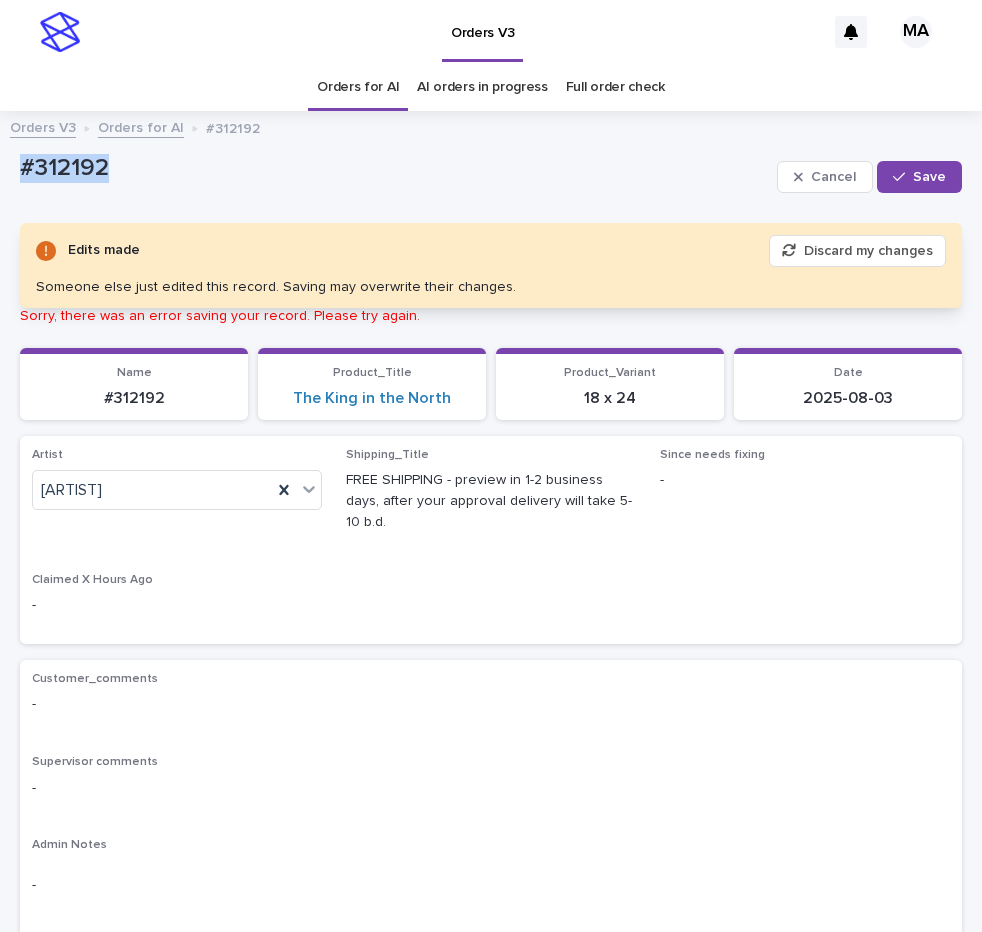 drag, startPoint x: 137, startPoint y: 172, endPoint x: -13, endPoint y: 170, distance: 150.01334 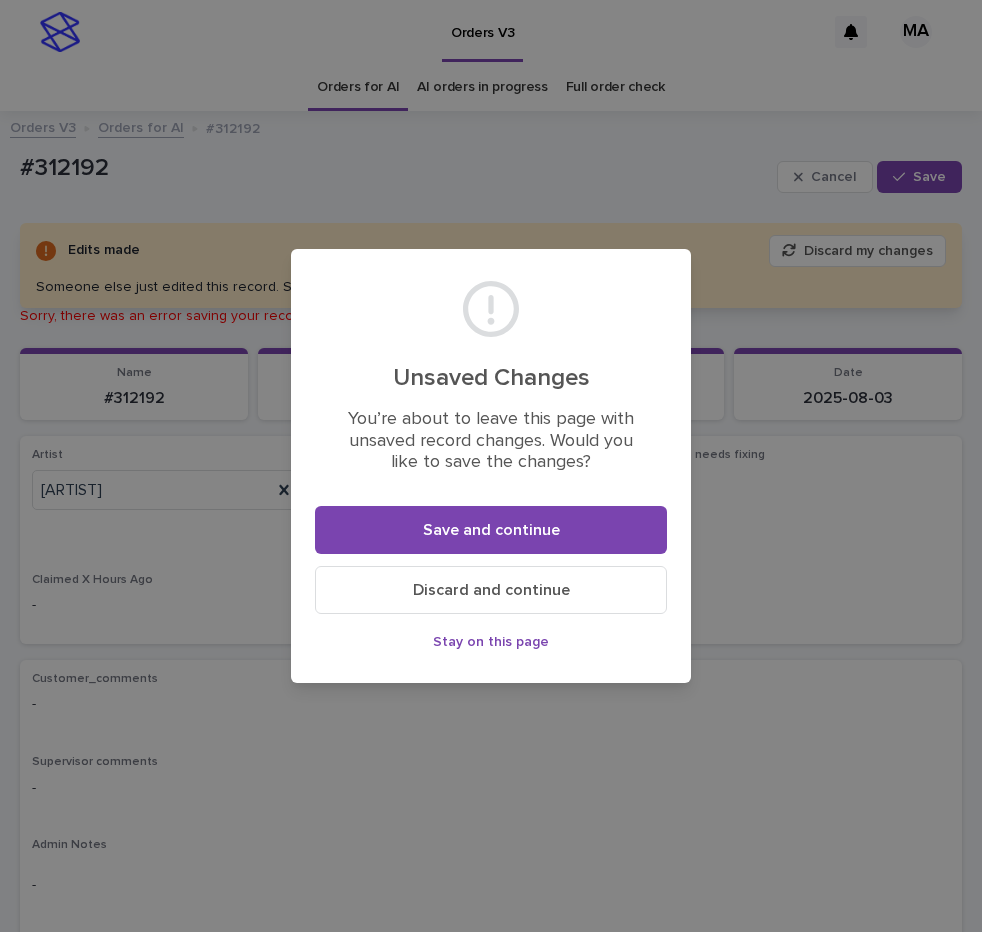 click on "Stay on this page" at bounding box center (491, 642) 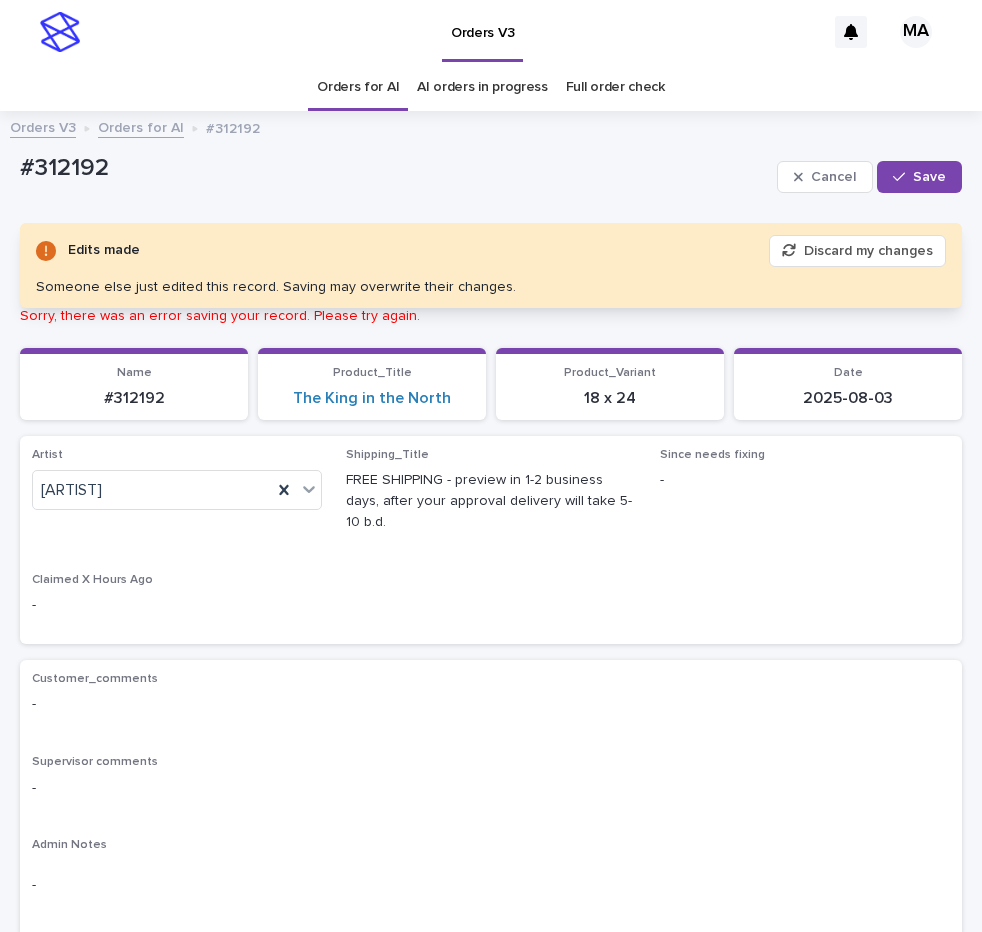 click on "#312192" at bounding box center (394, 176) 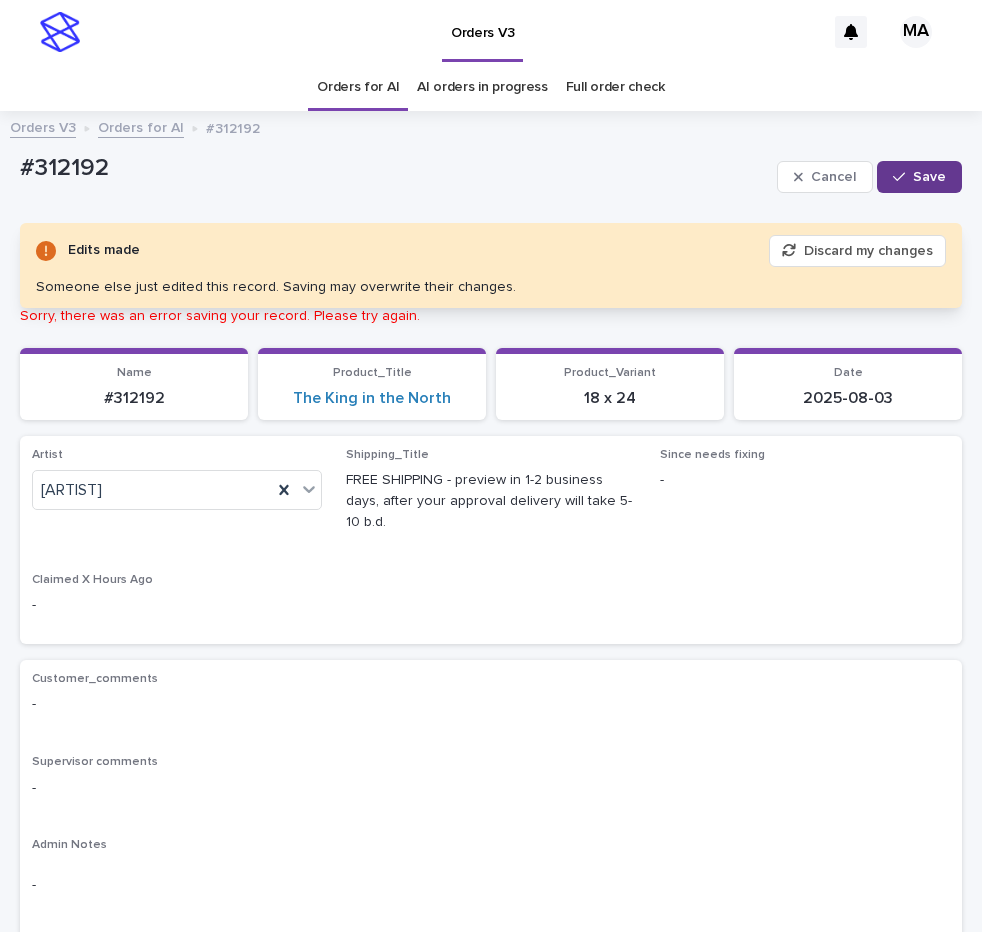 click on "Save" at bounding box center [919, 177] 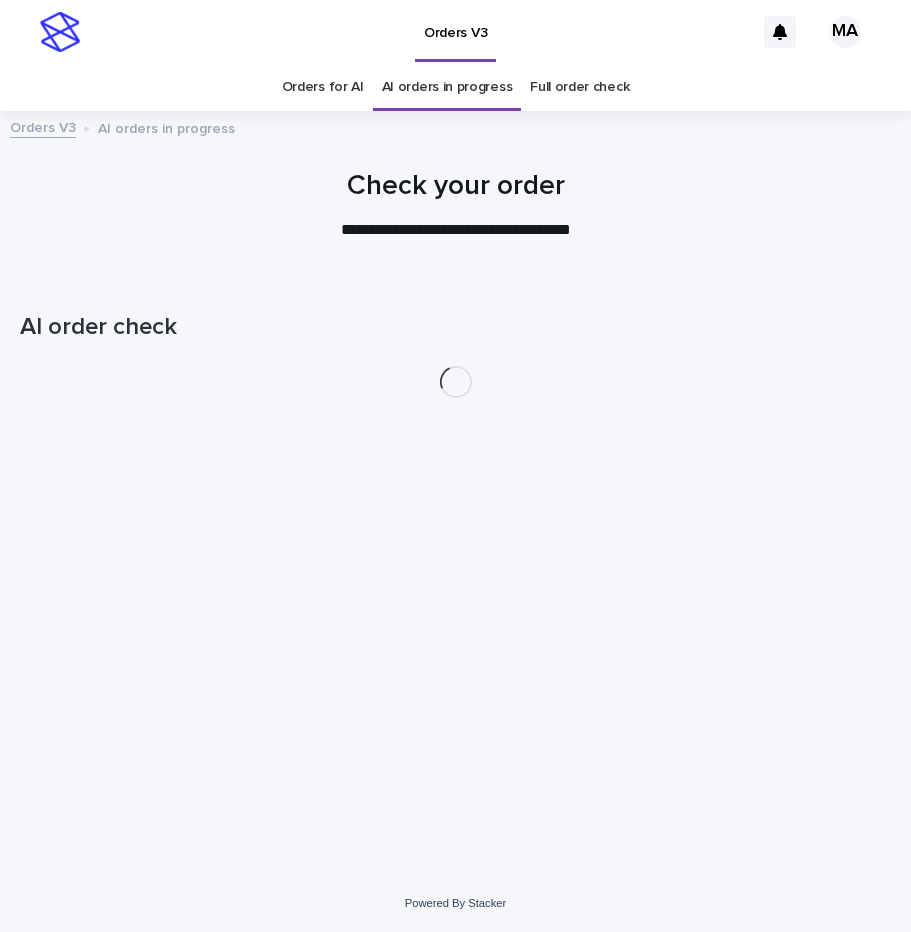 scroll, scrollTop: 0, scrollLeft: 0, axis: both 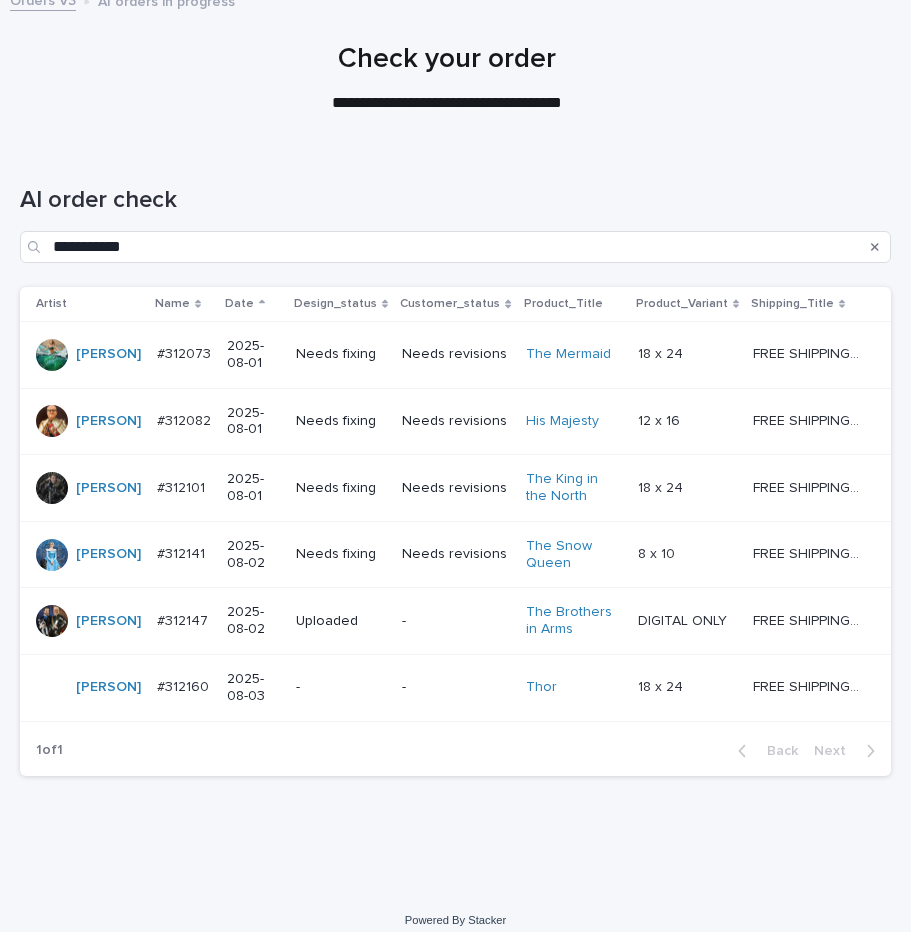 click on "-" at bounding box center [341, 687] 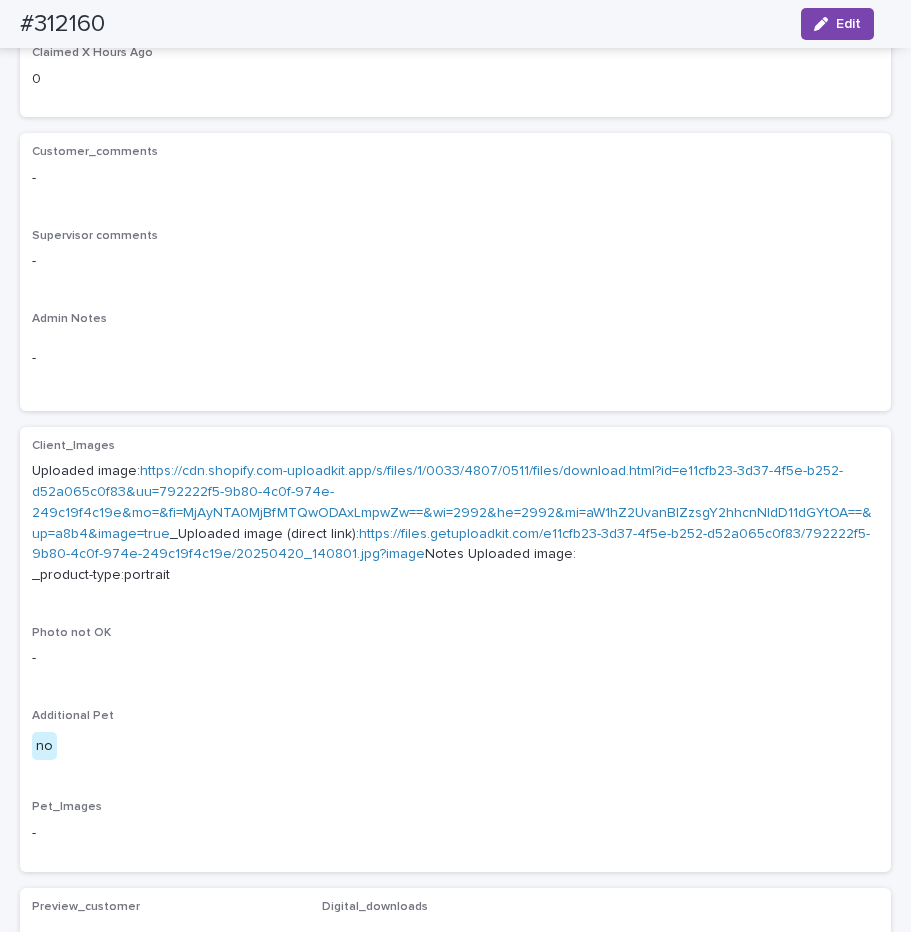 scroll, scrollTop: 336, scrollLeft: 0, axis: vertical 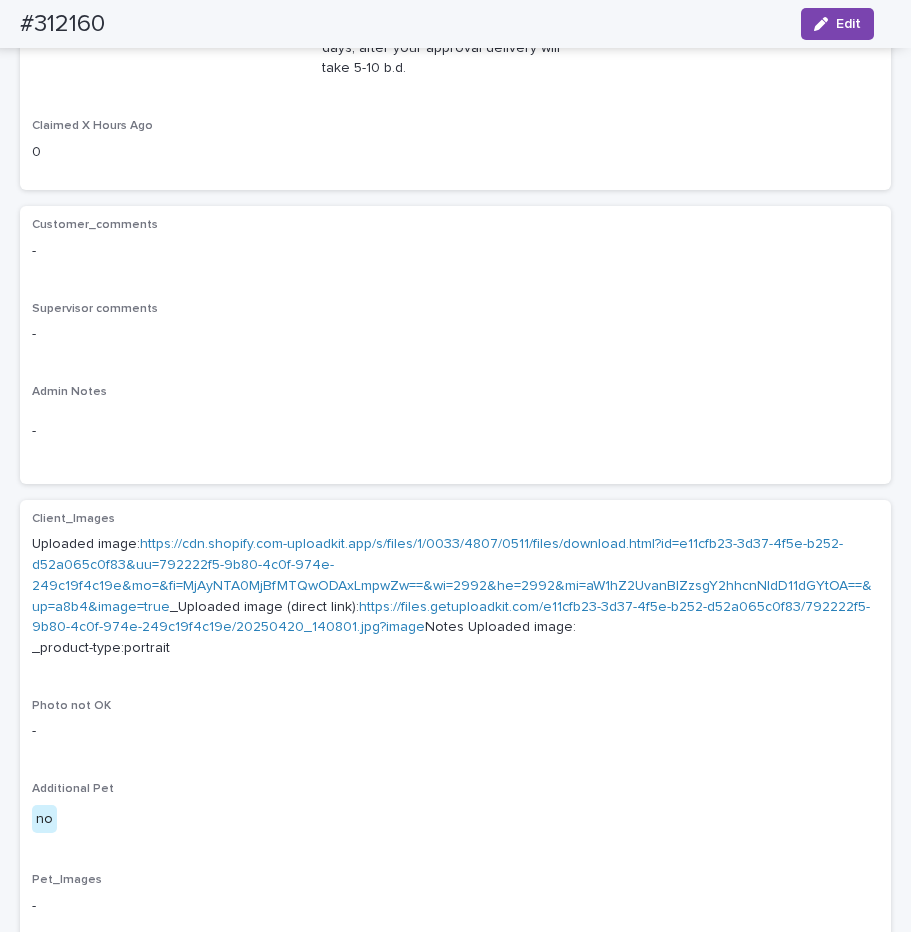 click on "https://cdn.shopify.com-uploadkit.app/s/files/1/0033/4807/0511/files/download.html?id=e11cfb23-3d37-4f5e-b252-d52a065c0f83&uu=792222f5-9b80-4c0f-974e-249c19f4c19e&mo=&fi=MjAyNTA0MjBfMTQwODAxLmpwZw==&wi=2992&he=2992&mi=aW1hZ2UvanBlZzsgY2hhcnNldD11dGYtOA==&up=a8b4&image=true" at bounding box center (452, 575) 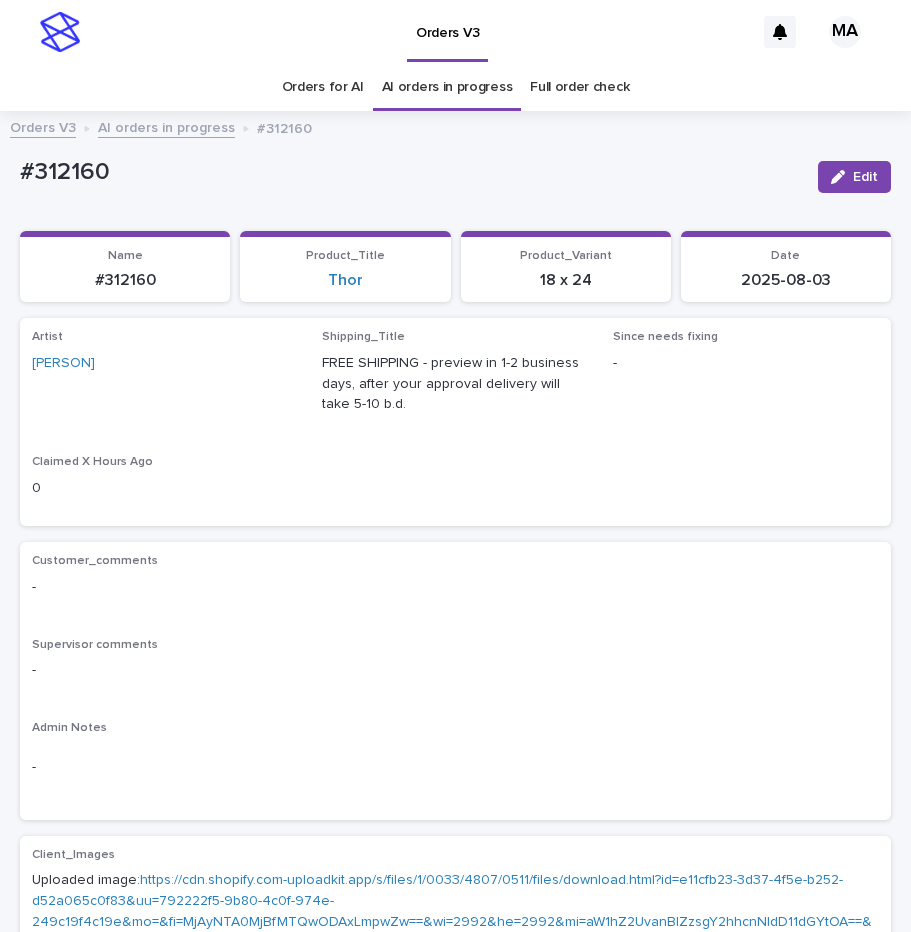 click on "AI orders in progress" at bounding box center (166, 126) 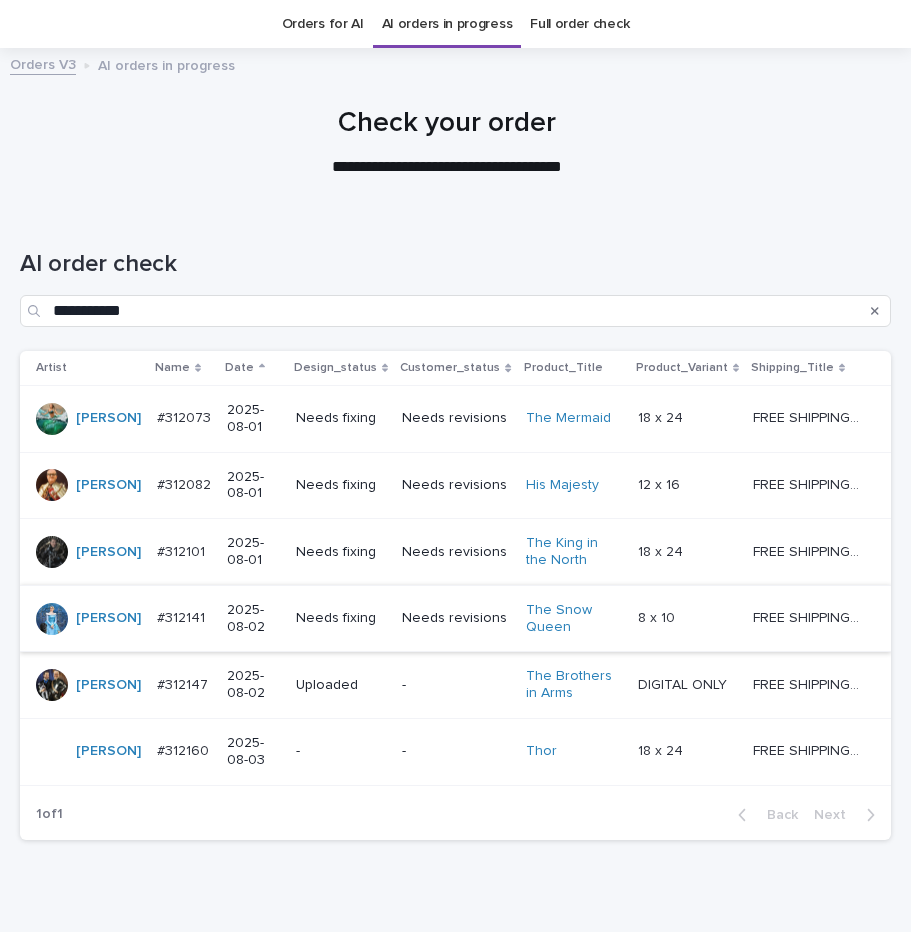 scroll, scrollTop: 64, scrollLeft: 0, axis: vertical 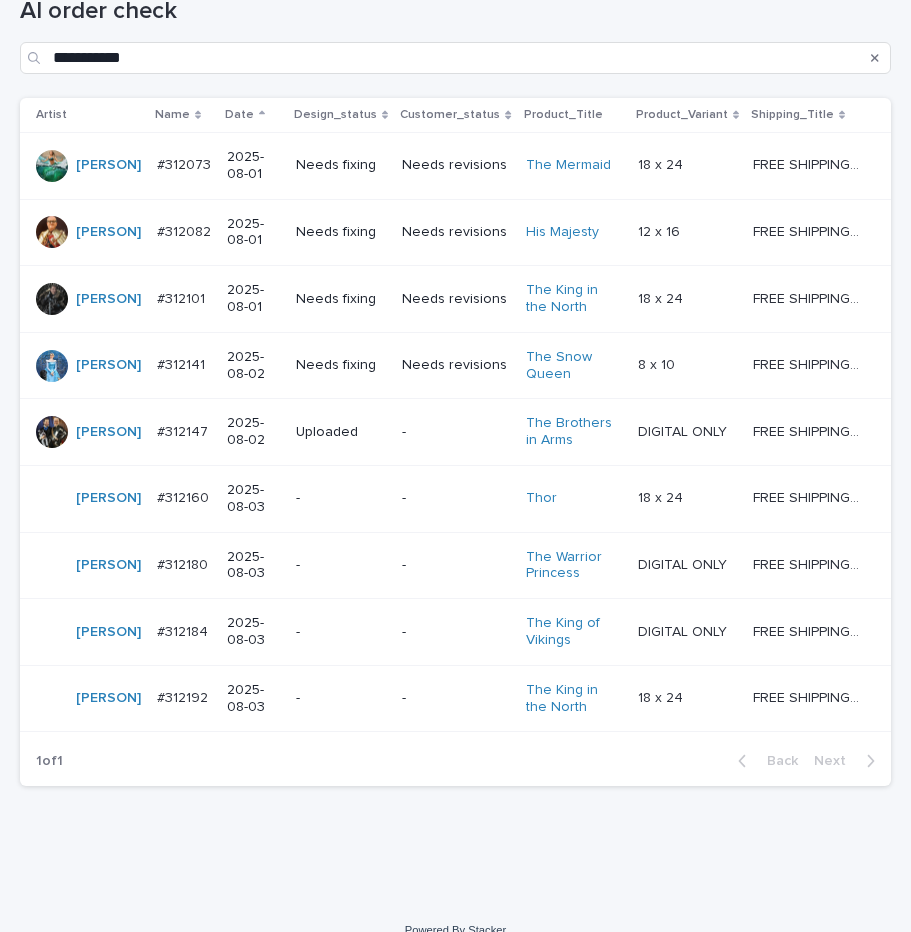 click on "-" at bounding box center (455, 498) 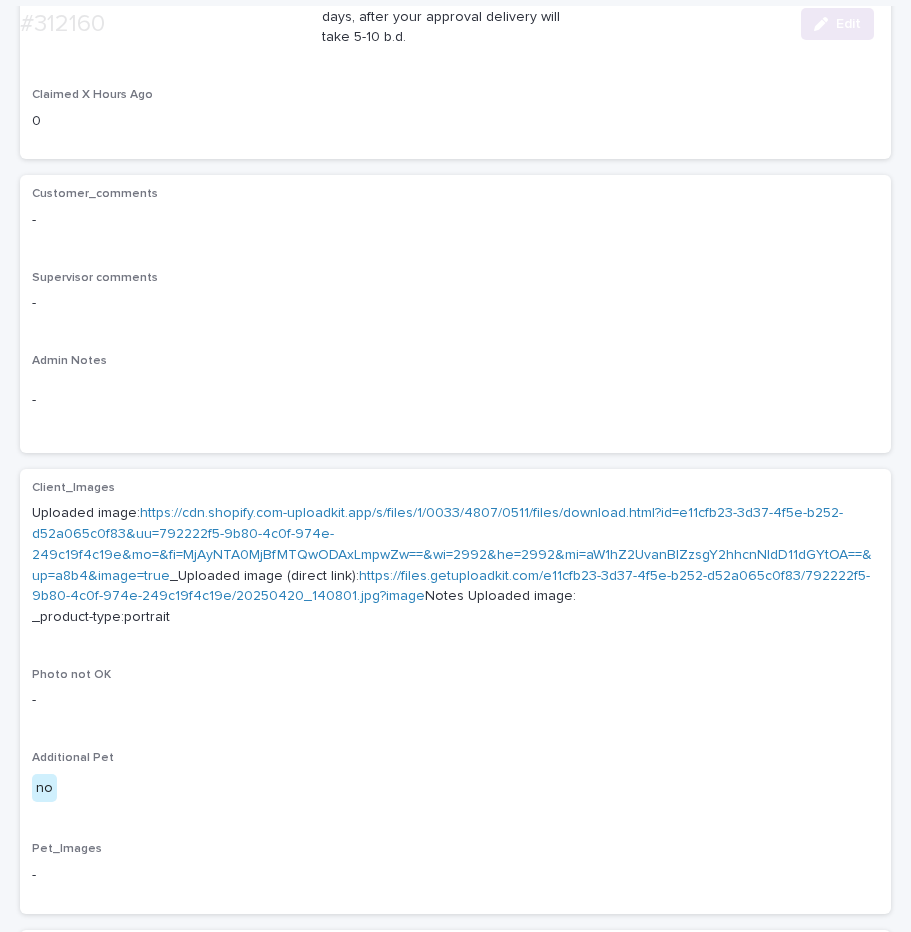 scroll, scrollTop: 420, scrollLeft: 0, axis: vertical 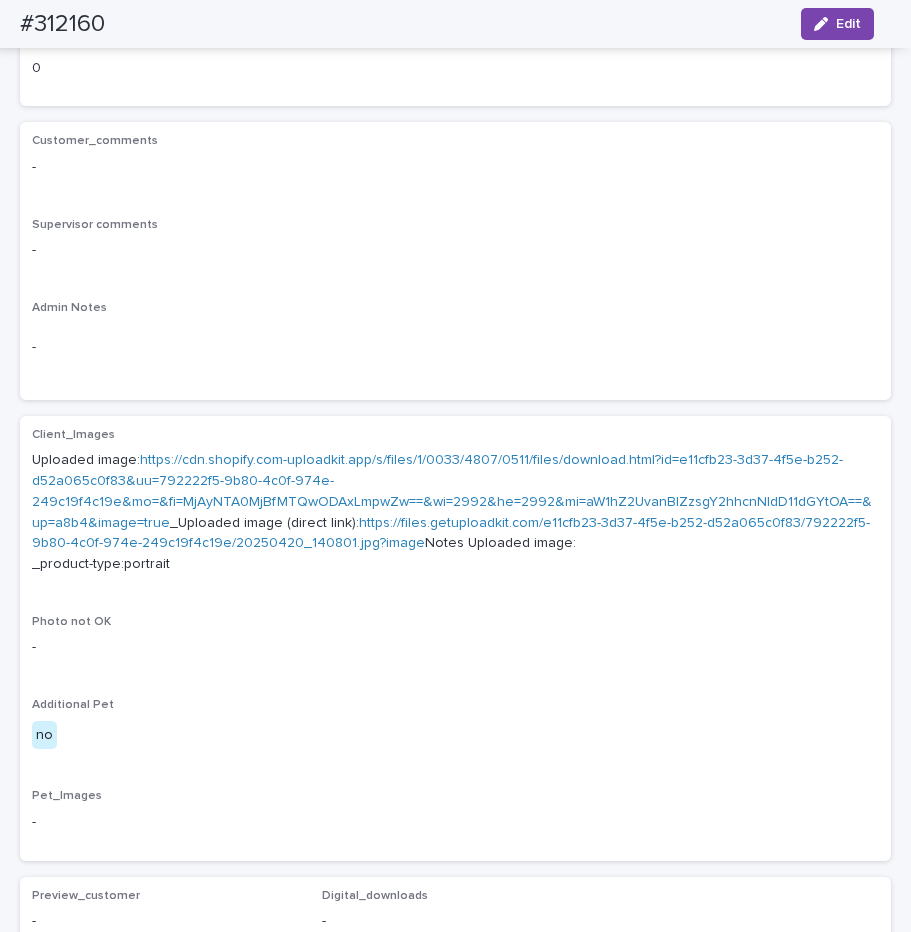 click on "https://cdn.shopify.com-uploadkit.app/s/files/1/0033/4807/0511/files/download.html?id=e11cfb23-3d37-4f5e-b252-d52a065c0f83&uu=792222f5-9b80-4c0f-974e-249c19f4c19e&mo=&fi=MjAyNTA0MjBfMTQwODAxLmpwZw==&wi=2992&he=2992&mi=aW1hZ2UvanBlZzsgY2hhcnNldD11dGYtOA==&up=a8b4&image=true" at bounding box center (452, 491) 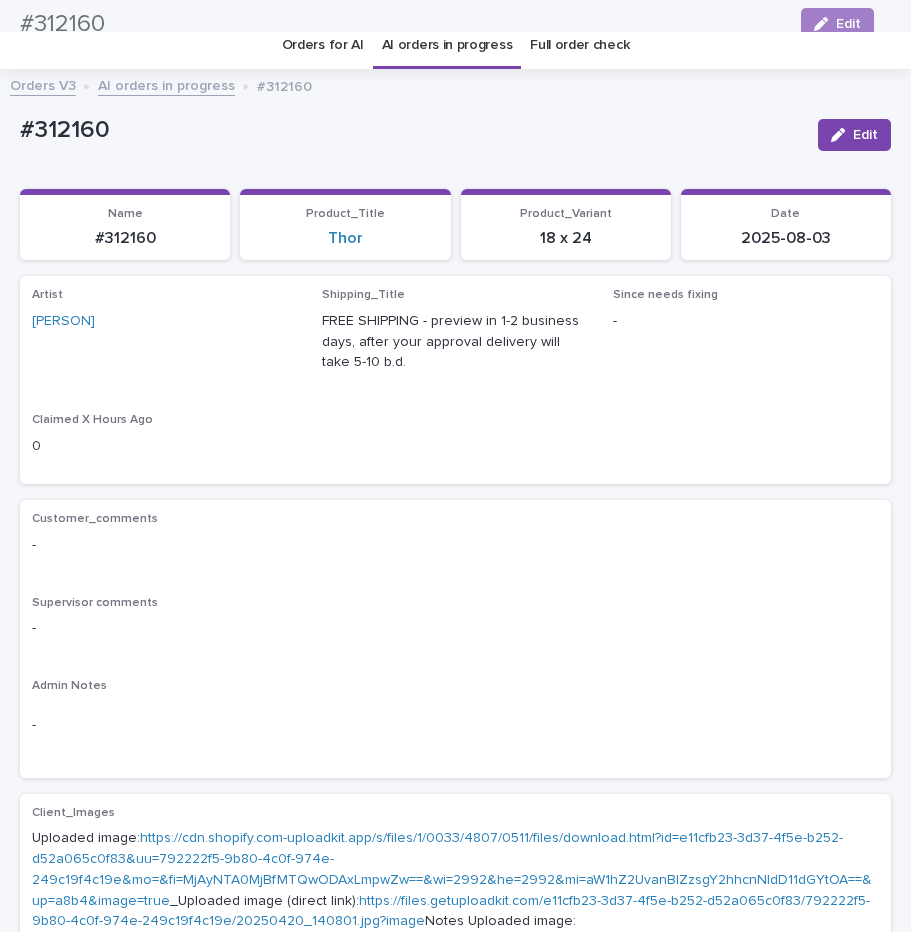 scroll, scrollTop: 0, scrollLeft: 0, axis: both 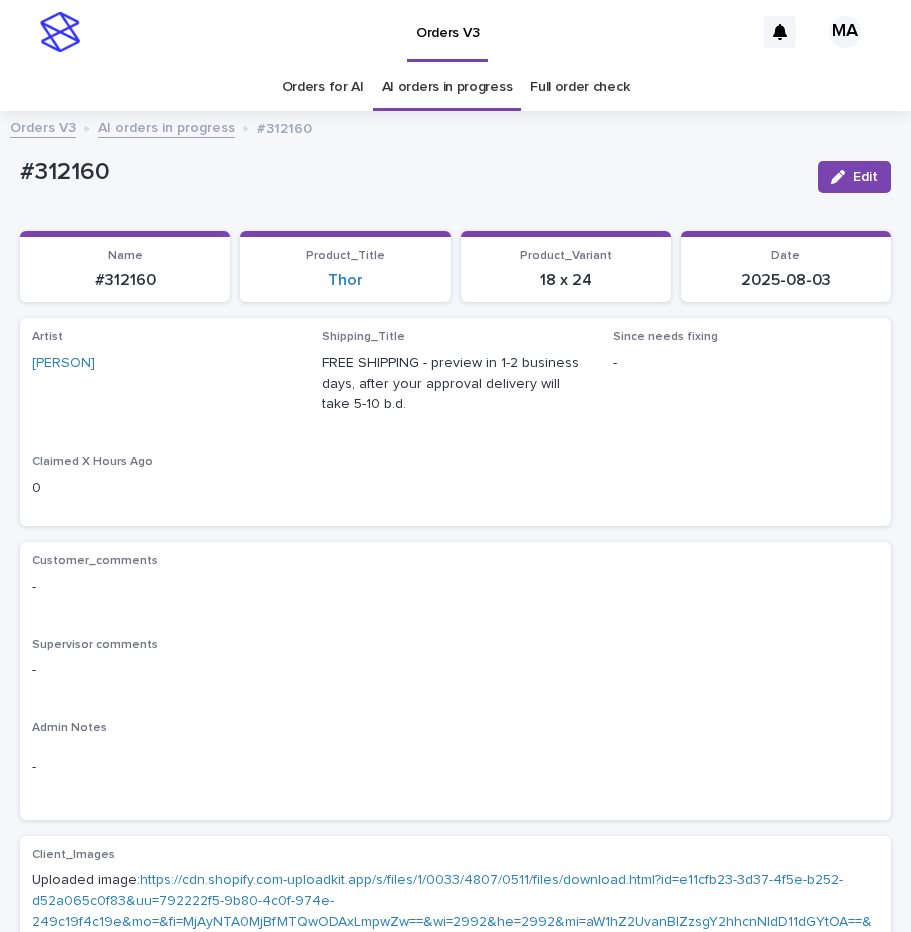click on "AI orders in progress" at bounding box center (166, 126) 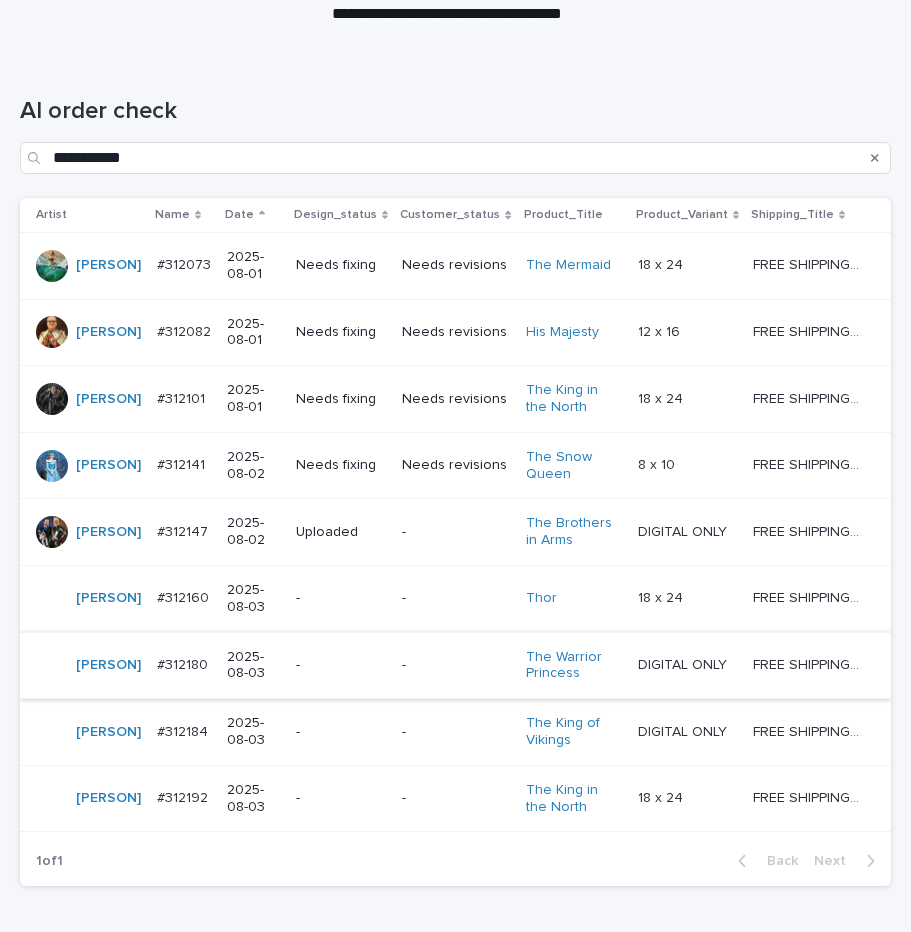 scroll, scrollTop: 232, scrollLeft: 0, axis: vertical 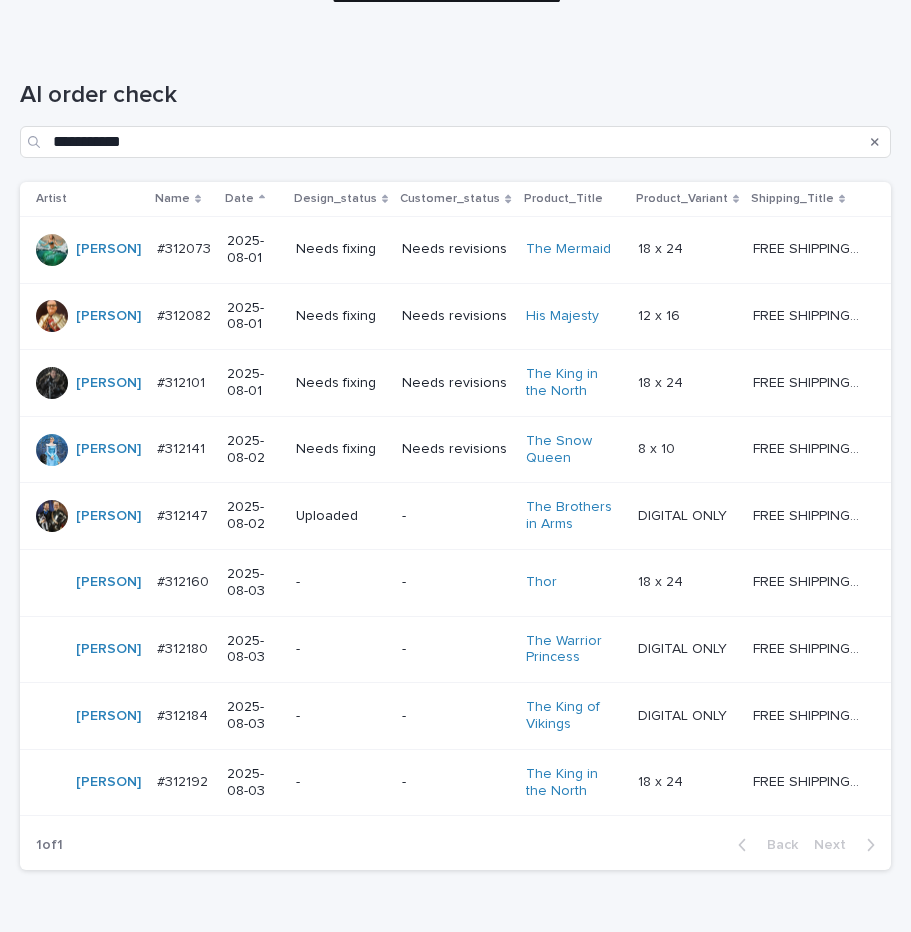 click on "-" at bounding box center (341, 649) 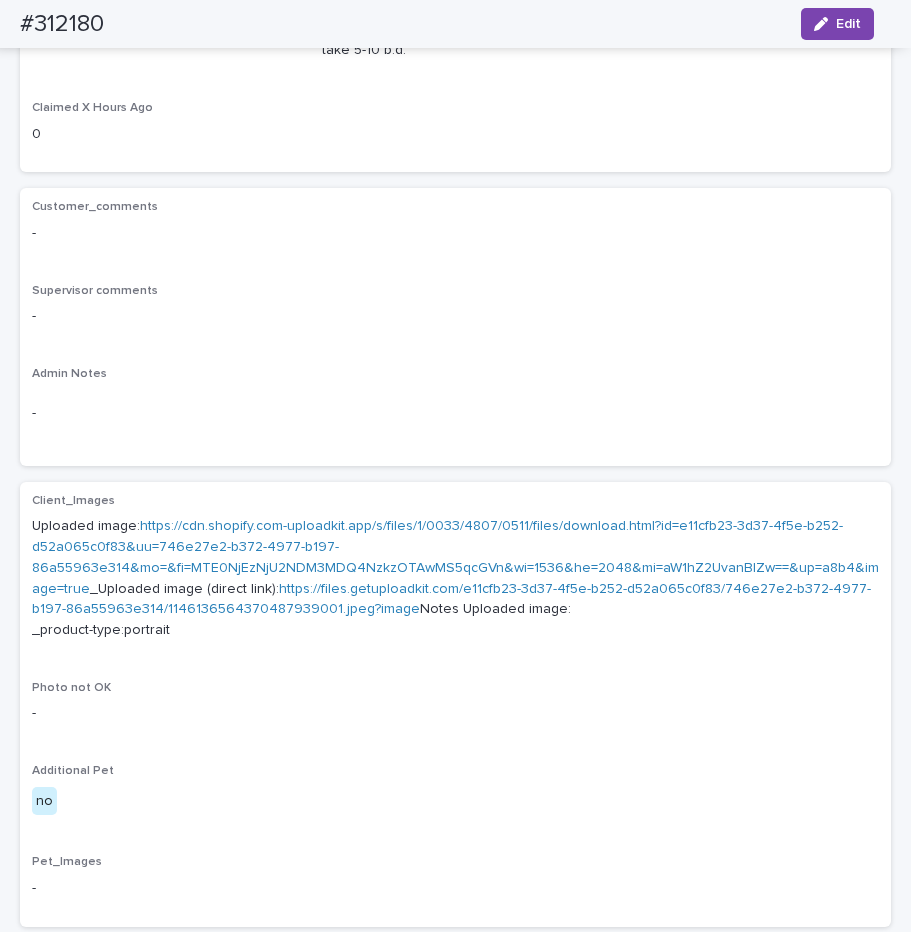 scroll, scrollTop: 336, scrollLeft: 0, axis: vertical 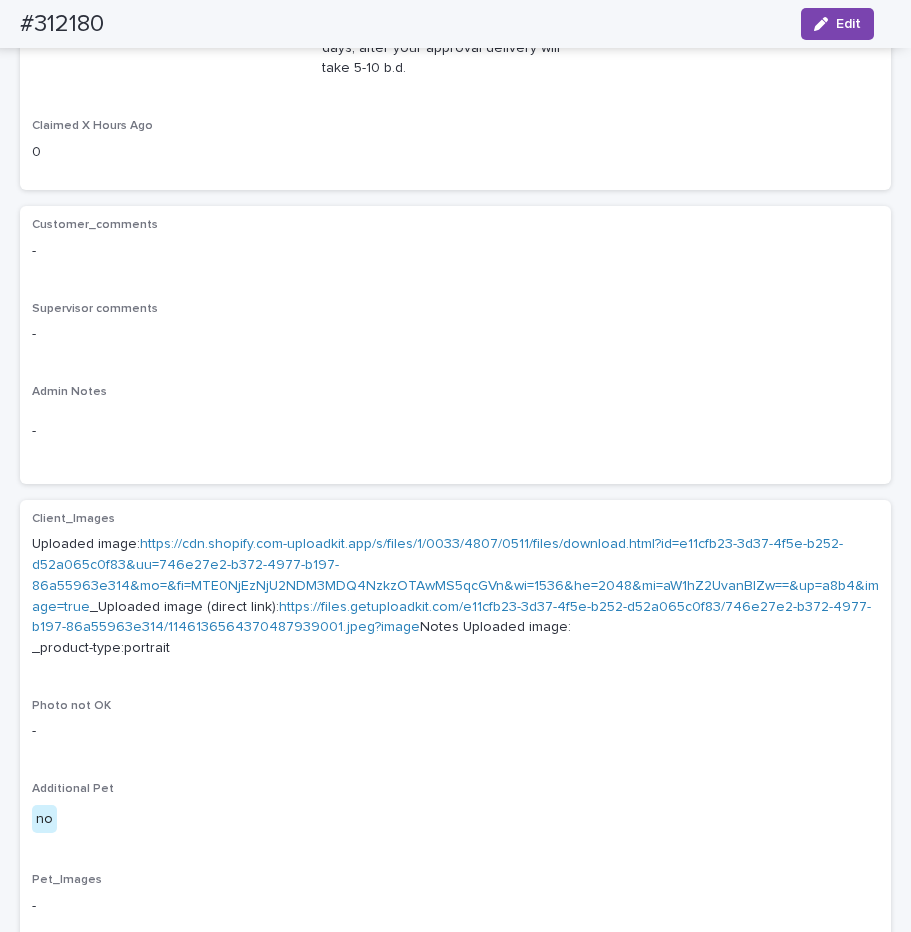click on "https://cdn.shopify.com-uploadkit.app/s/files/1/0033/4807/0511/files/download.html?id=e11cfb23-3d37-4f5e-b252-d52a065c0f83&uu=746e27e2-b372-4977-b197-86a55963e314&mo=&fi=MTE0NjEzNjU2NDM3MDQ4NzkzOTAwMS5qcGVn&wi=1536&he=2048&mi=aW1hZ2UvanBlZw==&up=a8b4&image=true" at bounding box center [455, 575] 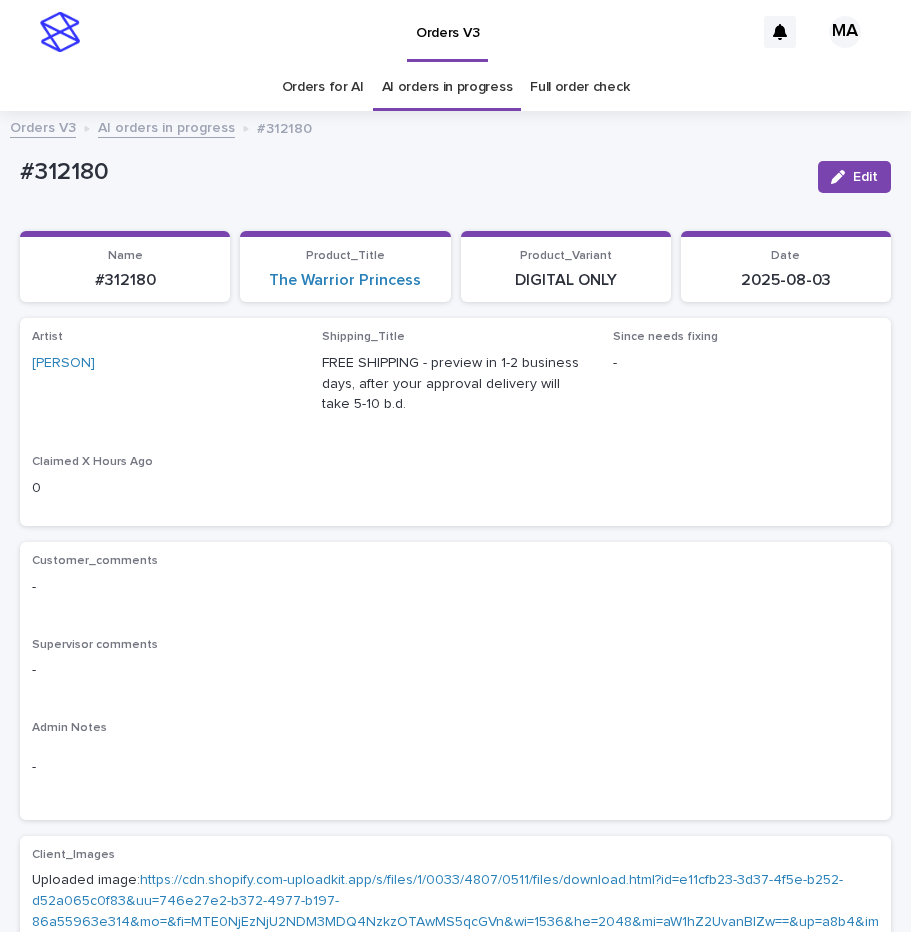 click on "AI orders in progress" at bounding box center (166, 126) 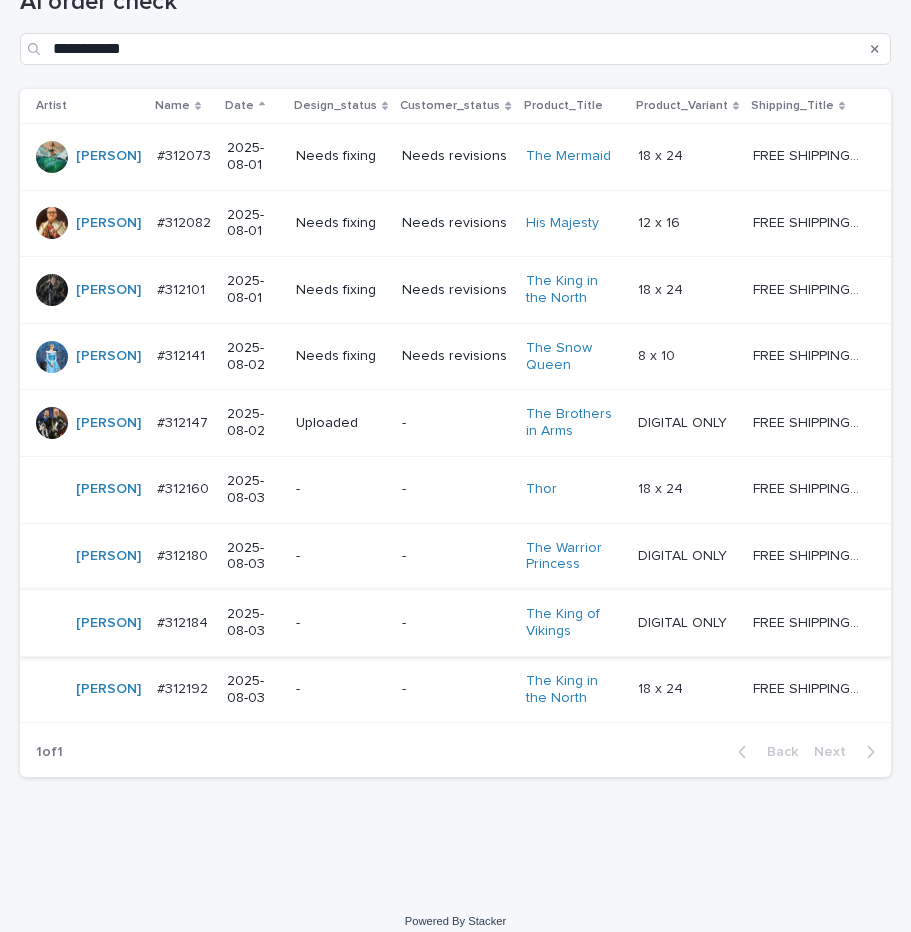 scroll, scrollTop: 326, scrollLeft: 0, axis: vertical 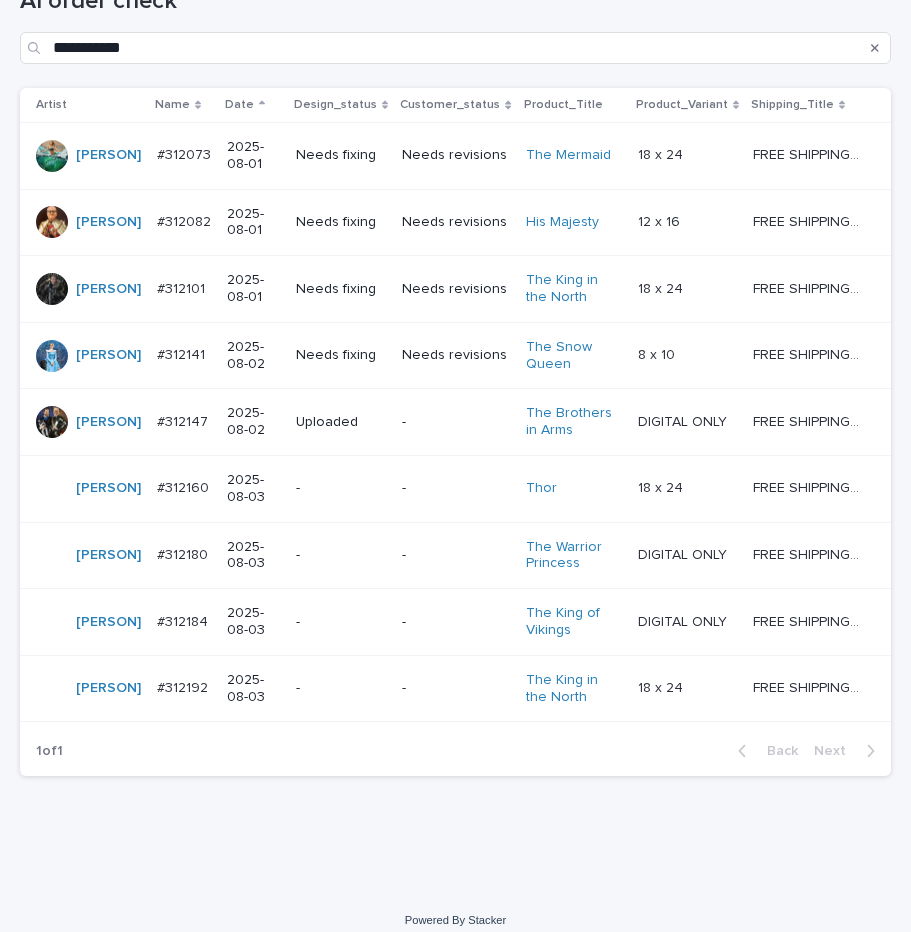 click on "-" at bounding box center [455, 622] 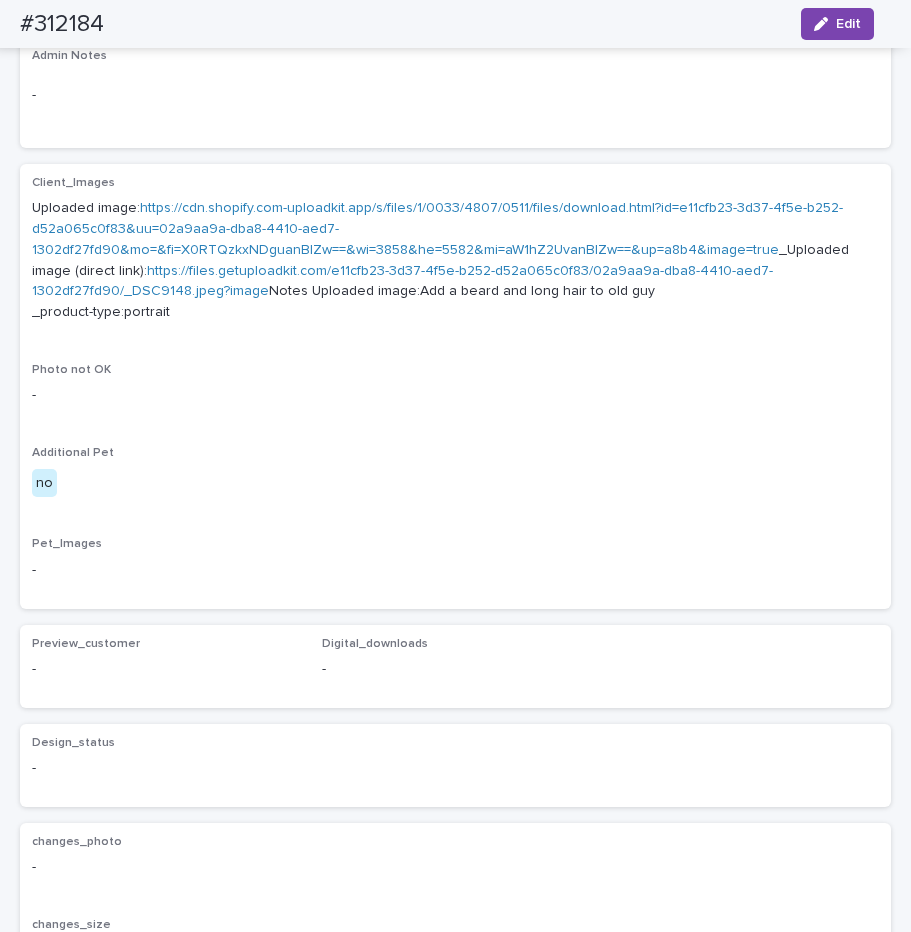 scroll, scrollTop: 420, scrollLeft: 0, axis: vertical 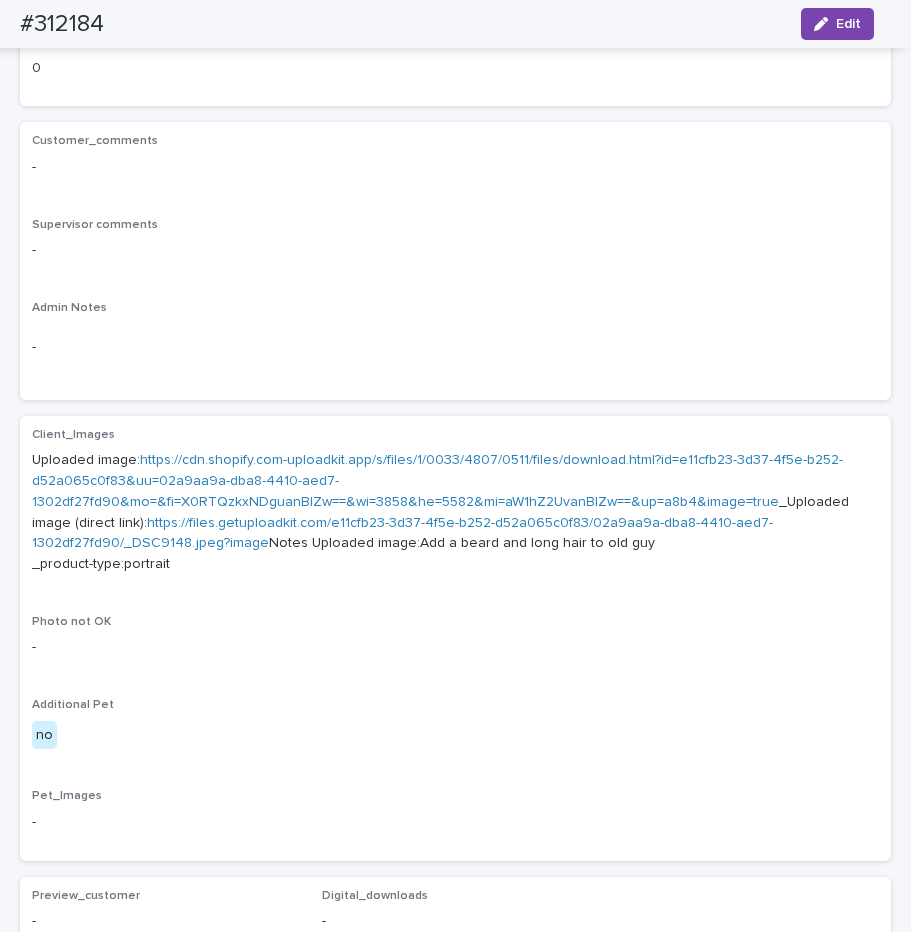 click on "https://cdn.shopify.com-uploadkit.app/s/files/1/0033/4807/0511/files/download.html?id=e11cfb23-3d37-4f5e-b252-d52a065c0f83&uu=02a9aa9a-dba8-4410-aed7-1302df27fd90&mo=&fi=X0RTQzkxNDguanBlZw==&wi=3858&he=5582&mi=aW1hZ2UvanBlZw==&up=a8b4&image=true" at bounding box center [437, 481] 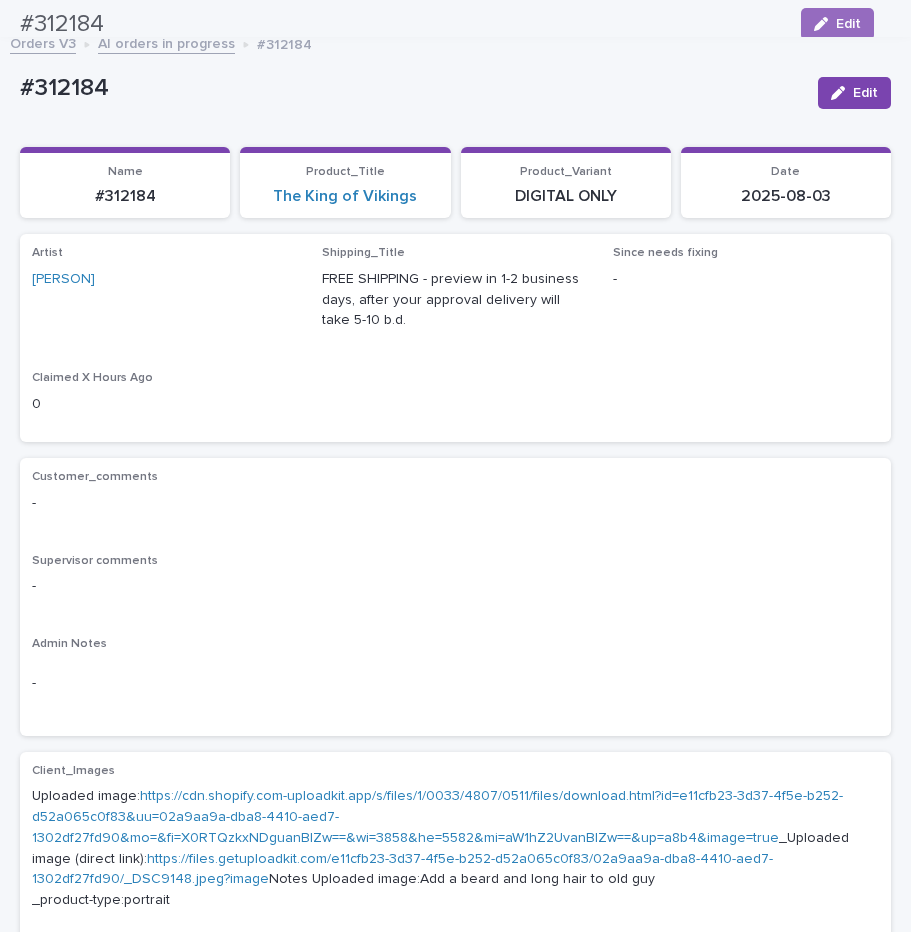 scroll, scrollTop: 0, scrollLeft: 0, axis: both 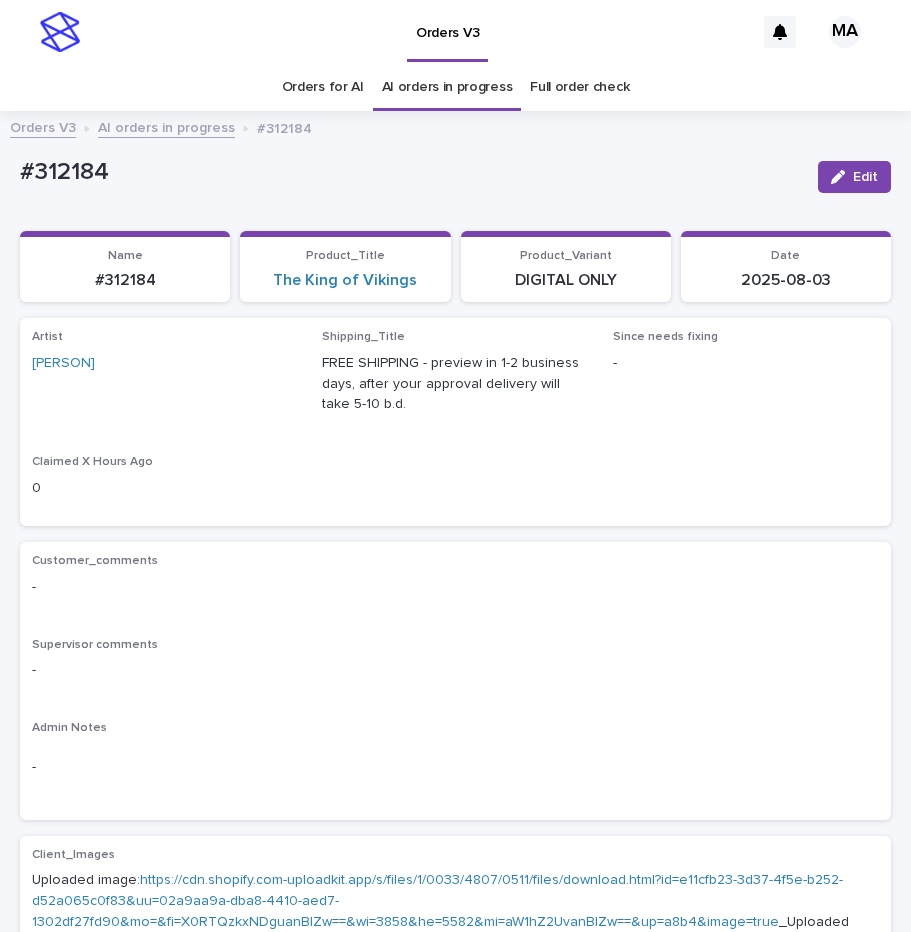 click on "AI orders in progress" at bounding box center [166, 126] 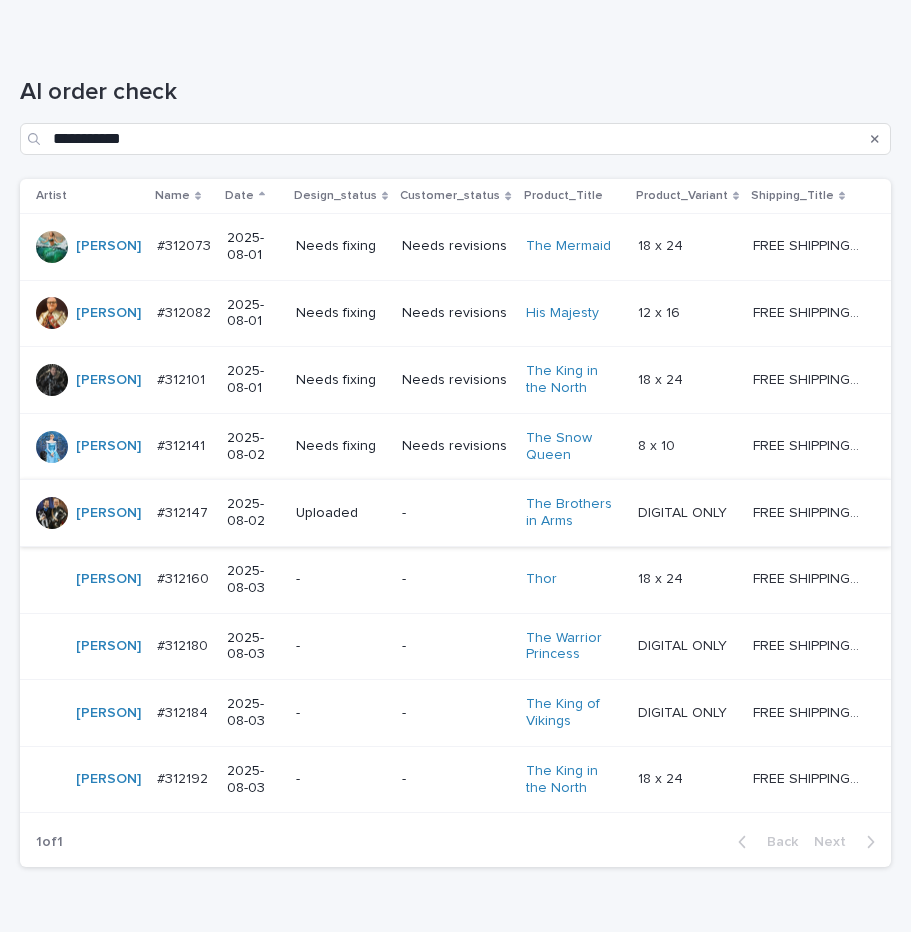 scroll, scrollTop: 316, scrollLeft: 0, axis: vertical 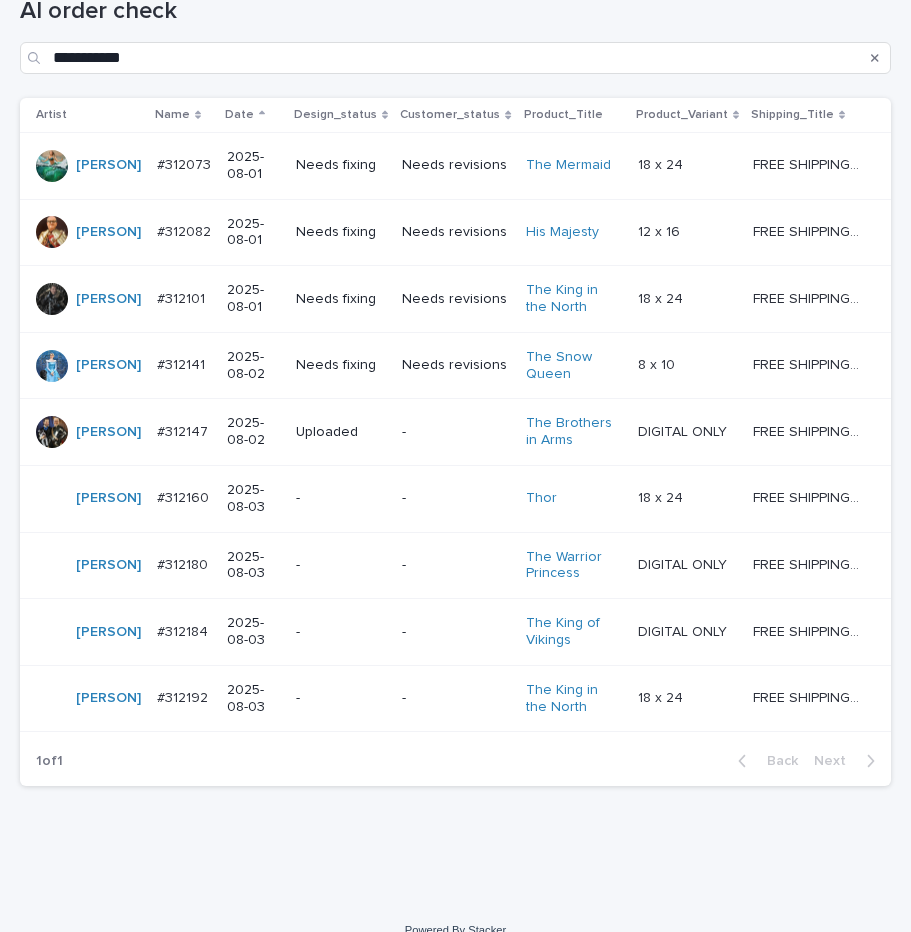 click on "-" at bounding box center (455, 698) 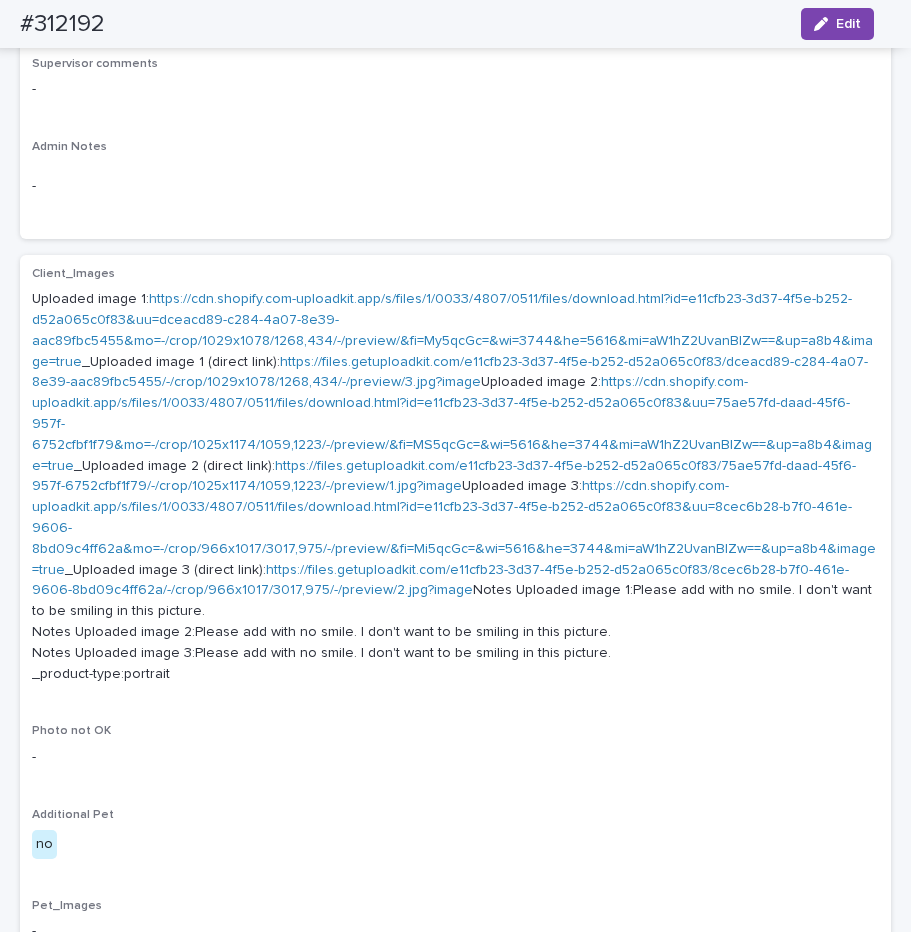 scroll, scrollTop: 588, scrollLeft: 0, axis: vertical 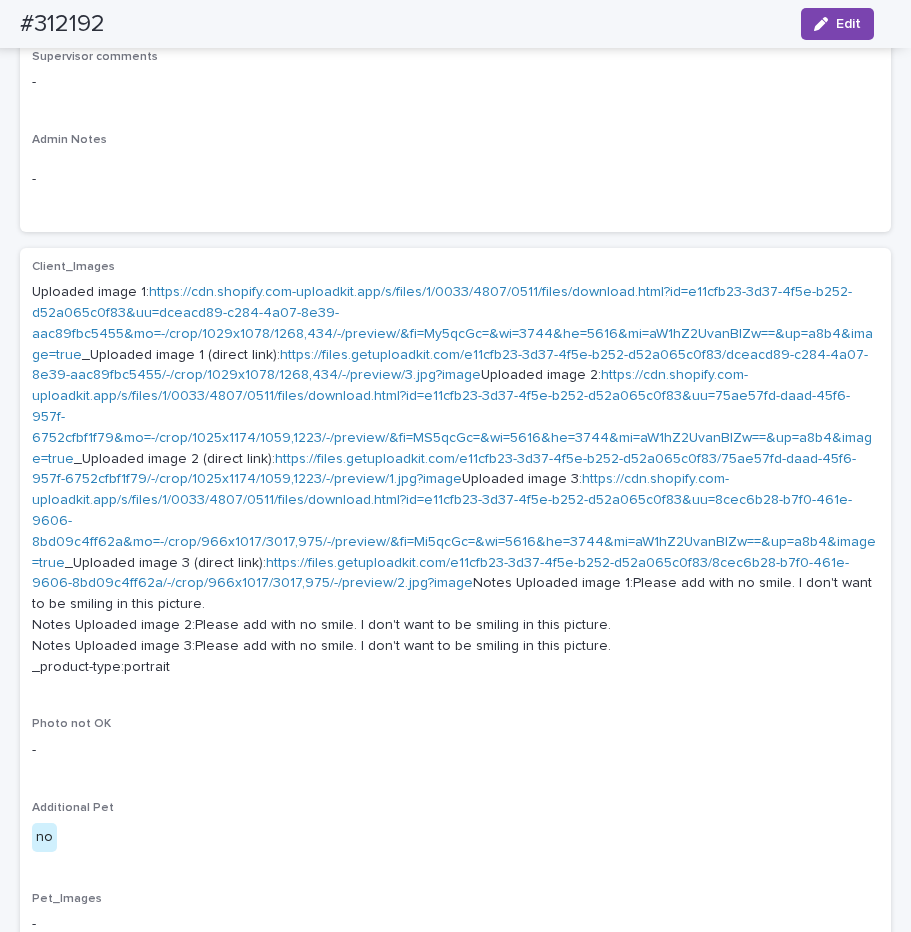 click on "https://cdn.shopify.com-uploadkit.app/s/files/1/0033/4807/0511/files/download.html?id=e11cfb23-3d37-4f5e-b252-d52a065c0f83&uu=dceacd89-c284-4a07-8e39-aac89fbc5455&mo=-/crop/1029x1078/1268,434/-/preview/&fi=My5qcGc=&wi=3744&he=5616&mi=aW1hZ2UvanBlZw==&up=a8b4&image=true" at bounding box center [452, 323] 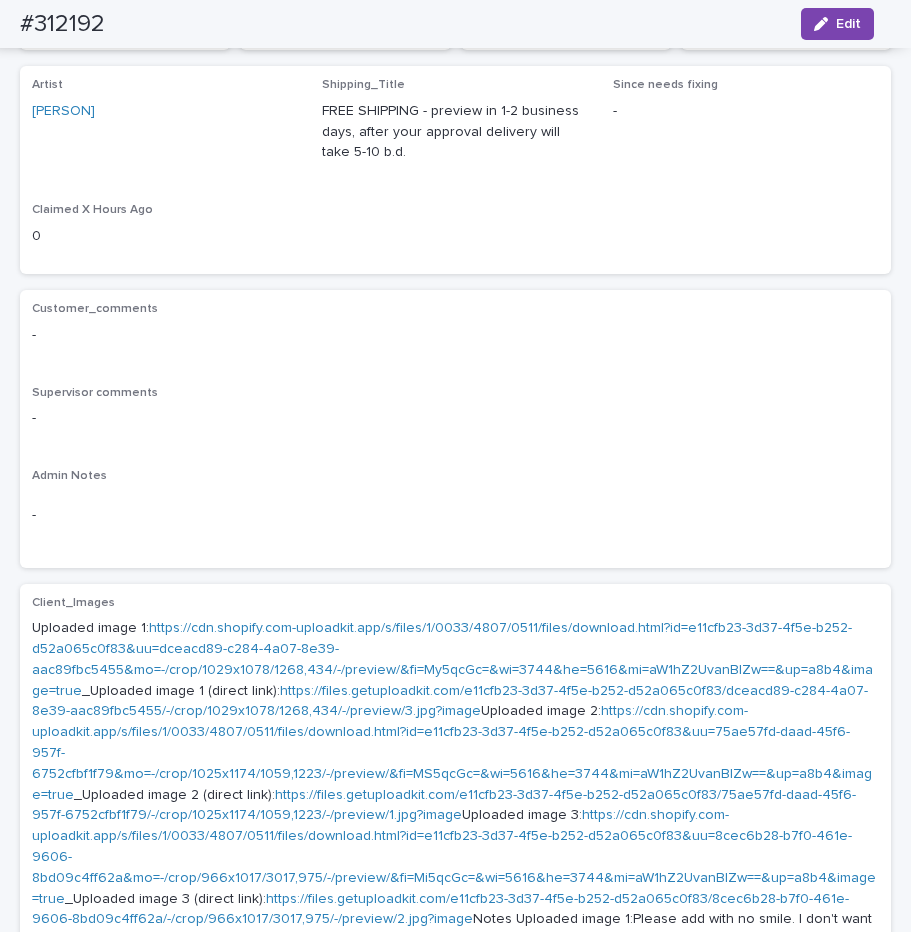 scroll, scrollTop: 0, scrollLeft: 0, axis: both 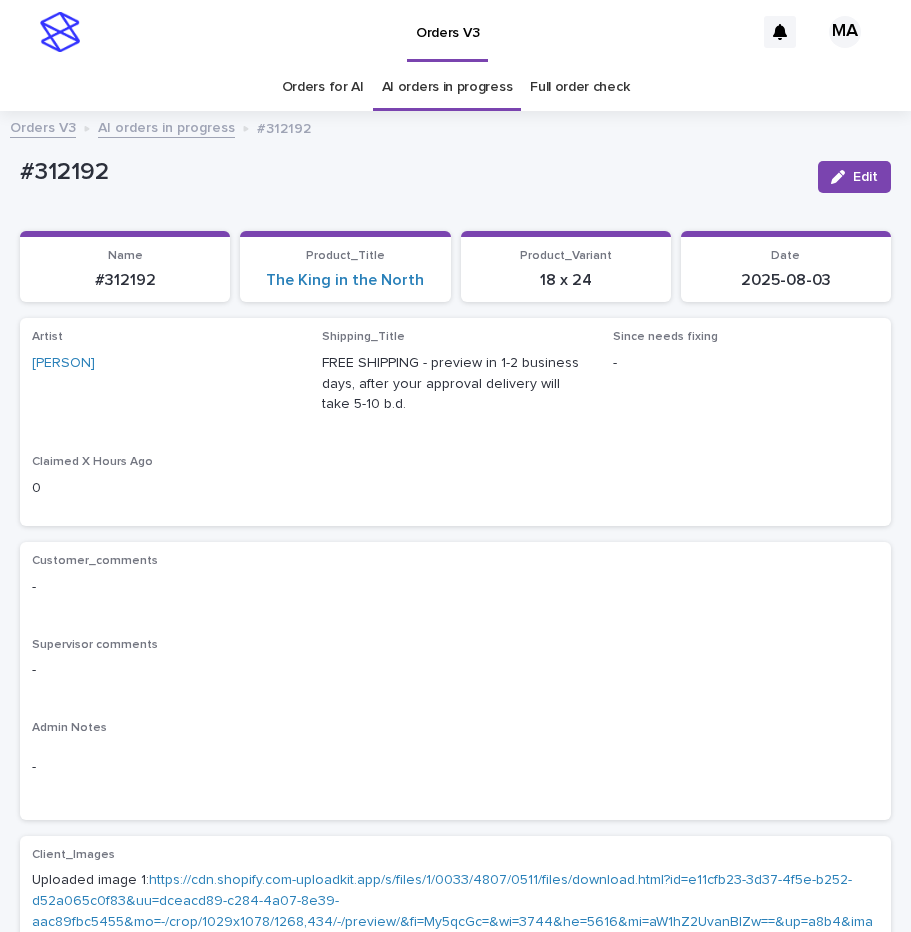 click on "AI orders in progress" at bounding box center (166, 126) 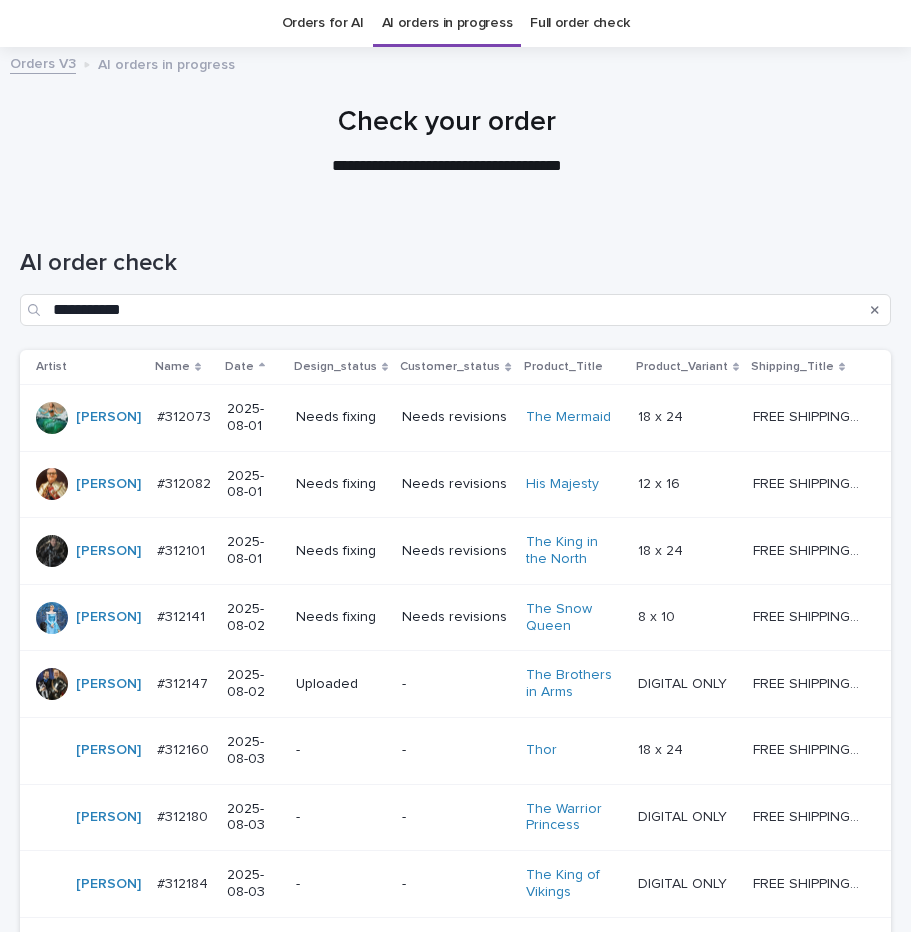 scroll, scrollTop: 232, scrollLeft: 0, axis: vertical 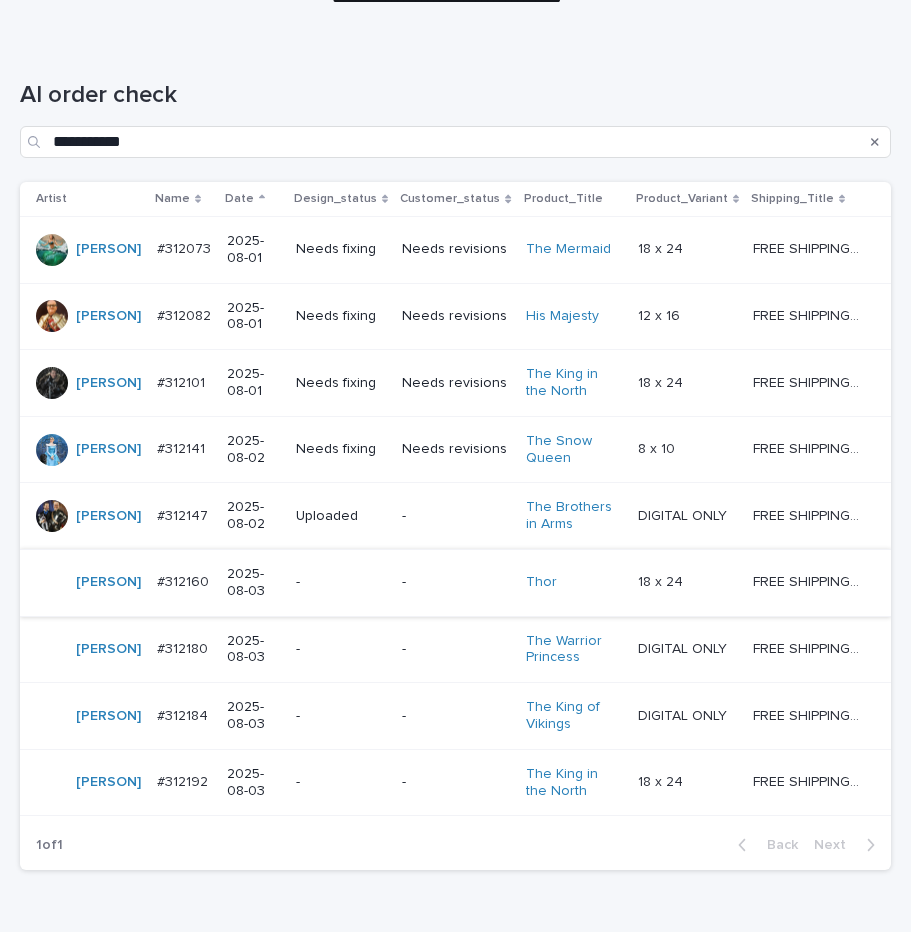 click on "AI order check" at bounding box center (455, 95) 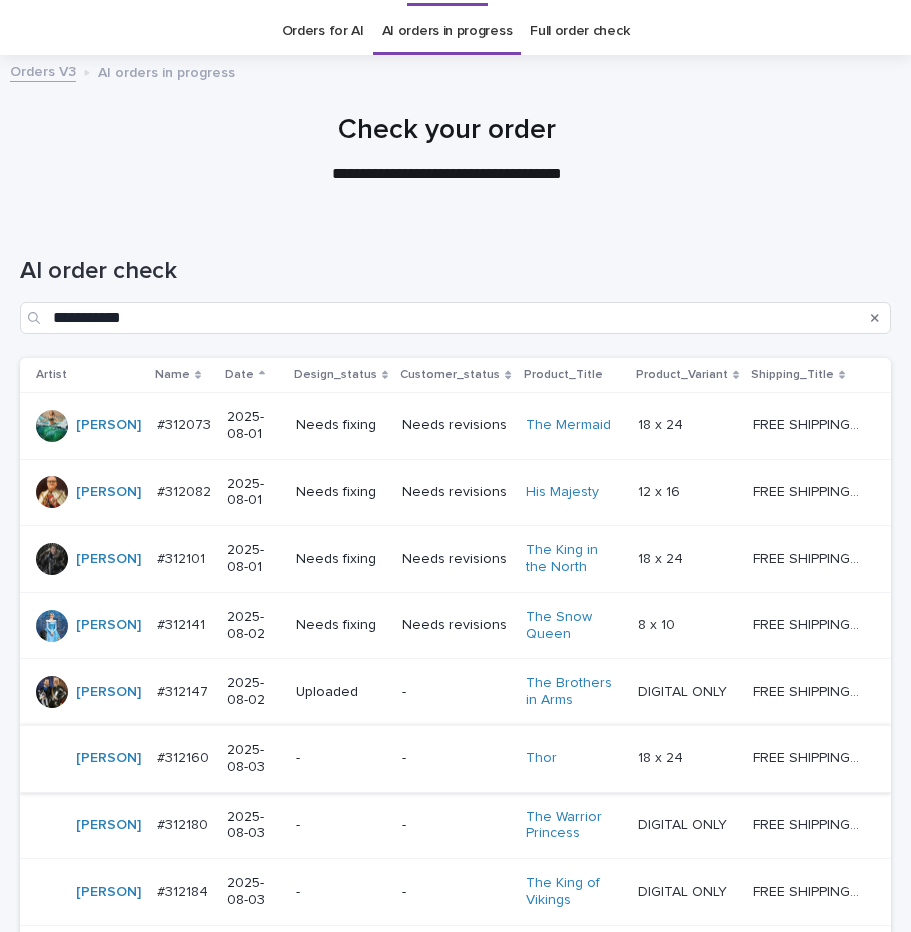 scroll, scrollTop: 0, scrollLeft: 0, axis: both 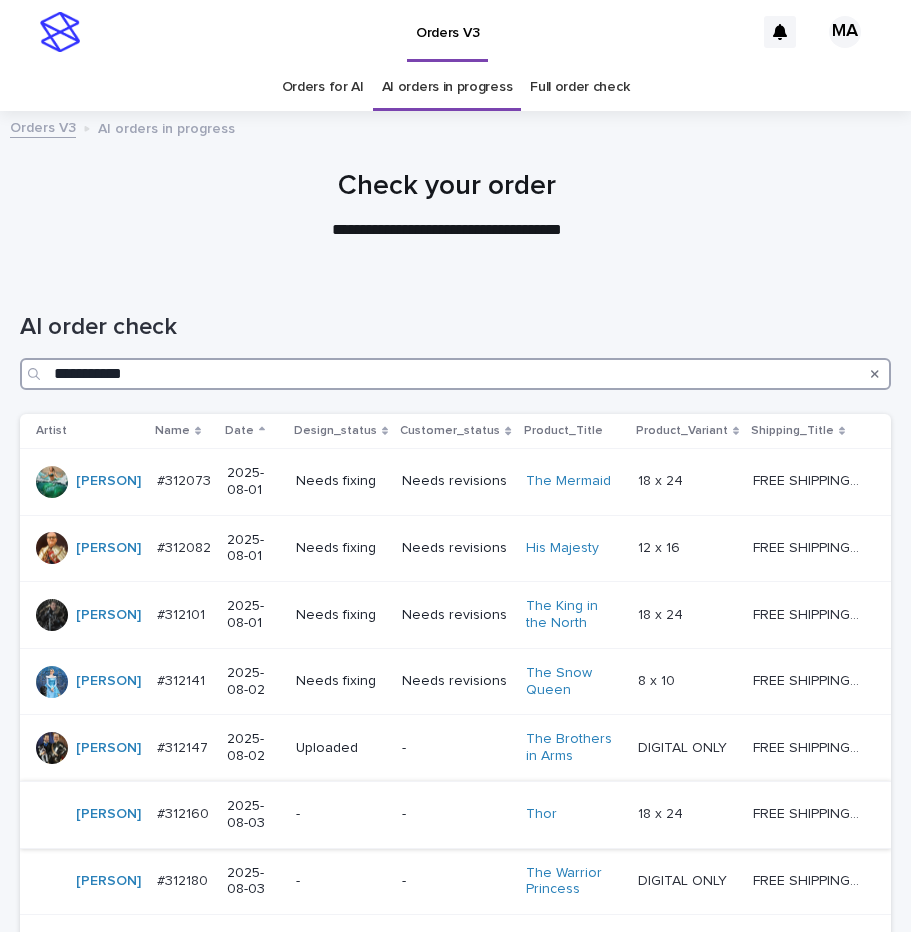 drag, startPoint x: 191, startPoint y: 373, endPoint x: -13, endPoint y: 379, distance: 204.08821 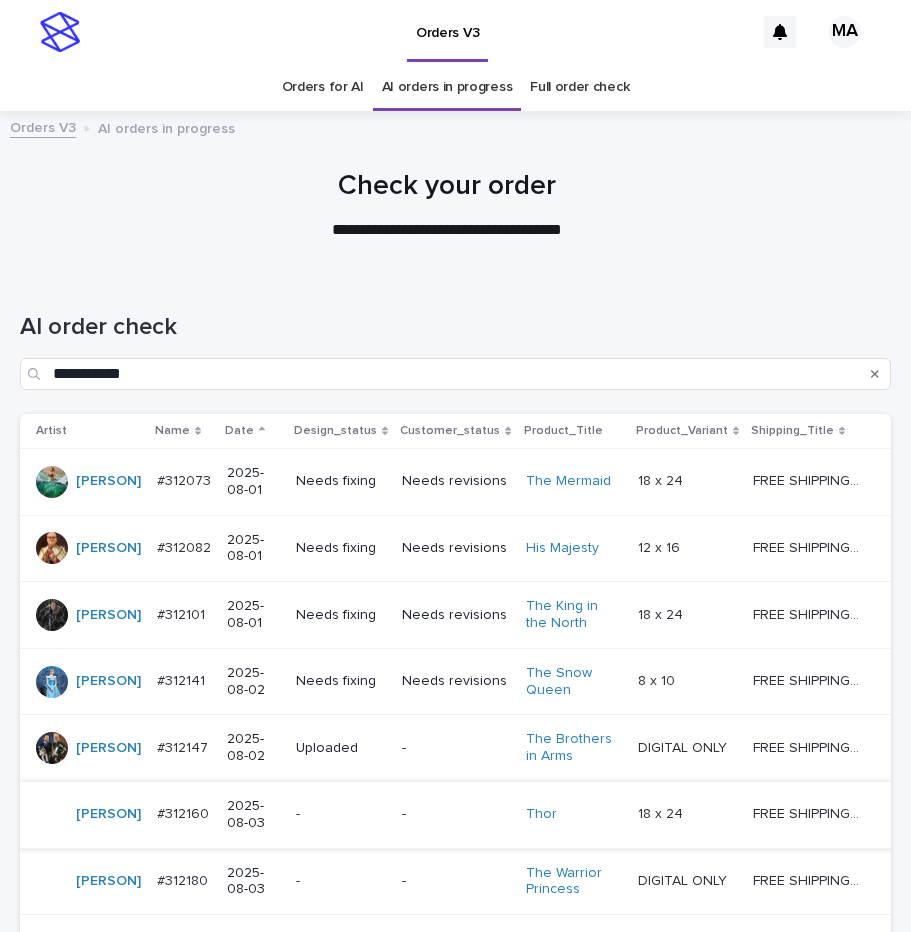 click on "Full order check" at bounding box center (579, 87) 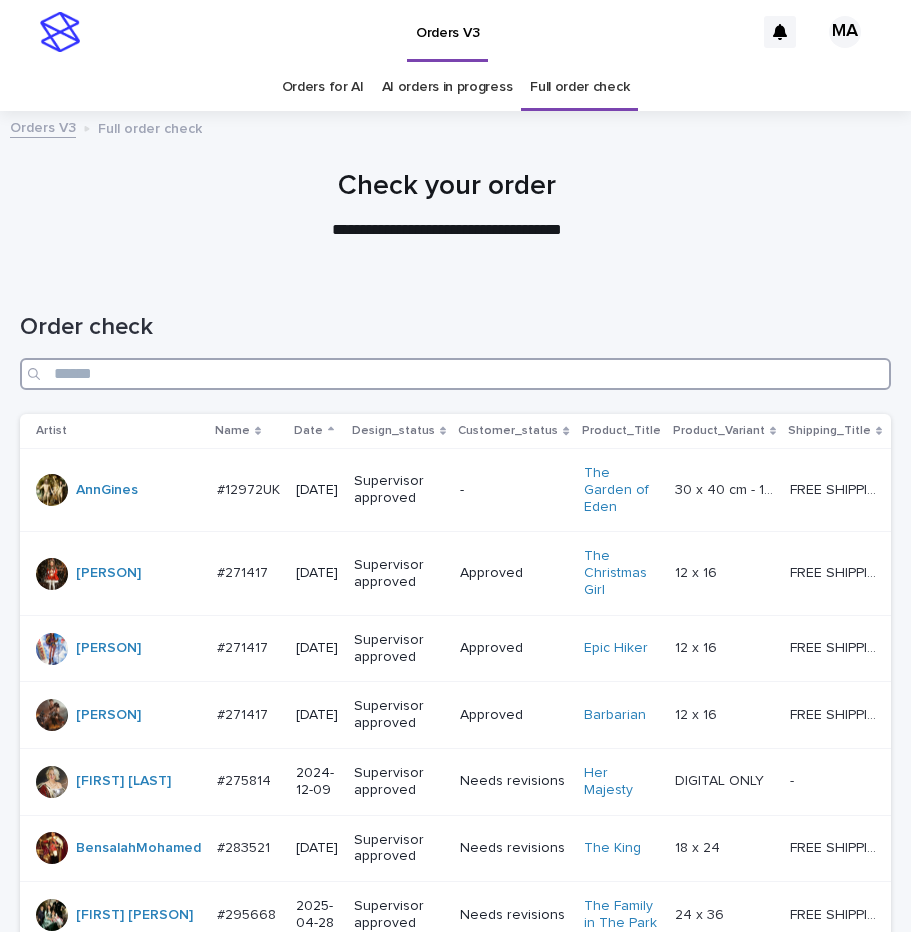 click at bounding box center [455, 374] 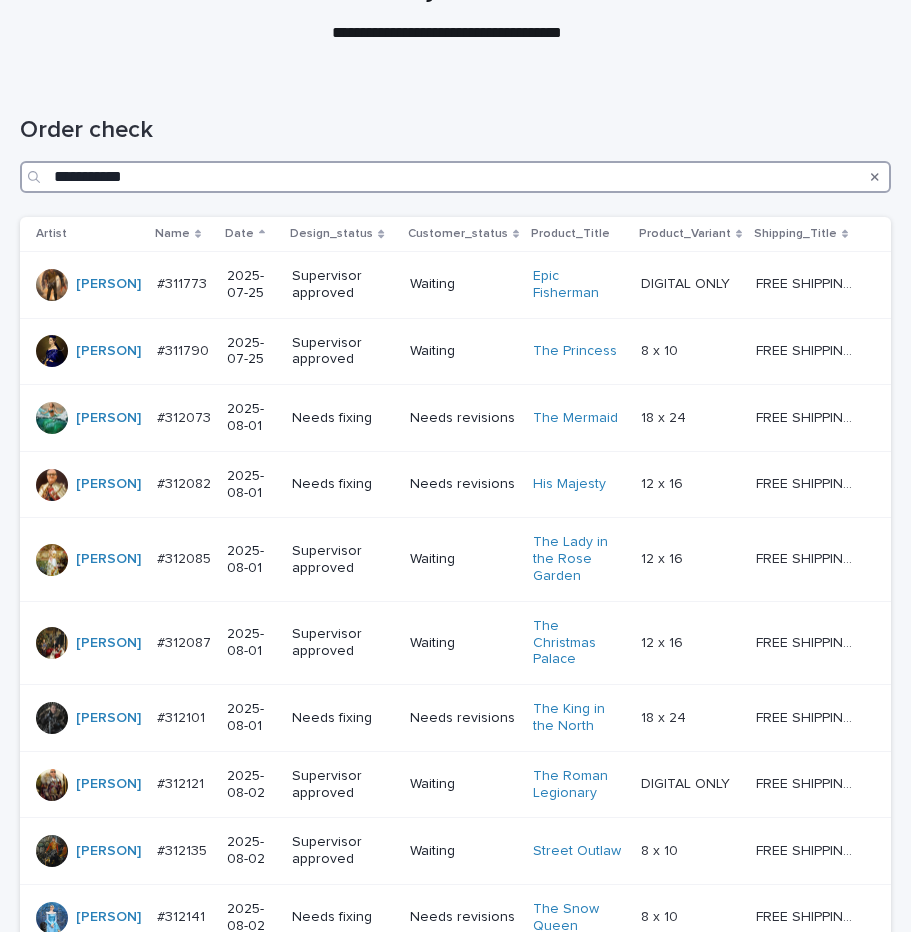 scroll, scrollTop: 171, scrollLeft: 0, axis: vertical 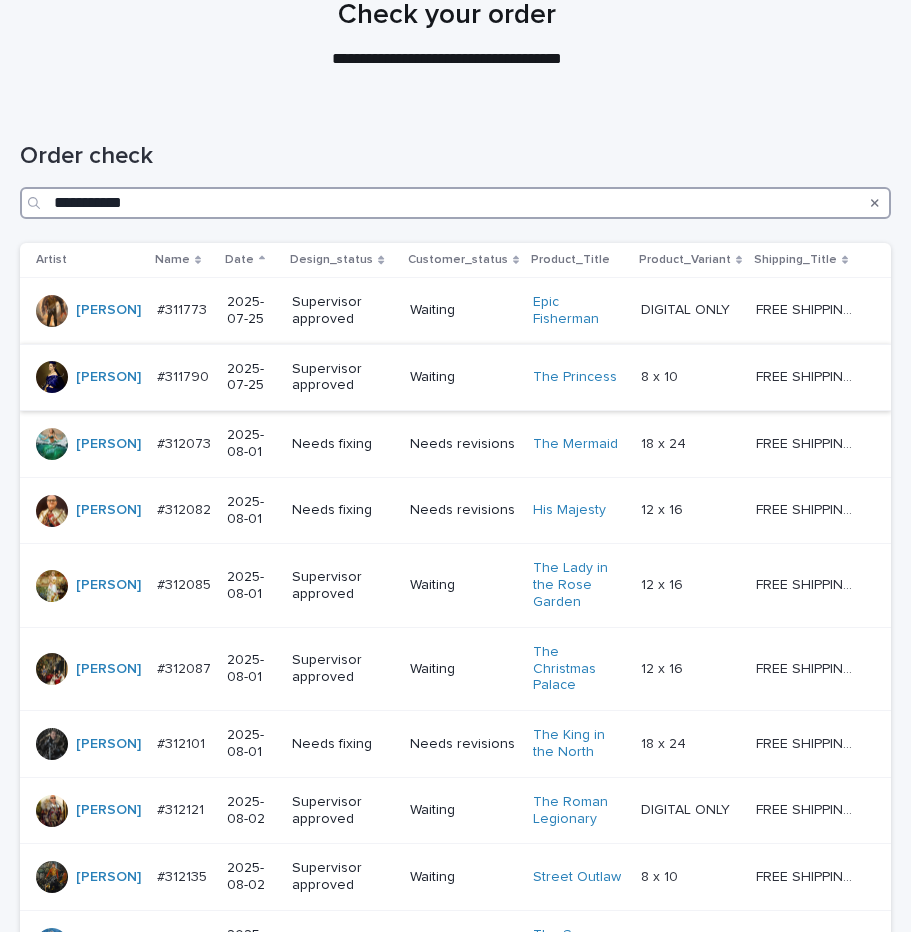 type on "**********" 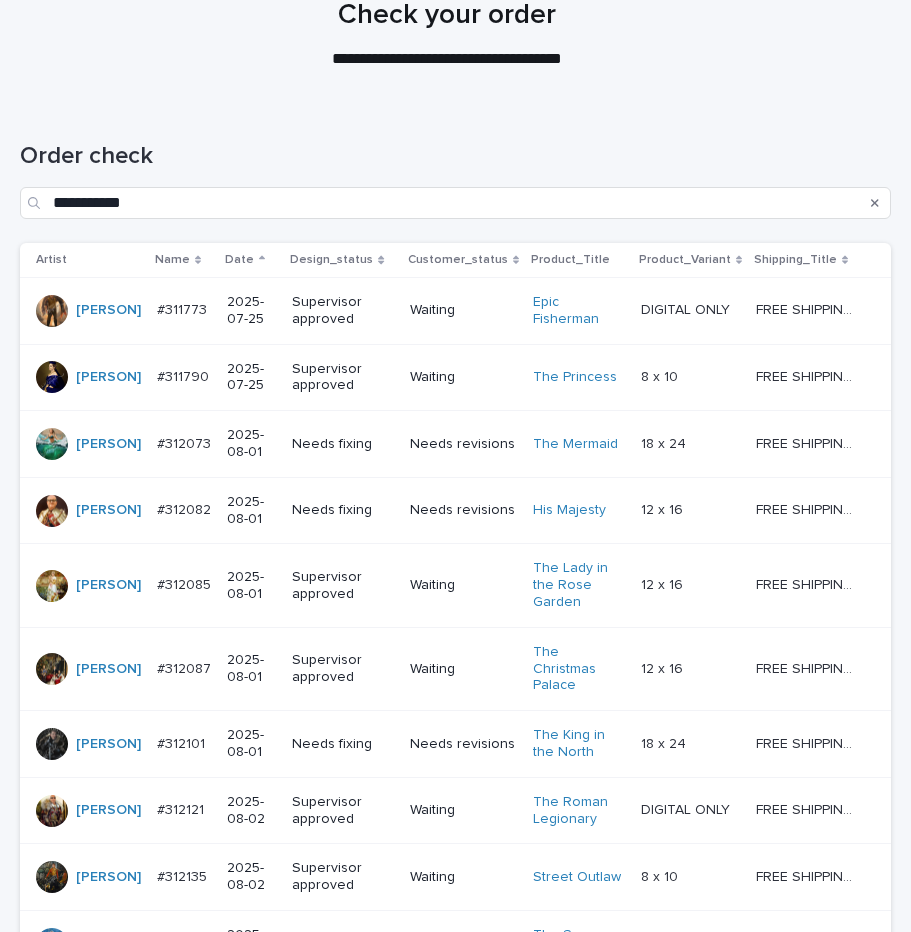 click on "Supervisor approved" at bounding box center [343, 378] 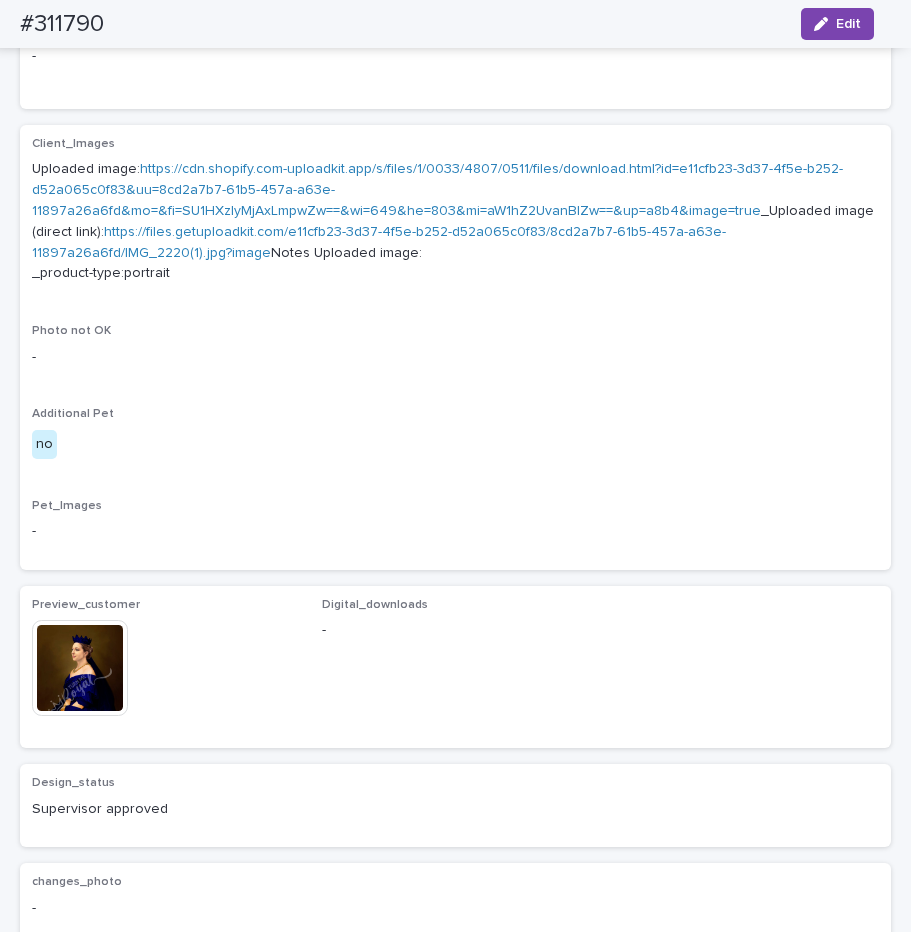 scroll, scrollTop: 840, scrollLeft: 0, axis: vertical 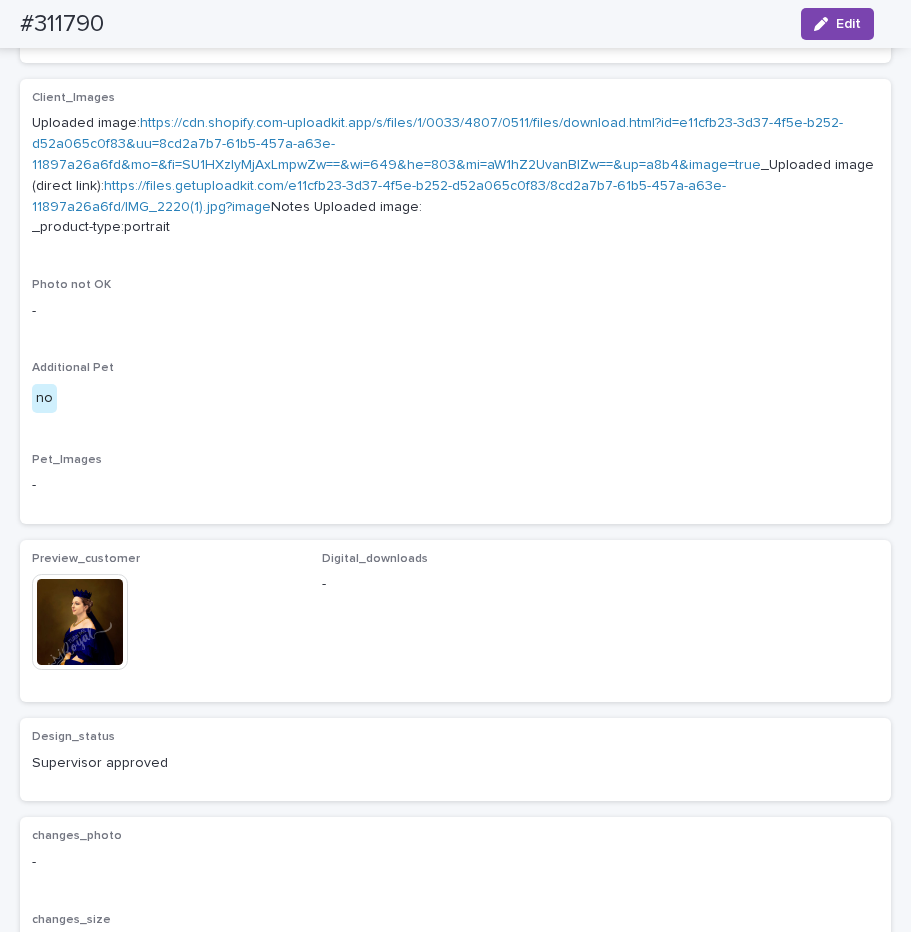 click at bounding box center [80, 622] 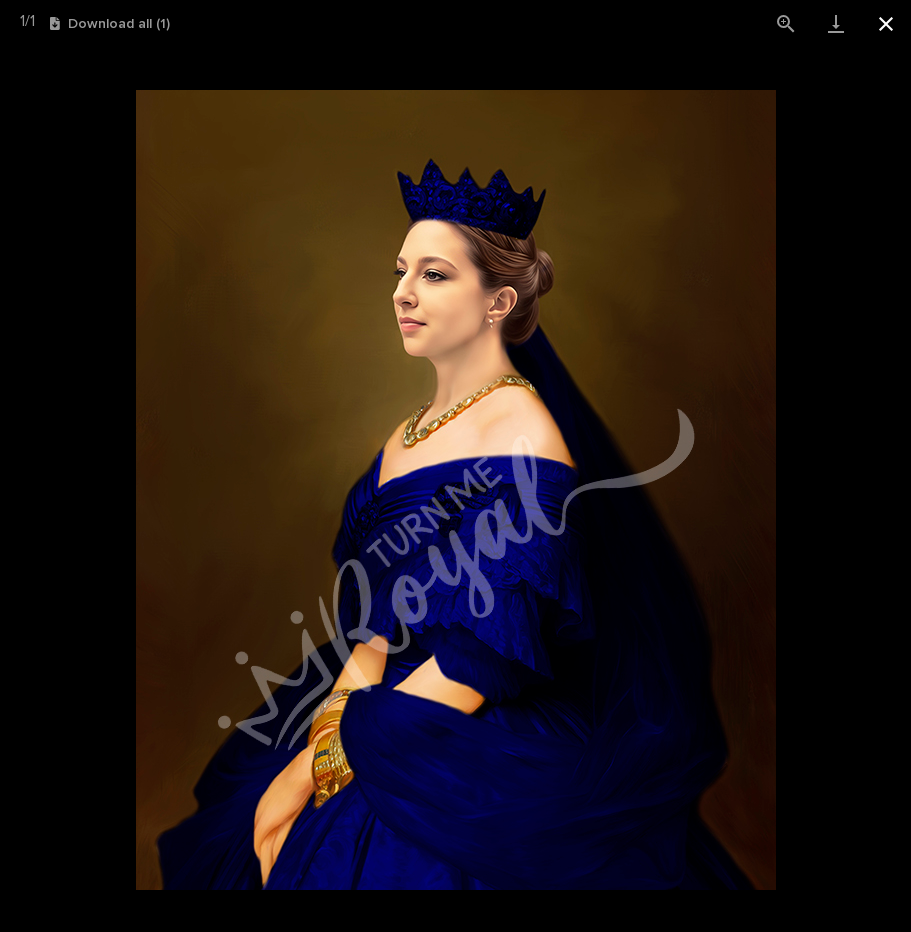 click at bounding box center (886, 23) 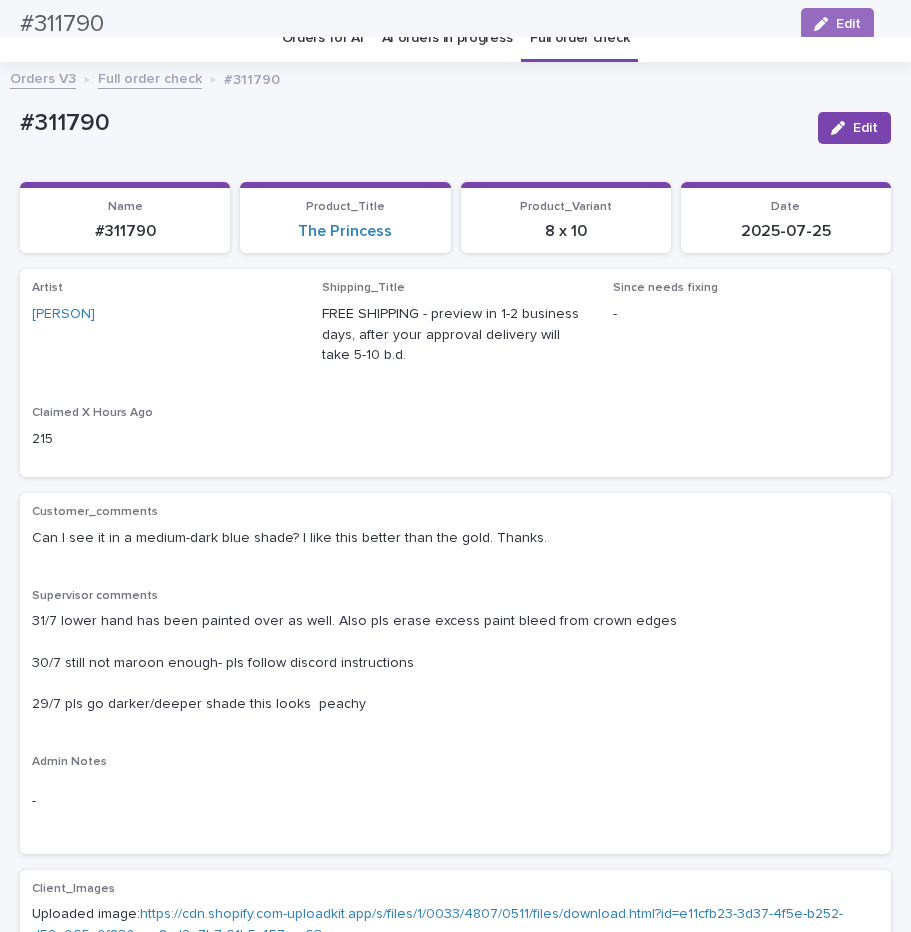 scroll, scrollTop: 0, scrollLeft: 0, axis: both 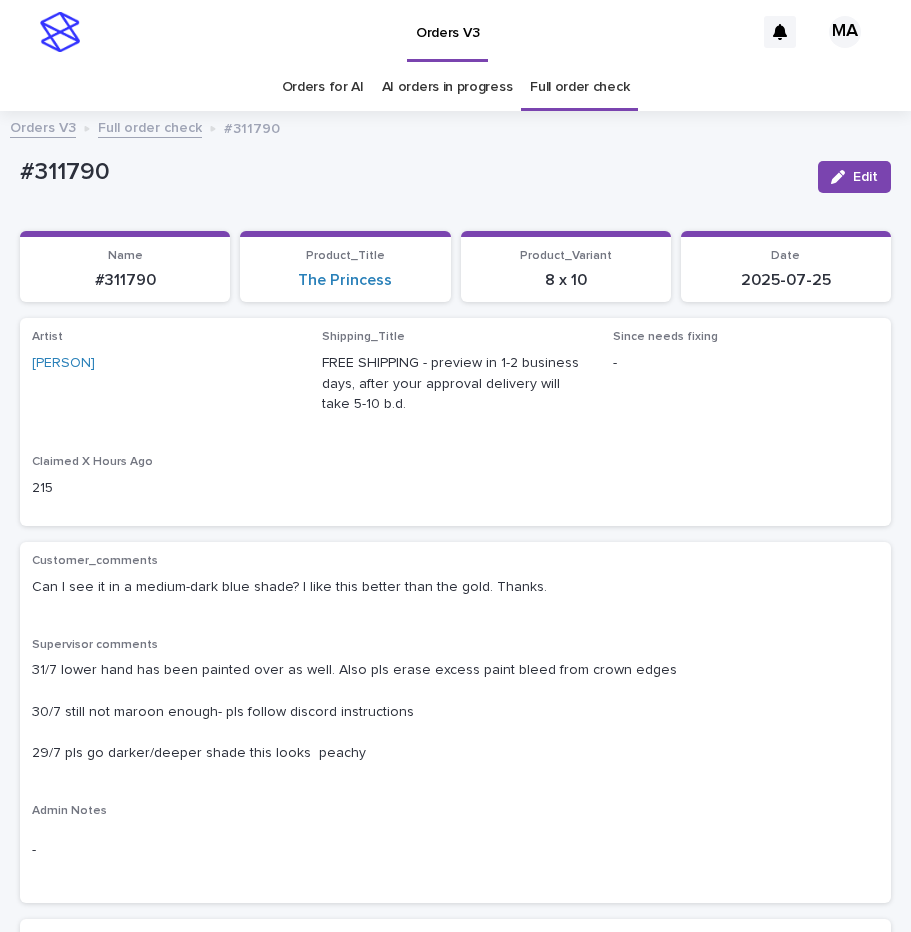 click on "Full order check" at bounding box center (150, 126) 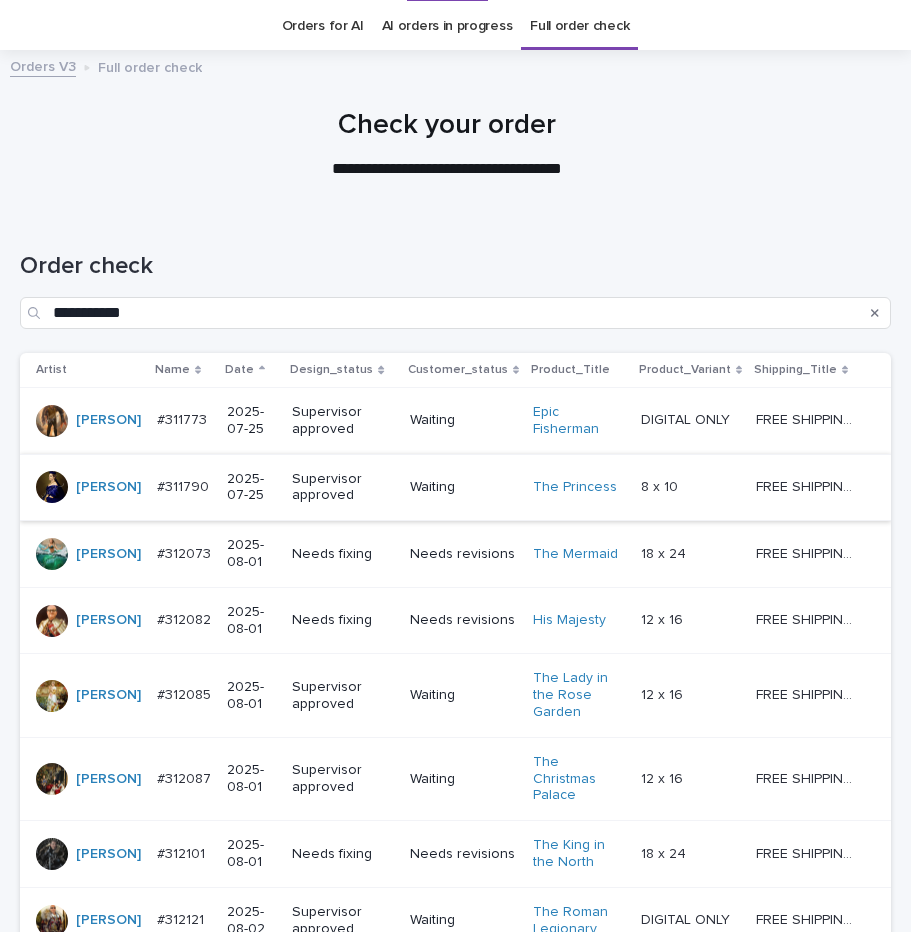 scroll, scrollTop: 64, scrollLeft: 0, axis: vertical 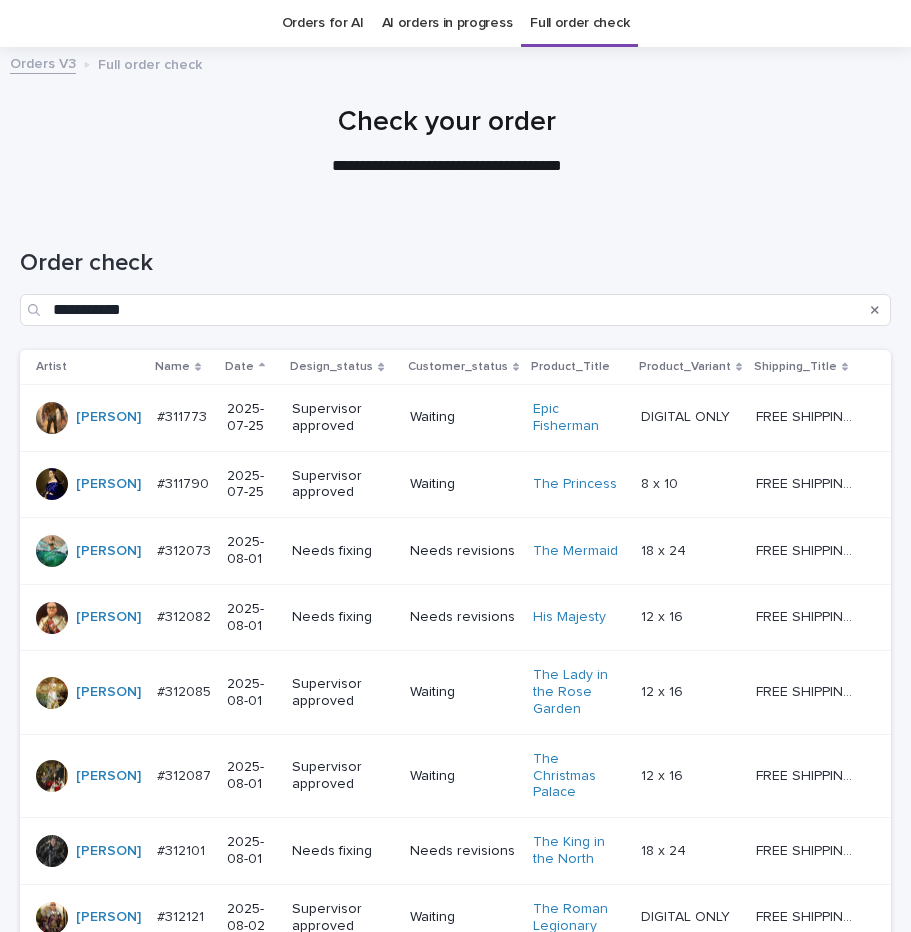 click on "AI orders in progress" at bounding box center (447, 23) 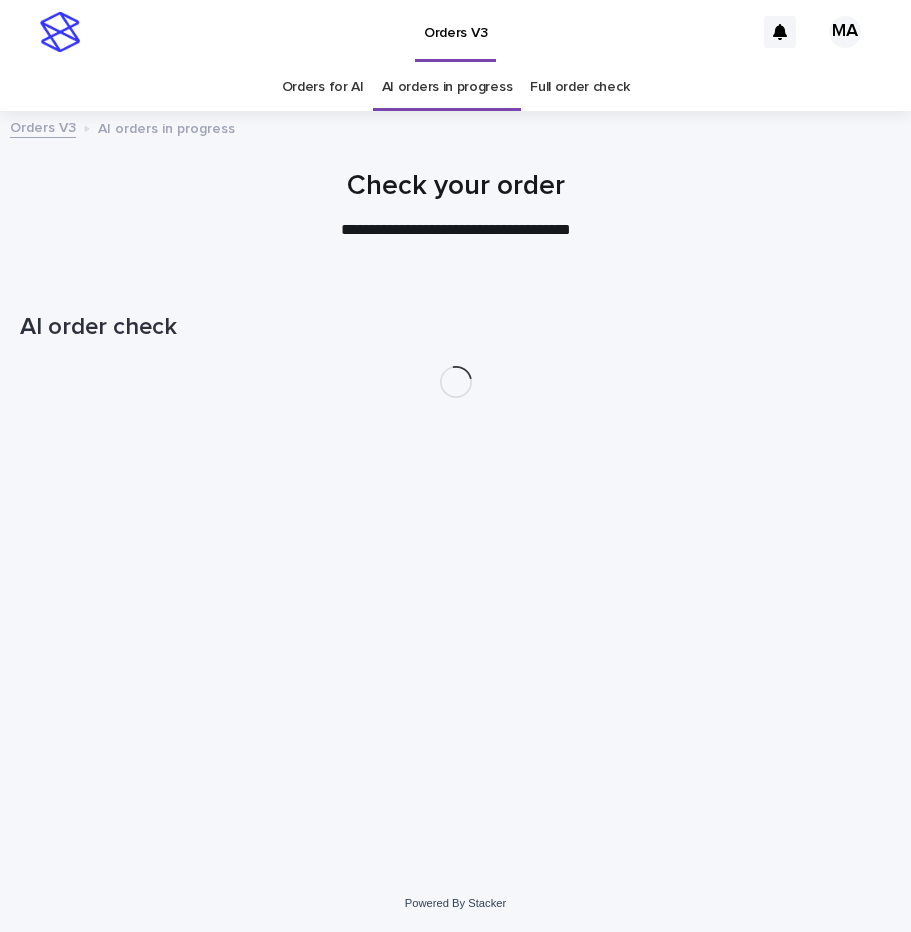 scroll, scrollTop: 0, scrollLeft: 0, axis: both 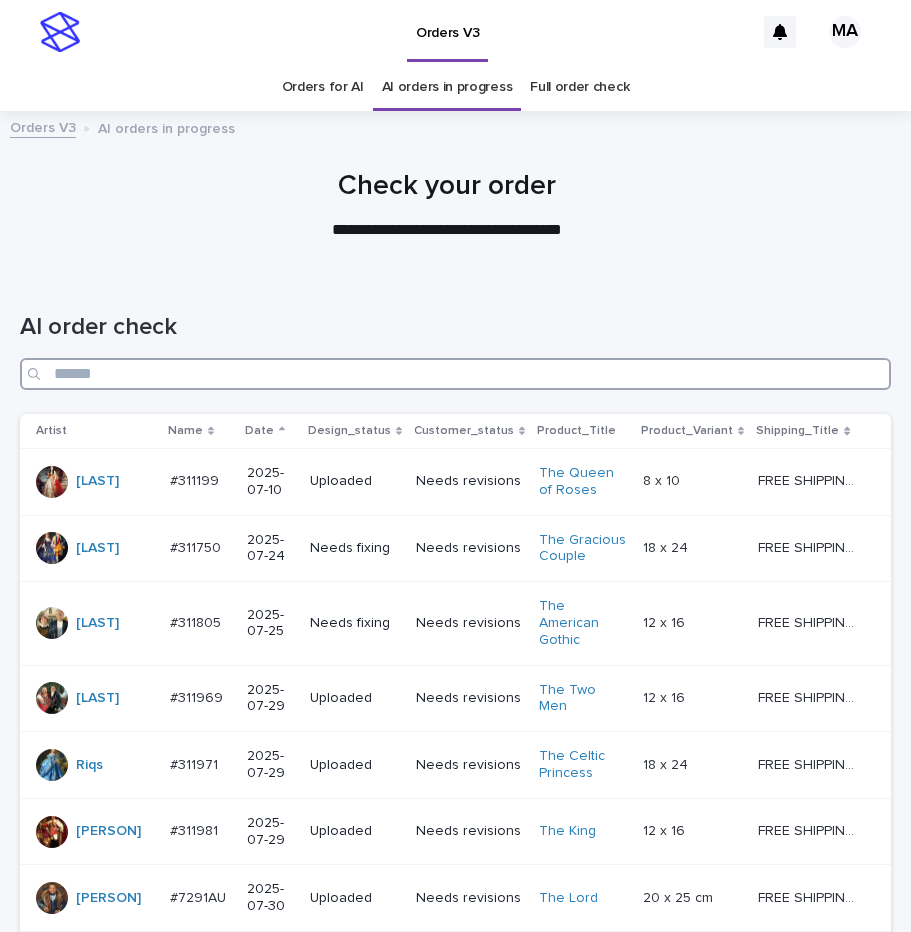 click at bounding box center (455, 374) 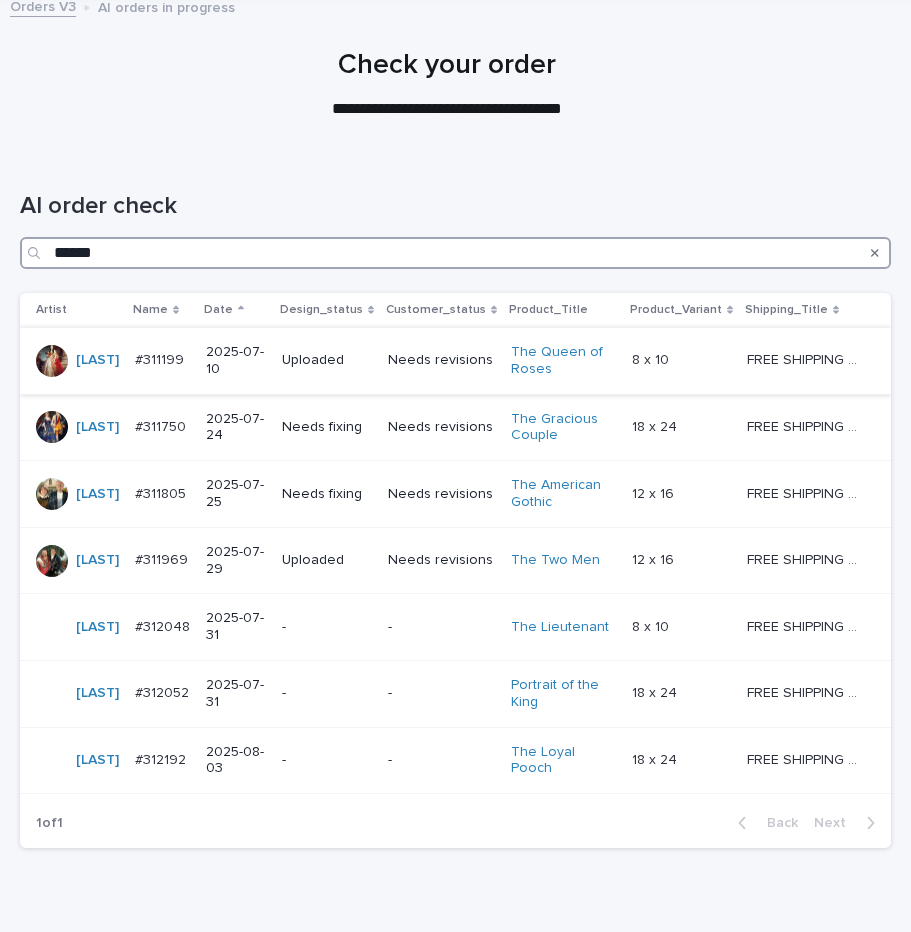scroll, scrollTop: 76, scrollLeft: 0, axis: vertical 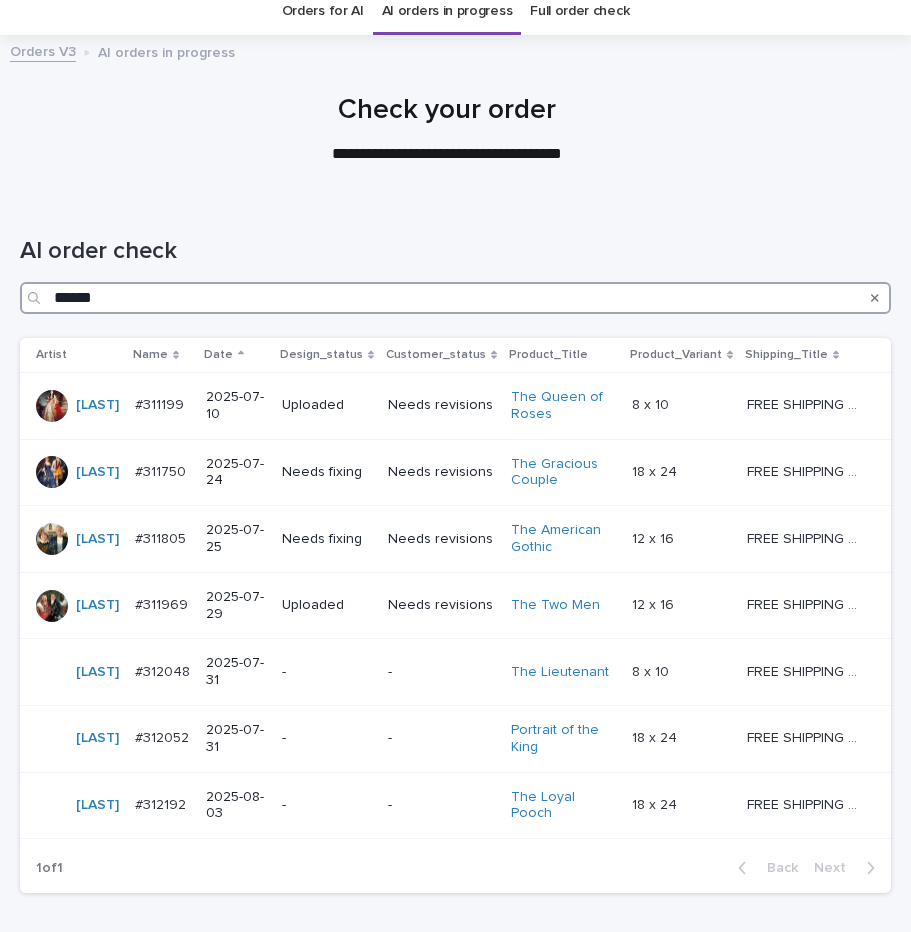 drag, startPoint x: 111, startPoint y: 289, endPoint x: 1, endPoint y: 289, distance: 110 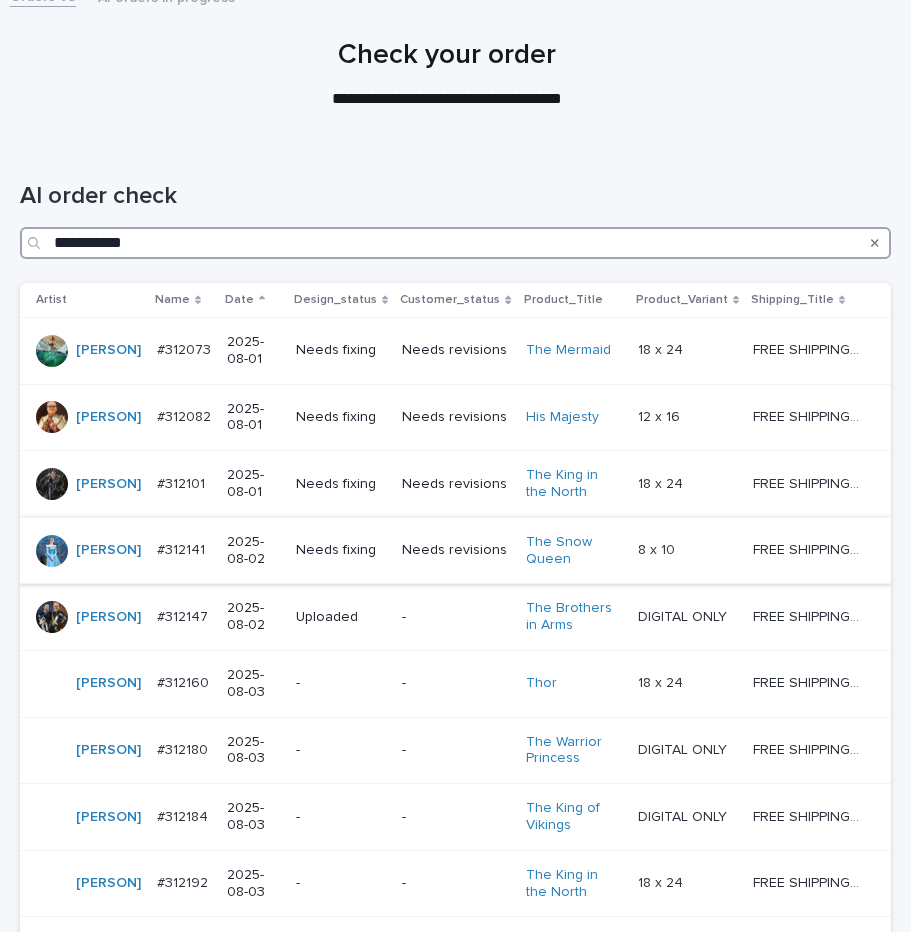 scroll, scrollTop: 252, scrollLeft: 0, axis: vertical 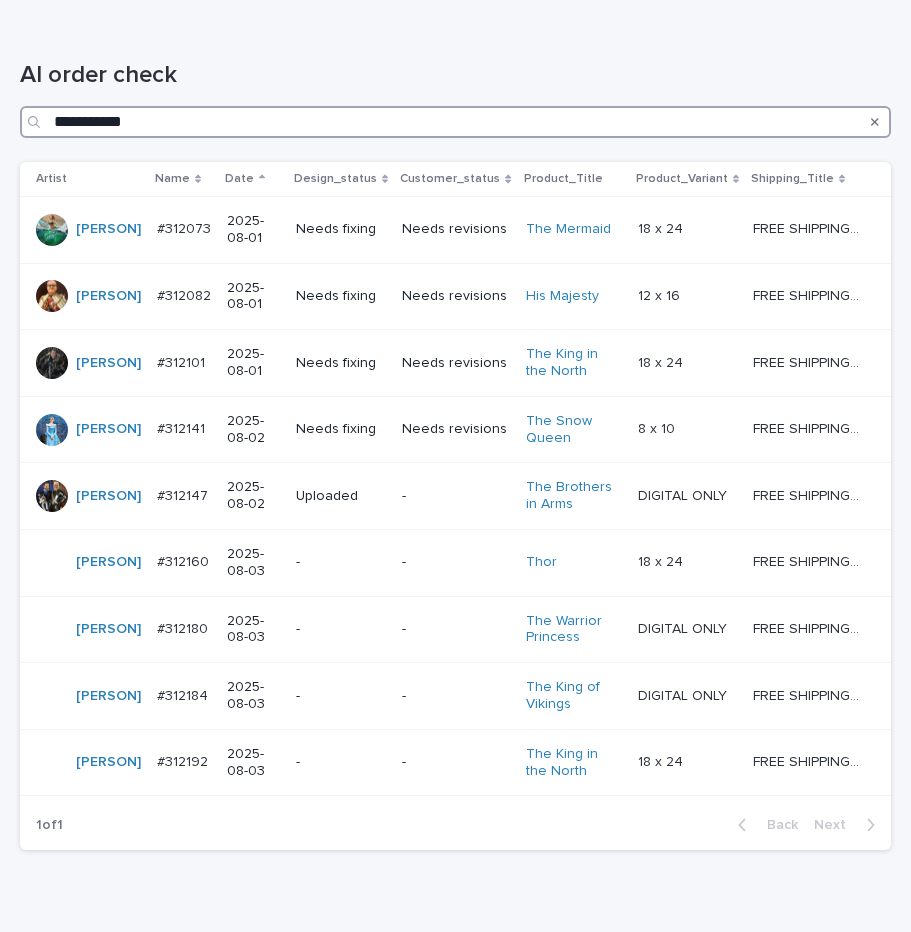 type on "**********" 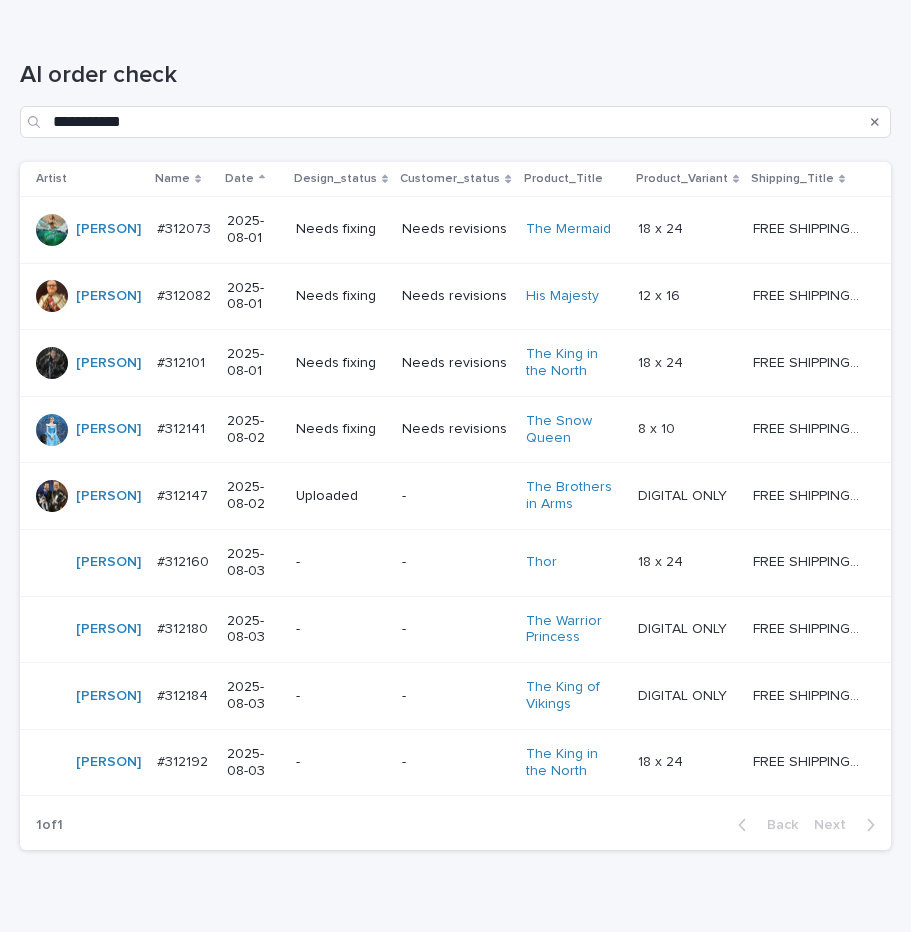 click on "-" at bounding box center [455, 562] 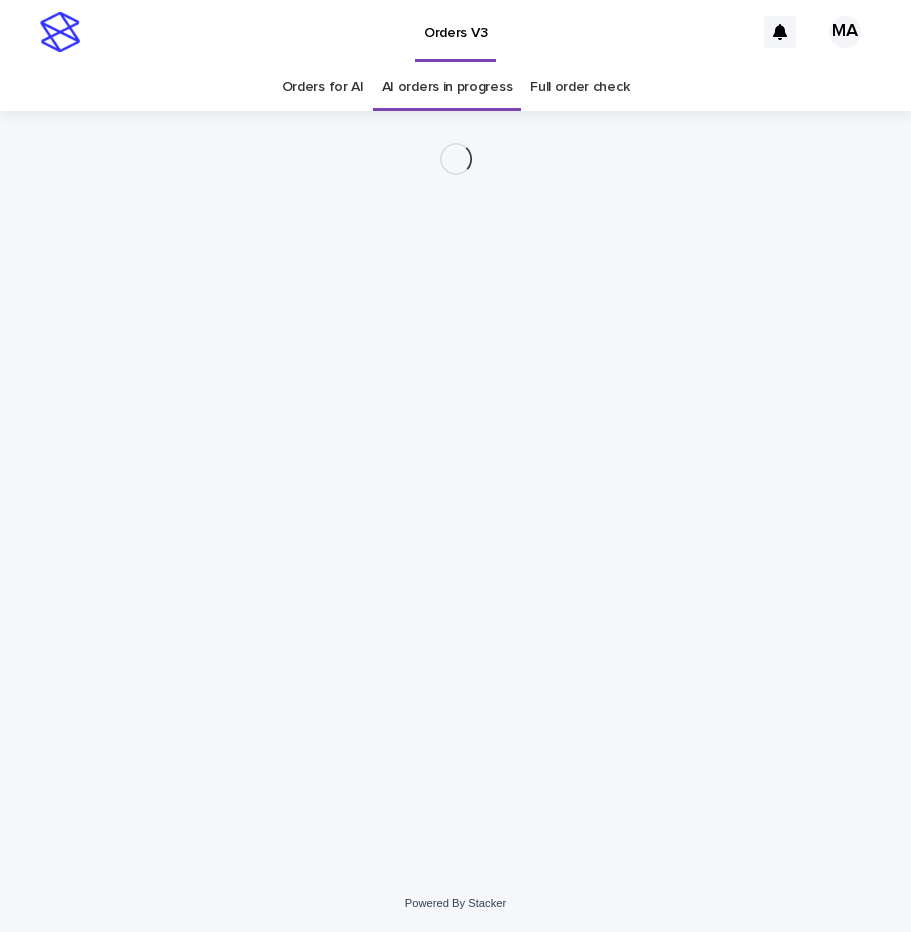 scroll, scrollTop: 0, scrollLeft: 0, axis: both 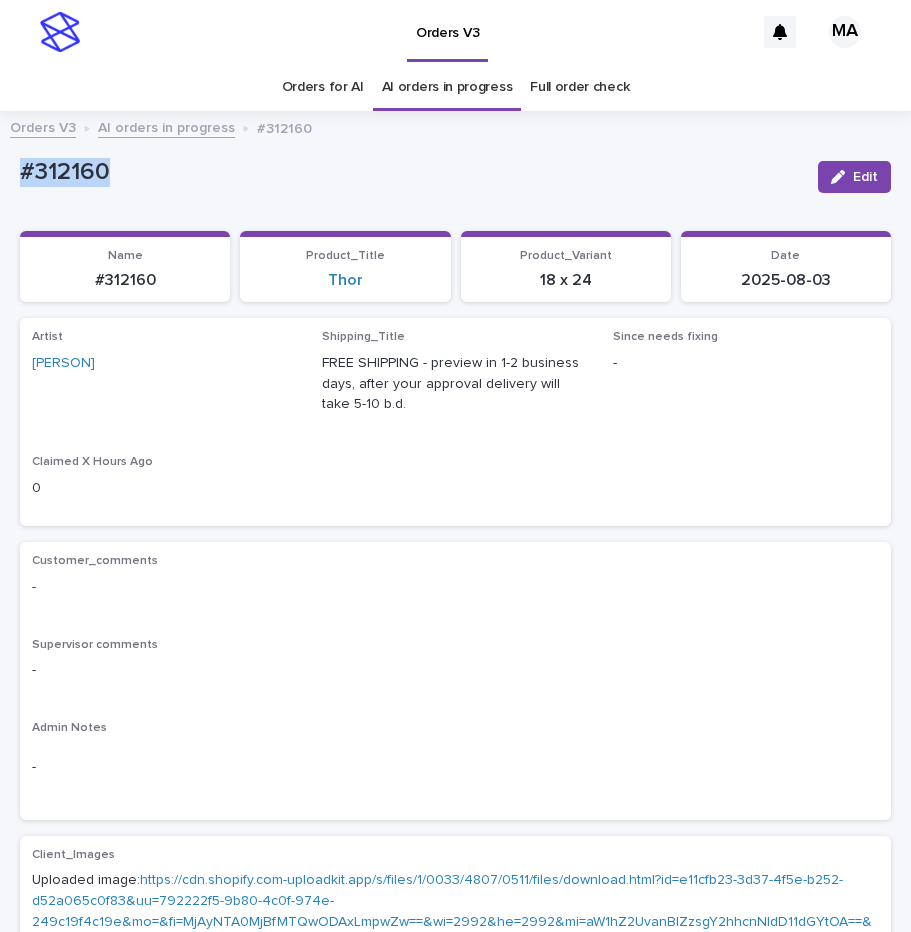 drag, startPoint x: 5, startPoint y: 184, endPoint x: -13, endPoint y: 184, distance: 18 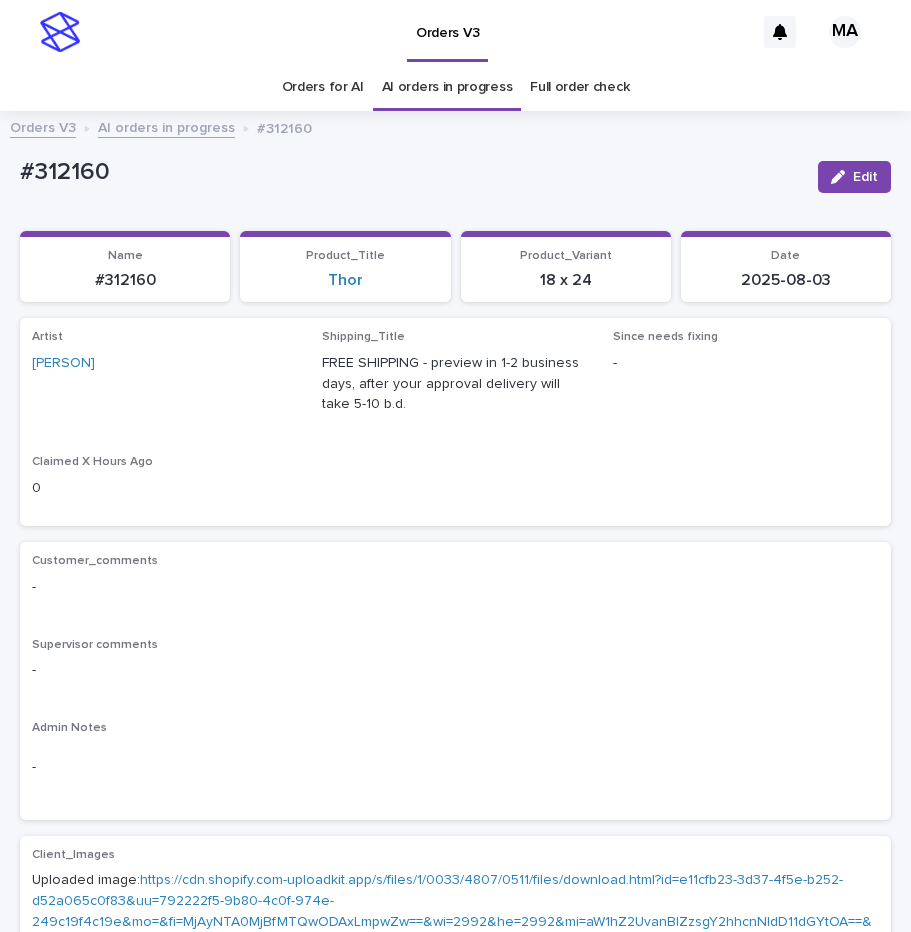click on "-" at bounding box center (455, 587) 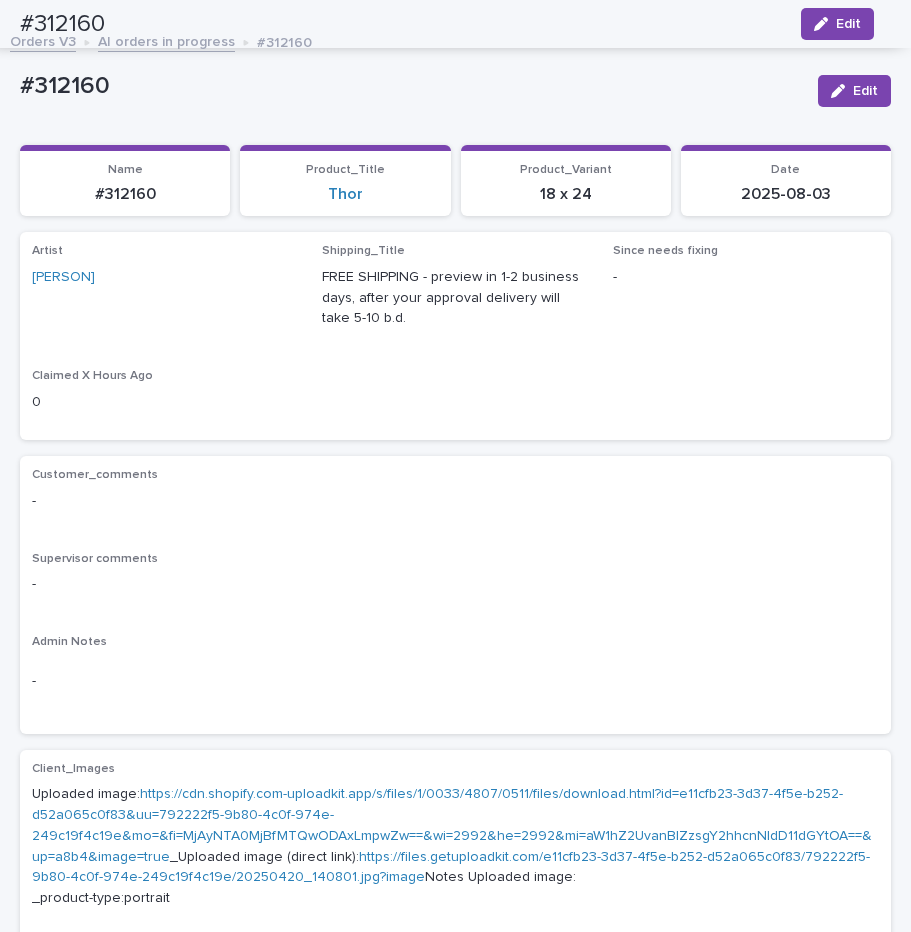 scroll, scrollTop: 0, scrollLeft: 0, axis: both 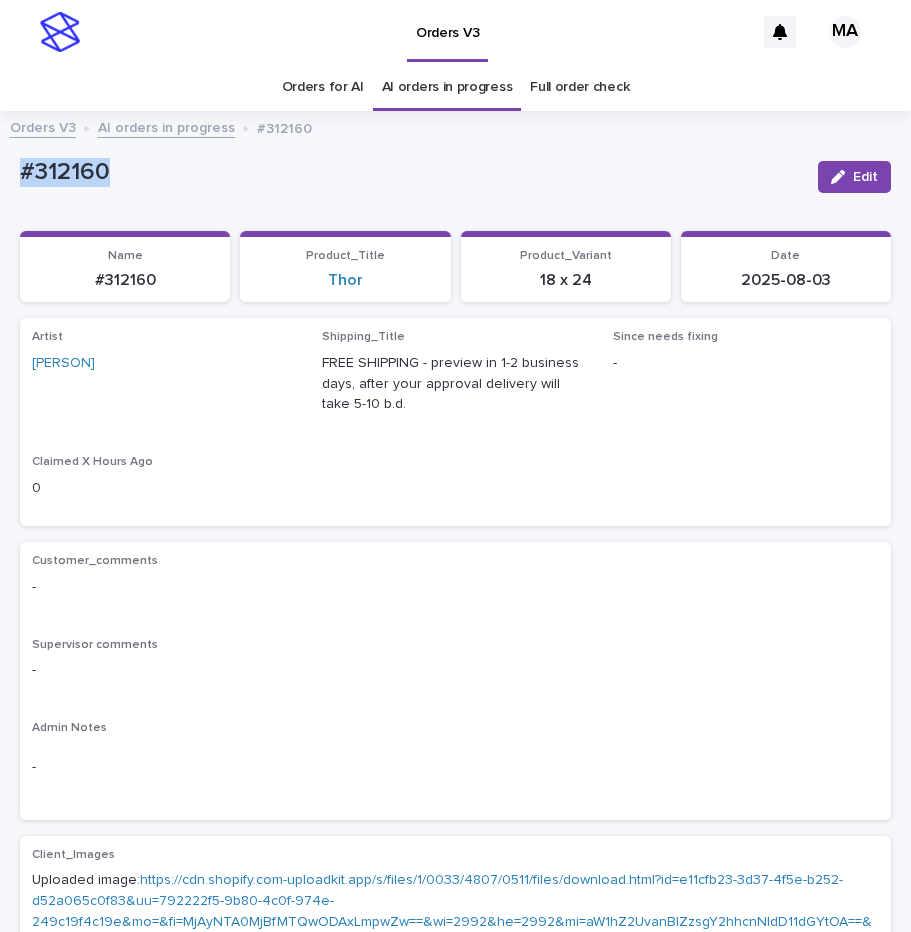 drag, startPoint x: 78, startPoint y: 173, endPoint x: -2, endPoint y: 175, distance: 80.024994 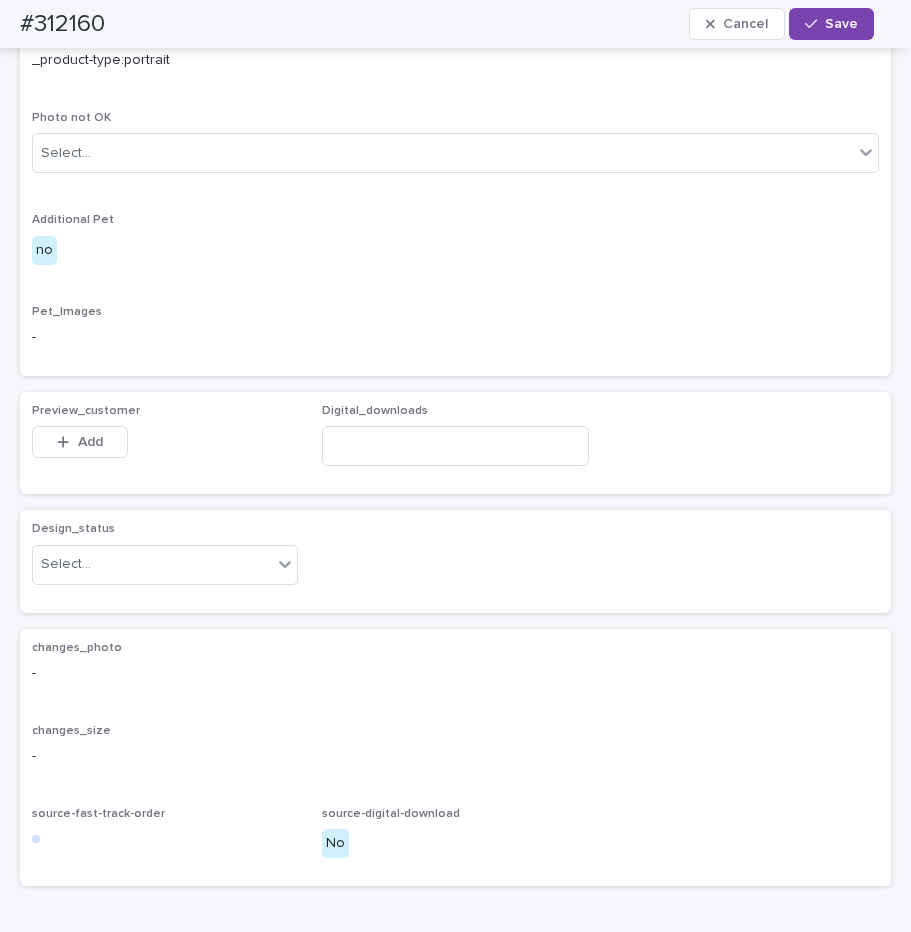 scroll, scrollTop: 1072, scrollLeft: 0, axis: vertical 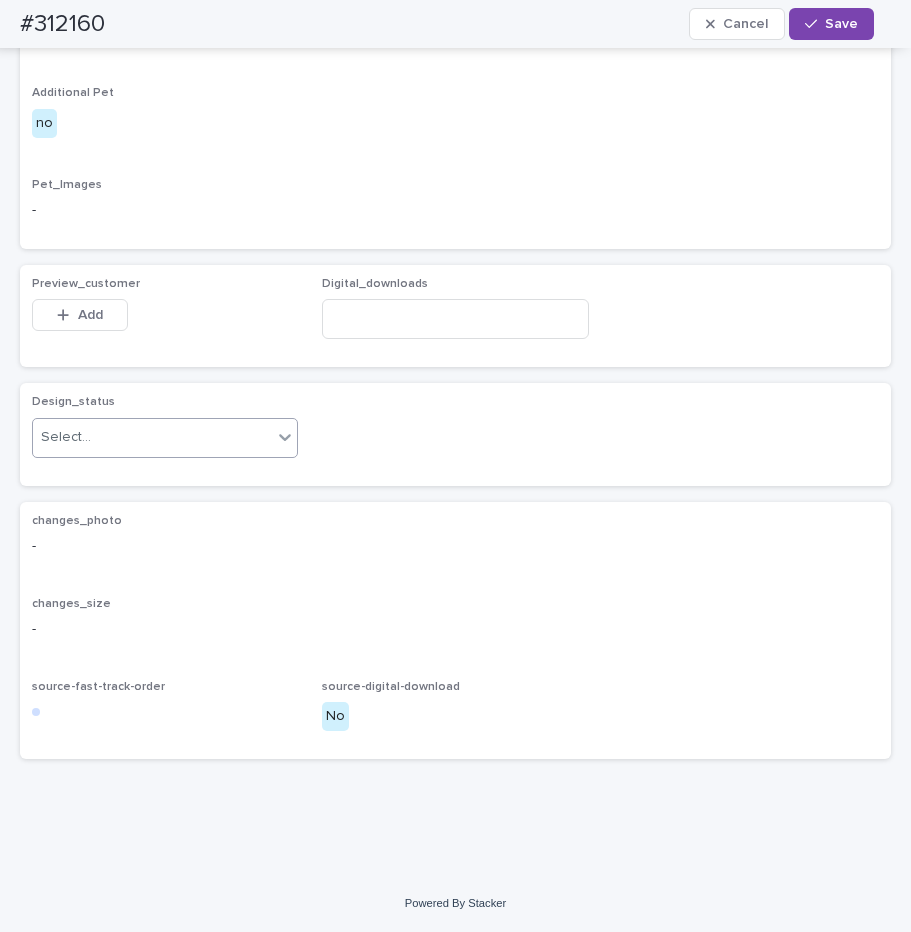 click on "Select..." at bounding box center (152, 437) 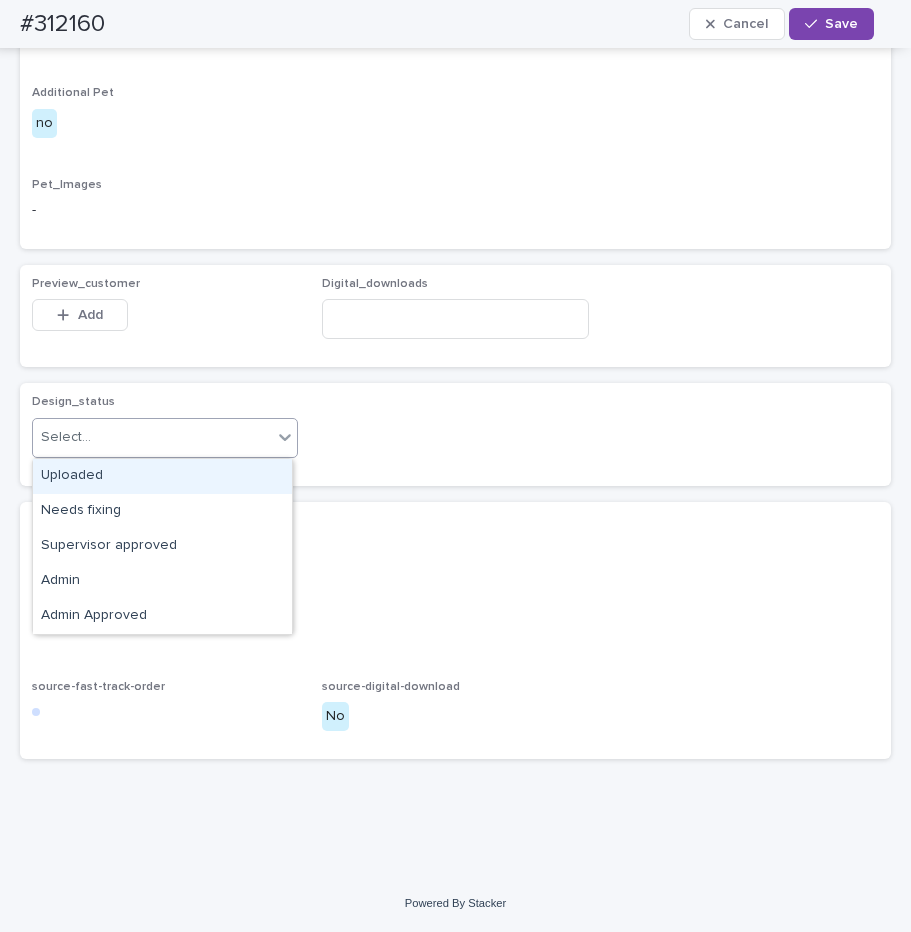 click on "Uploaded" at bounding box center (162, 476) 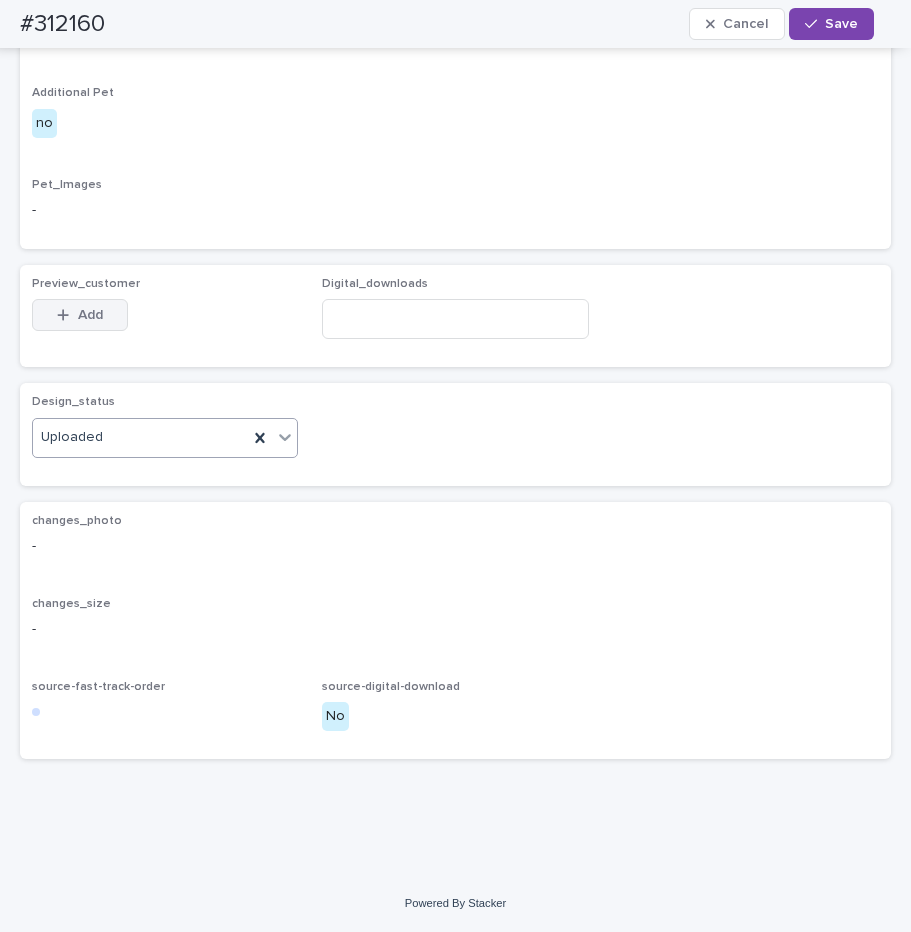 click on "Add" at bounding box center [80, 315] 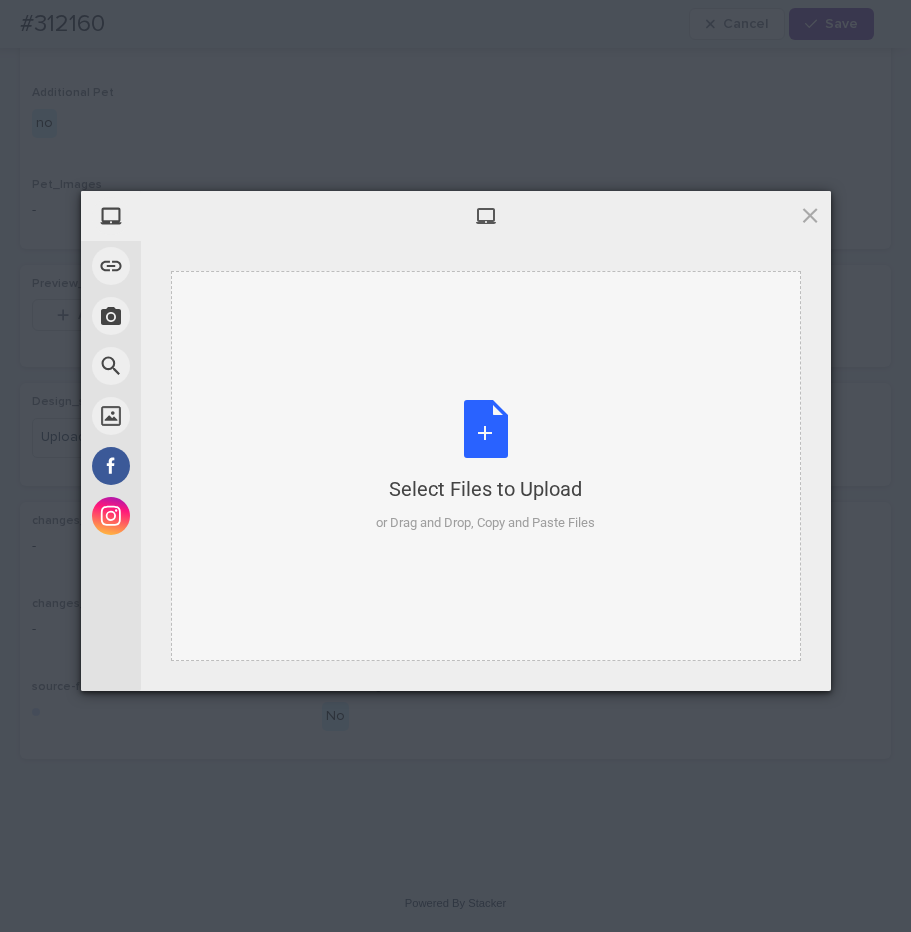 click on "Select Files to Upload
or Drag and Drop, Copy and Paste Files" at bounding box center [485, 466] 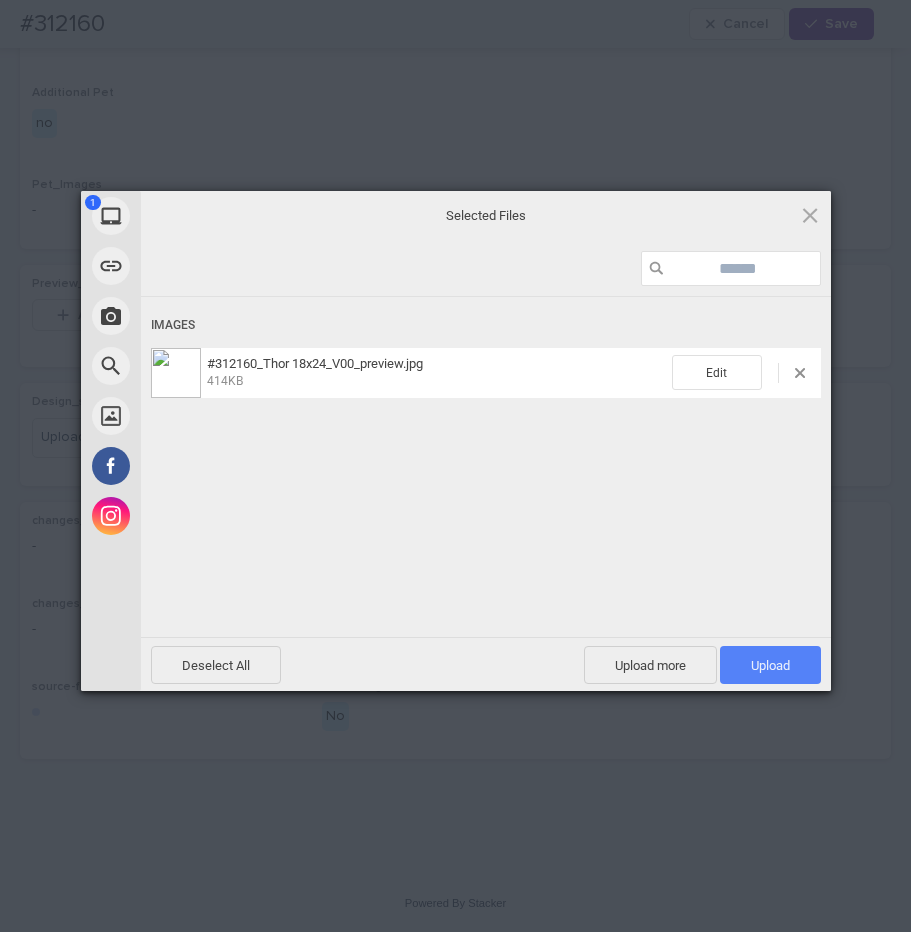 click on "Upload
1" at bounding box center (770, 665) 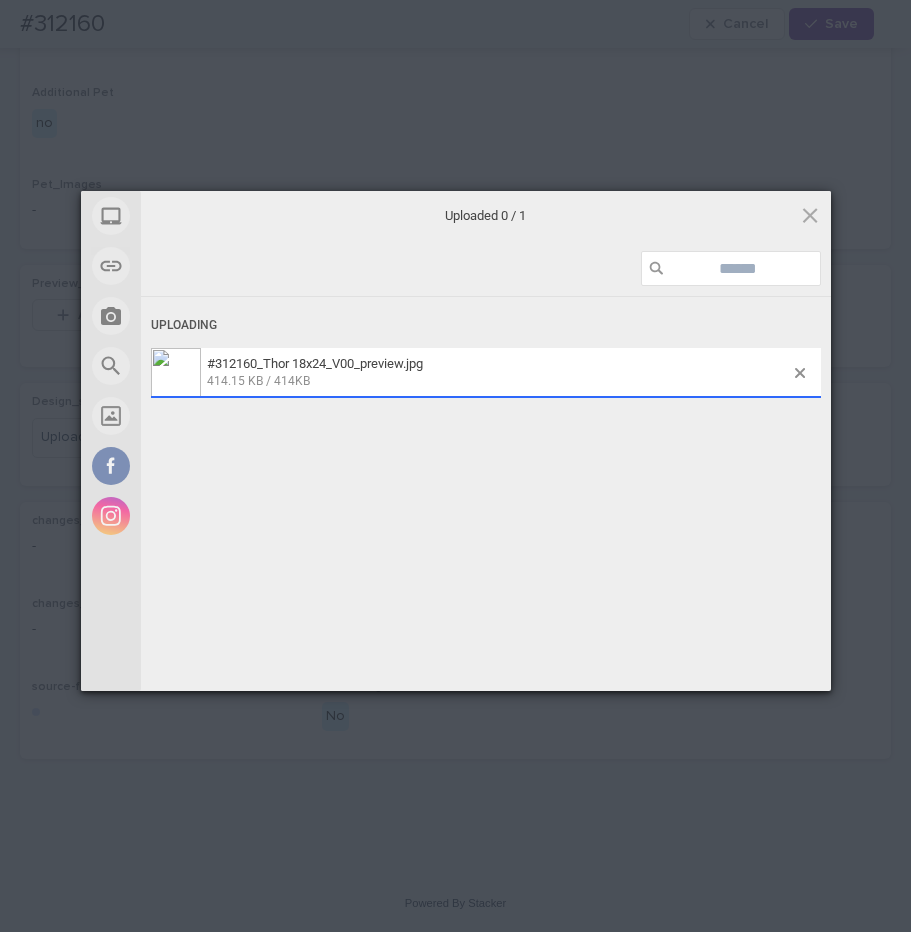 scroll, scrollTop: 1072, scrollLeft: 0, axis: vertical 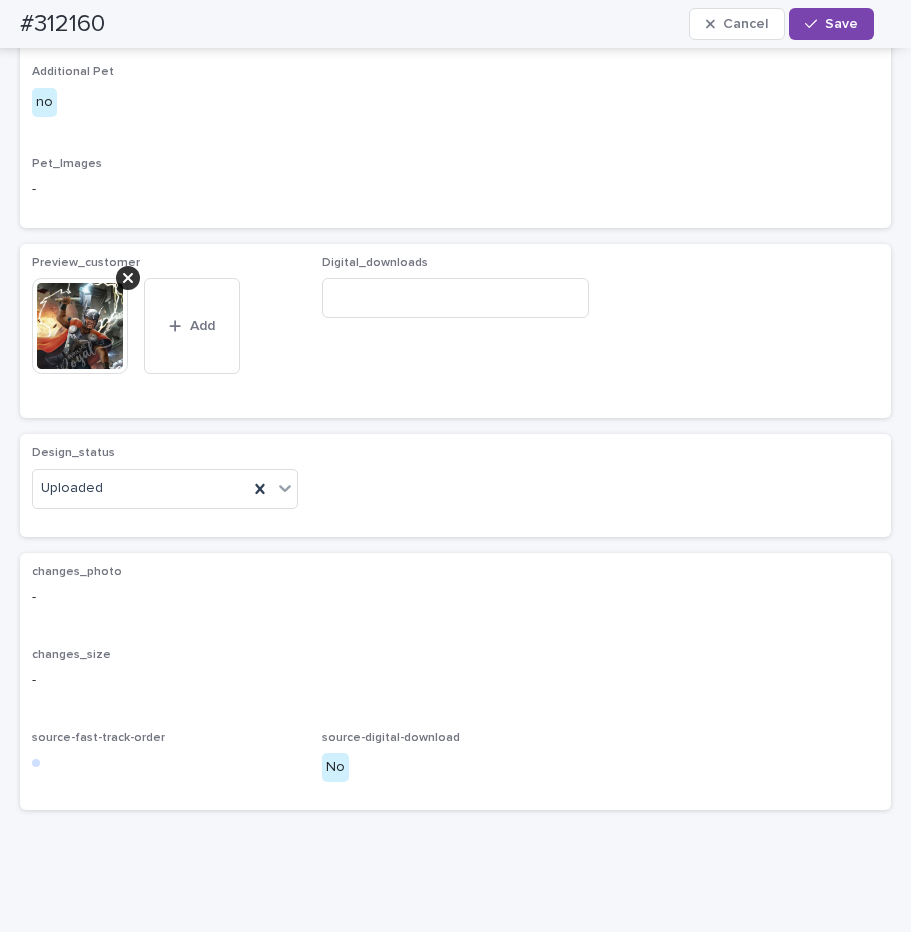click on "Save" at bounding box center (831, 24) 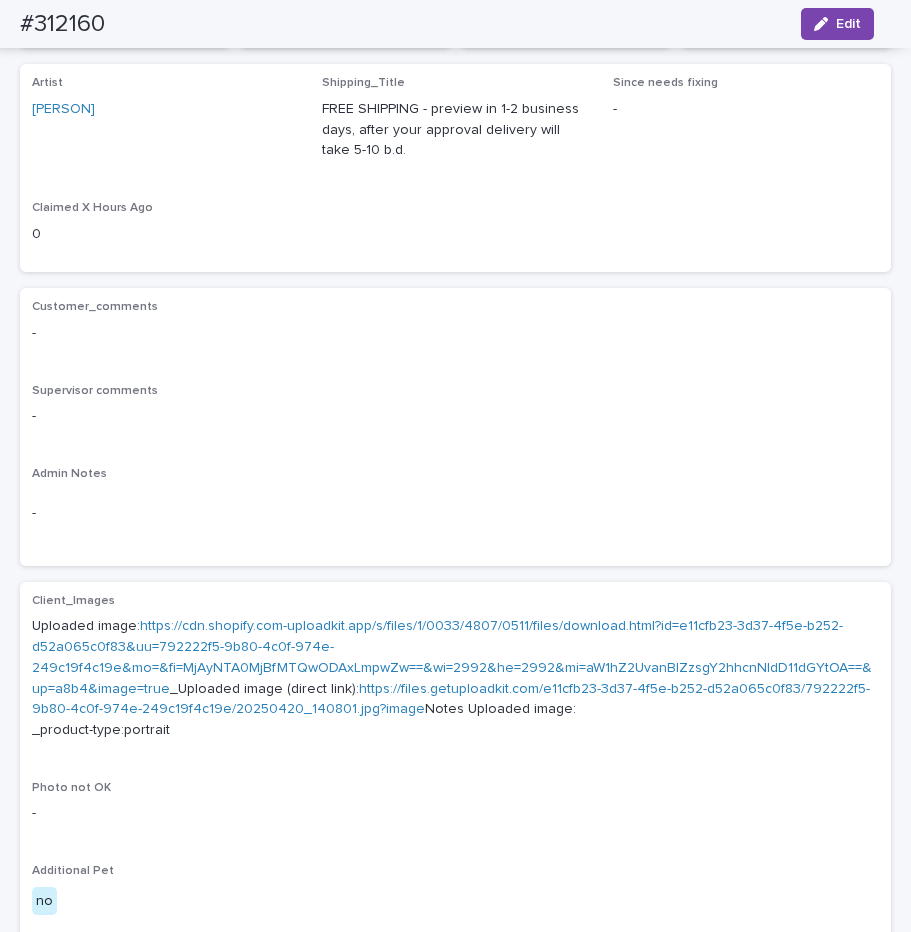 scroll, scrollTop: 0, scrollLeft: 0, axis: both 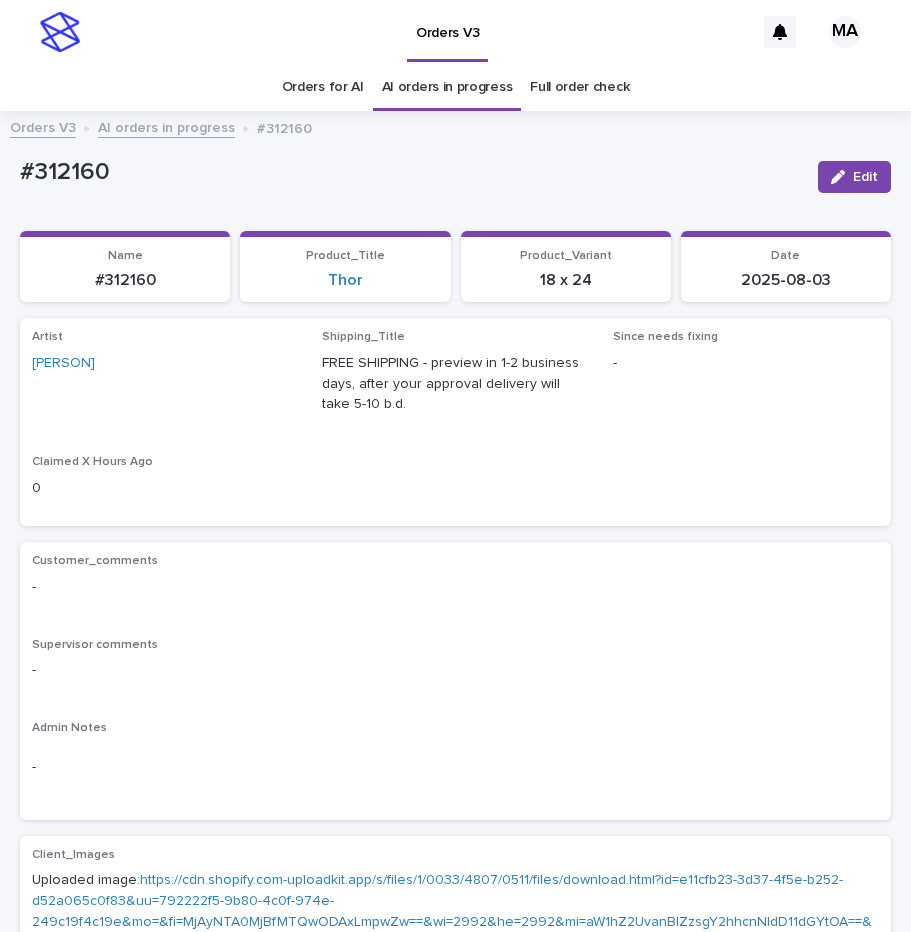 click on "AI orders in progress" at bounding box center (166, 126) 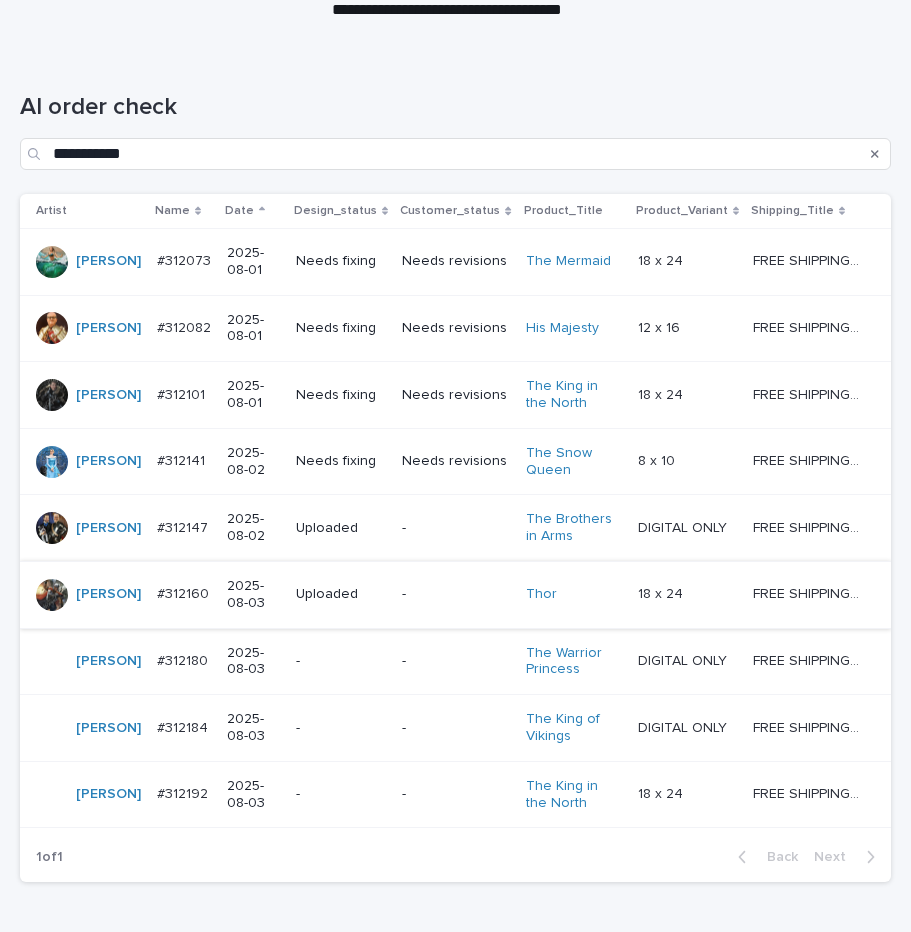 scroll, scrollTop: 316, scrollLeft: 0, axis: vertical 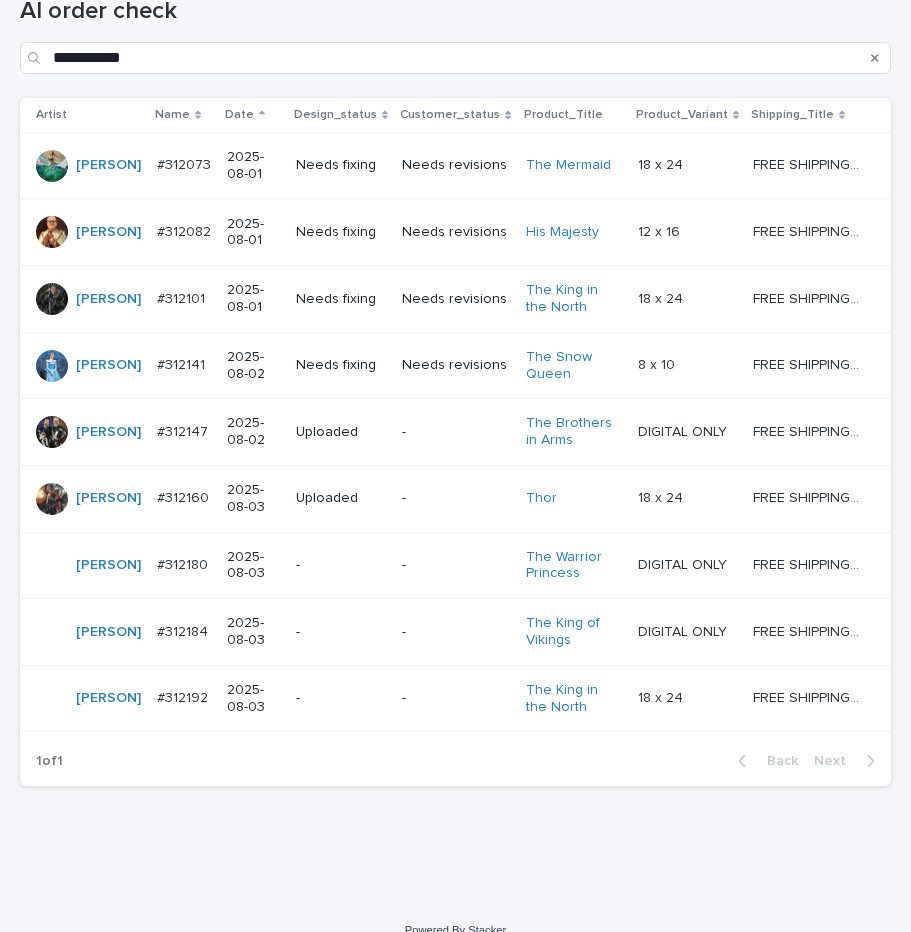 click on "-" at bounding box center (455, 565) 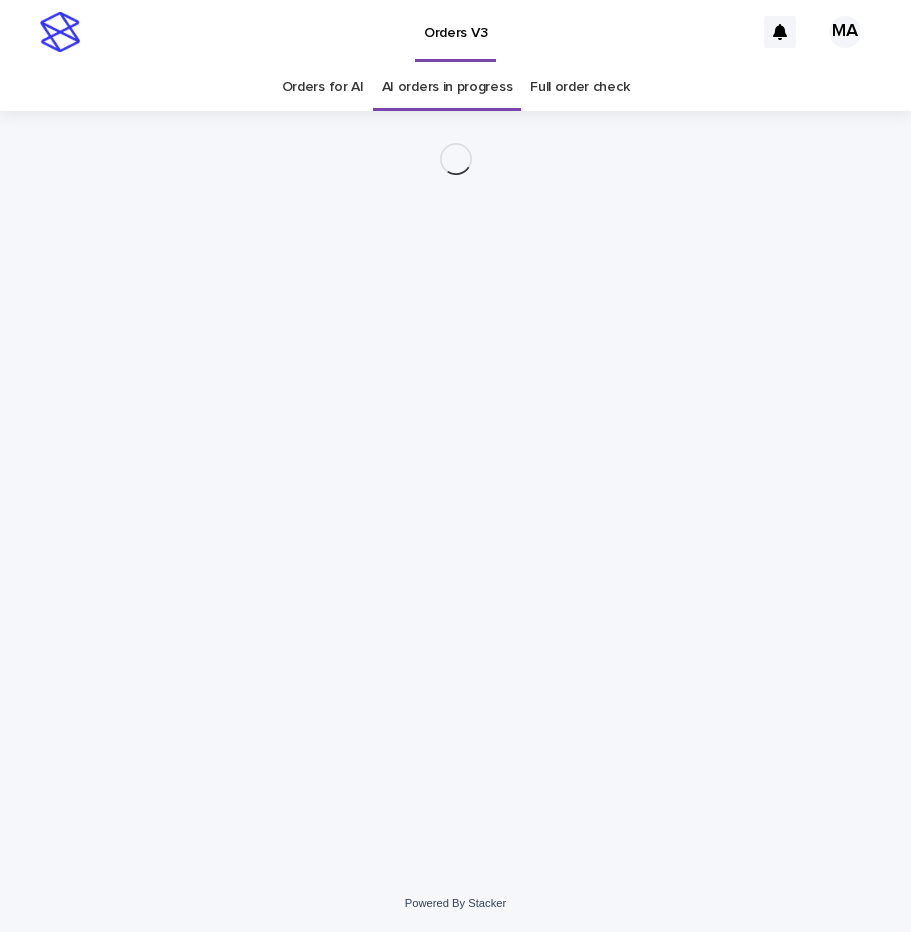 scroll, scrollTop: 0, scrollLeft: 0, axis: both 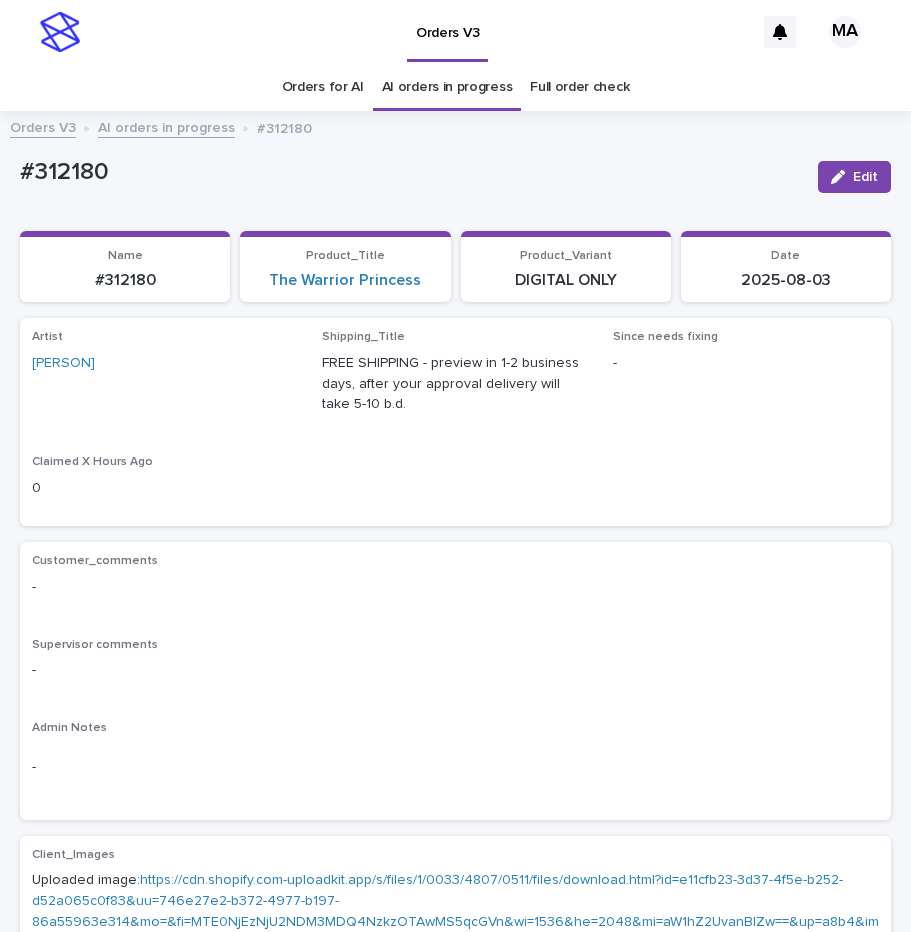 click on "-" at bounding box center [455, 670] 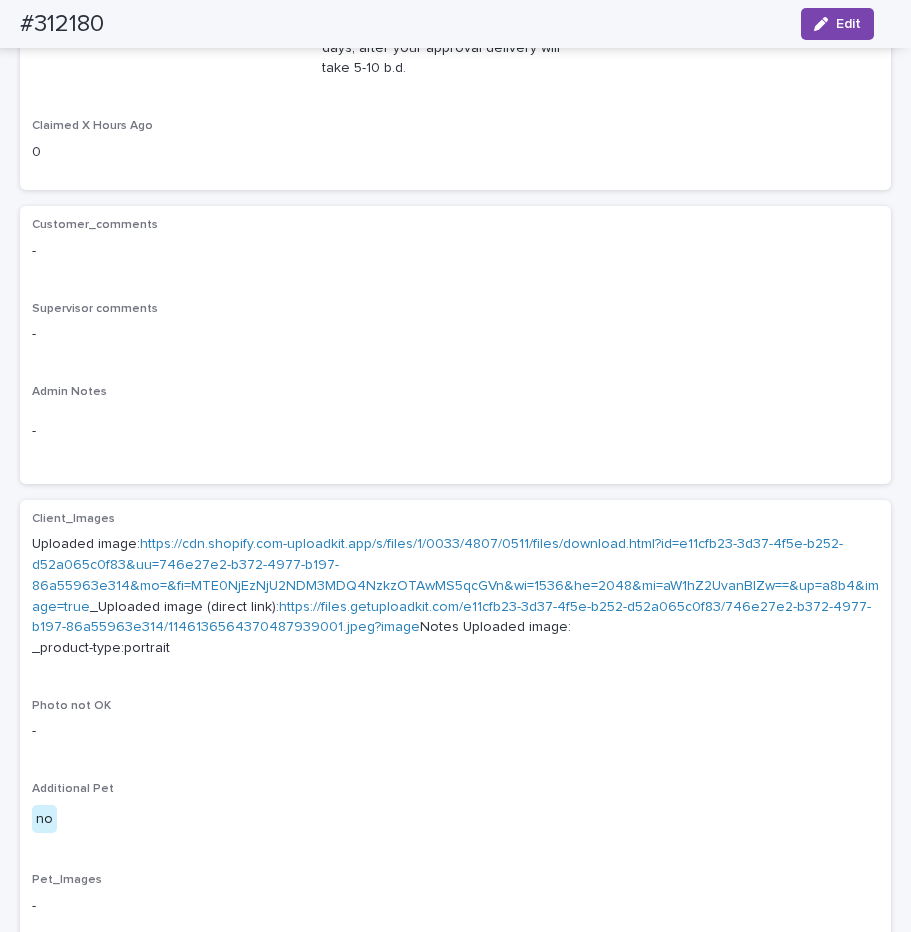 click on "https://cdn.shopify.com-uploadkit.app/s/files/1/0033/4807/0511/files/download.html?id=e11cfb23-3d37-4f5e-b252-d52a065c0f83&uu=746e27e2-b372-4977-b197-86a55963e314&mo=&fi=MTE0NjEzNjU2NDM3MDQ4NzkzOTAwMS5qcGVn&wi=1536&he=2048&mi=aW1hZ2UvanBlZw==&up=a8b4&image=true" at bounding box center (455, 575) 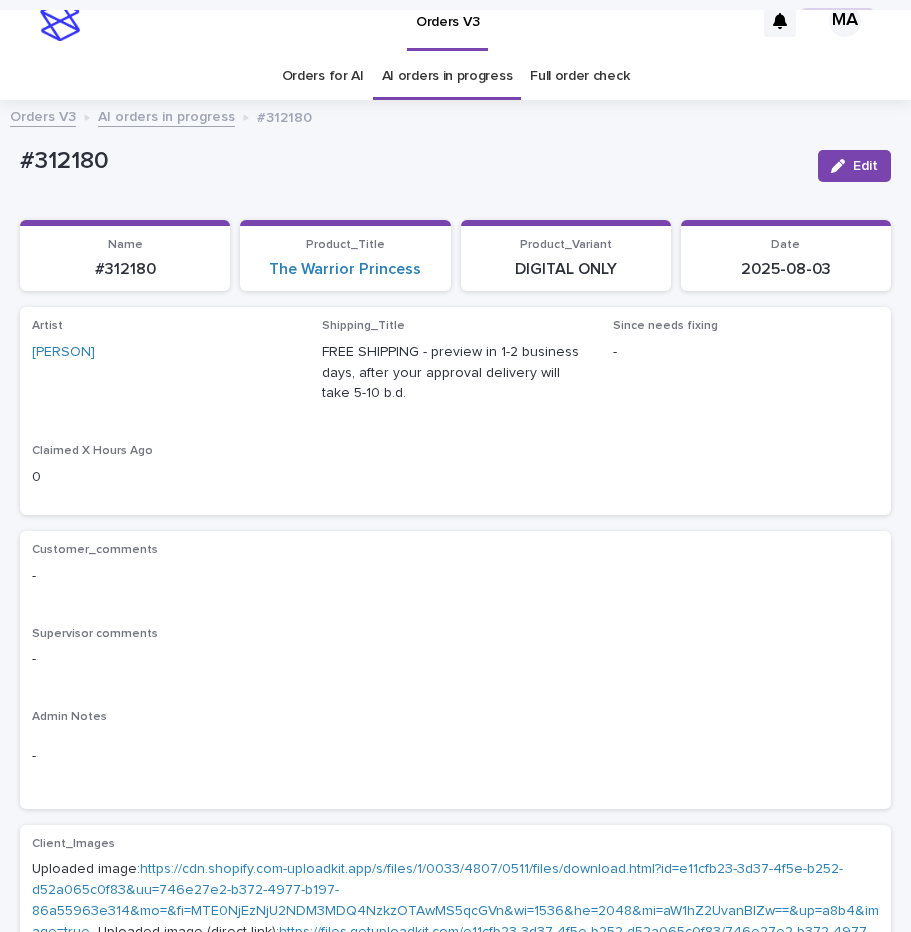 scroll, scrollTop: 0, scrollLeft: 0, axis: both 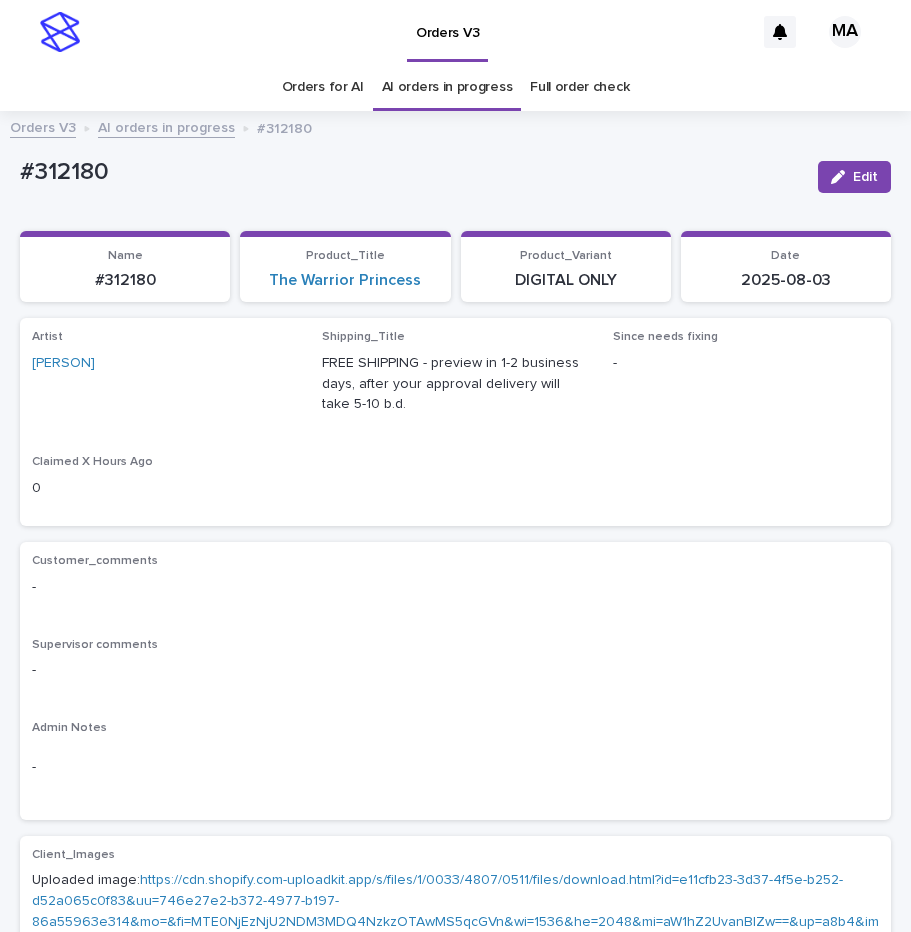 click on "AI orders in progress" at bounding box center [166, 126] 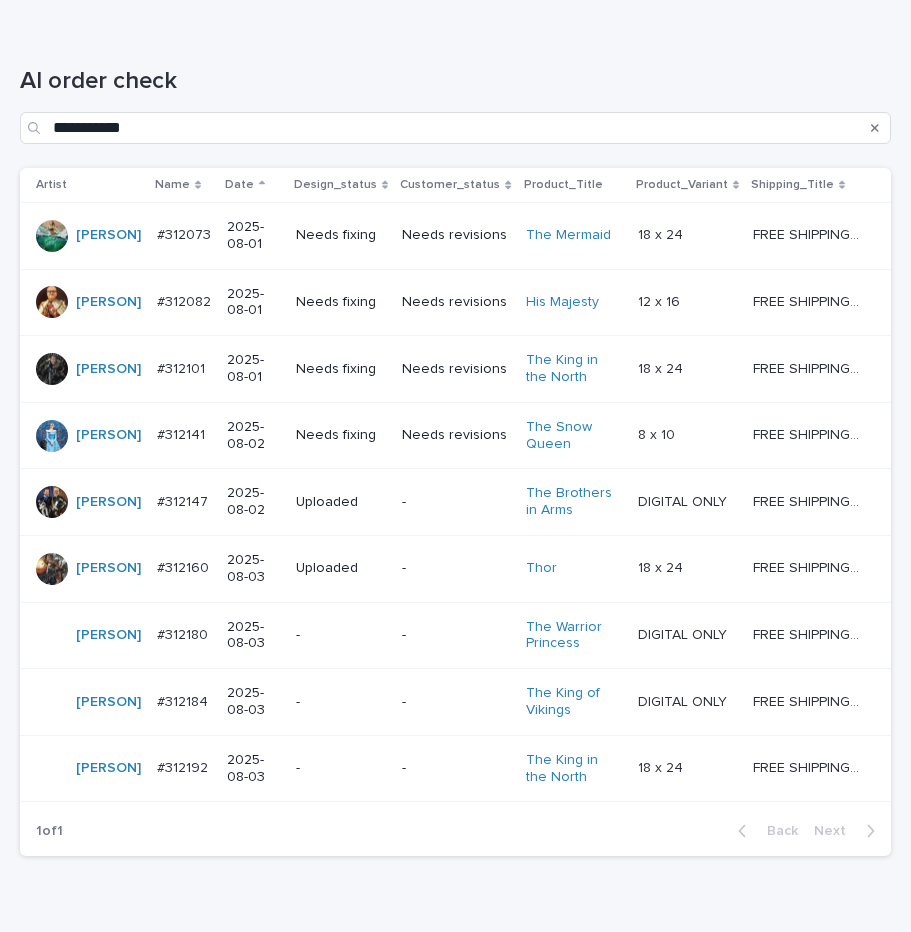 scroll, scrollTop: 252, scrollLeft: 0, axis: vertical 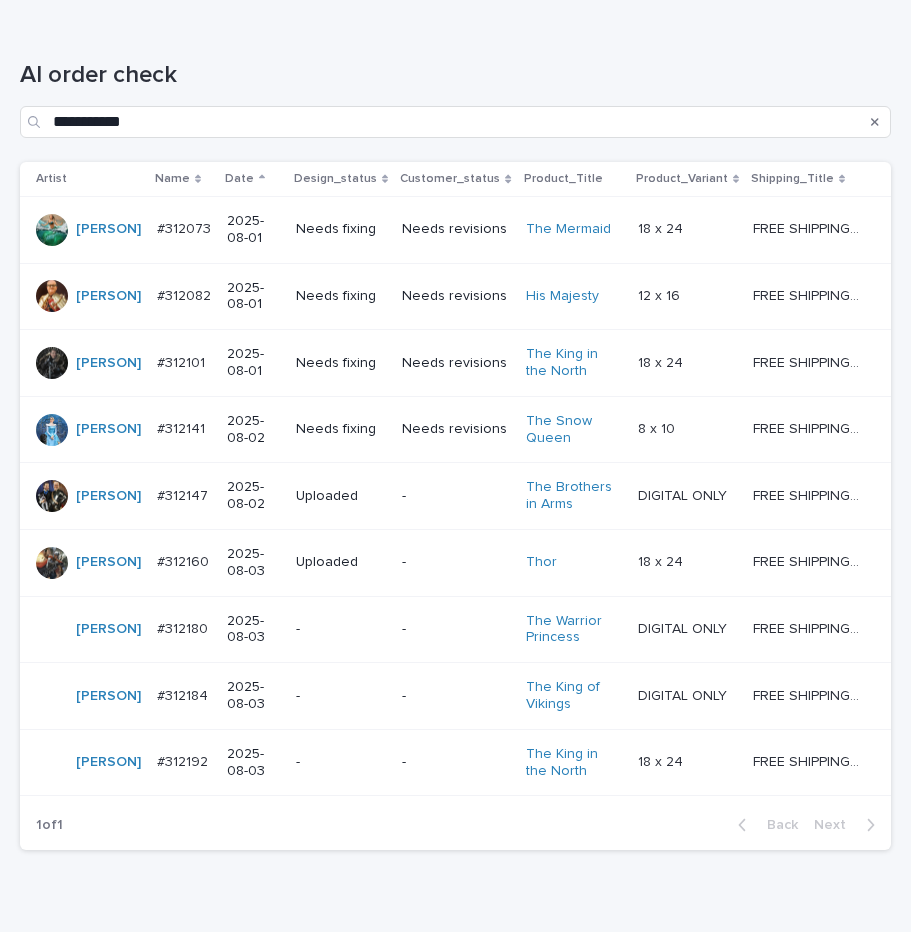 click on "-" at bounding box center [455, 629] 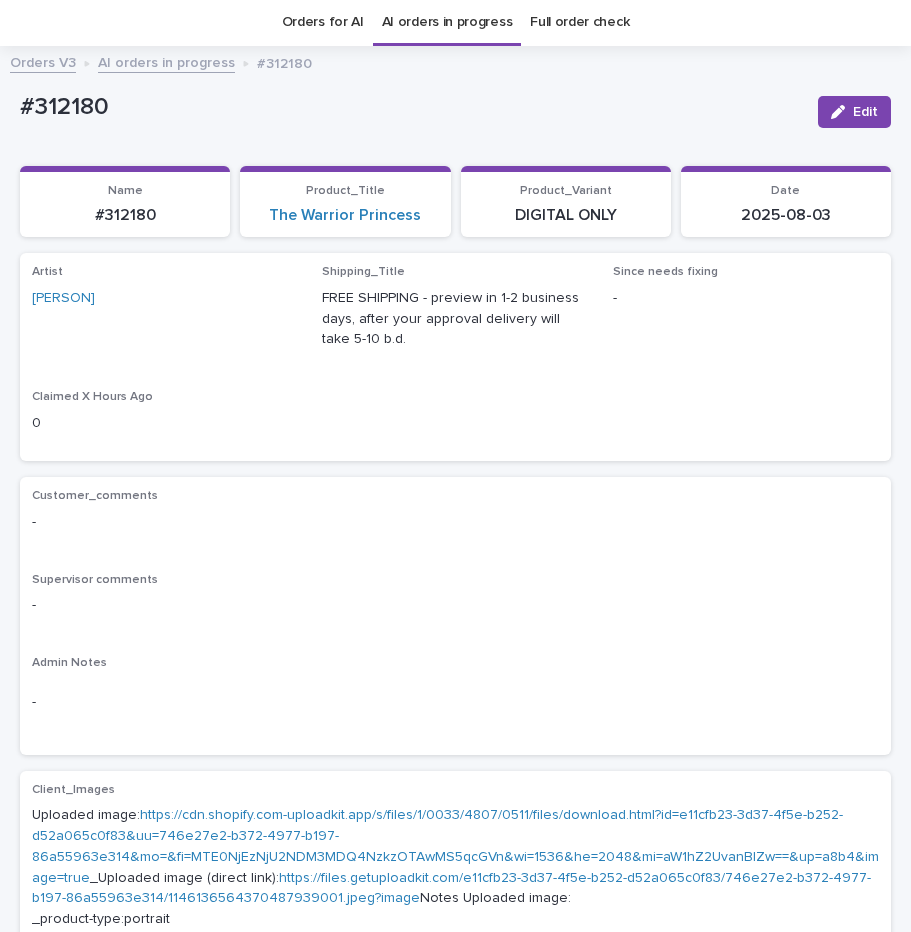scroll, scrollTop: 64, scrollLeft: 0, axis: vertical 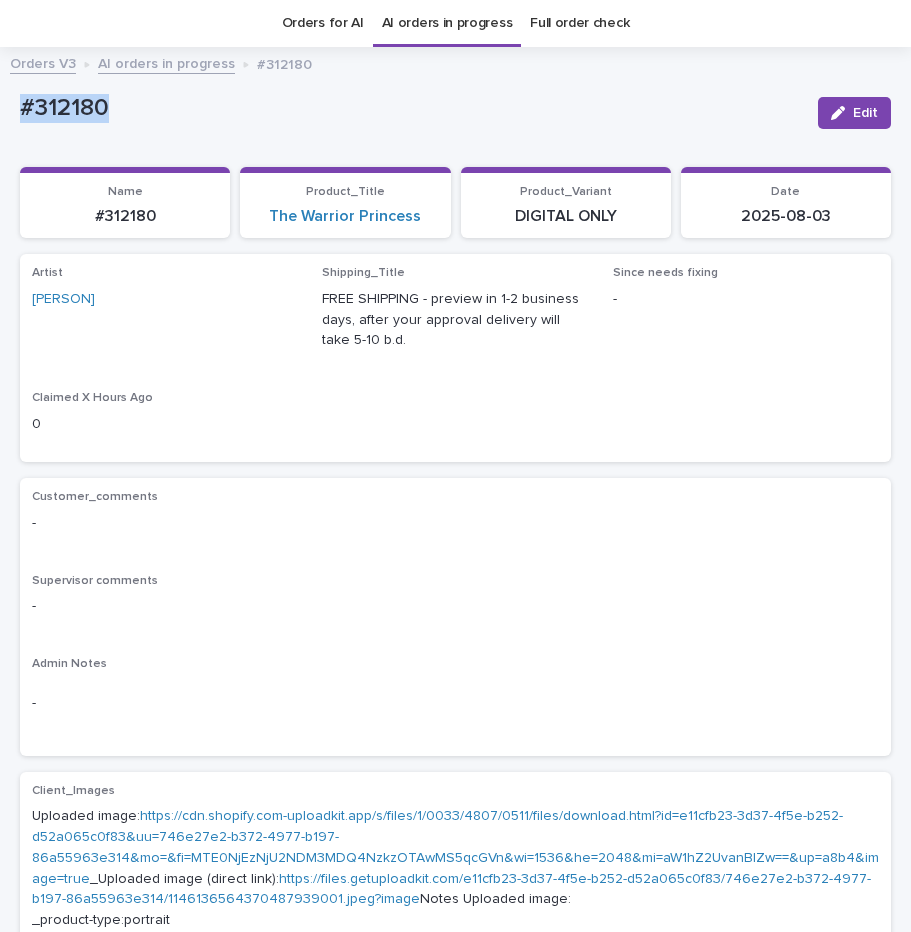drag, startPoint x: 181, startPoint y: 98, endPoint x: -13, endPoint y: 98, distance: 194 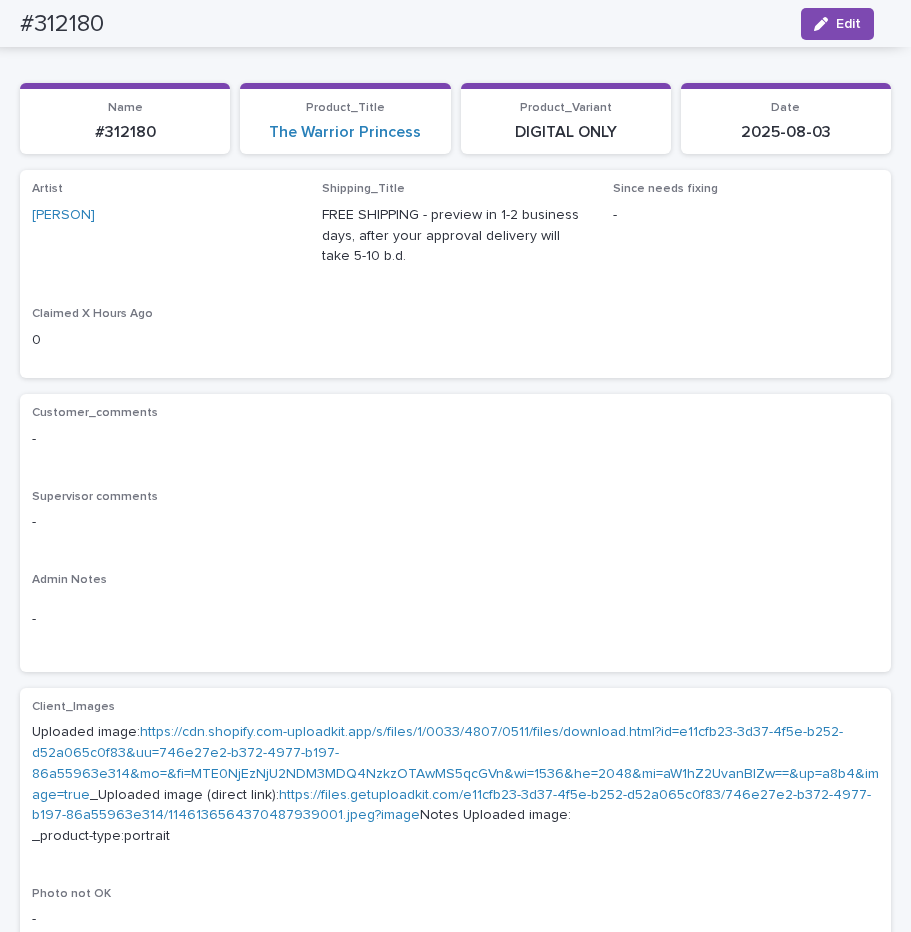 scroll, scrollTop: 0, scrollLeft: 0, axis: both 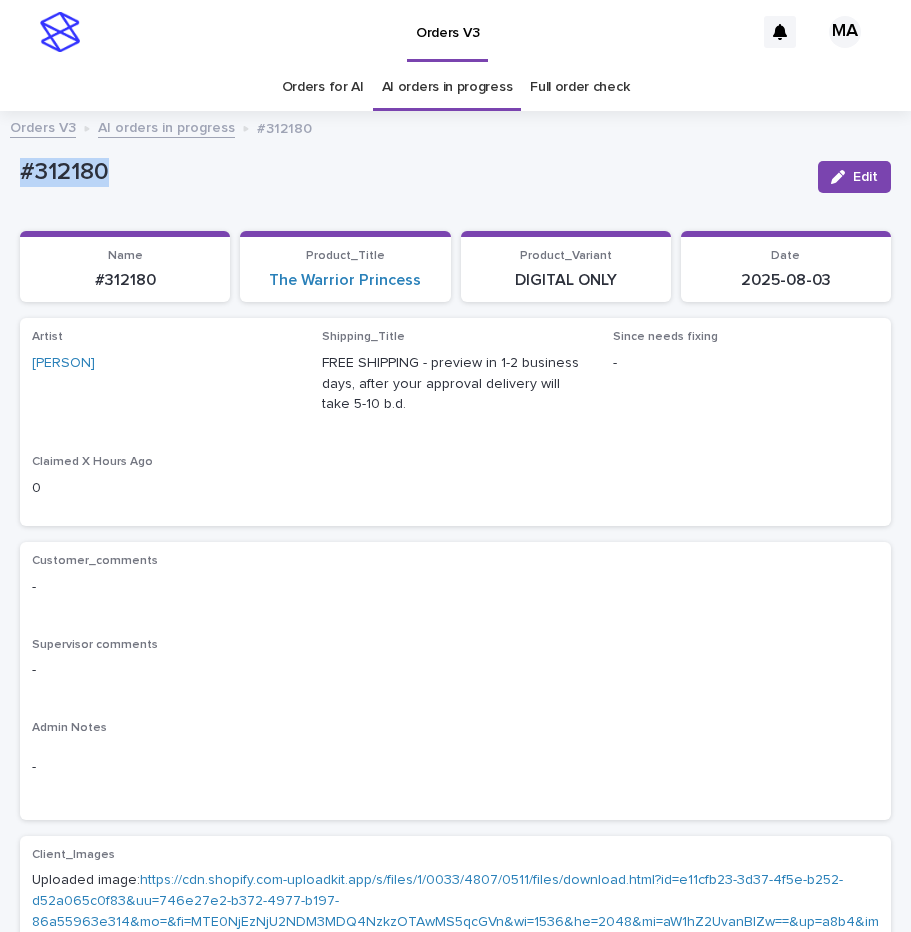 copy on "#312180" 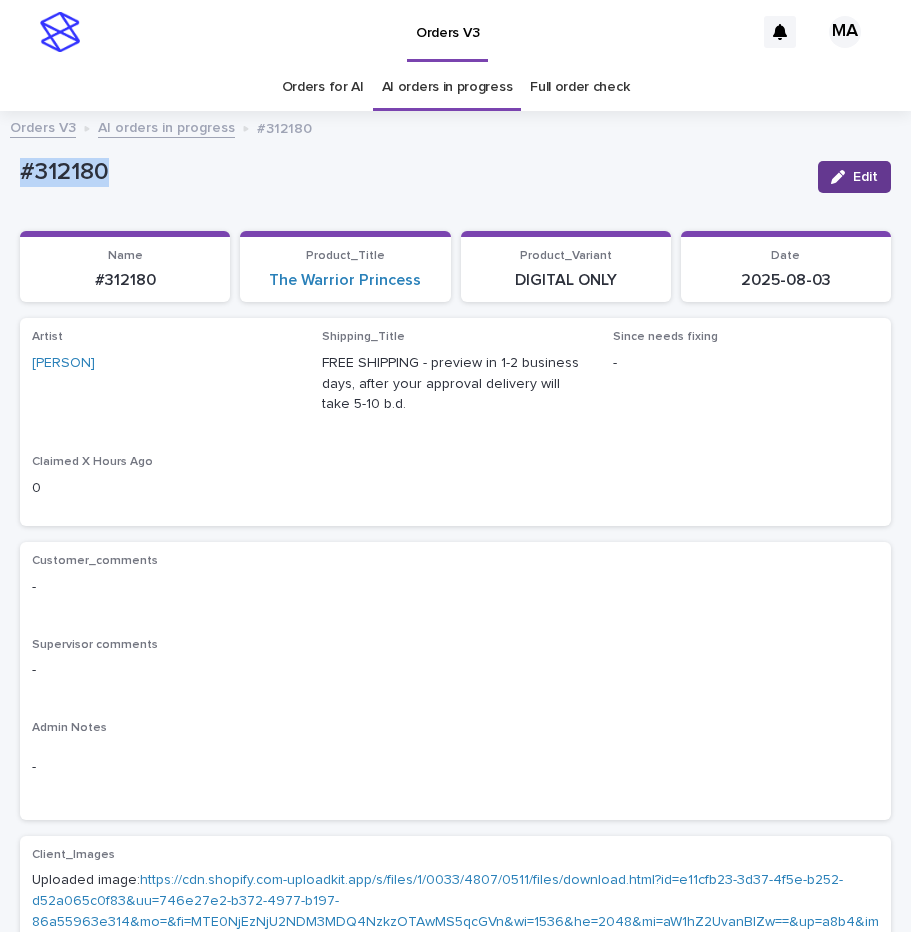 click on "Edit" at bounding box center [854, 177] 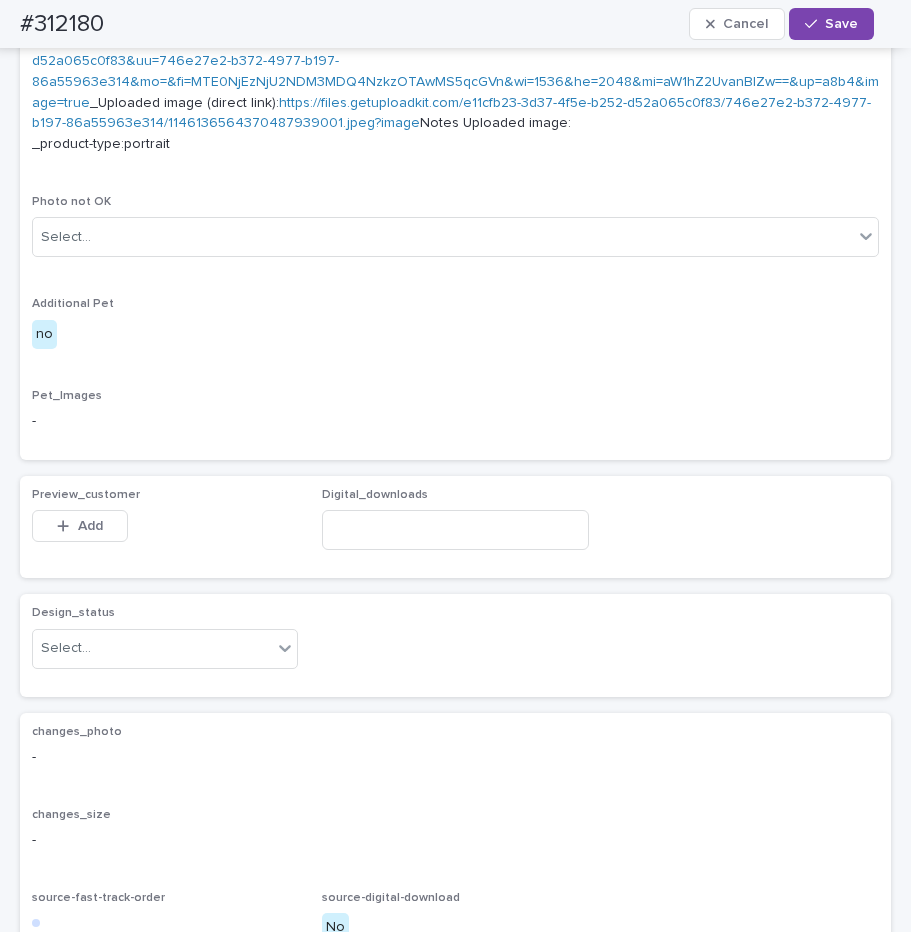 scroll, scrollTop: 1093, scrollLeft: 0, axis: vertical 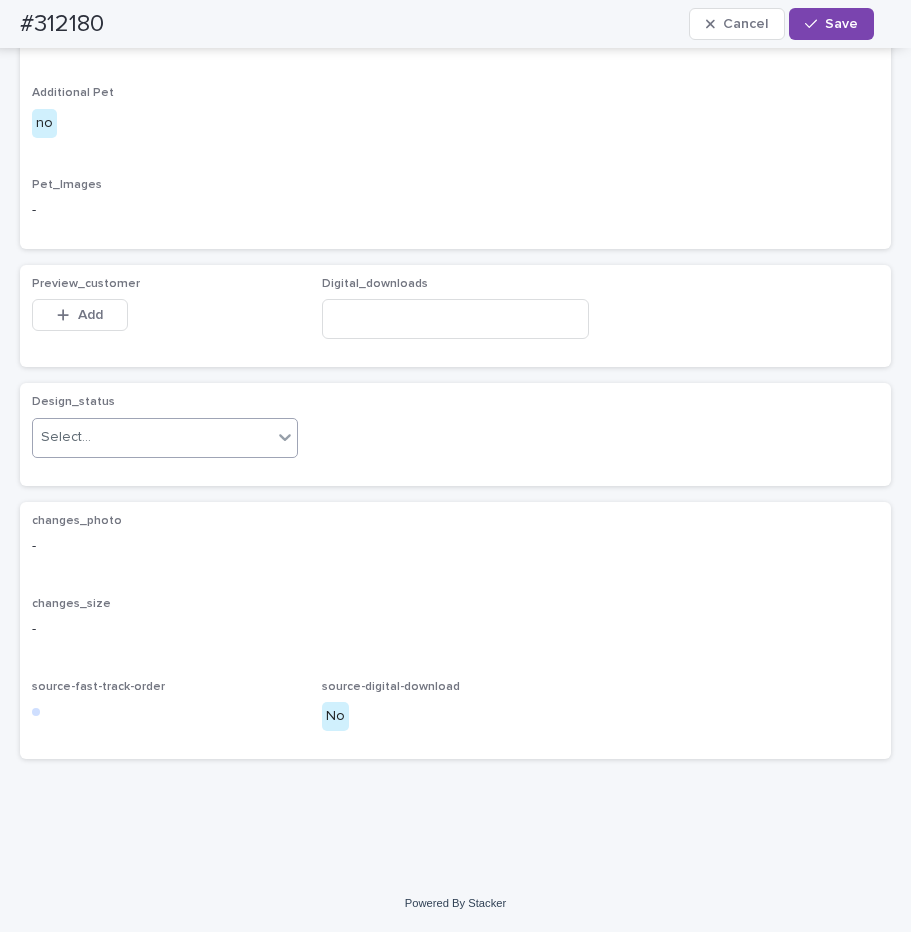 click on "Select..." at bounding box center [152, 437] 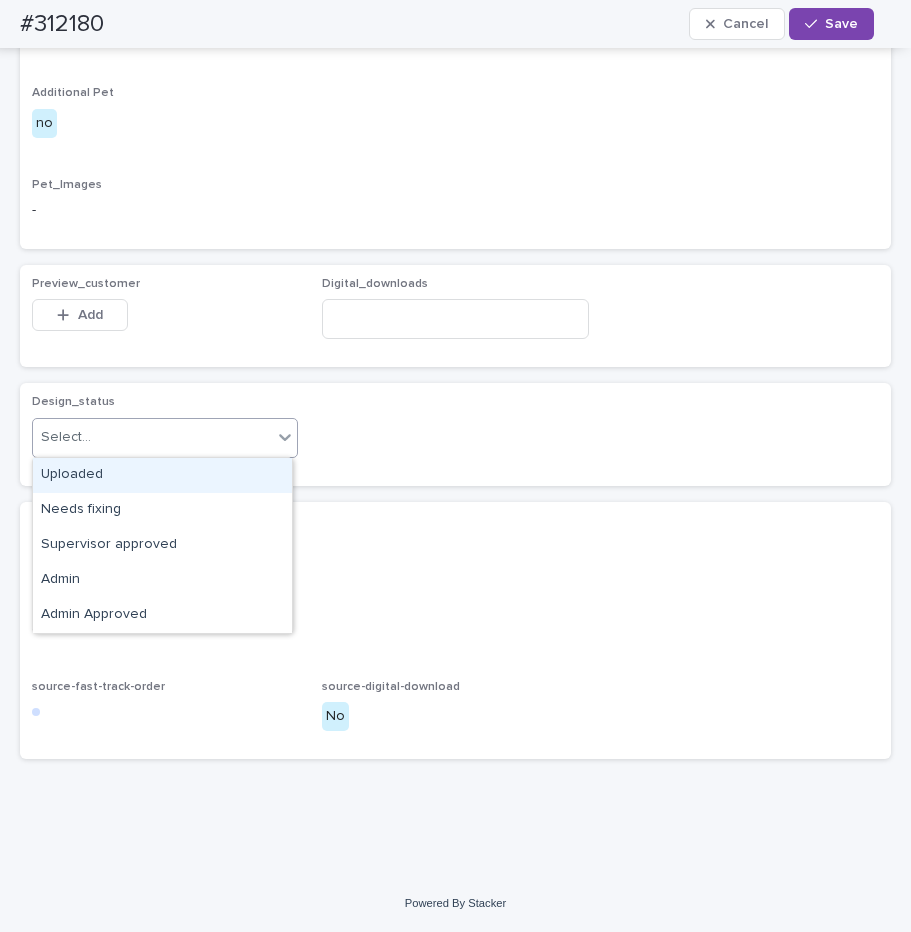 click on "Uploaded" at bounding box center [162, 475] 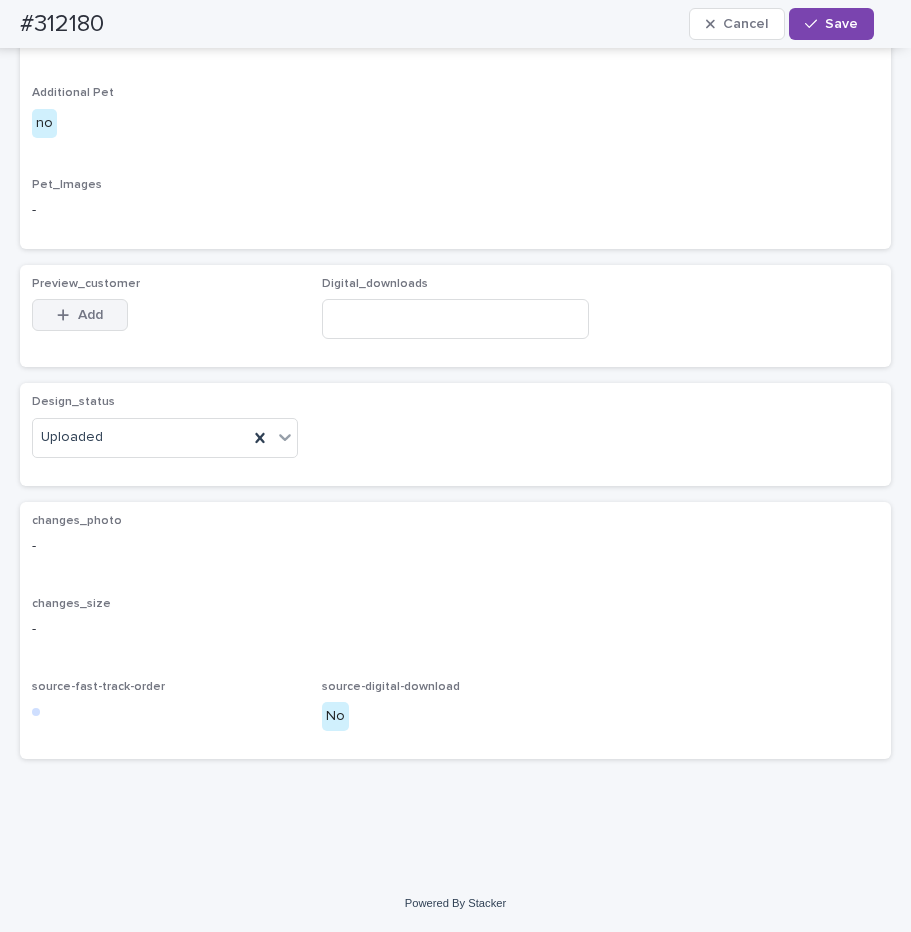 click on "Add" at bounding box center [90, 315] 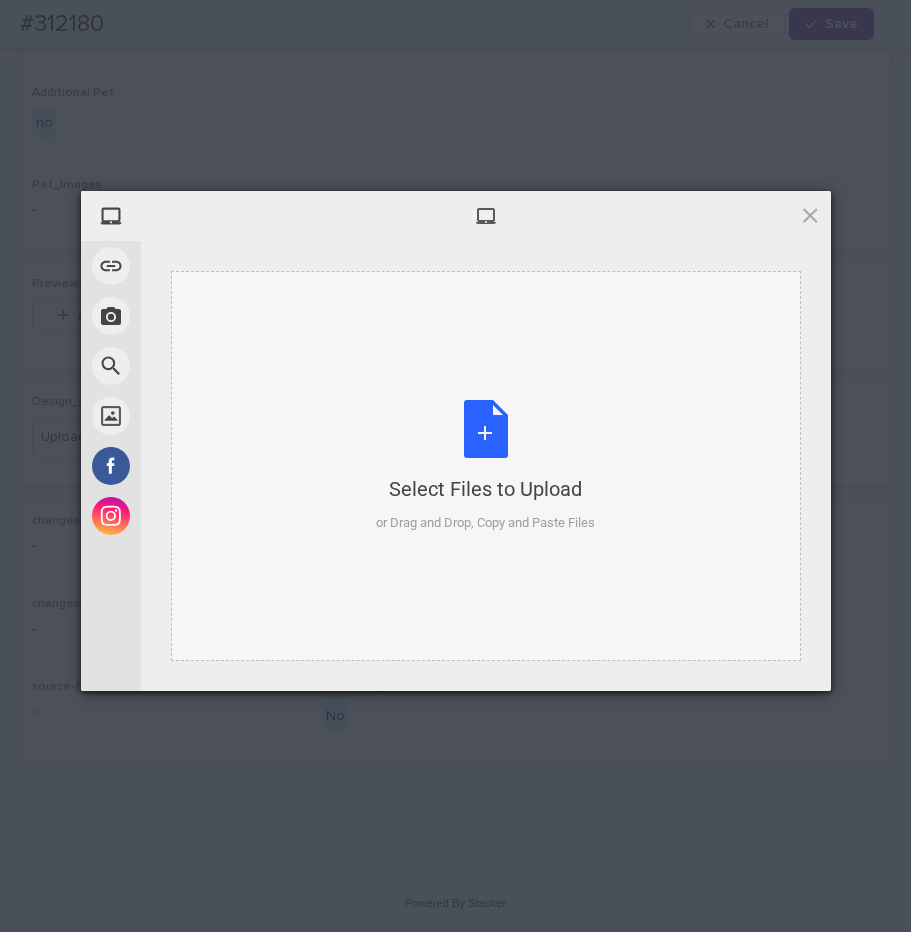 click on "Select Files to Upload
or Drag and Drop, Copy and Paste Files" at bounding box center (485, 466) 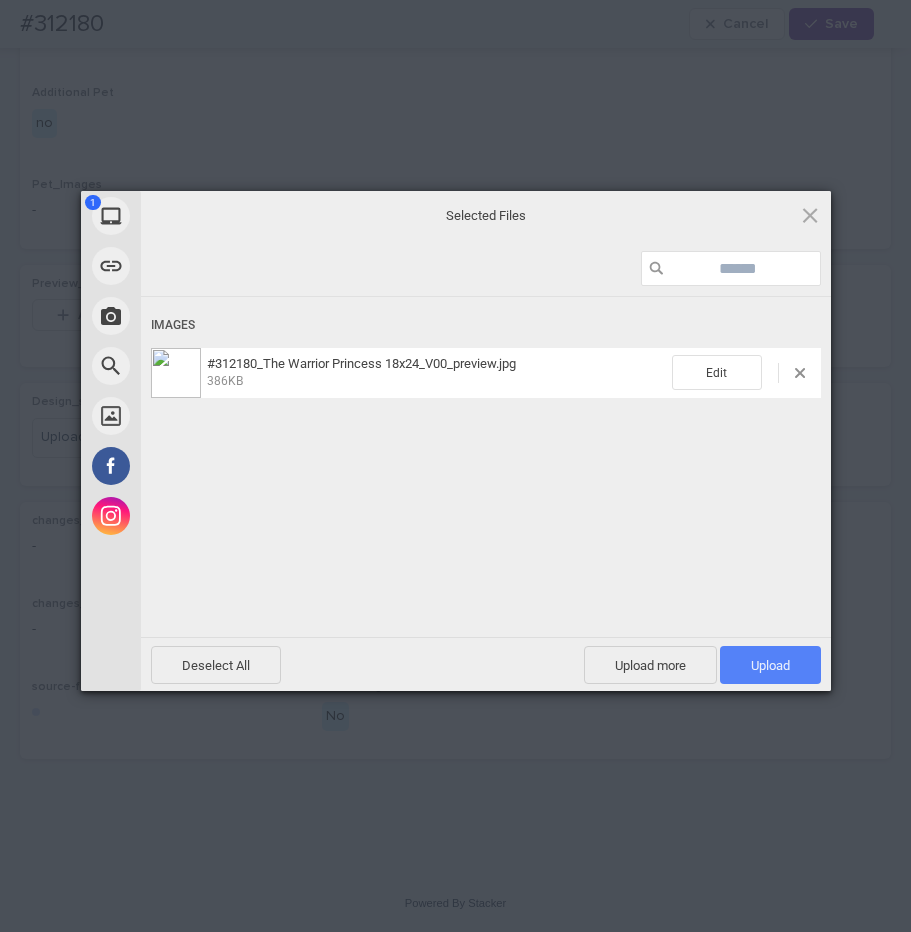click on "Upload
1" at bounding box center [770, 665] 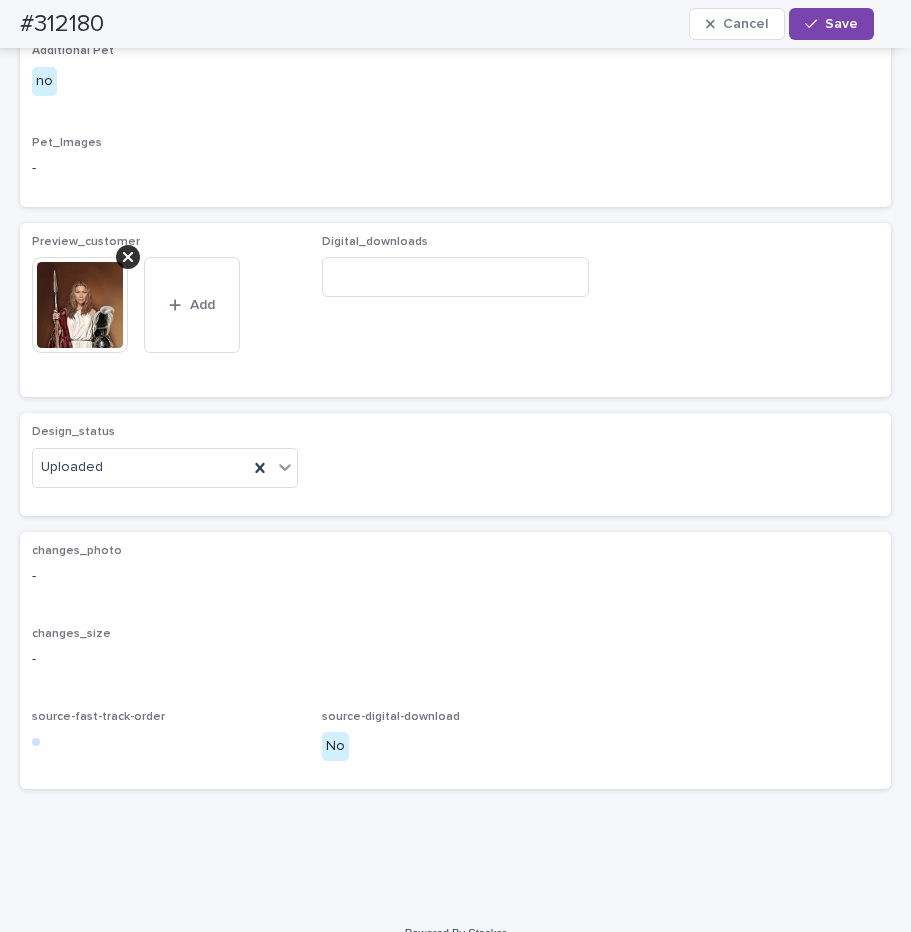 scroll, scrollTop: 1093, scrollLeft: 0, axis: vertical 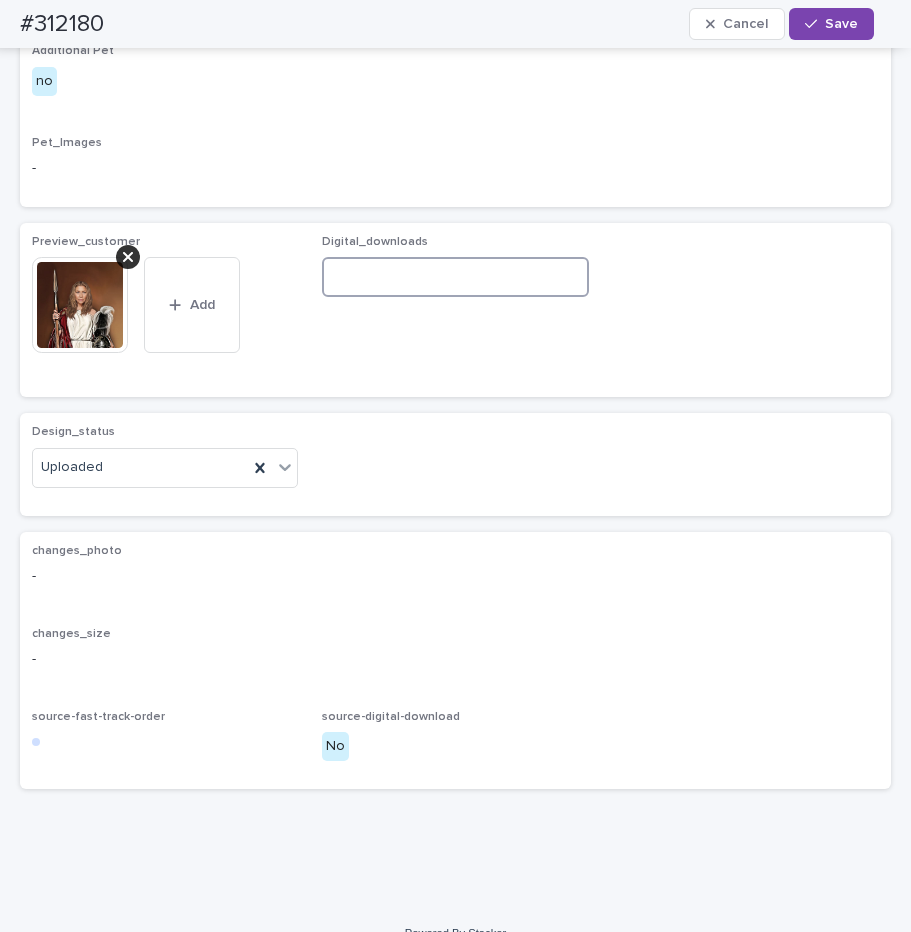 click at bounding box center (455, 277) 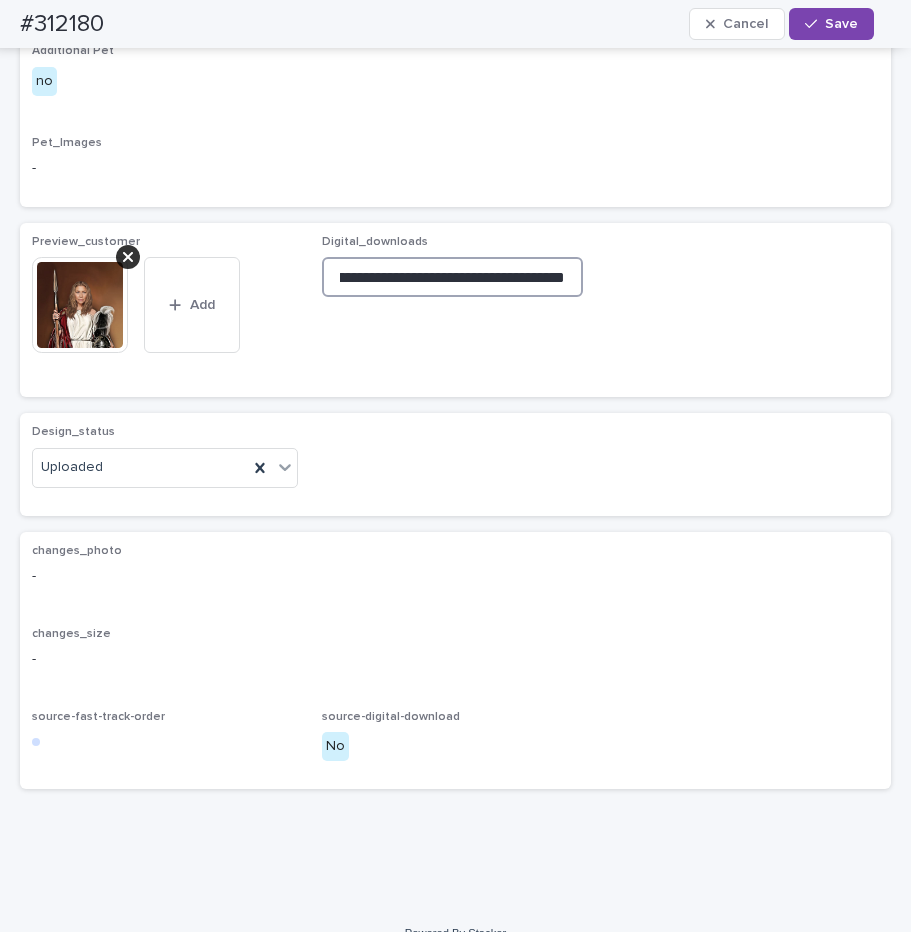 type on "**********" 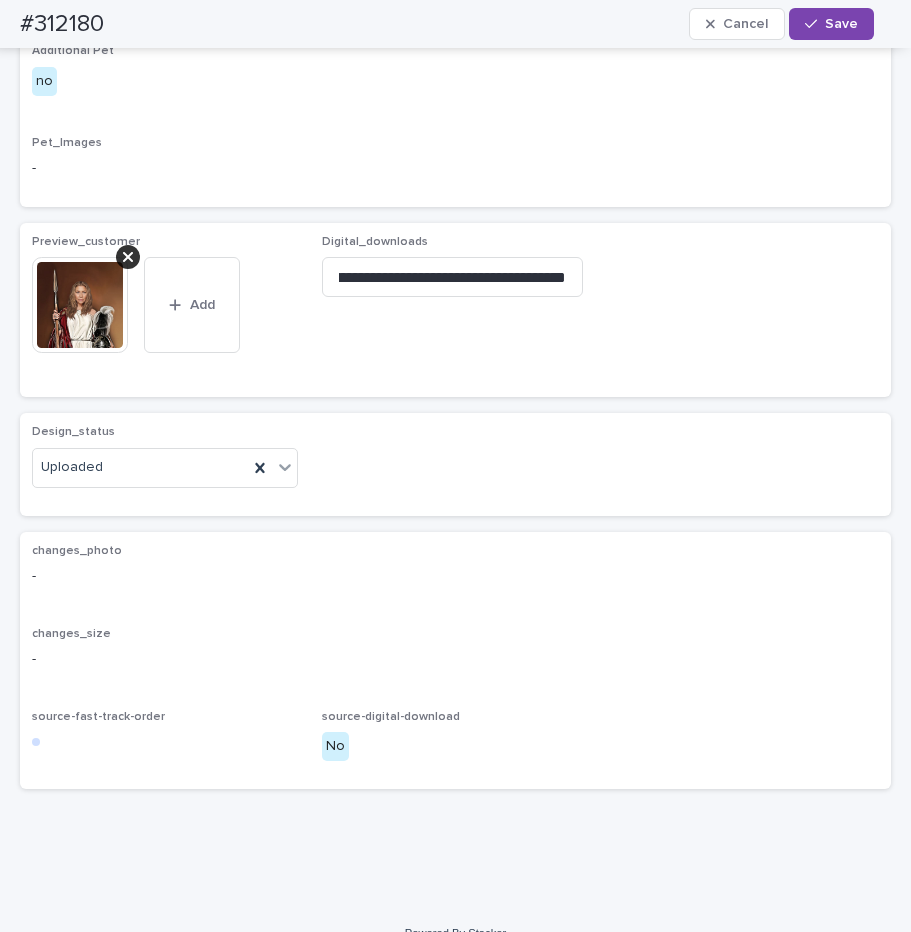 scroll, scrollTop: 0, scrollLeft: 350, axis: horizontal 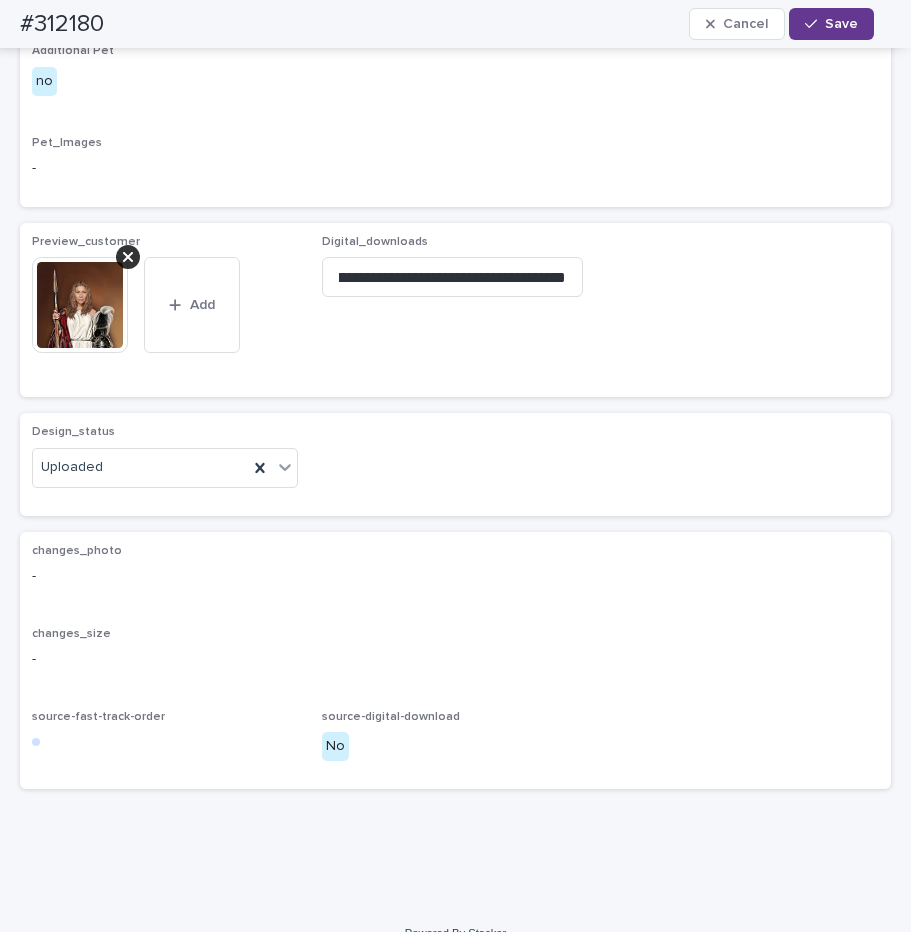 click on "Save" at bounding box center (841, 24) 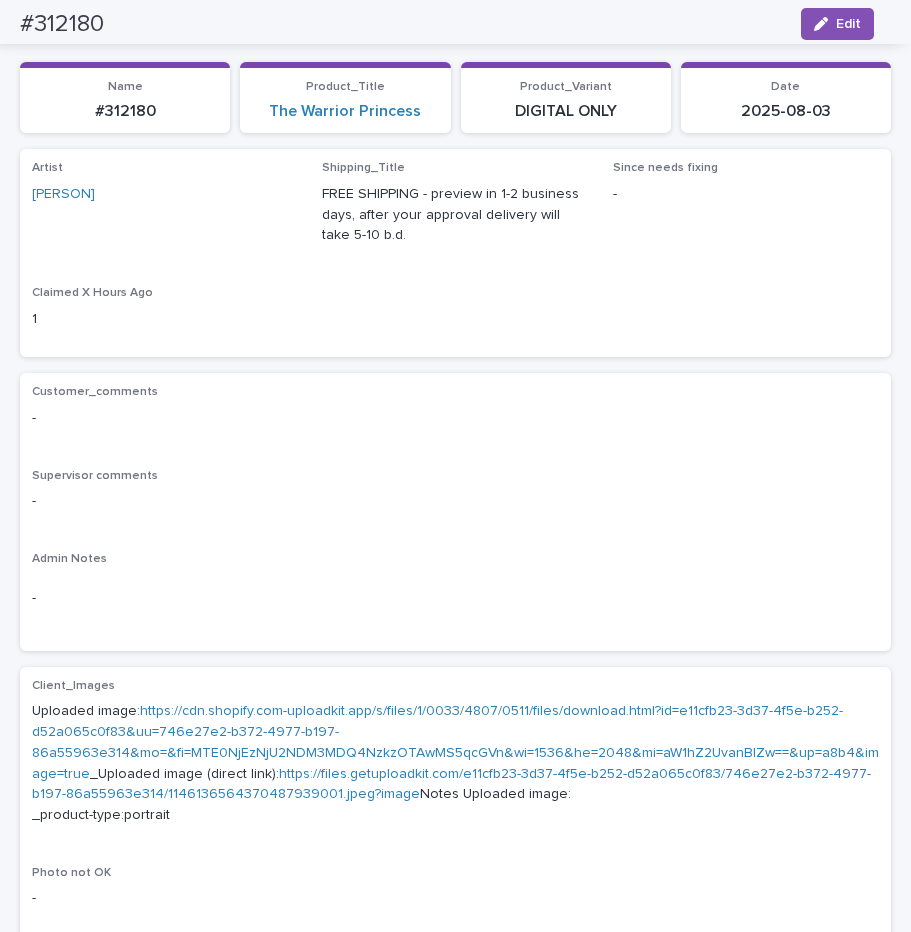 scroll, scrollTop: 0, scrollLeft: 0, axis: both 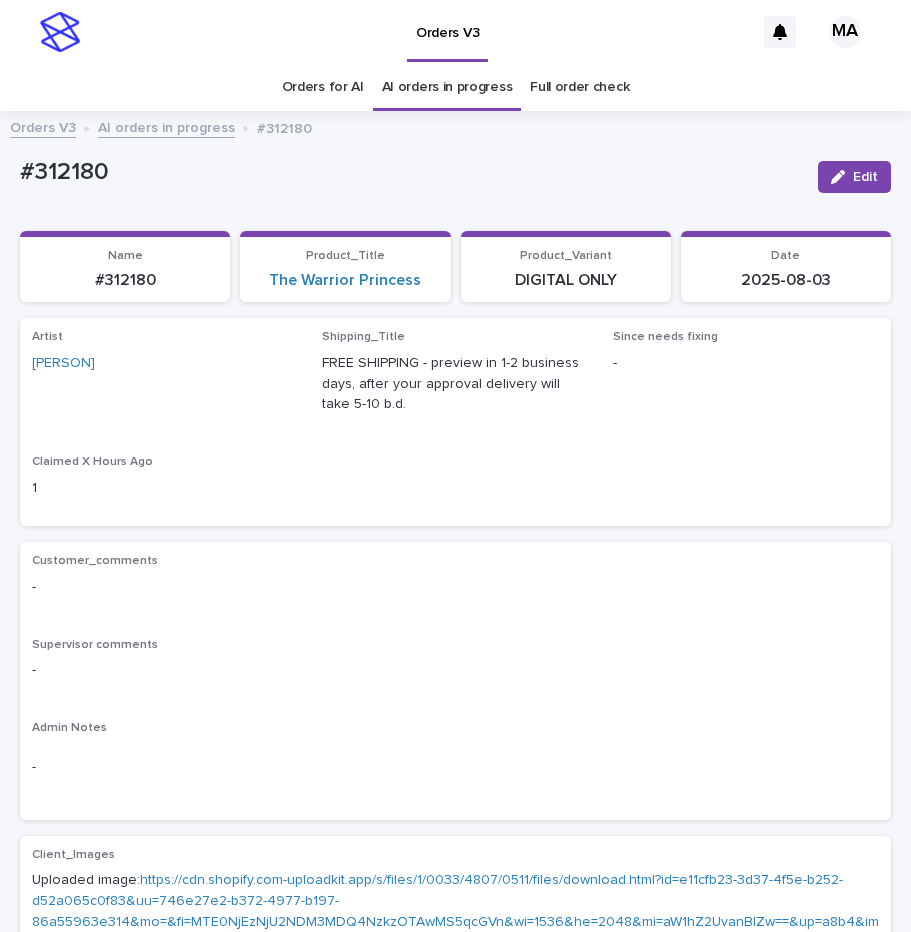 click on "AI orders in progress" at bounding box center [166, 126] 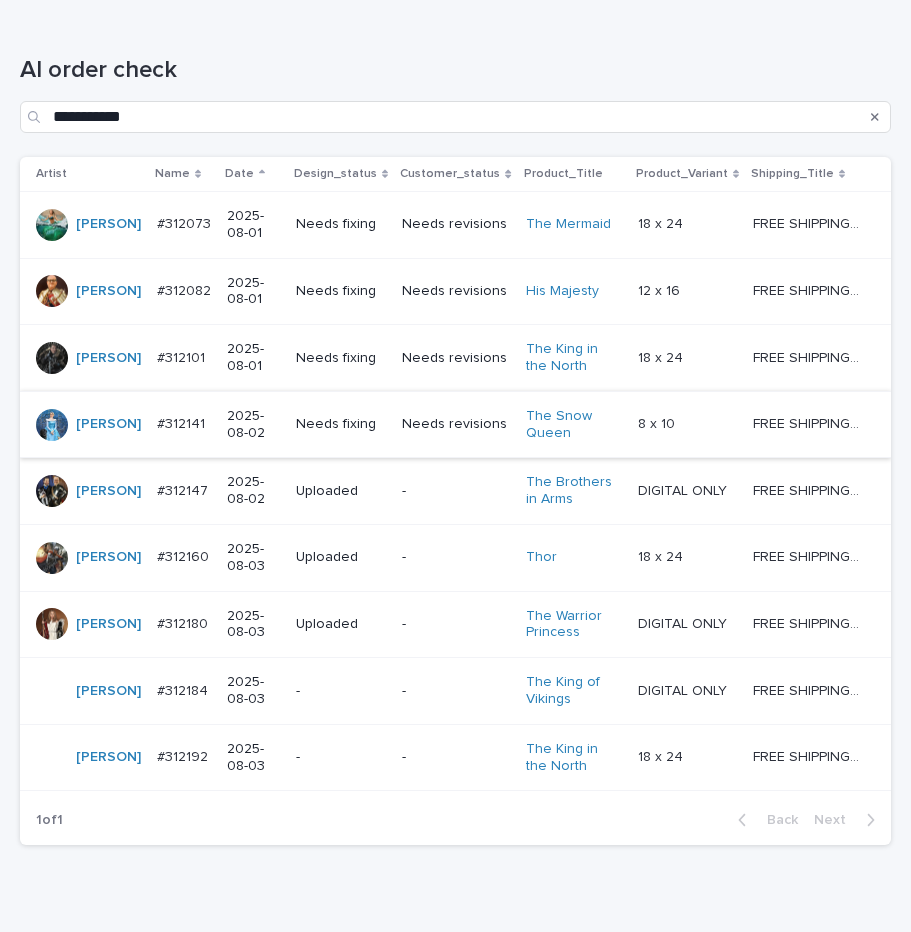 scroll, scrollTop: 326, scrollLeft: 0, axis: vertical 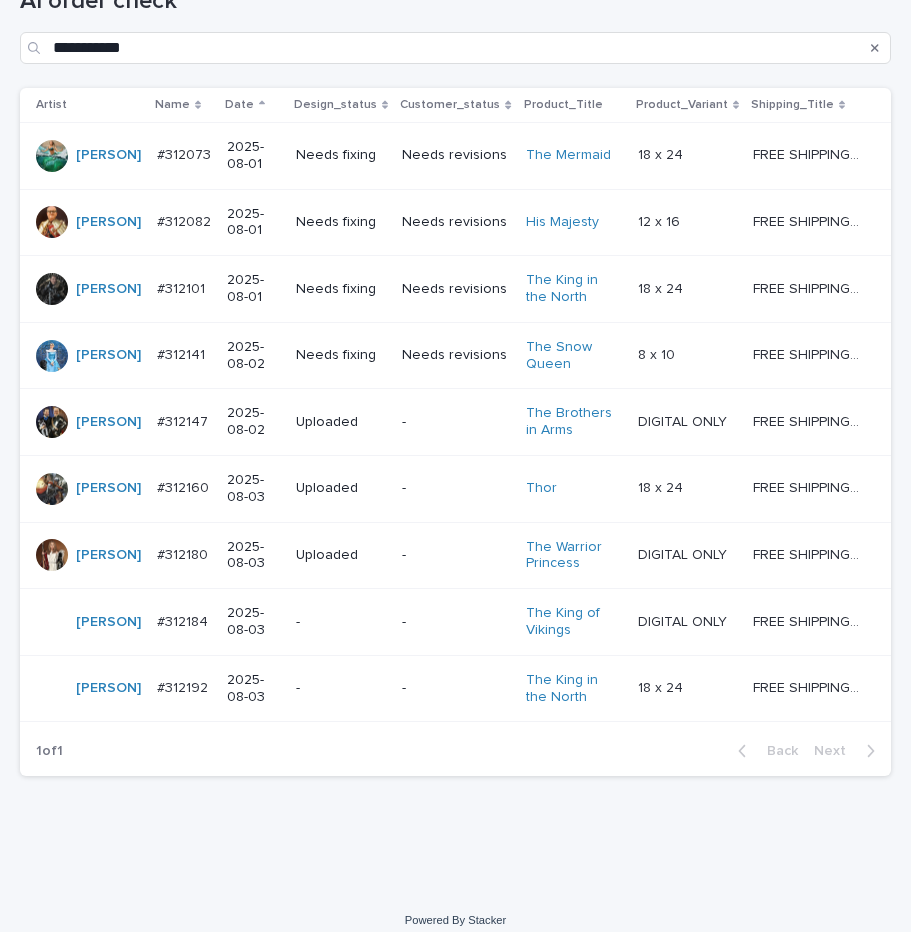 click on "-" at bounding box center (455, 622) 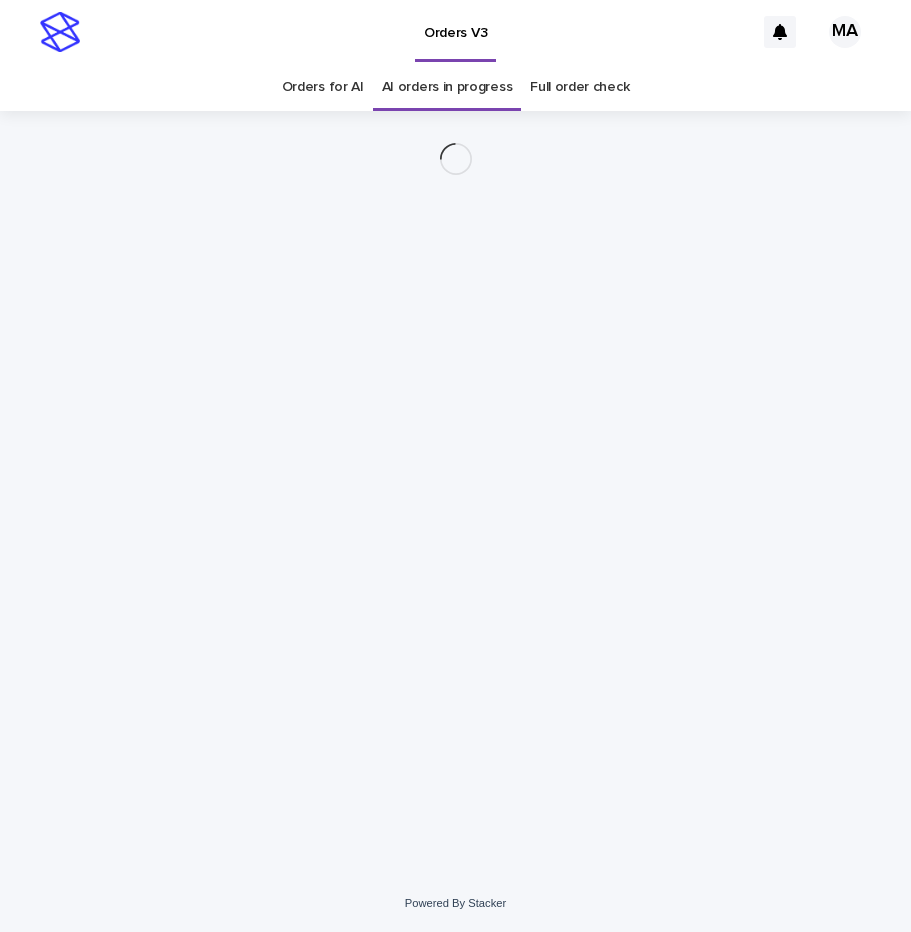 scroll, scrollTop: 0, scrollLeft: 0, axis: both 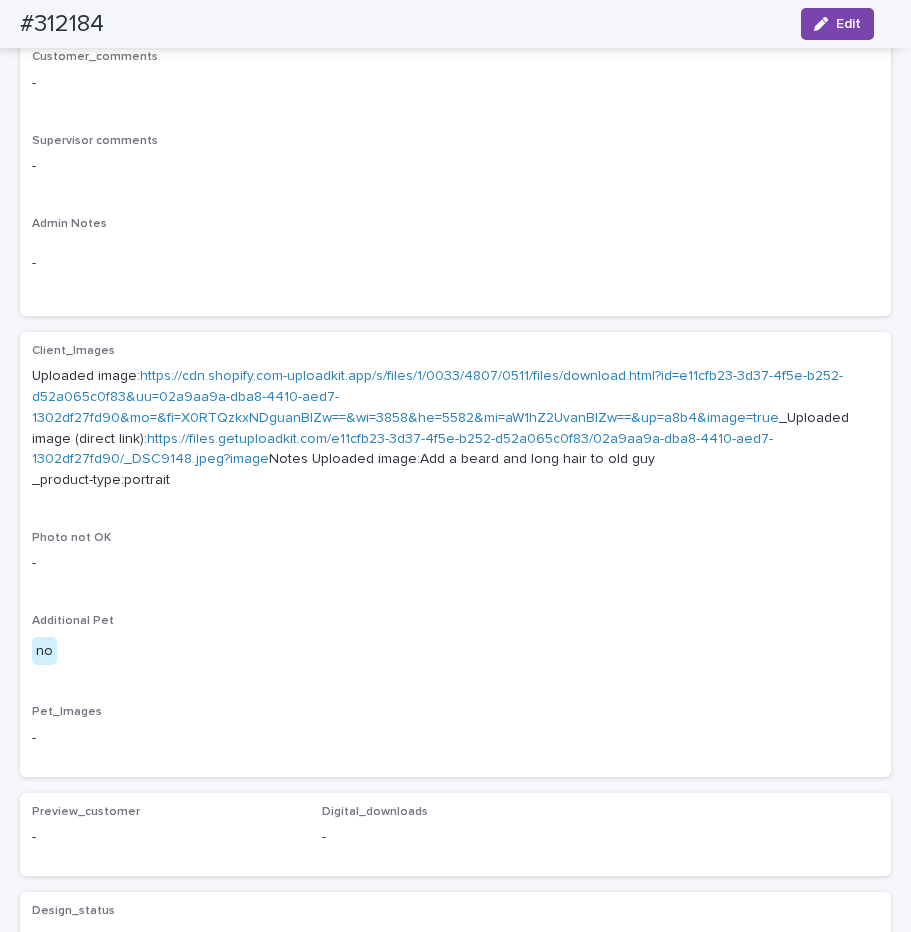 click on "Admin Notes" at bounding box center (455, 224) 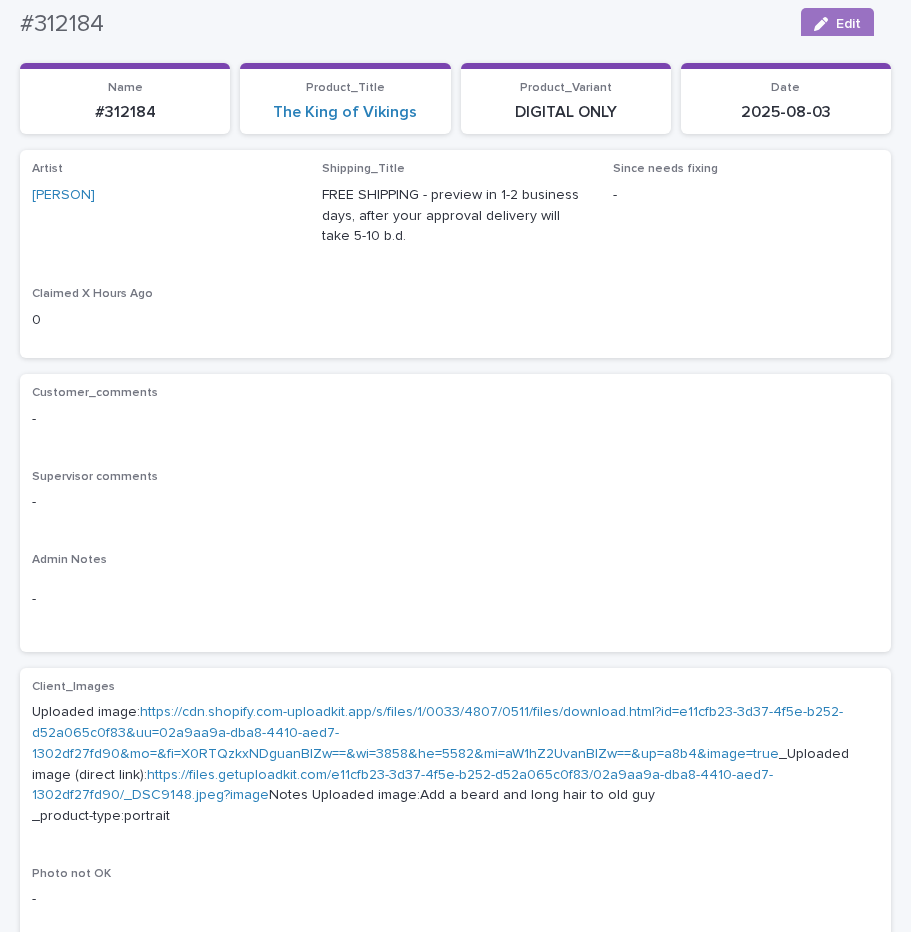 scroll, scrollTop: 0, scrollLeft: 0, axis: both 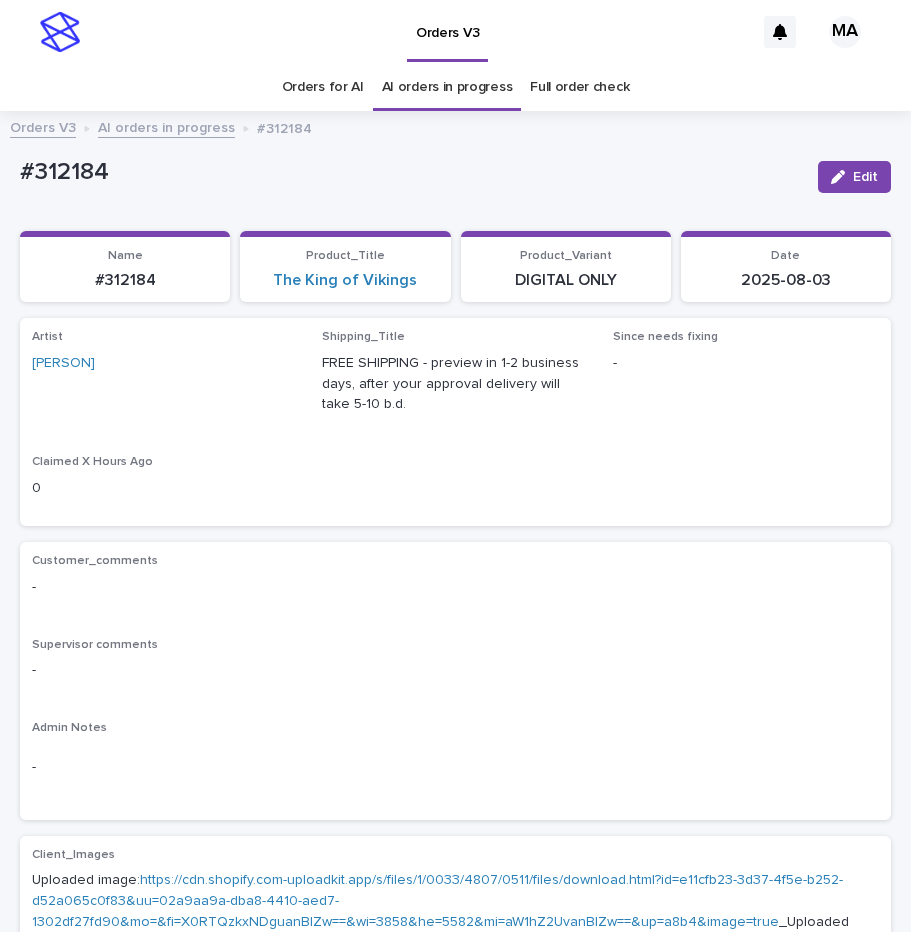 click on "-" at bounding box center (455, 767) 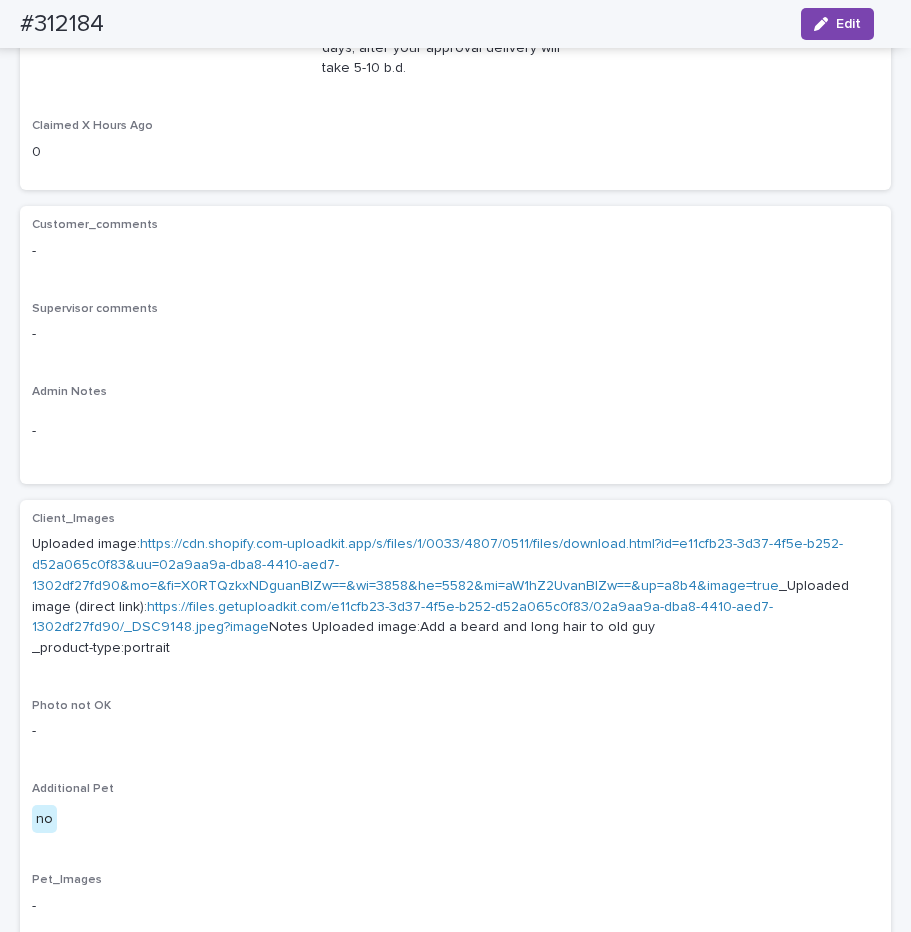 click on "Artist MarkAnthony   Shipping_Title FREE SHIPPING - preview in 1-2 business days, after your approval delivery will take 5-10 b.d. Since needs fixing - Claimed X Hours Ago 0" at bounding box center [455, 86] 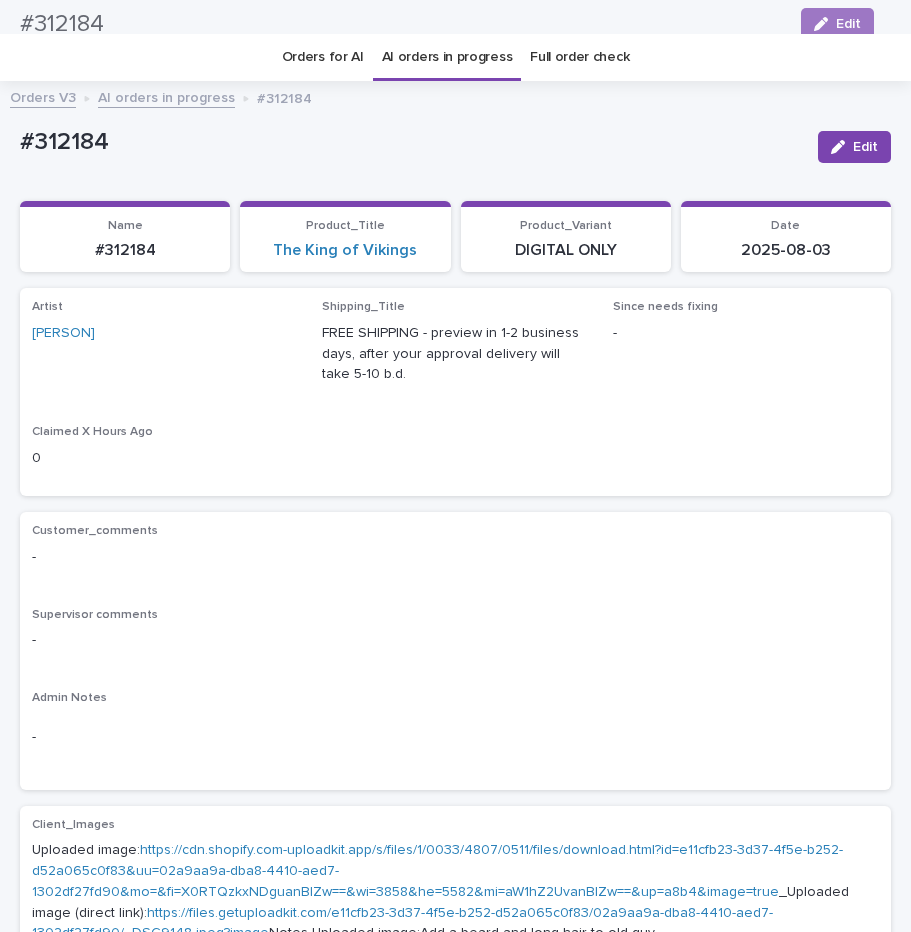 scroll, scrollTop: 0, scrollLeft: 0, axis: both 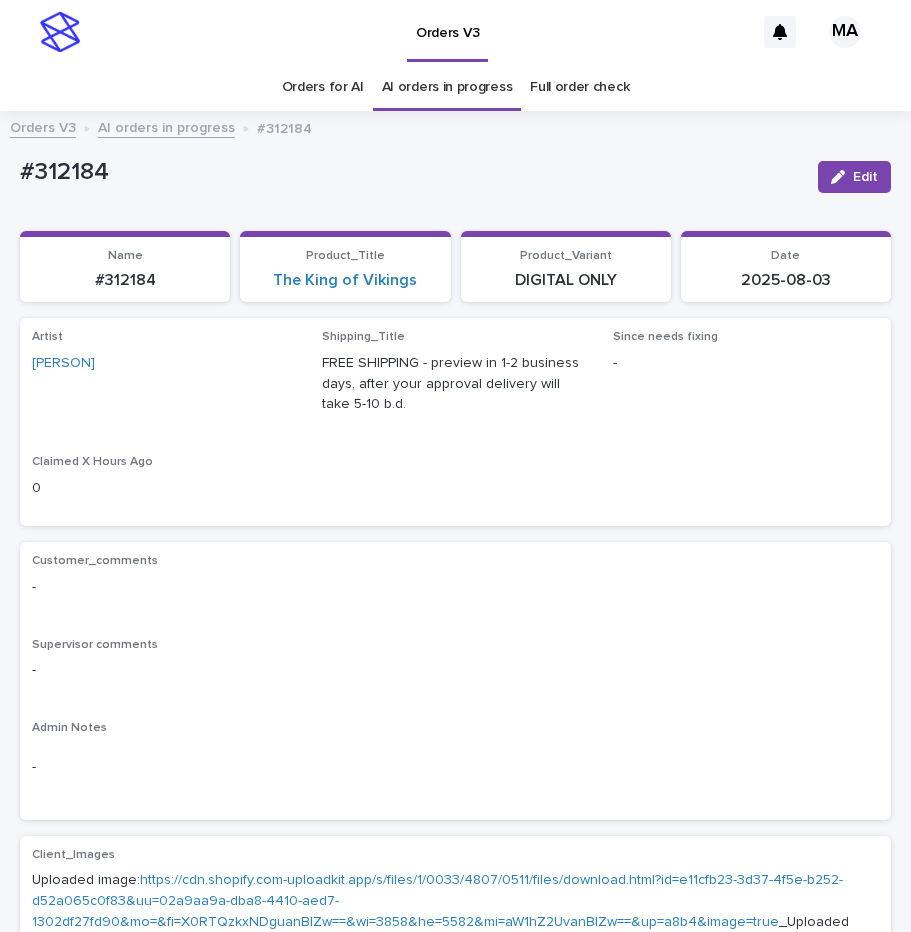 click on "AI orders in progress" at bounding box center [166, 126] 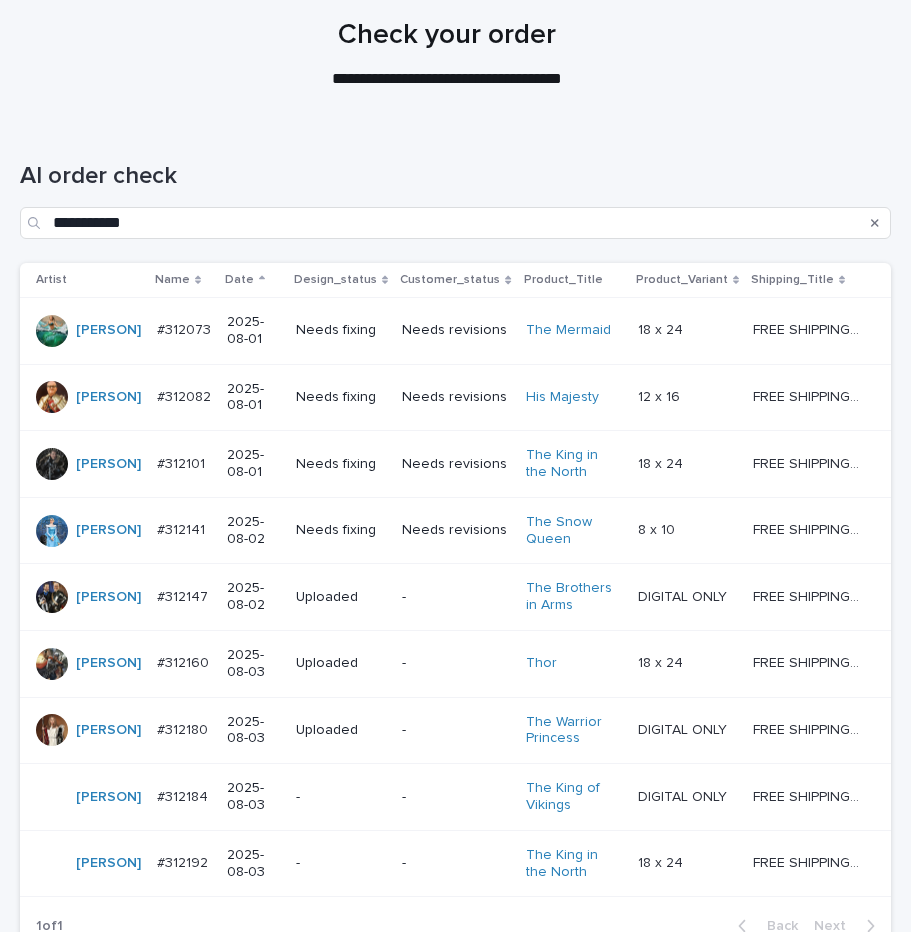 scroll, scrollTop: 168, scrollLeft: 0, axis: vertical 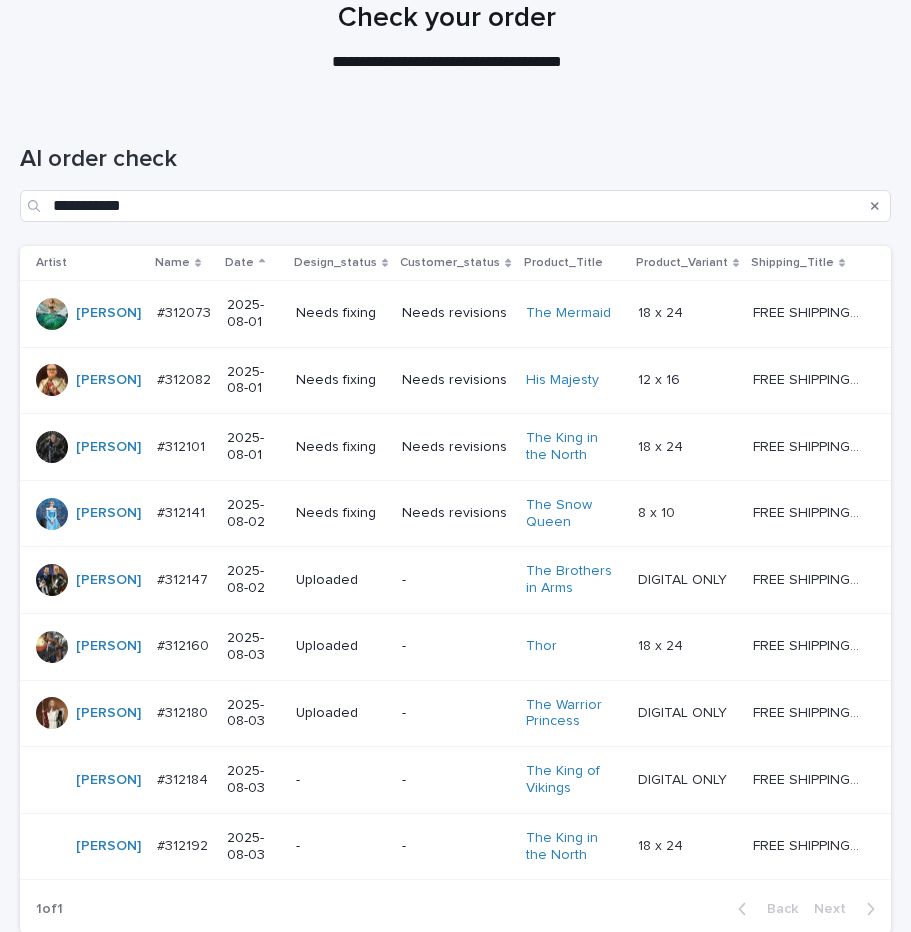 click on "-" at bounding box center (455, 846) 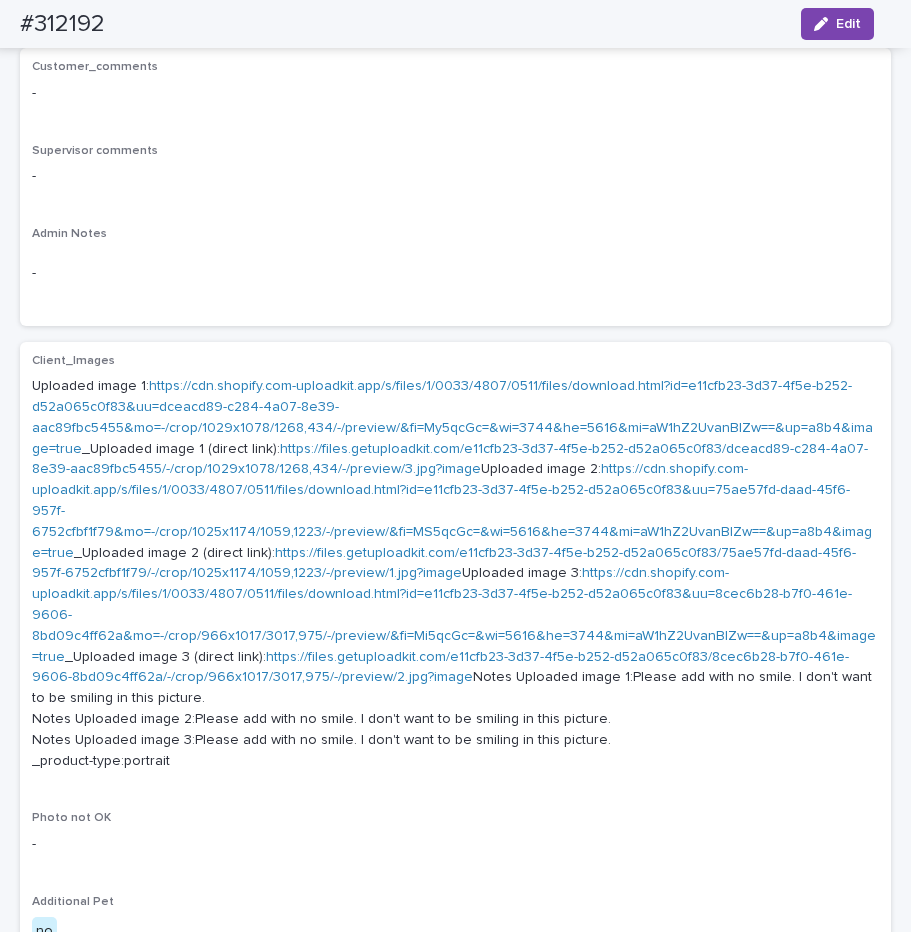 scroll, scrollTop: 504, scrollLeft: 0, axis: vertical 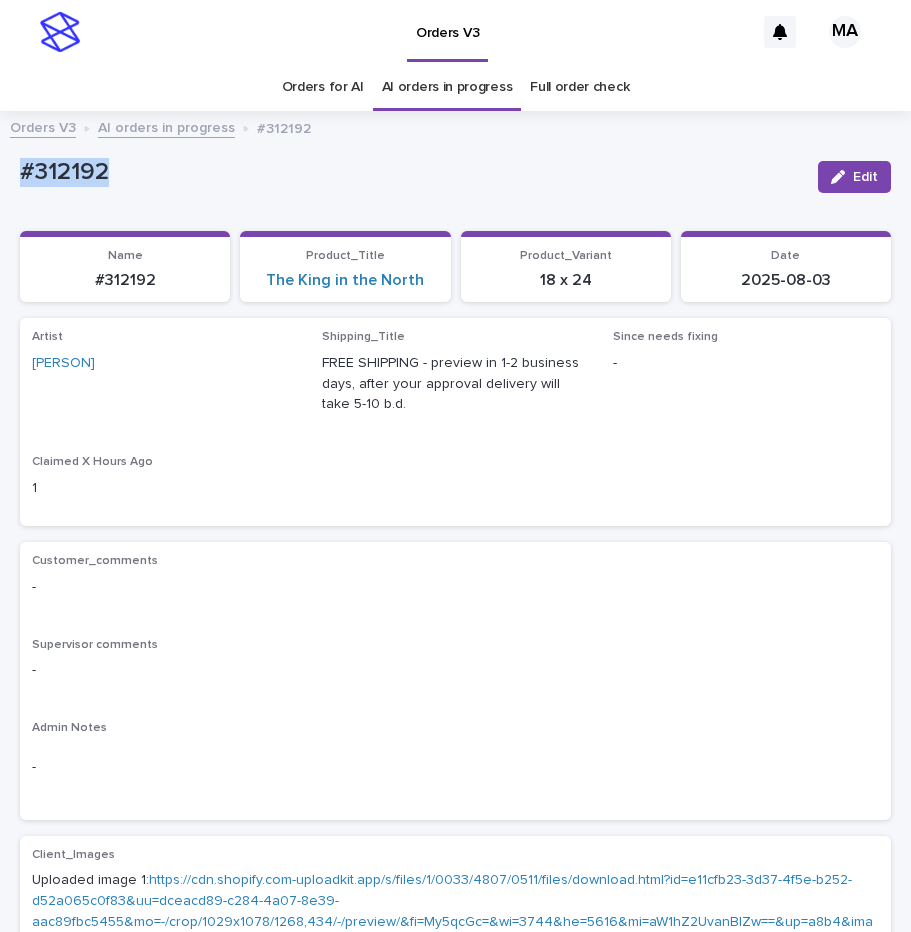 drag, startPoint x: 183, startPoint y: 177, endPoint x: 3, endPoint y: 184, distance: 180.13606 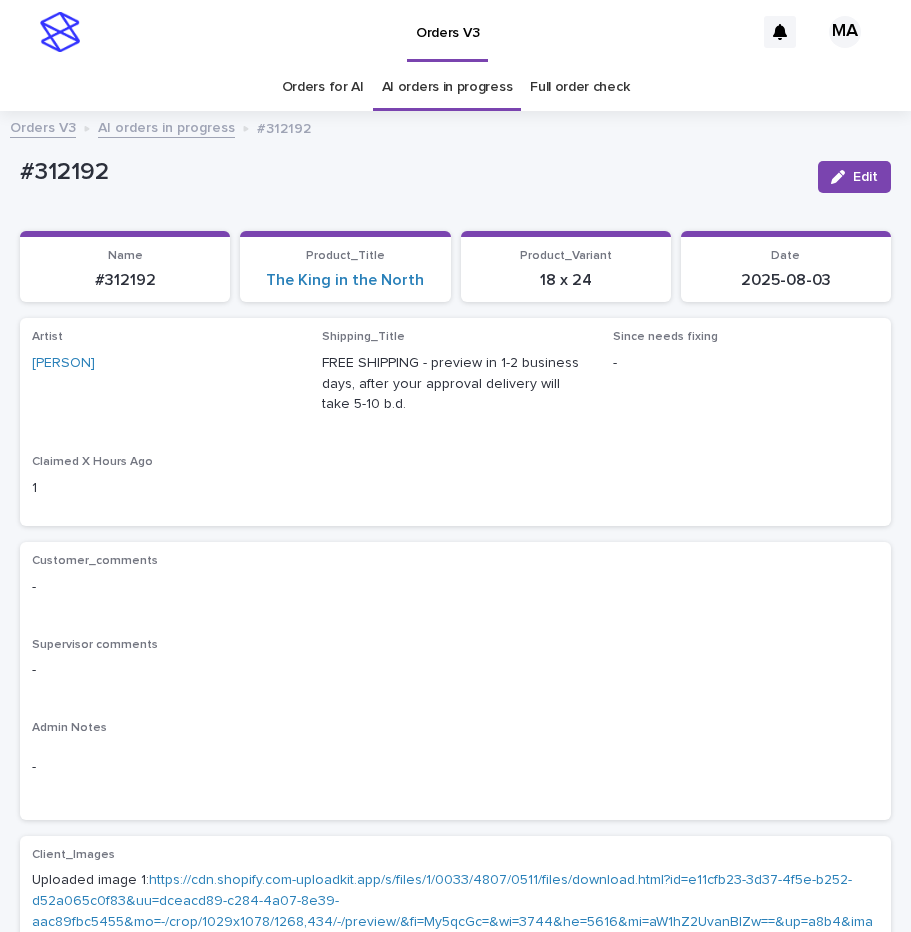 click on "Customer_comments -" at bounding box center [455, 583] 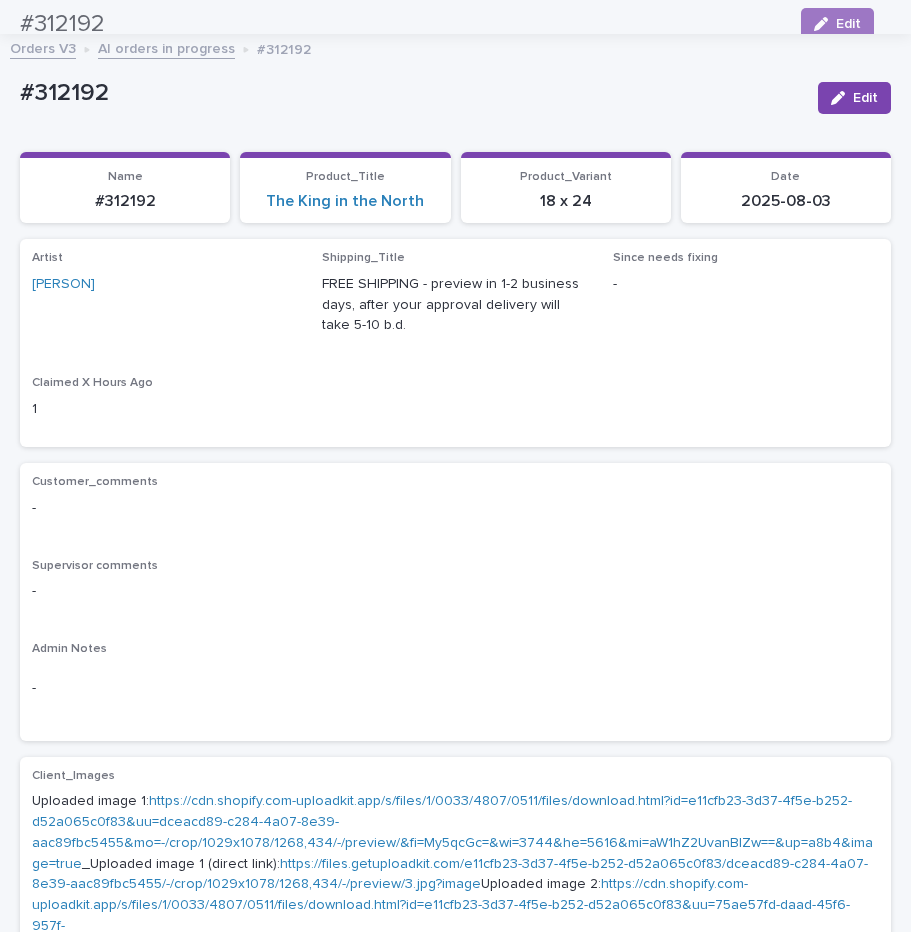 scroll, scrollTop: 0, scrollLeft: 0, axis: both 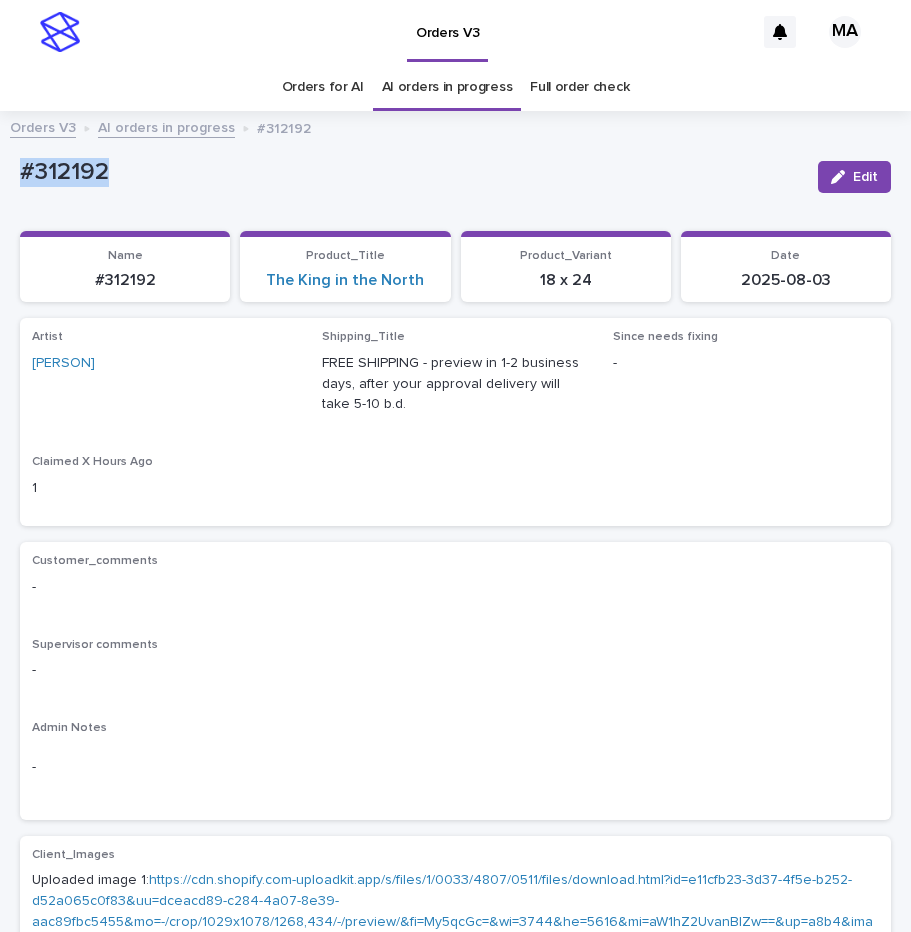 drag, startPoint x: 135, startPoint y: 181, endPoint x: 3, endPoint y: 179, distance: 132.01515 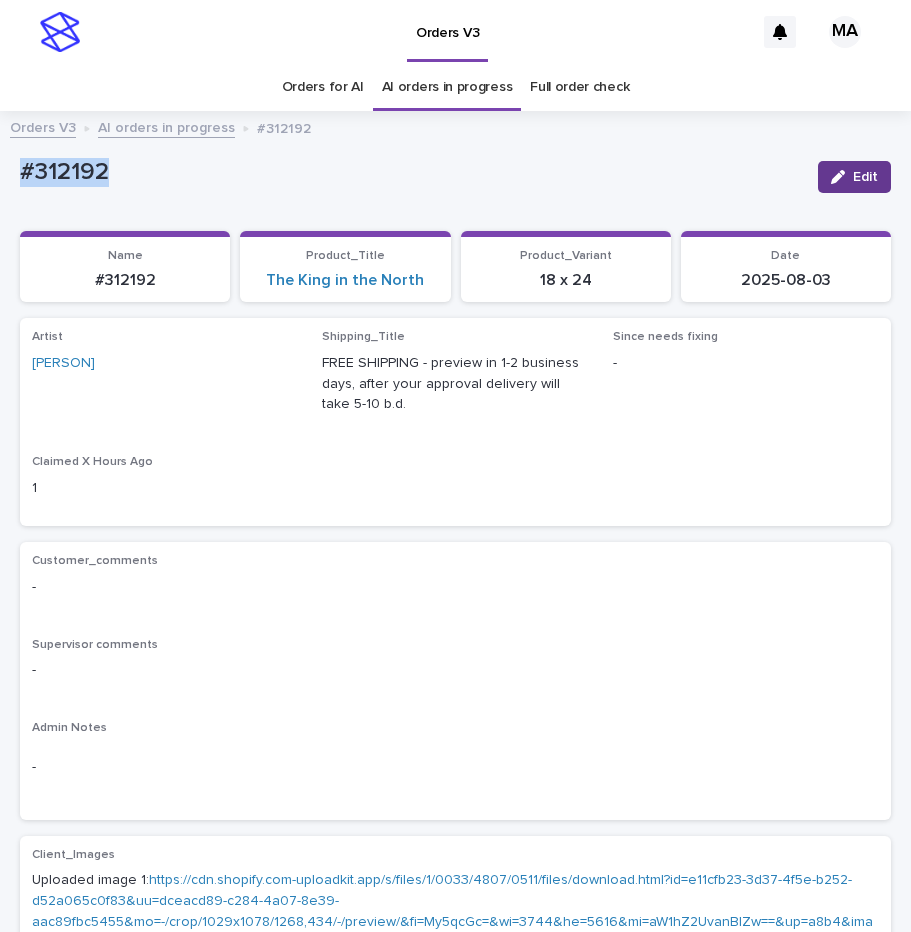 click on "Edit" at bounding box center (854, 177) 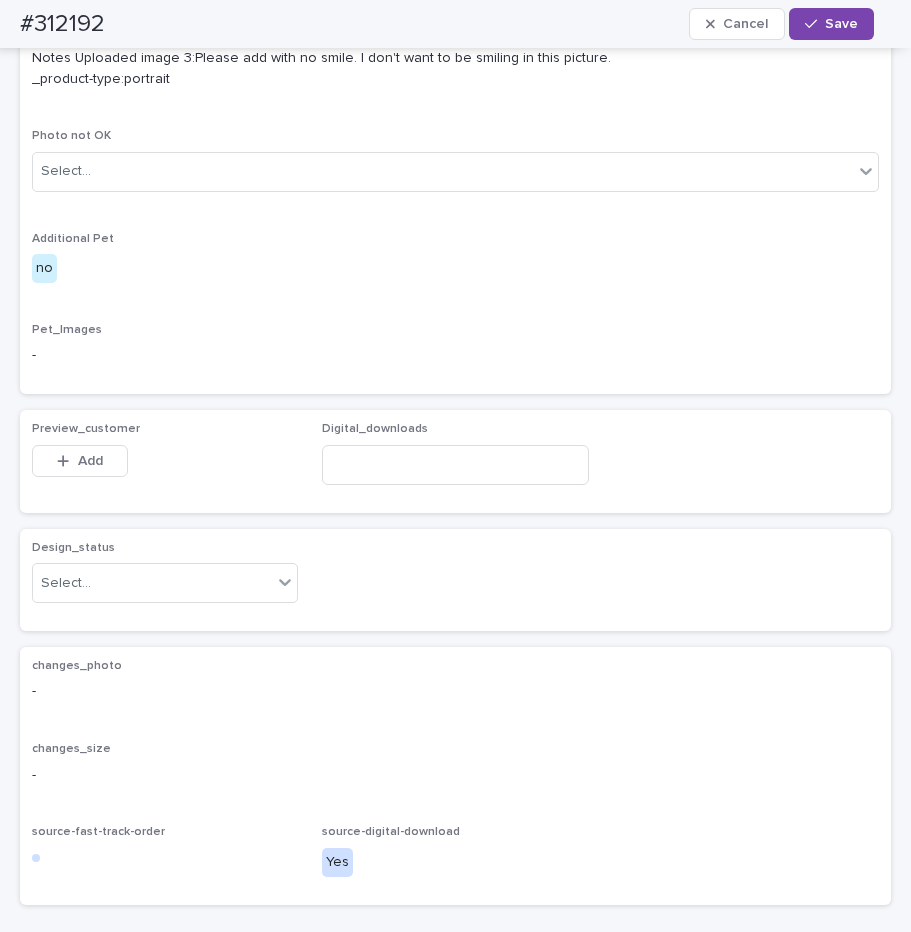 scroll, scrollTop: 1322, scrollLeft: 0, axis: vertical 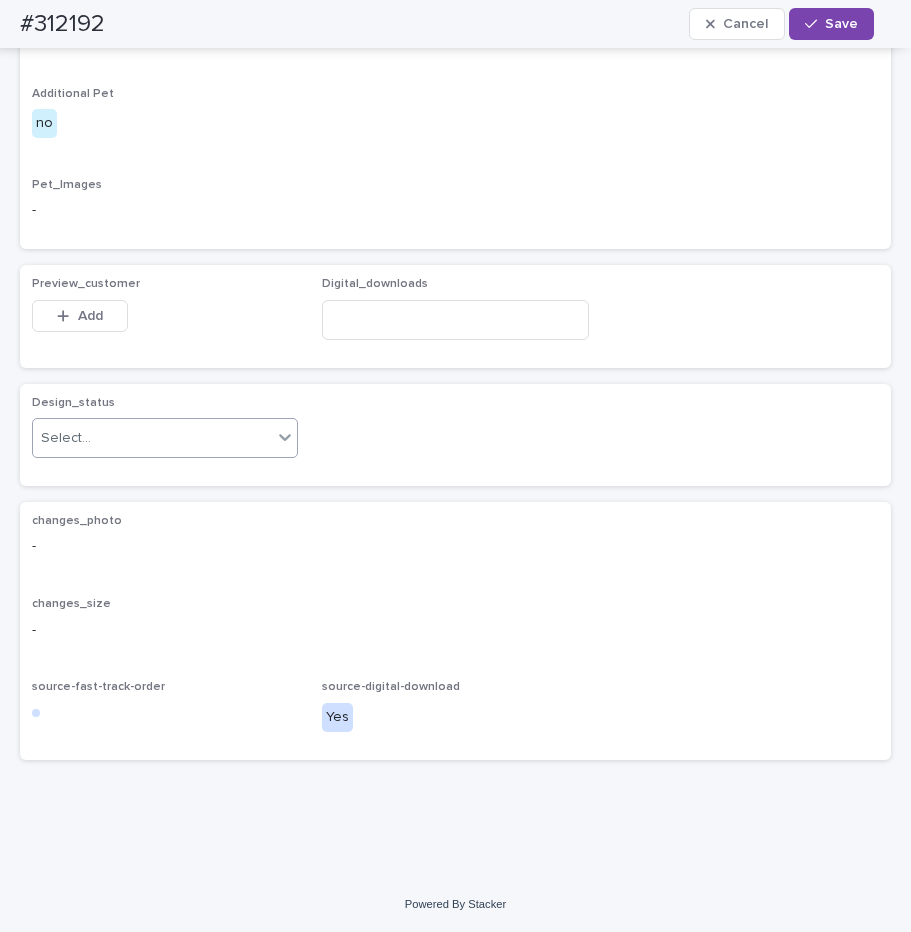 click on "Select..." at bounding box center (152, 438) 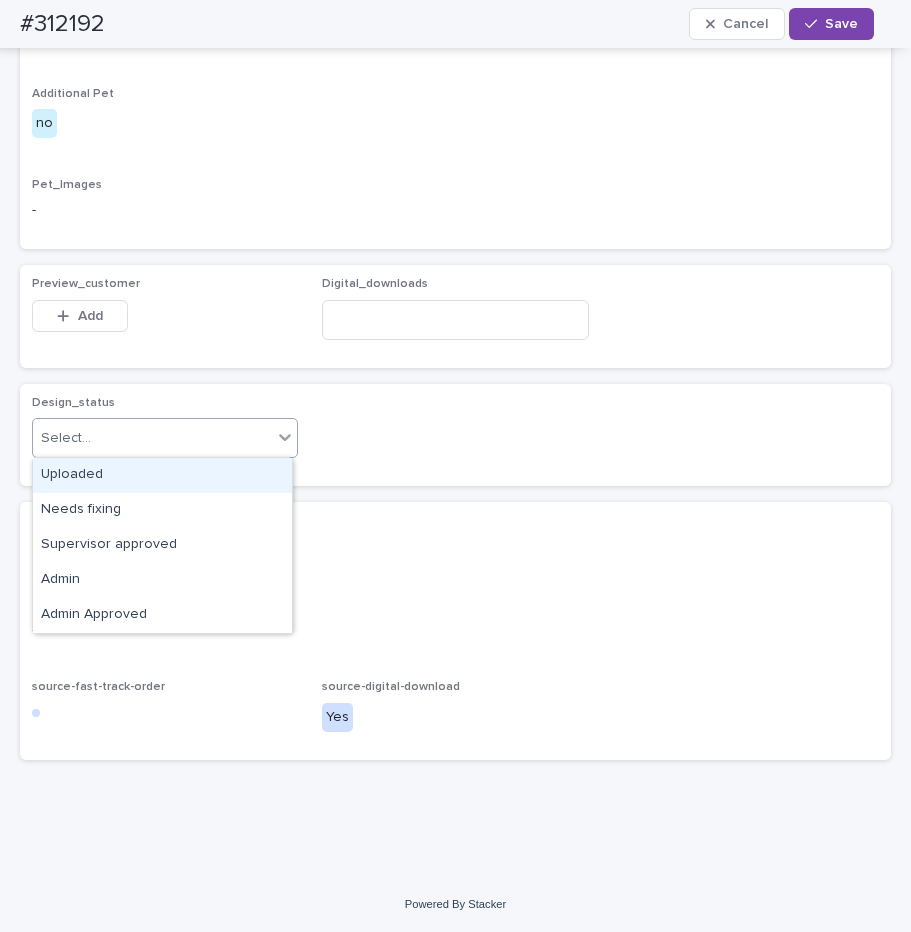 click on "Uploaded" at bounding box center (162, 475) 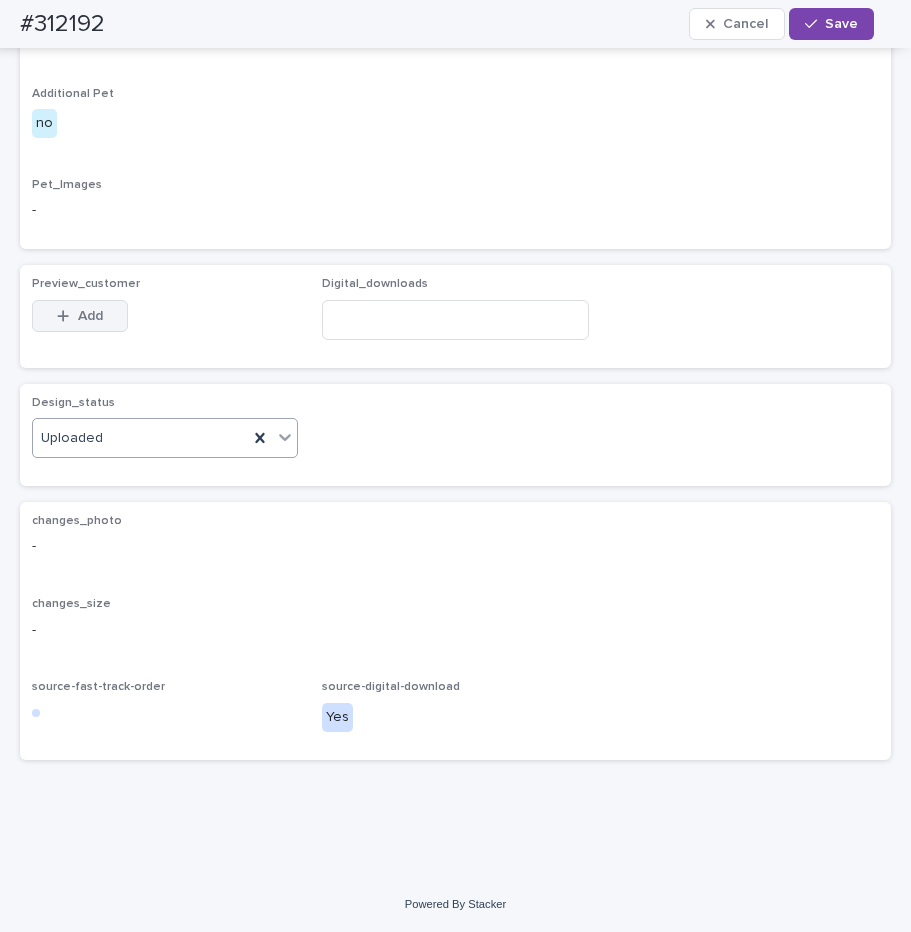 click on "Add" at bounding box center [90, 316] 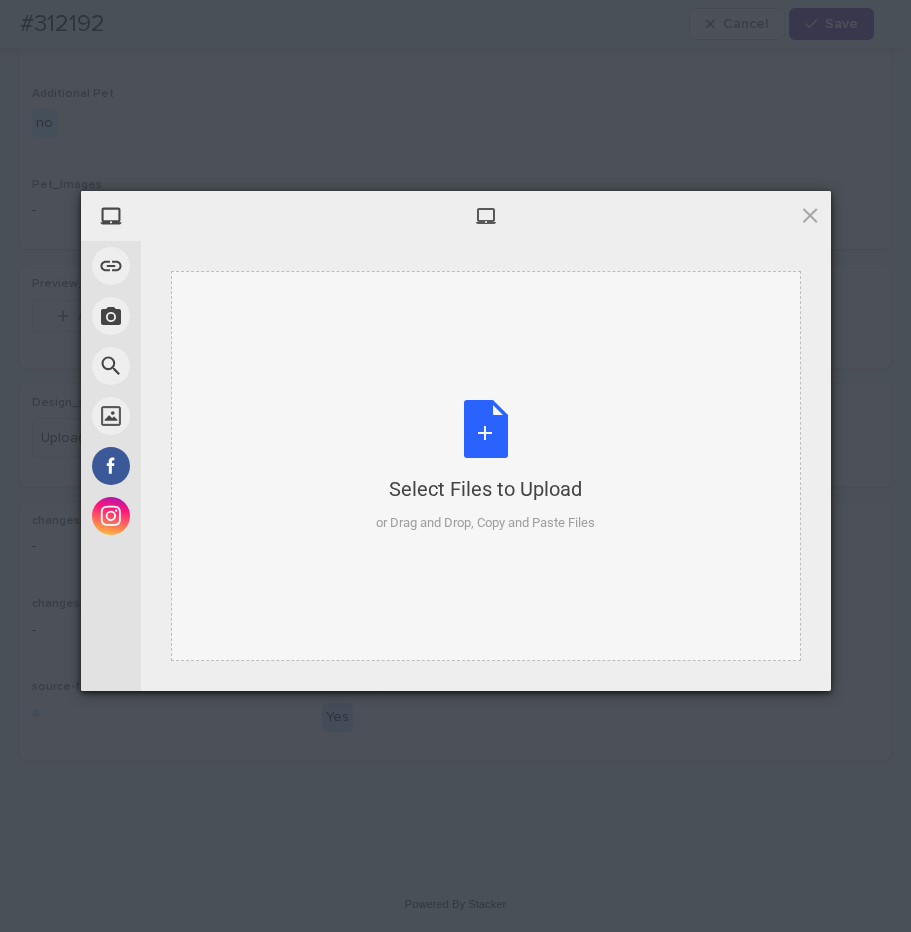 click on "Select Files to Upload
or Drag and Drop, Copy and Paste Files" at bounding box center (485, 466) 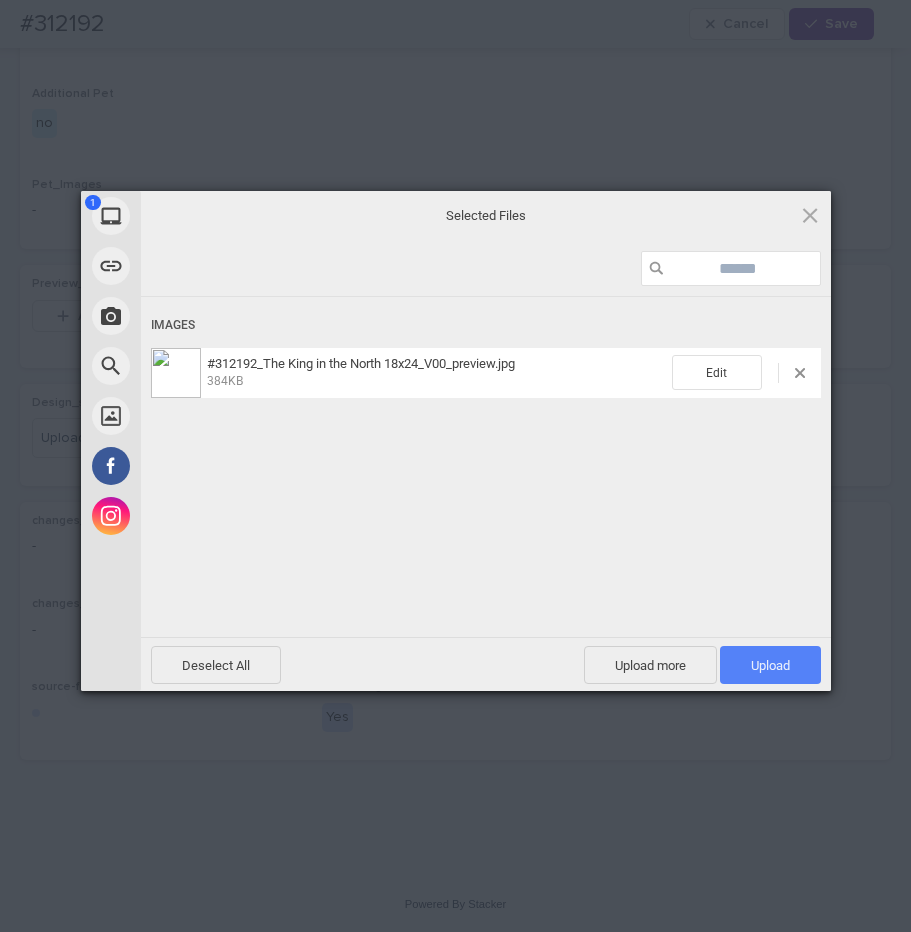 click on "Upload
1" at bounding box center (770, 665) 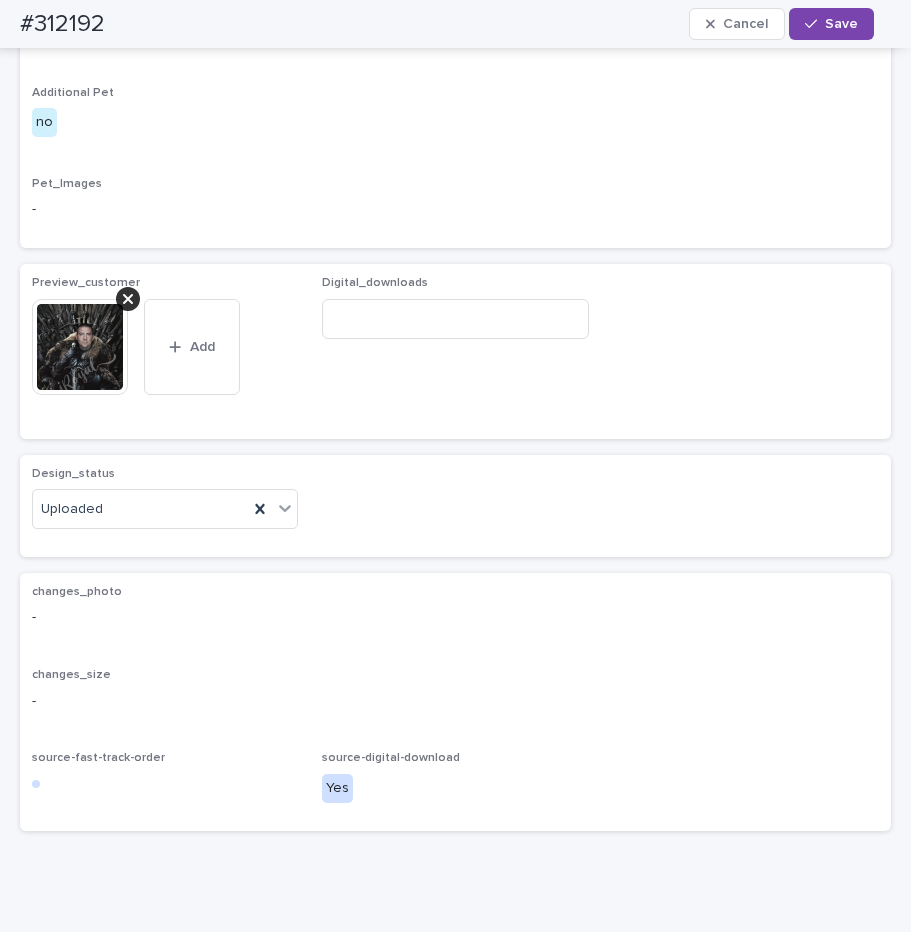 scroll, scrollTop: 1322, scrollLeft: 0, axis: vertical 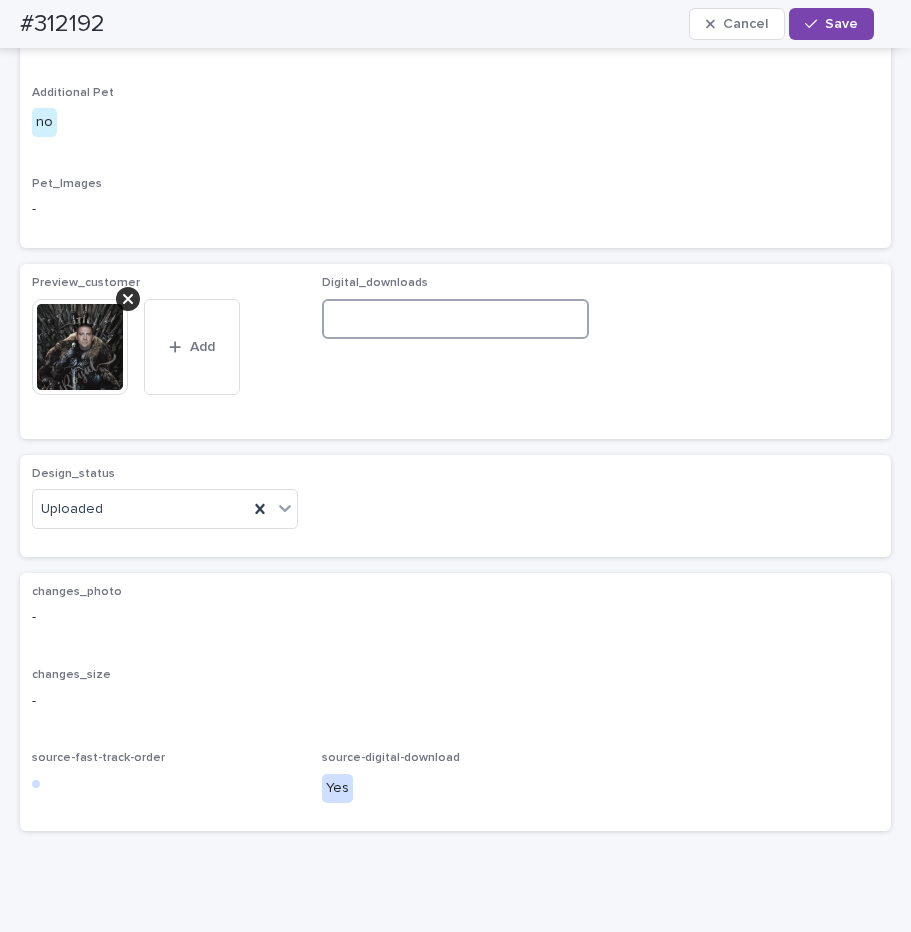 click at bounding box center [455, 319] 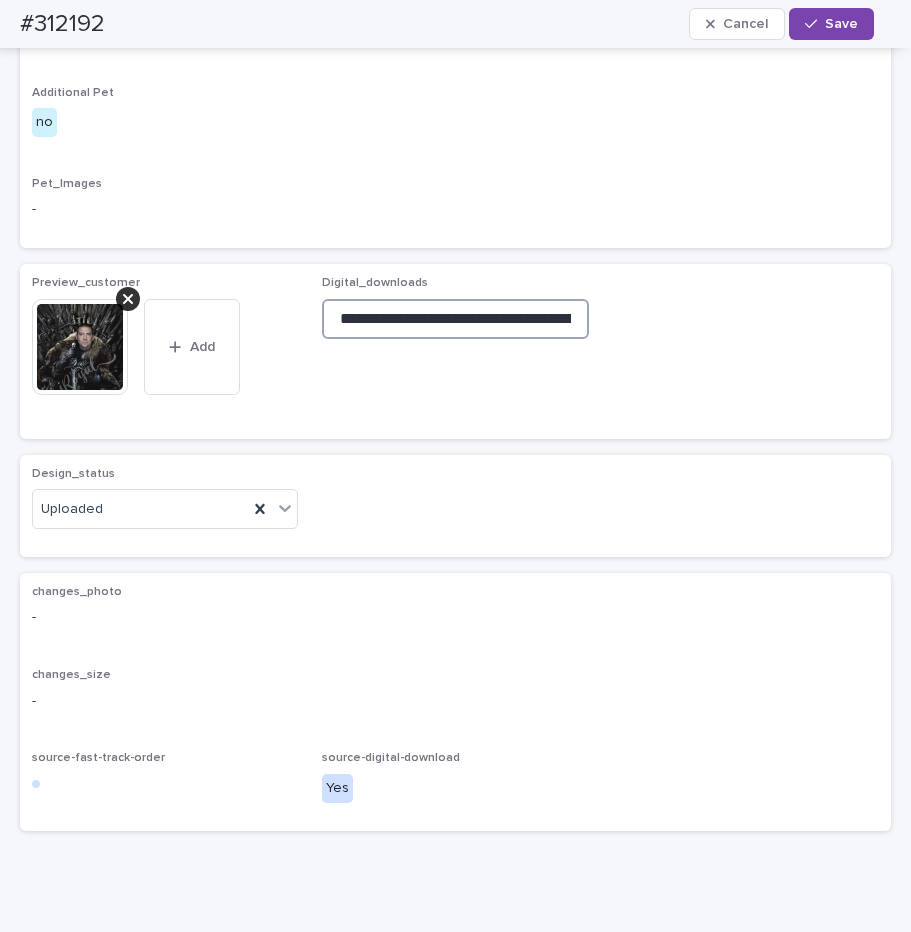 scroll, scrollTop: 0, scrollLeft: 334, axis: horizontal 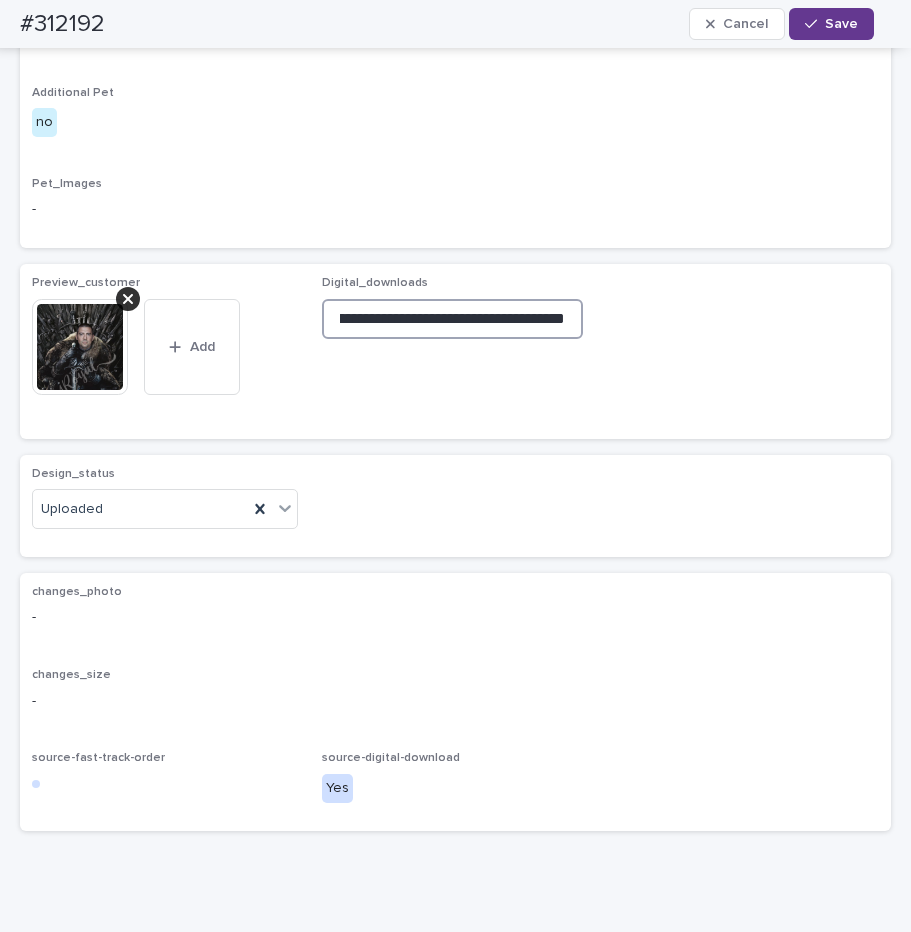 type on "**********" 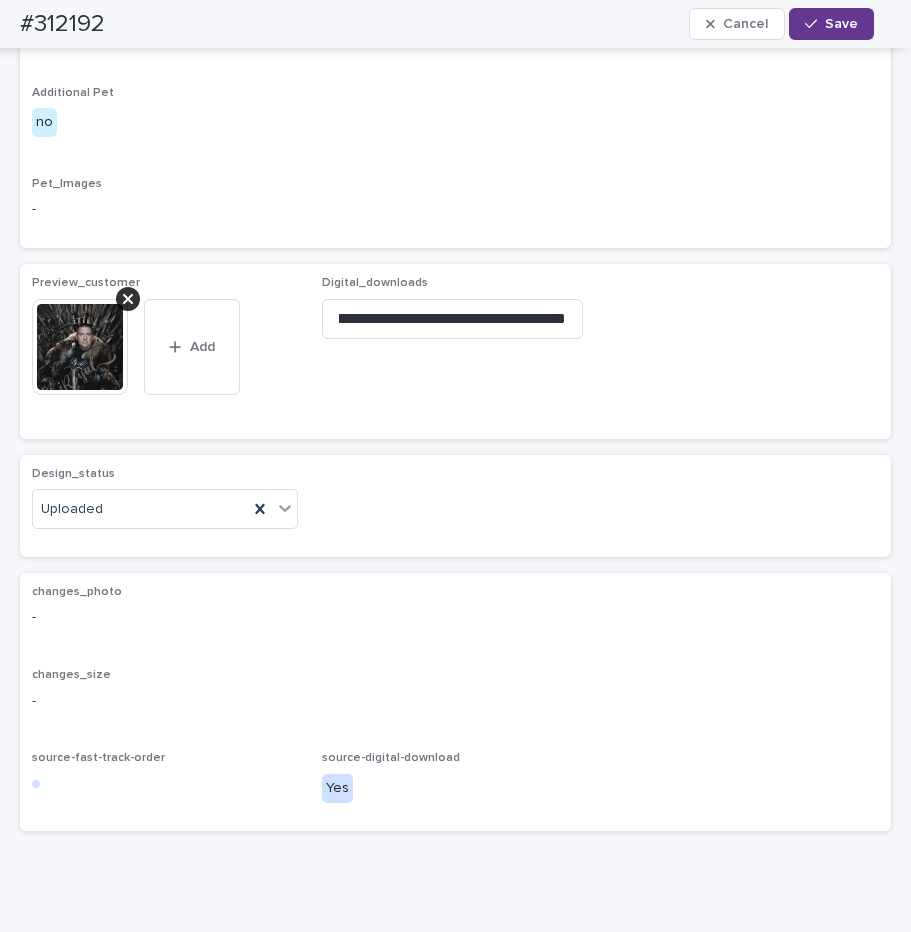 scroll, scrollTop: 0, scrollLeft: 332, axis: horizontal 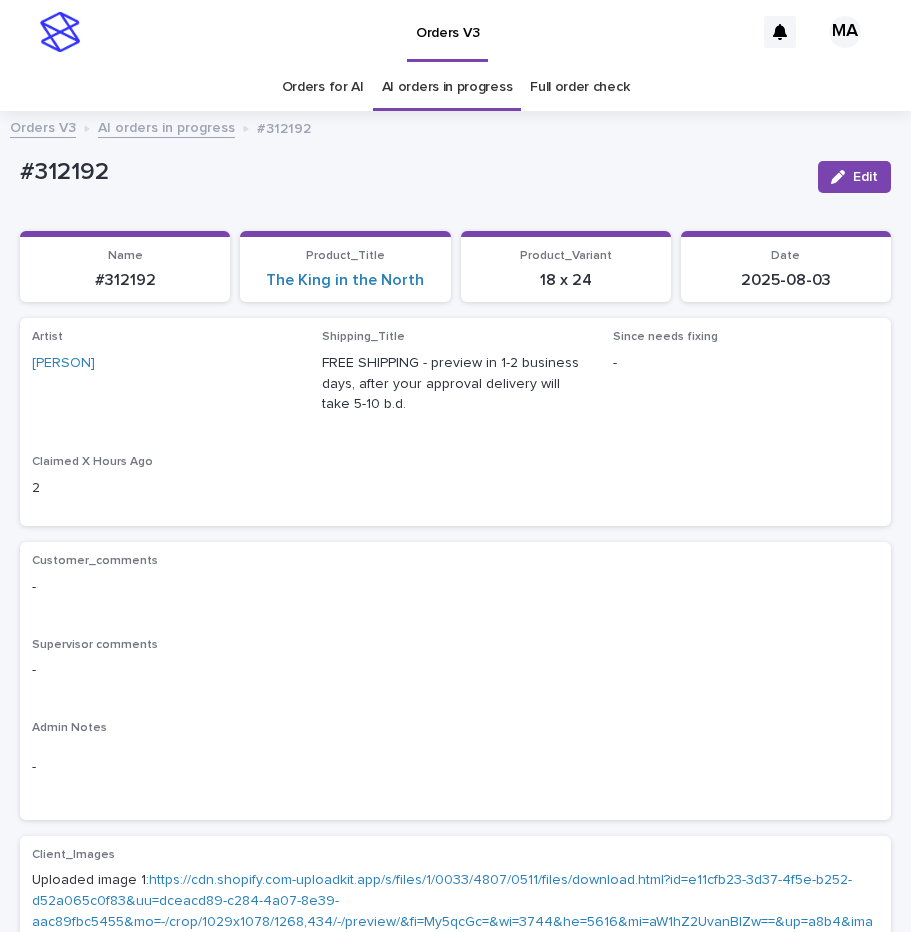 click on "AI orders in progress" at bounding box center [166, 126] 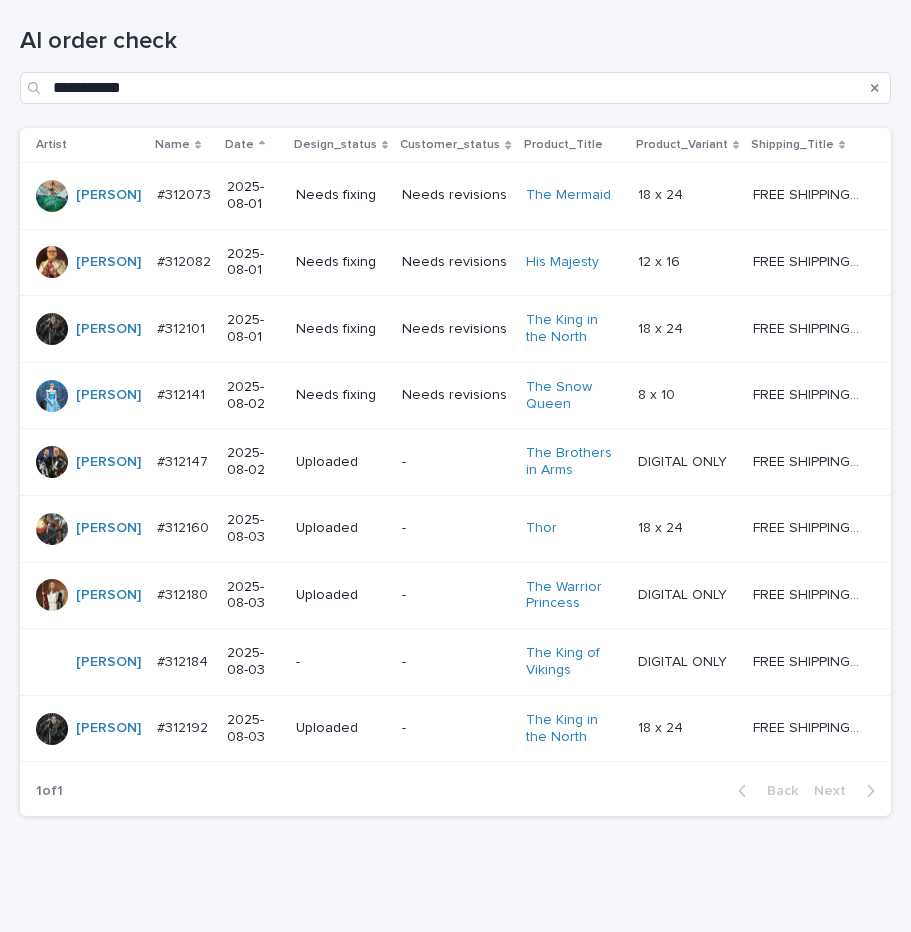 scroll, scrollTop: 242, scrollLeft: 0, axis: vertical 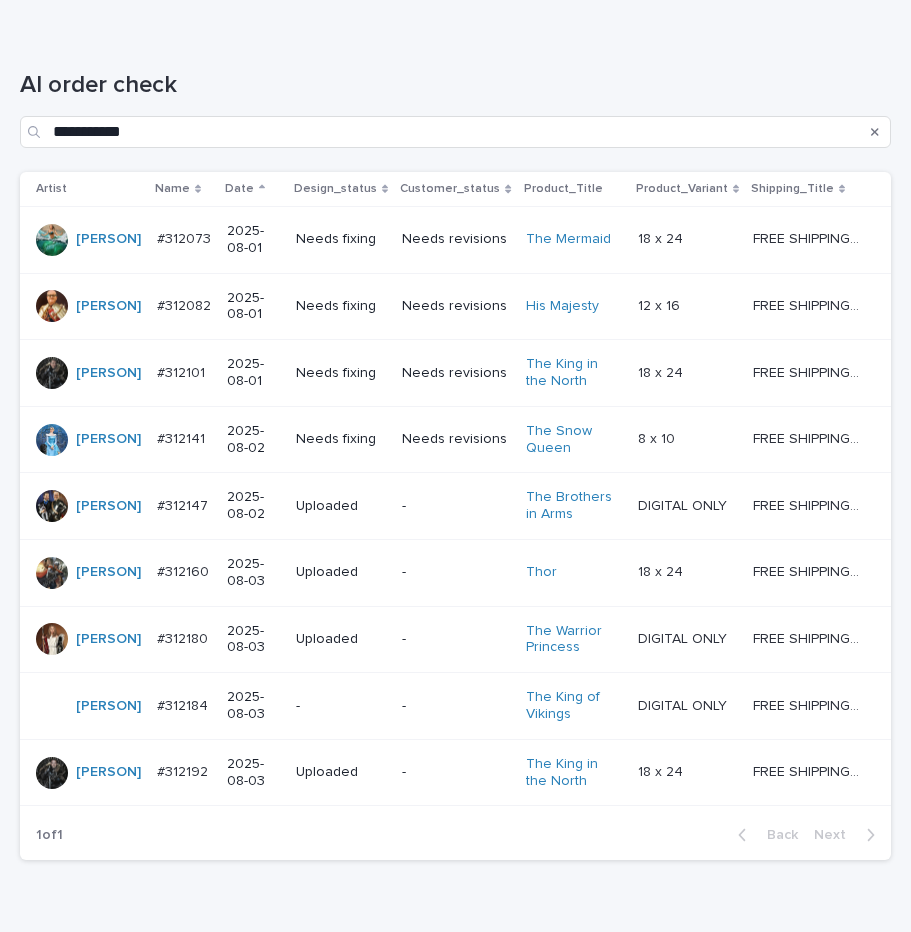 click on "Needs revisions" at bounding box center (455, 239) 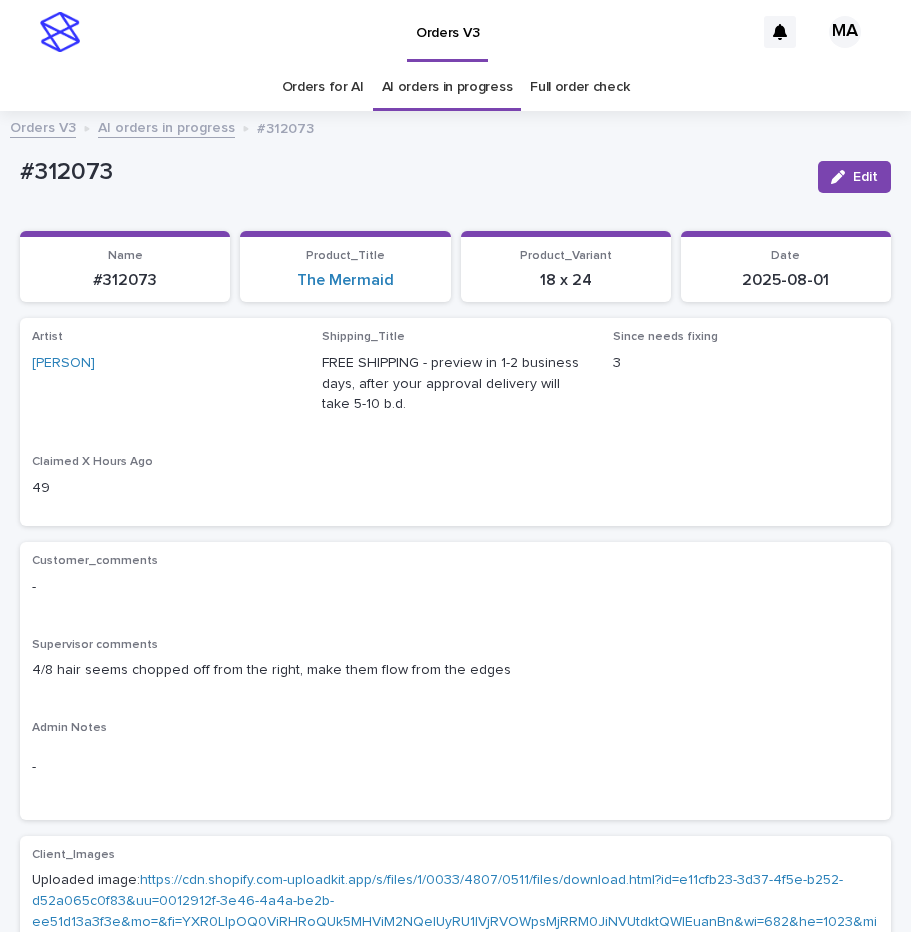 click on "-" at bounding box center [455, 585] 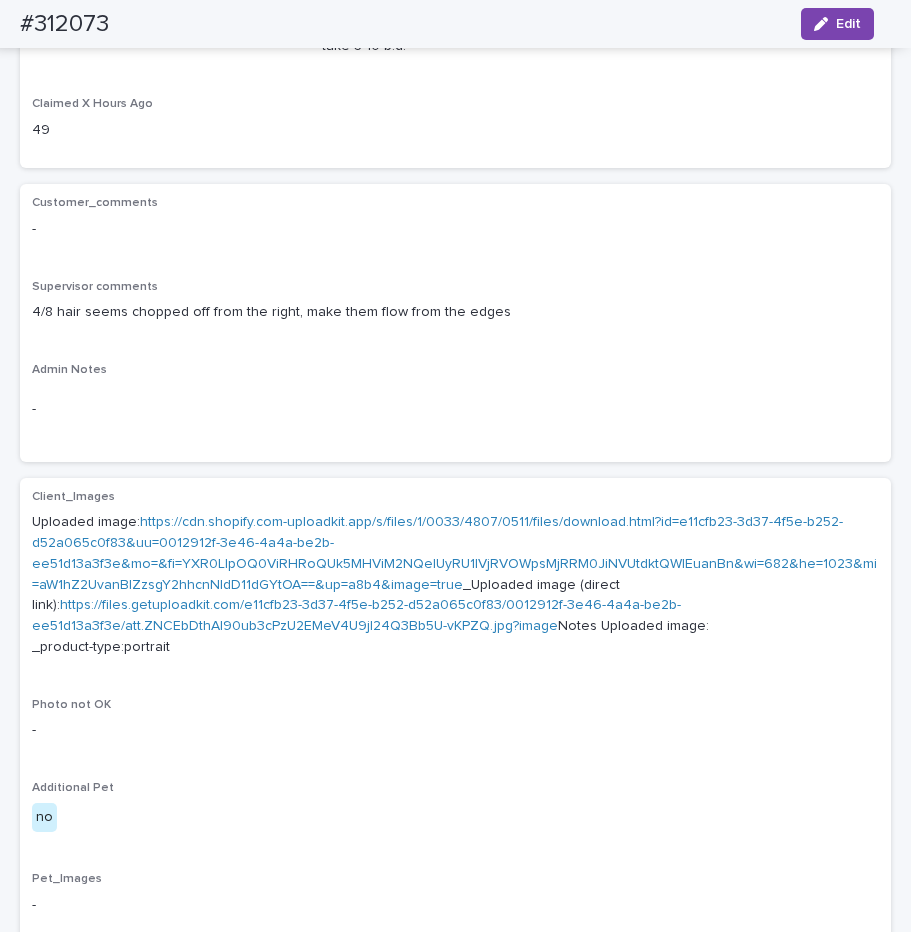 scroll, scrollTop: 0, scrollLeft: 0, axis: both 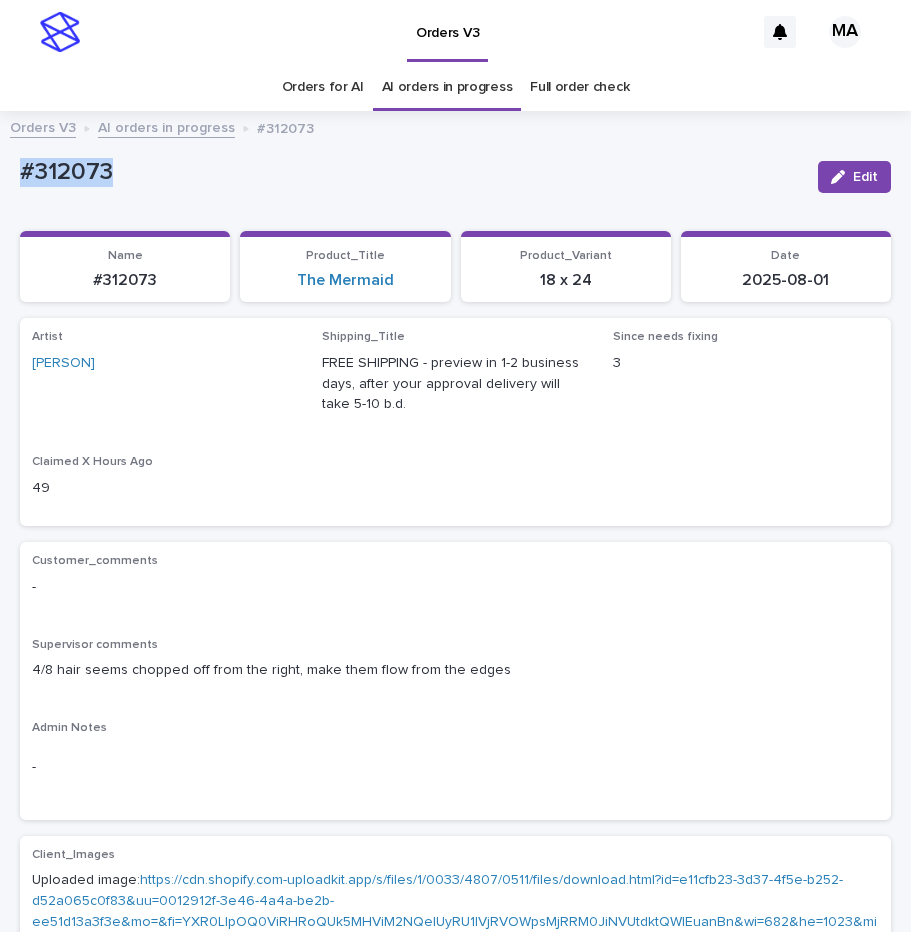 drag, startPoint x: 152, startPoint y: 192, endPoint x: 3, endPoint y: 189, distance: 149.0302 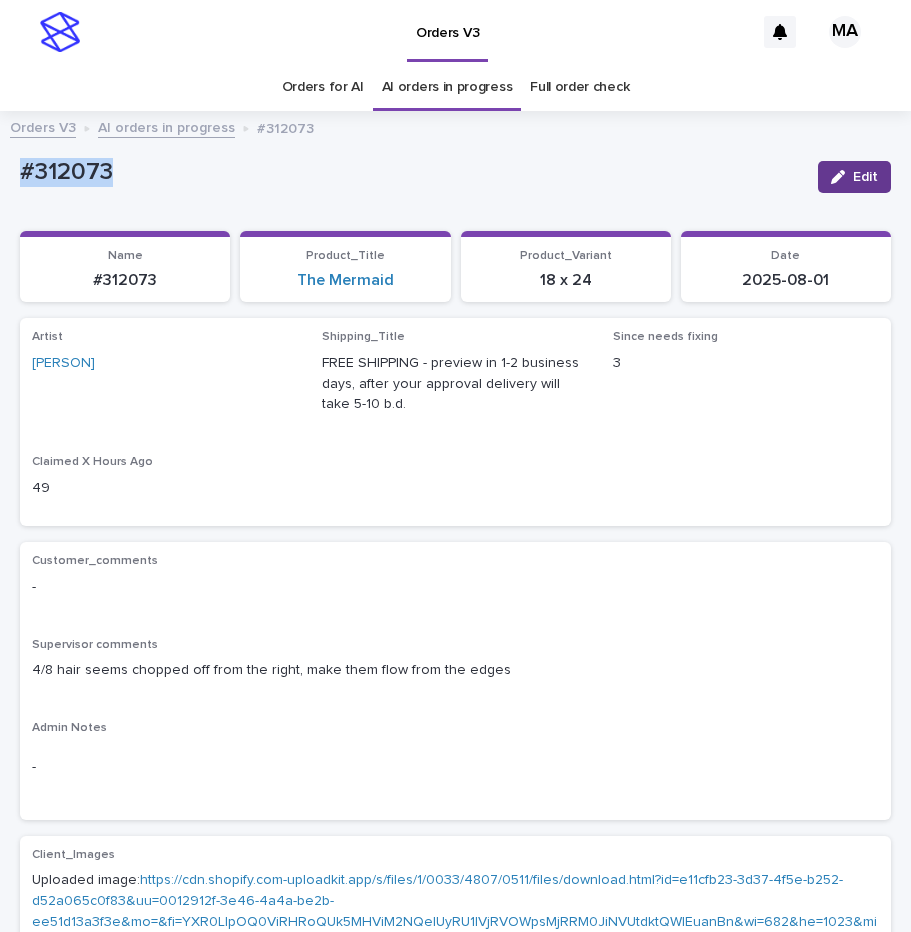 click 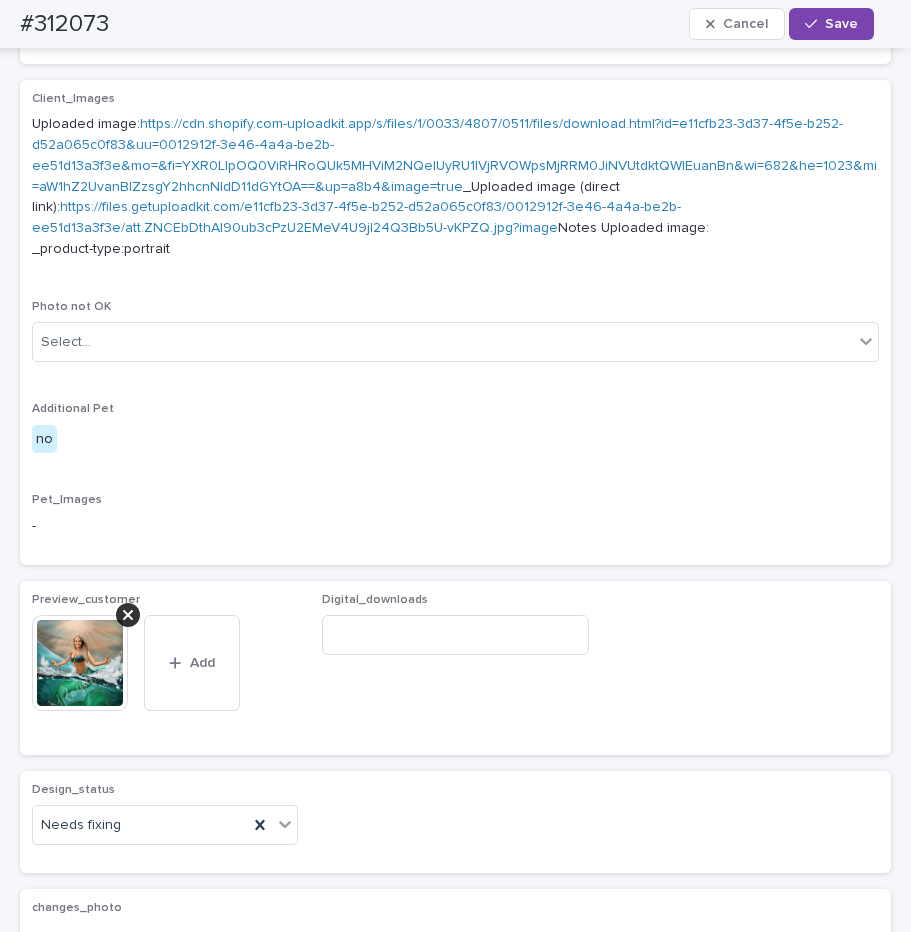scroll, scrollTop: 1092, scrollLeft: 0, axis: vertical 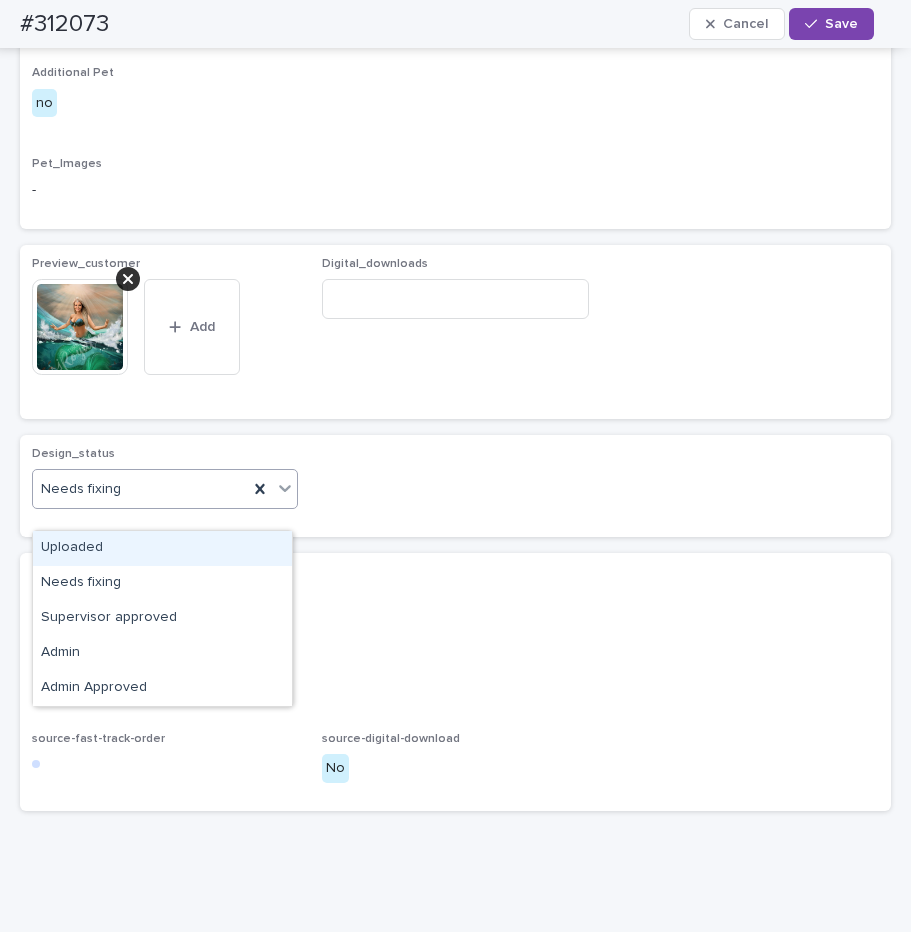 click 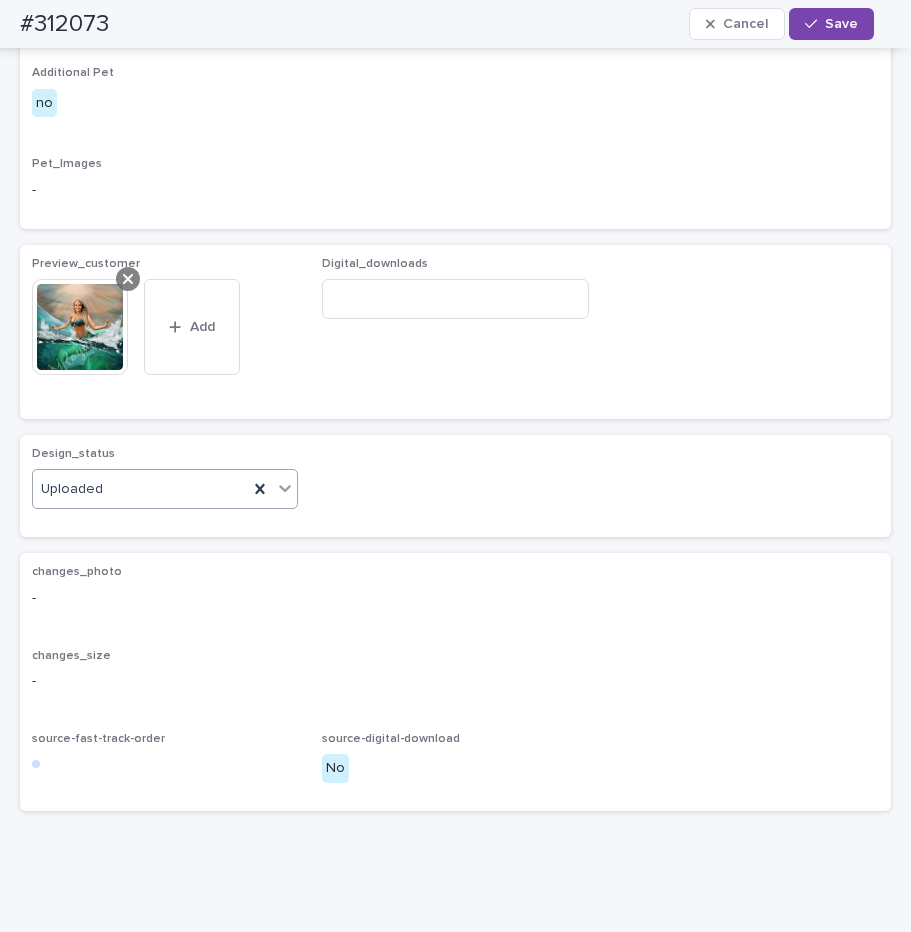 click at bounding box center [128, 279] 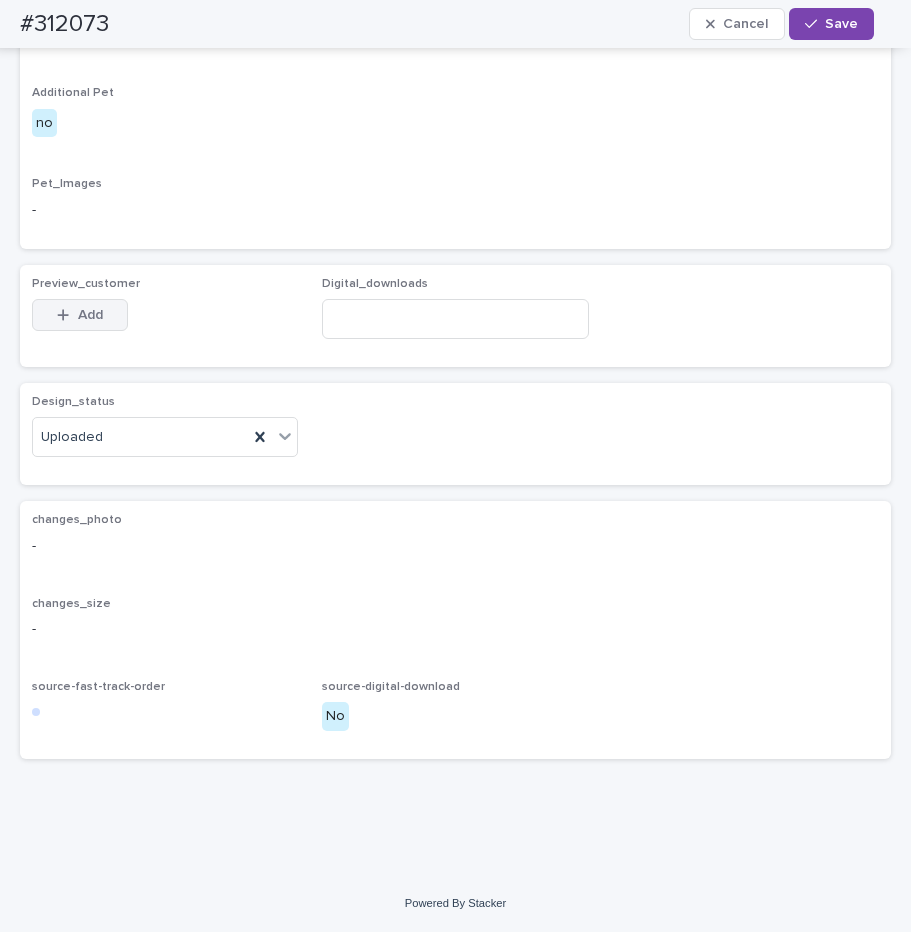 click on "Add" at bounding box center [90, 315] 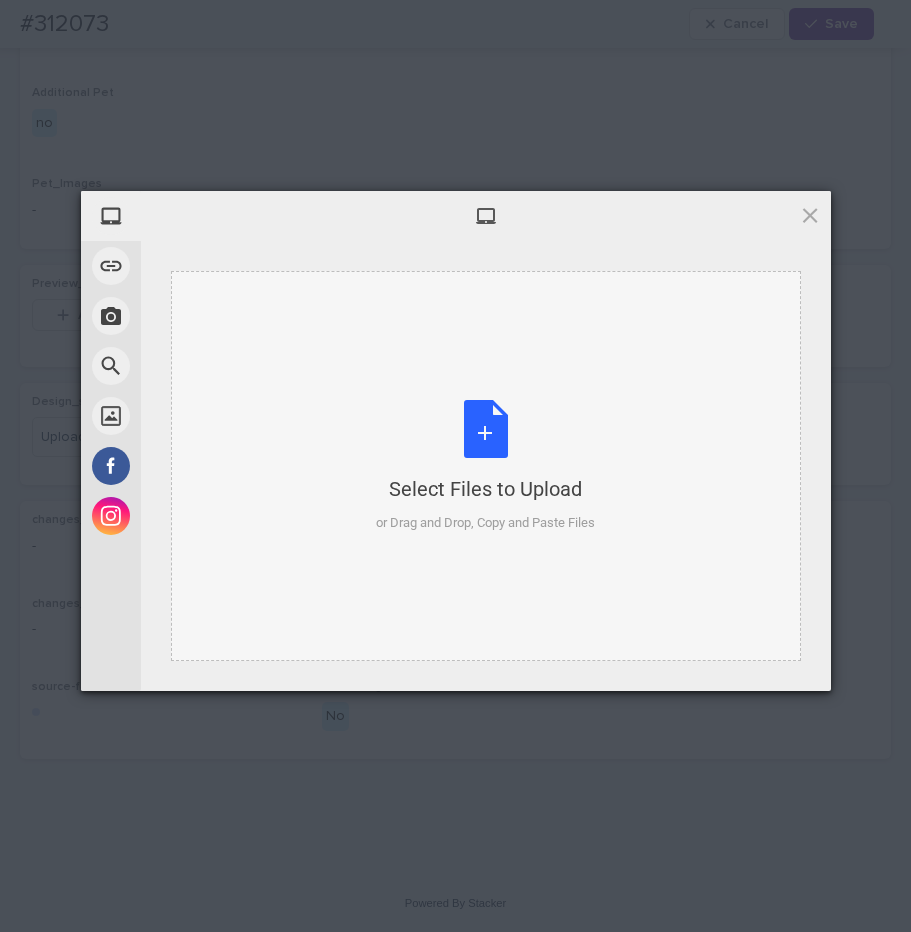 click on "Select Files to Upload
or Drag and Drop, Copy and Paste Files" at bounding box center [485, 466] 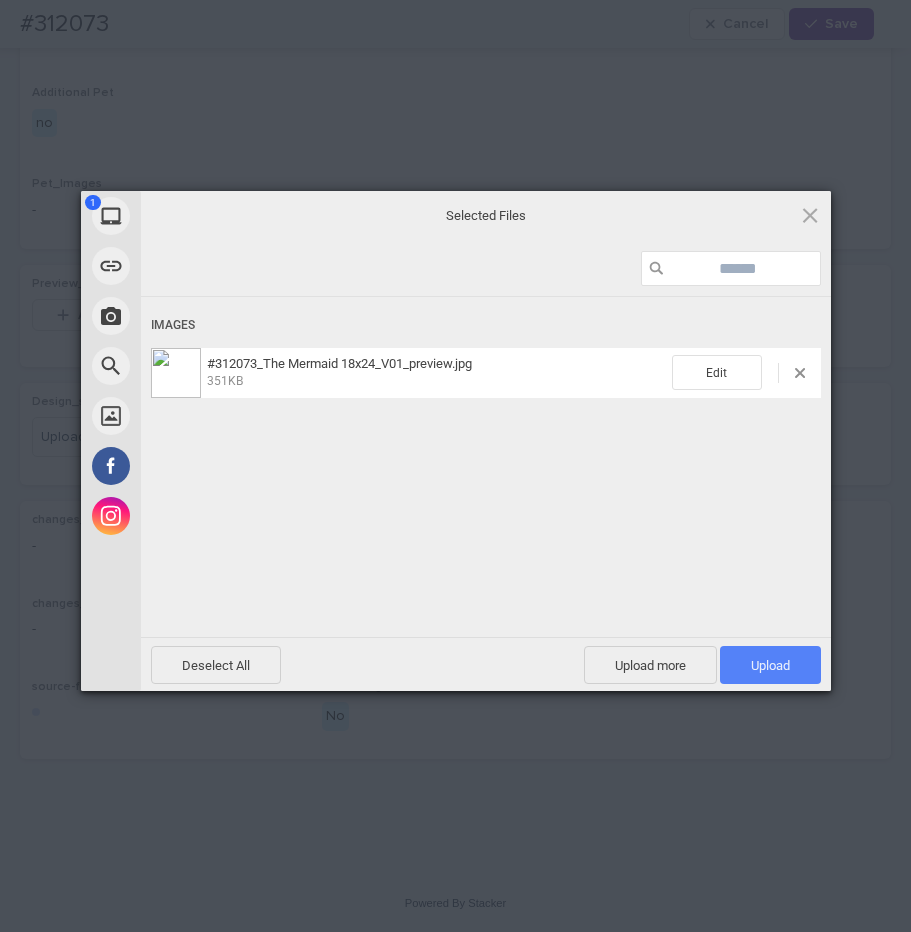 click on "Upload
1" at bounding box center (770, 665) 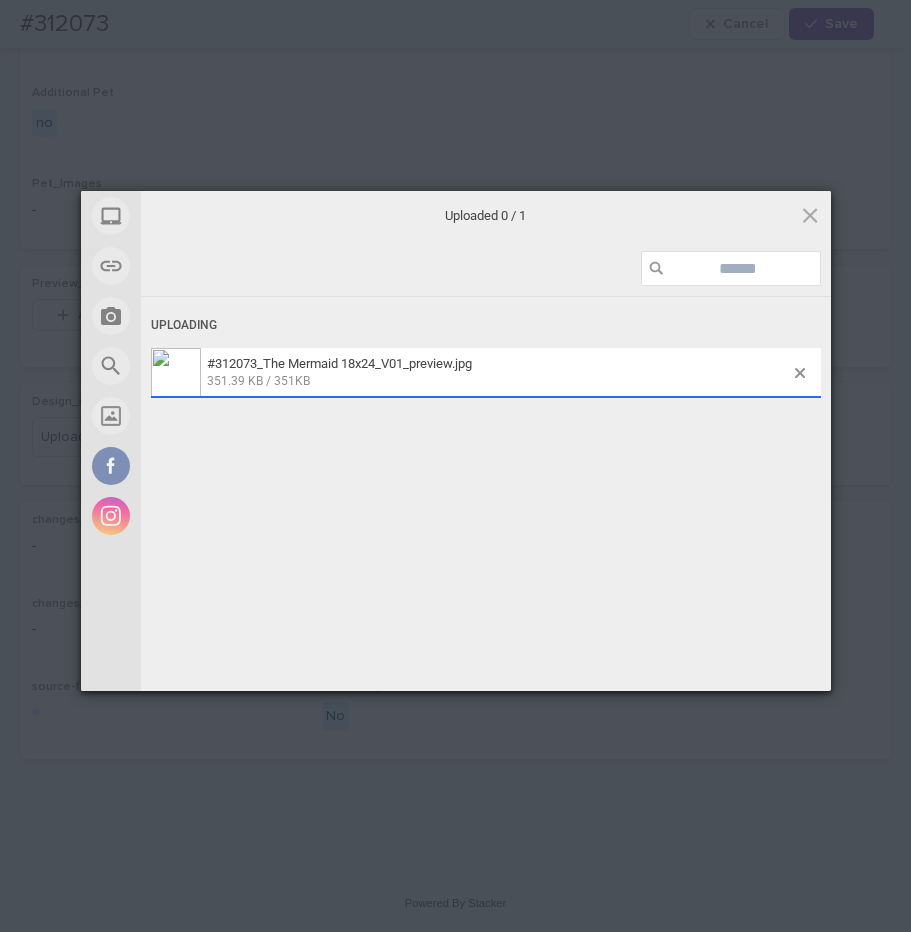scroll, scrollTop: 1092, scrollLeft: 0, axis: vertical 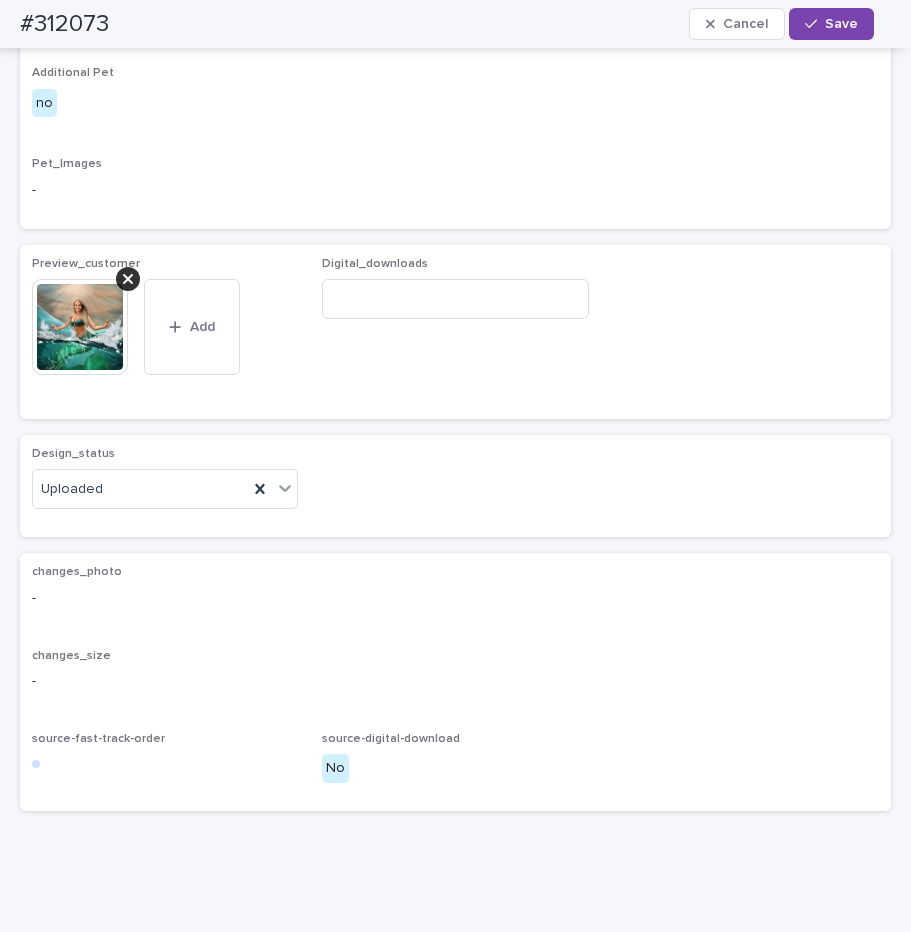 click on "Save" at bounding box center [841, 24] 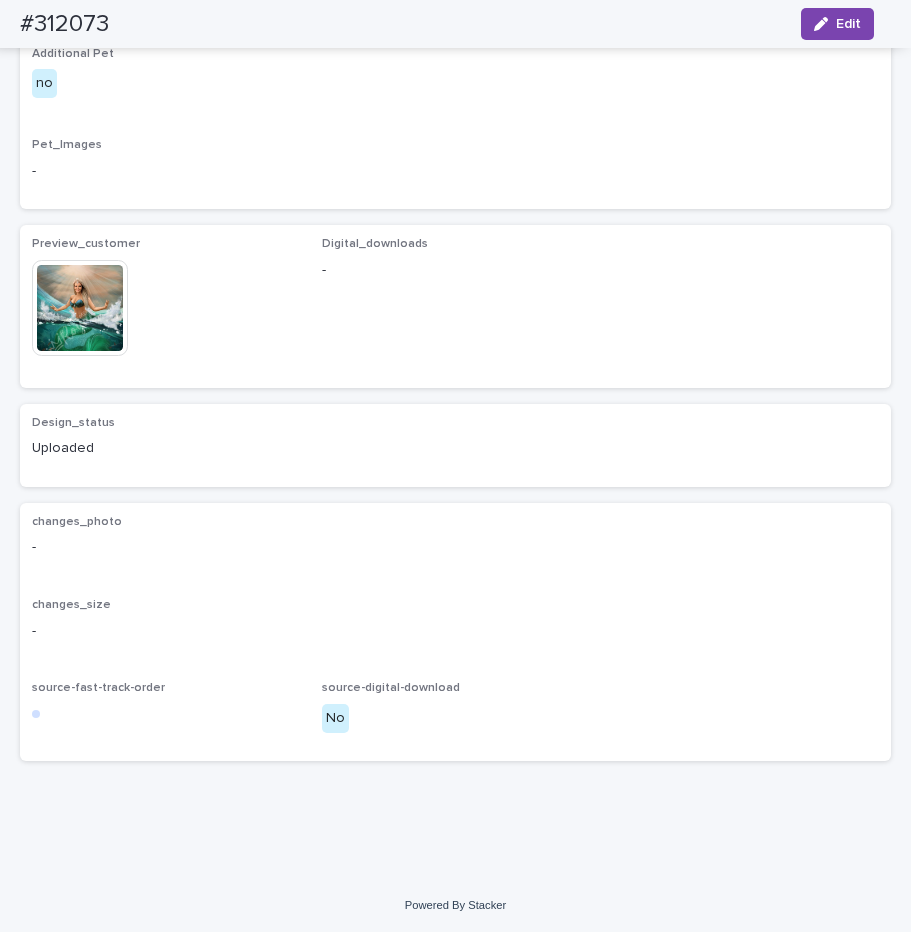 click at bounding box center [80, 308] 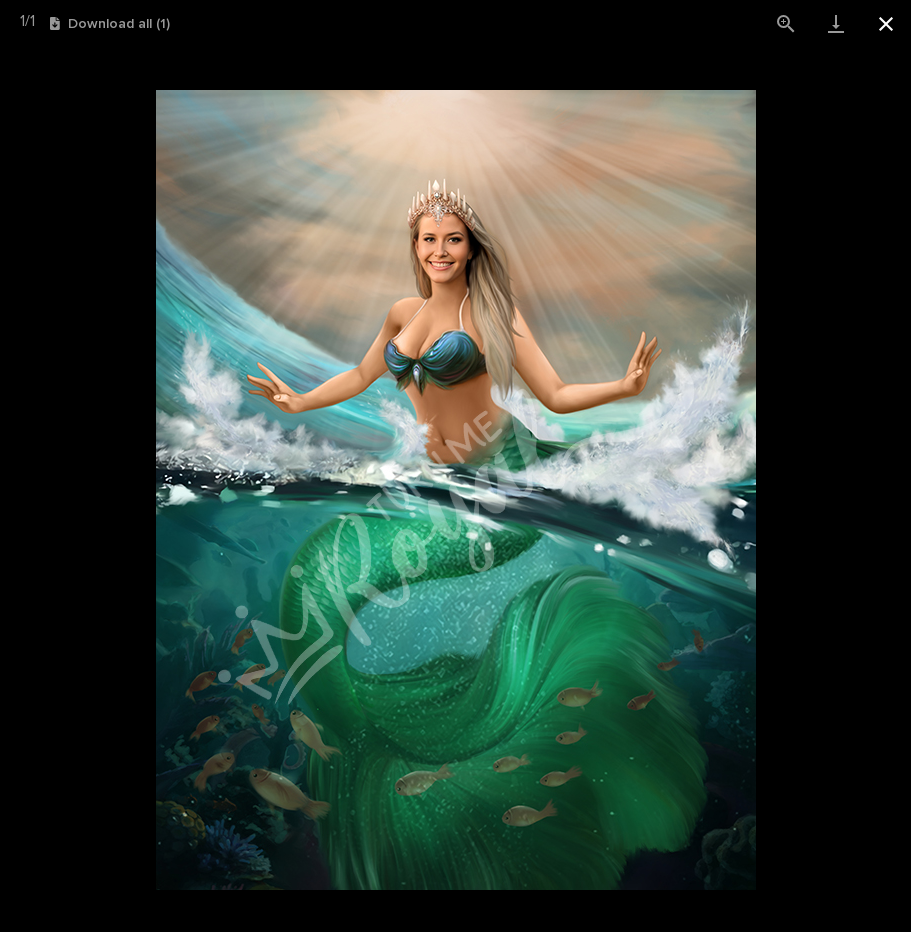 click at bounding box center [886, 23] 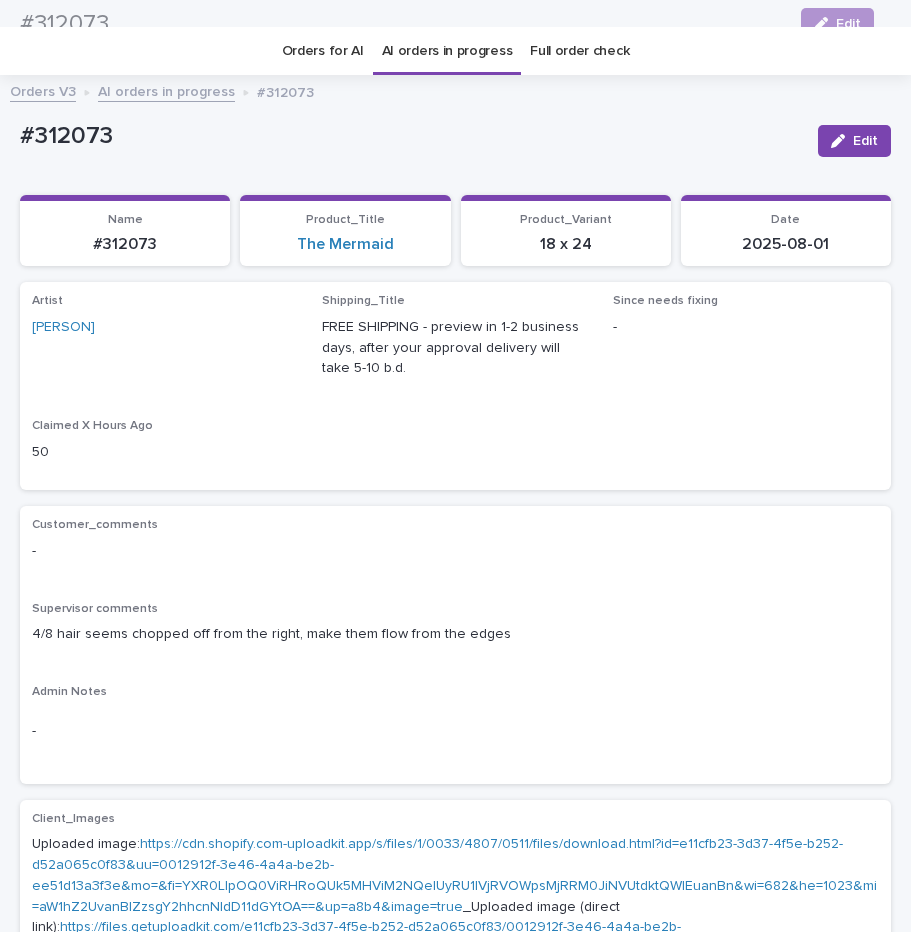 scroll, scrollTop: 0, scrollLeft: 0, axis: both 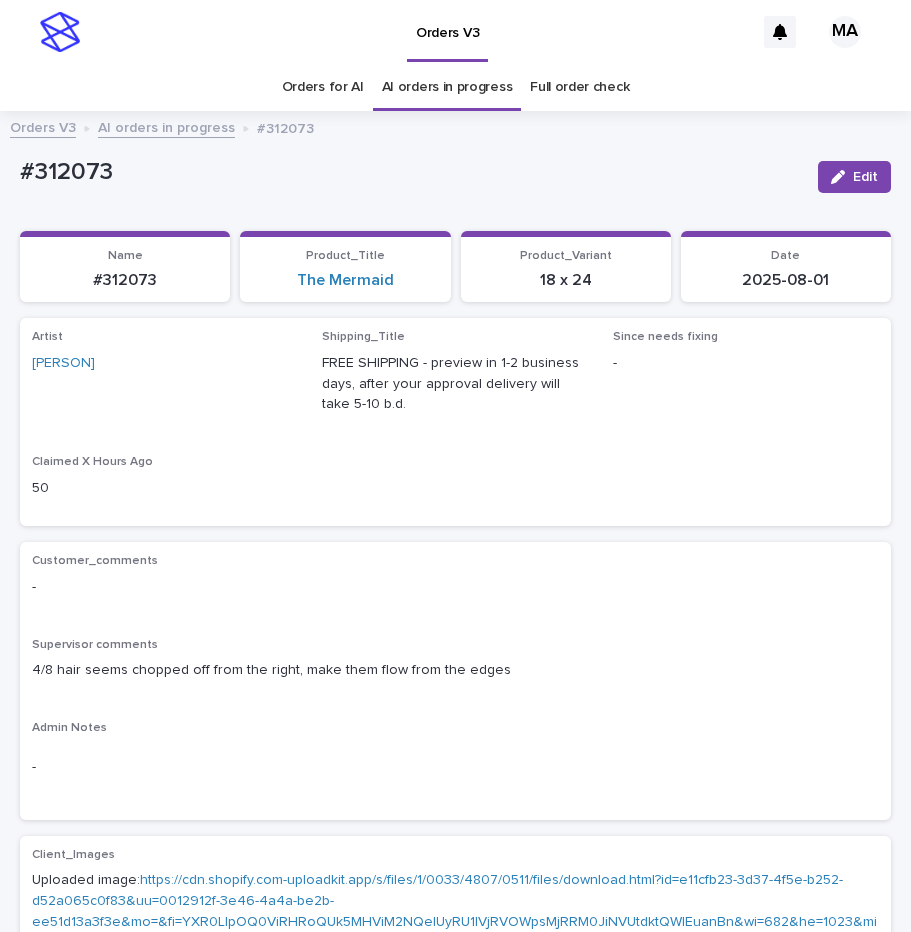click on "AI orders in progress" at bounding box center [166, 126] 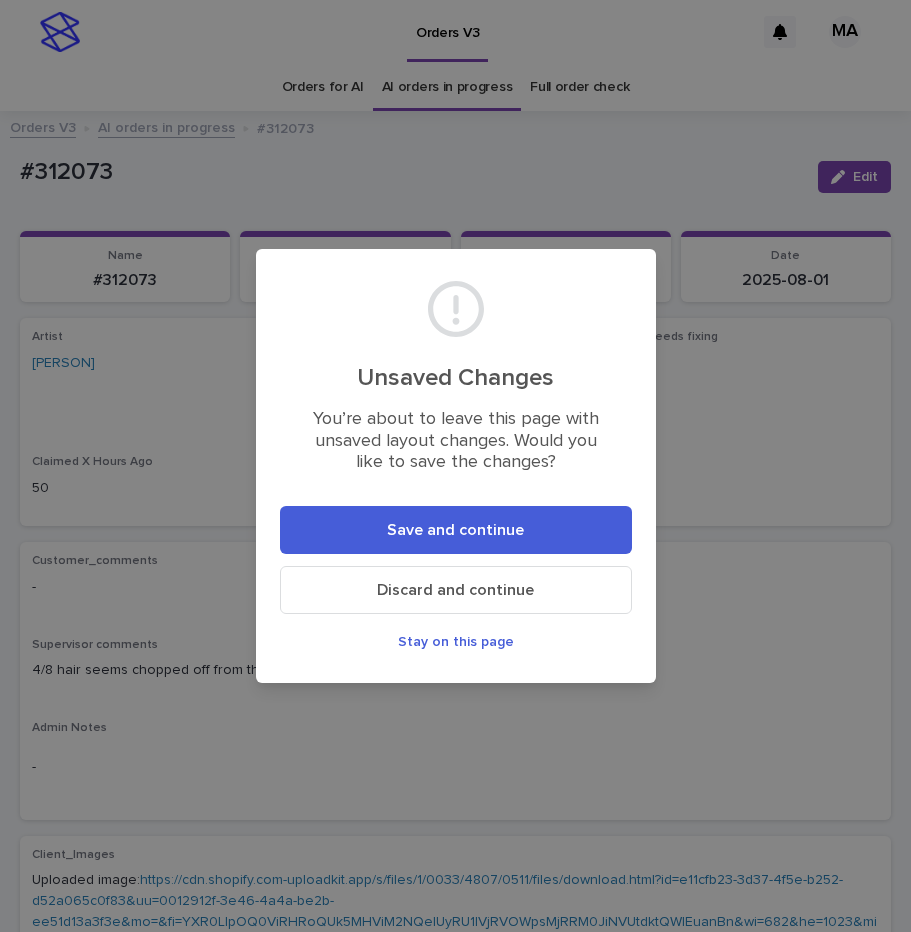 click on "Save and continue" at bounding box center [456, 530] 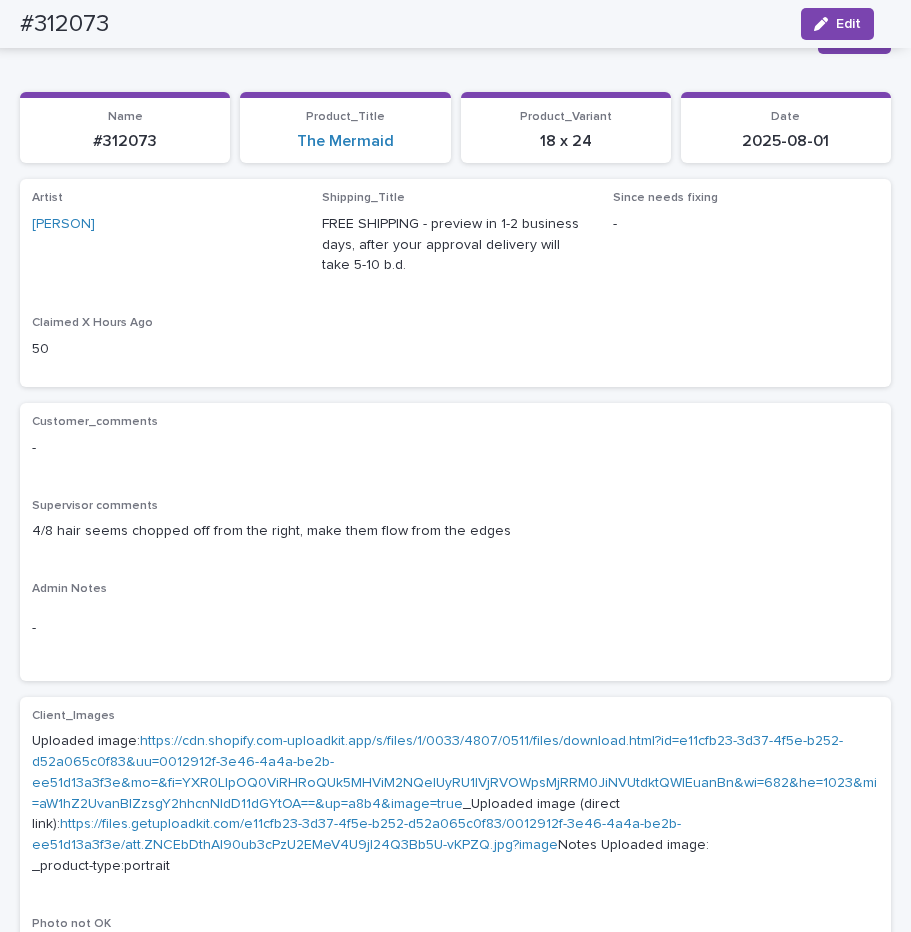 scroll, scrollTop: 0, scrollLeft: 0, axis: both 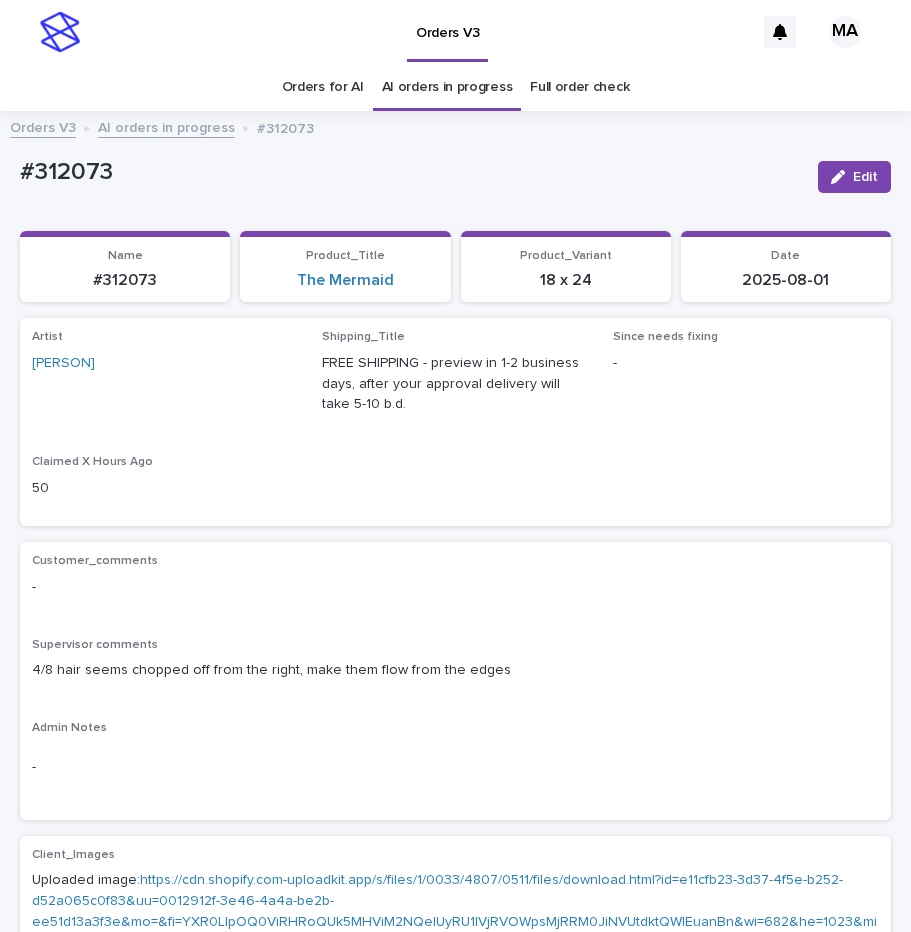 click on "AI orders in progress" at bounding box center [166, 126] 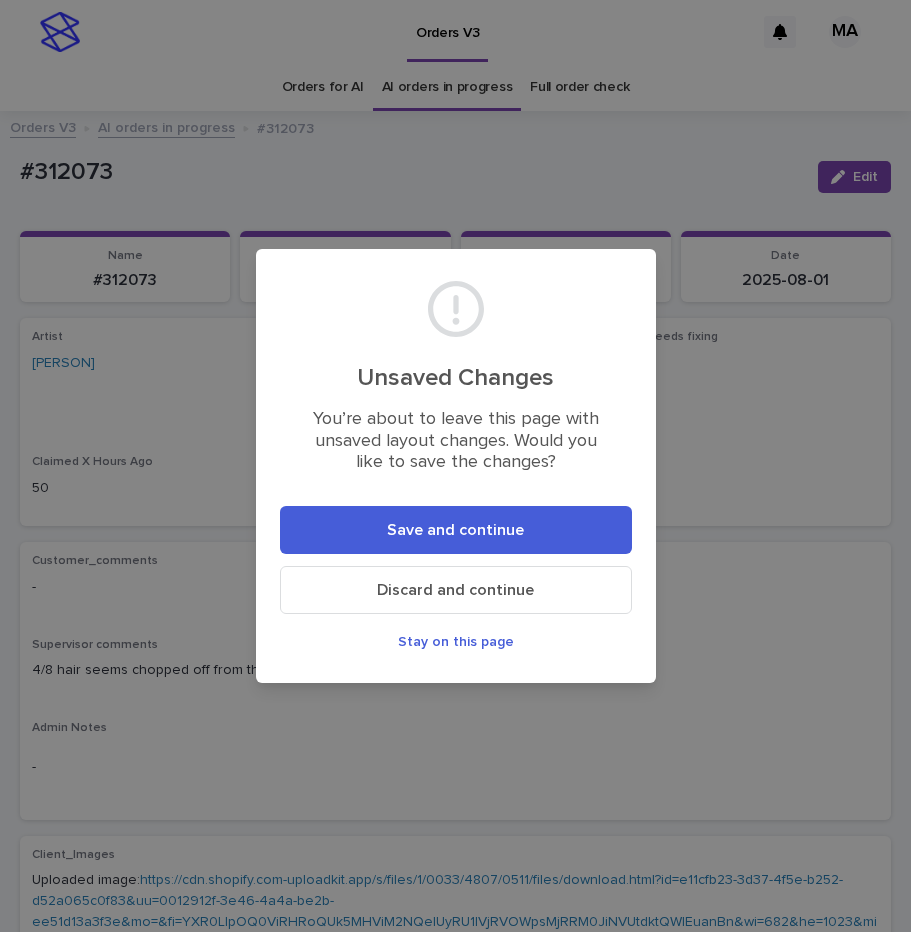 click on "Save and continue" at bounding box center [455, 530] 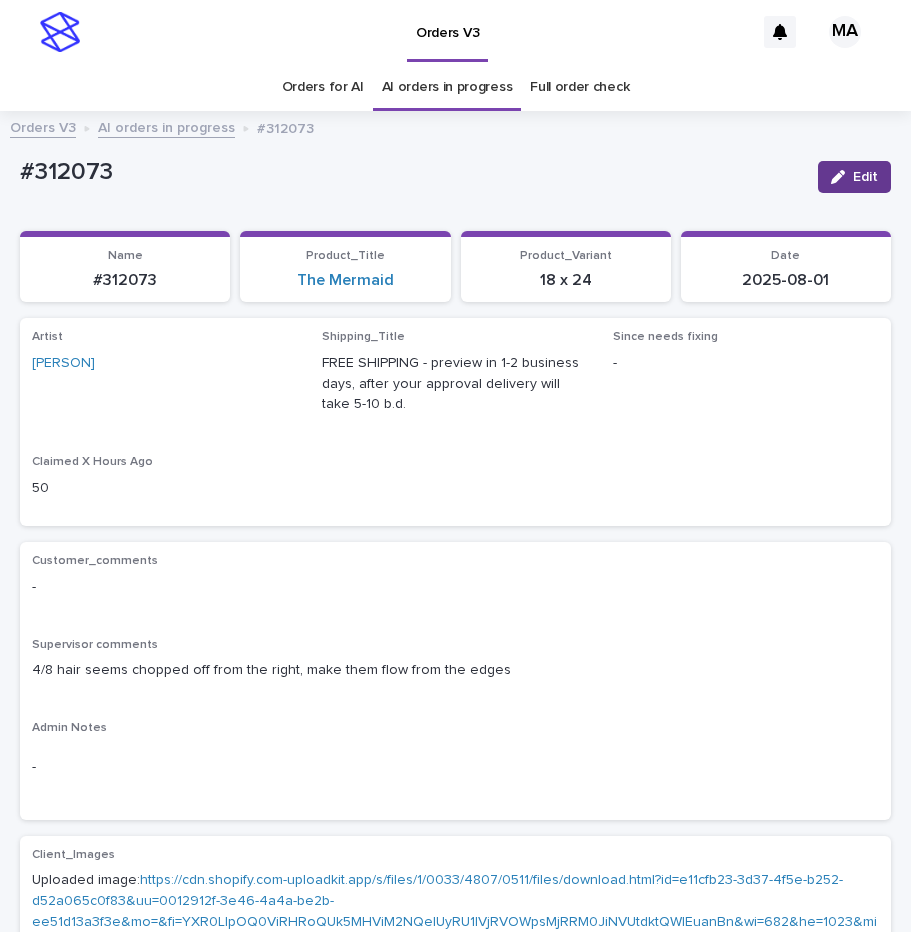 click 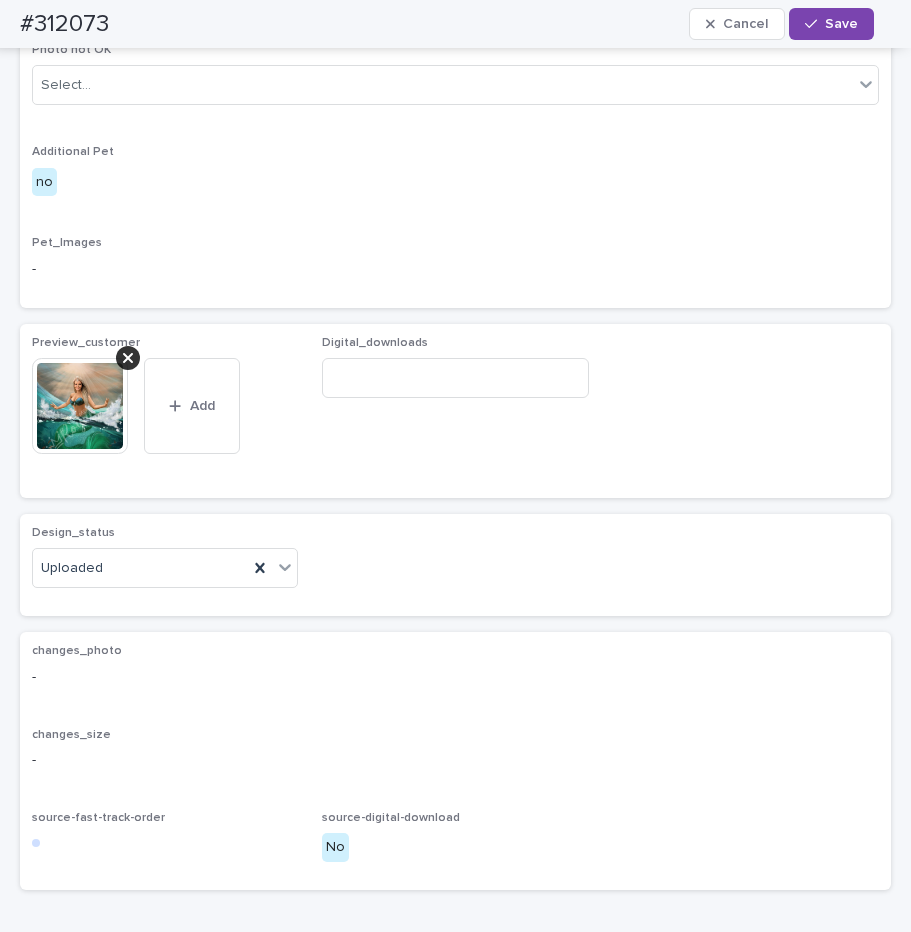 scroll, scrollTop: 1008, scrollLeft: 0, axis: vertical 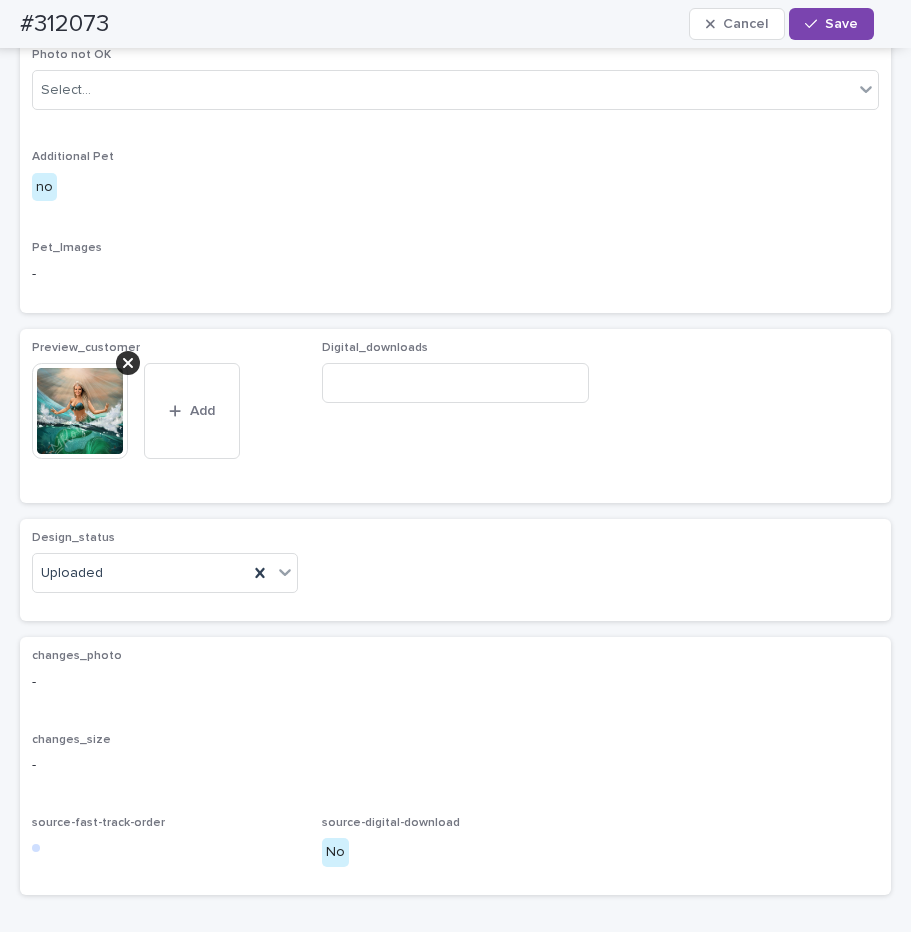 click at bounding box center (80, 411) 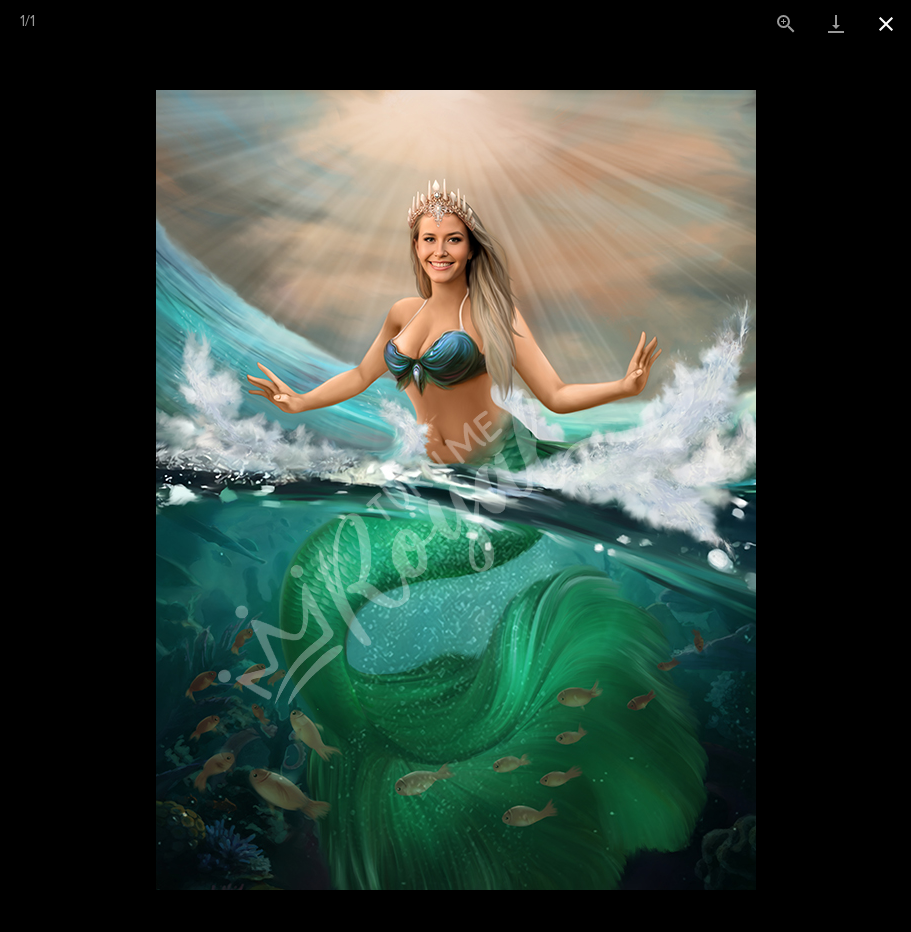 click at bounding box center (886, 23) 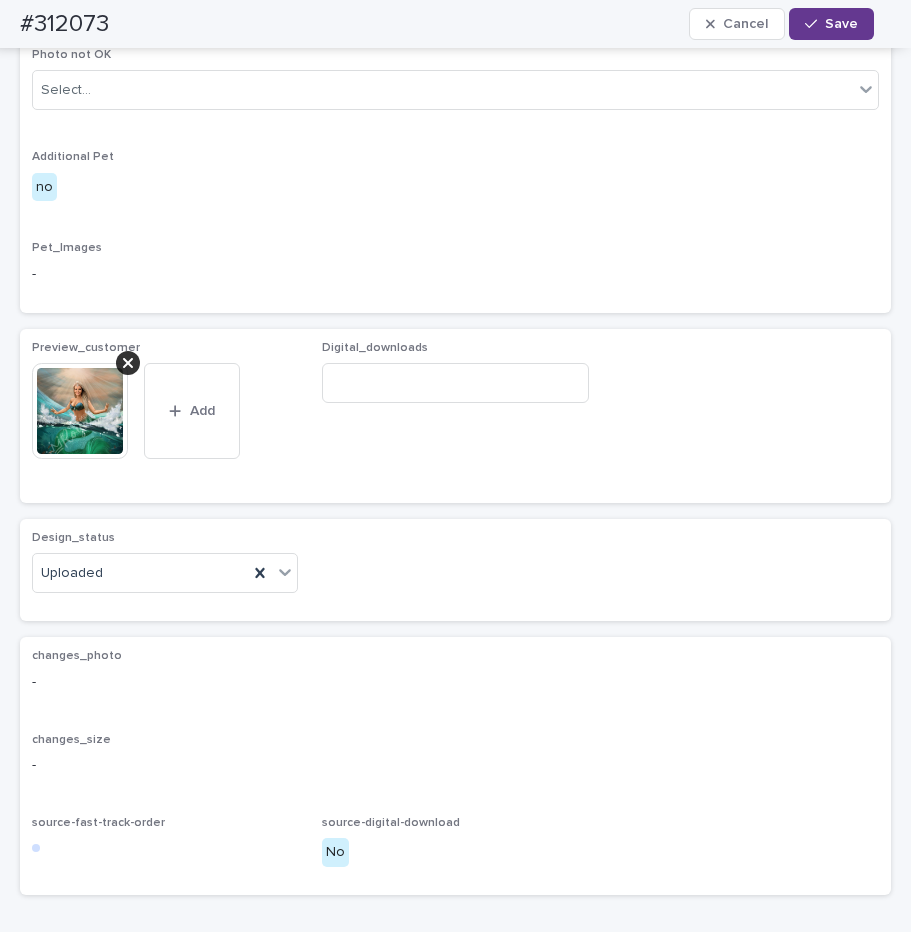 click on "Save" at bounding box center (841, 24) 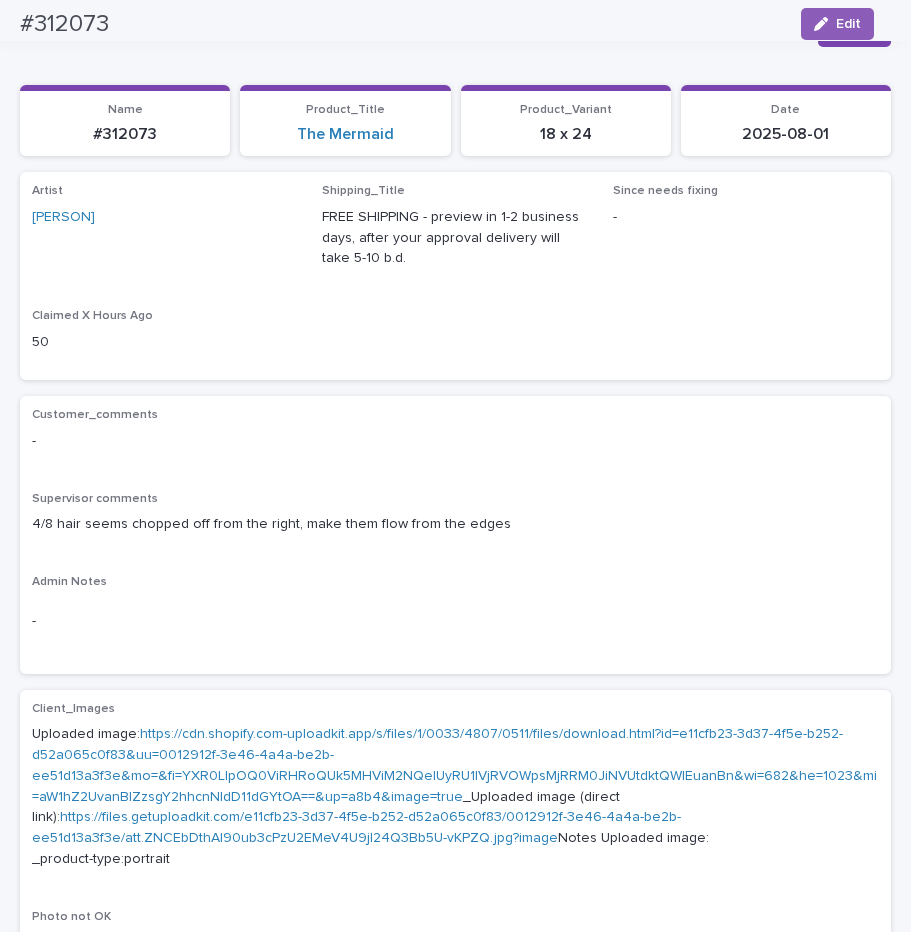scroll, scrollTop: 0, scrollLeft: 0, axis: both 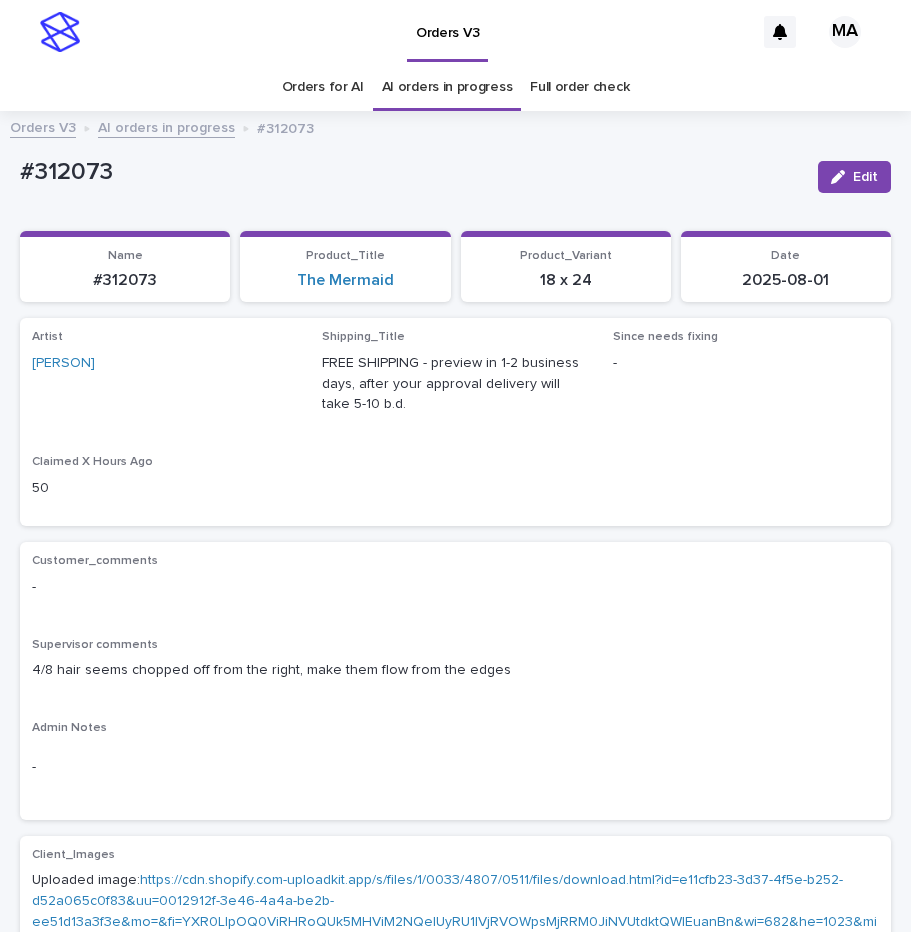 click on "AI orders in progress" at bounding box center [166, 126] 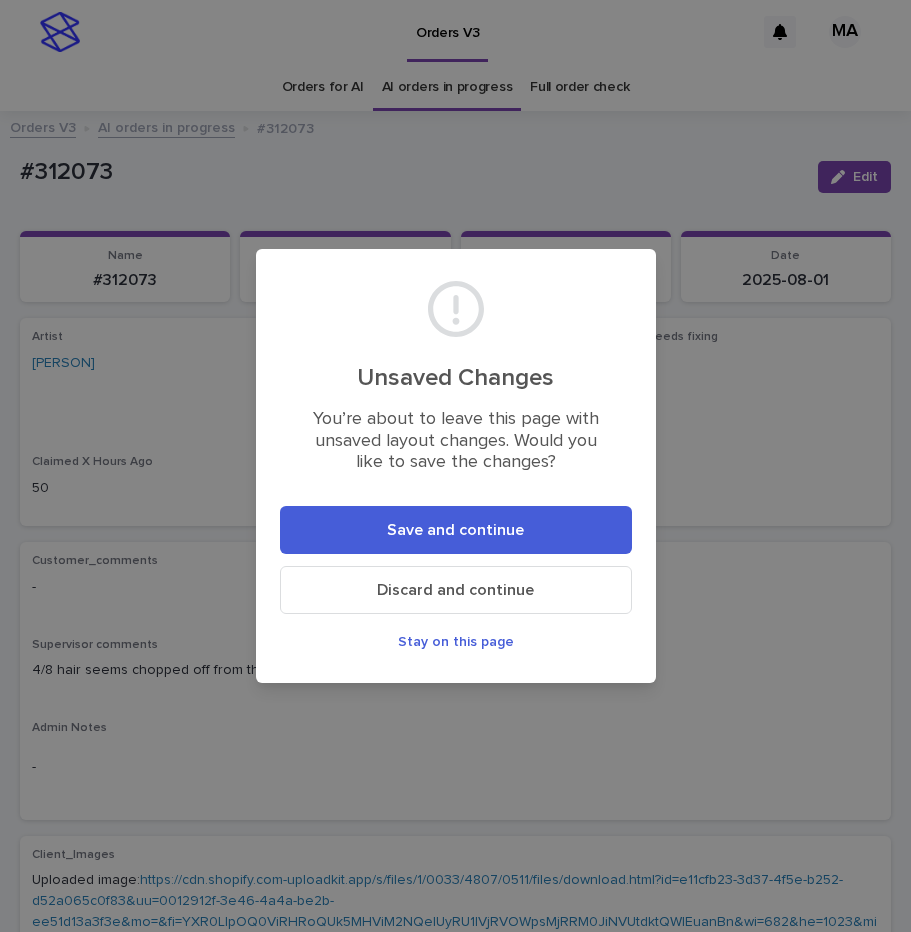 click on "Stay on this page" at bounding box center (456, 642) 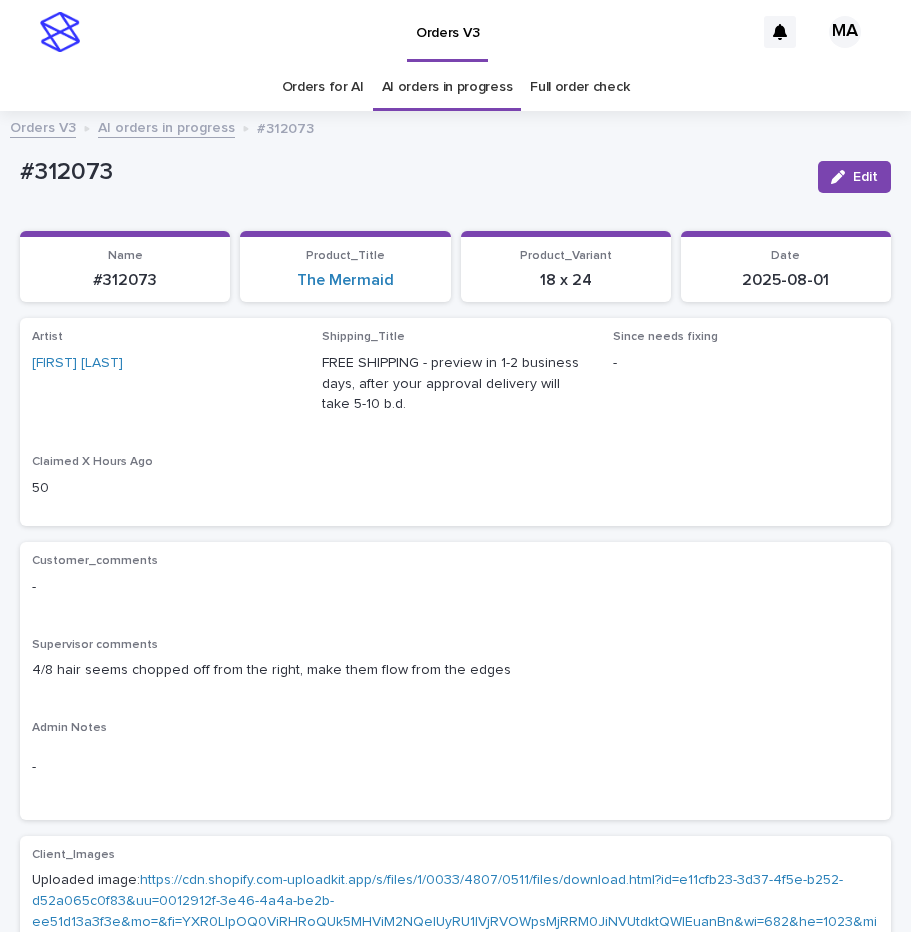 scroll, scrollTop: 0, scrollLeft: 0, axis: both 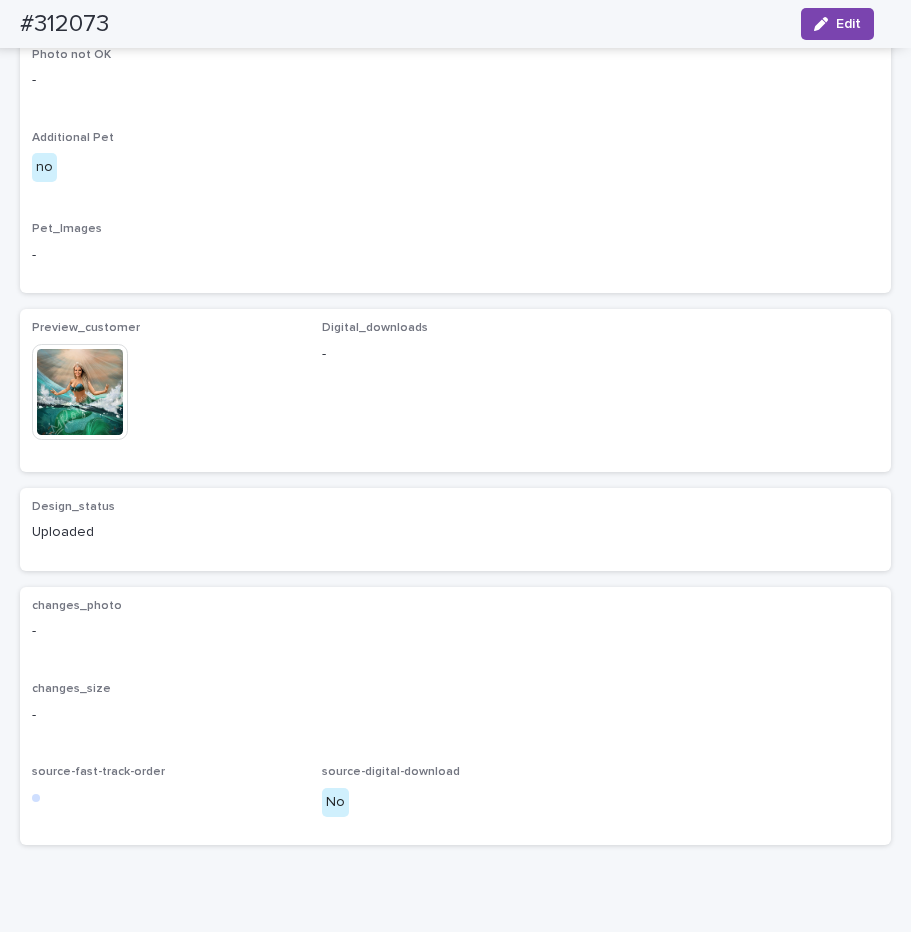 click at bounding box center (80, 392) 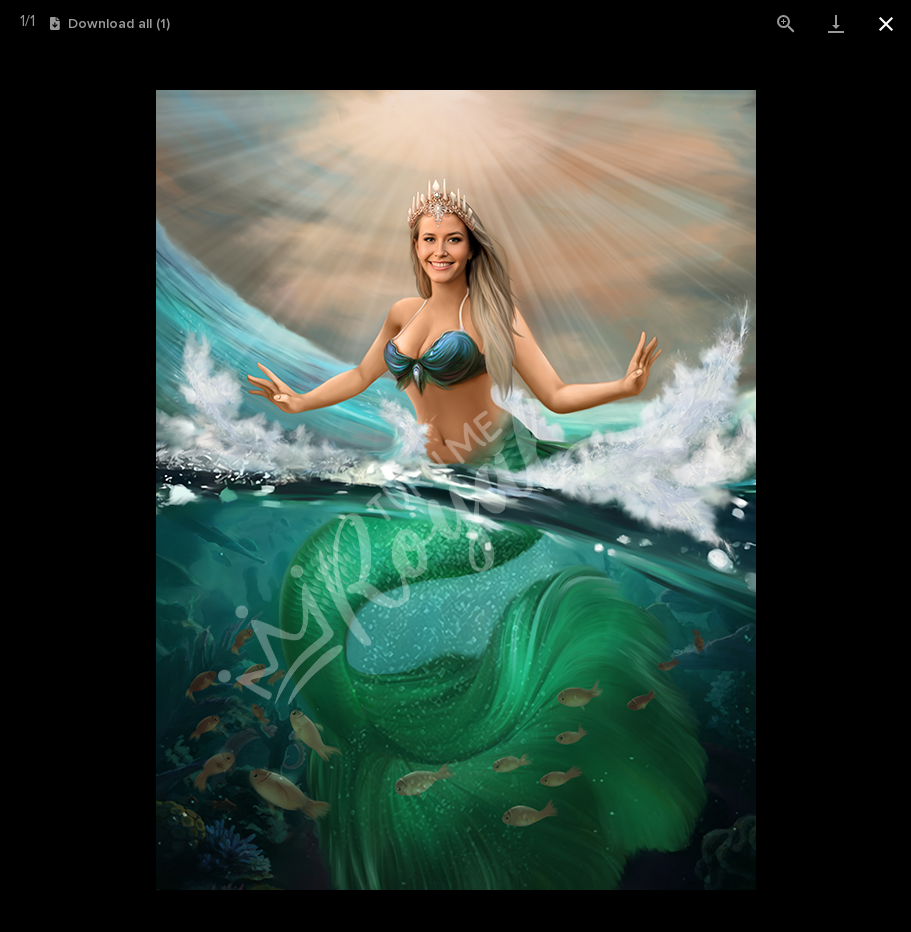 click at bounding box center (886, 23) 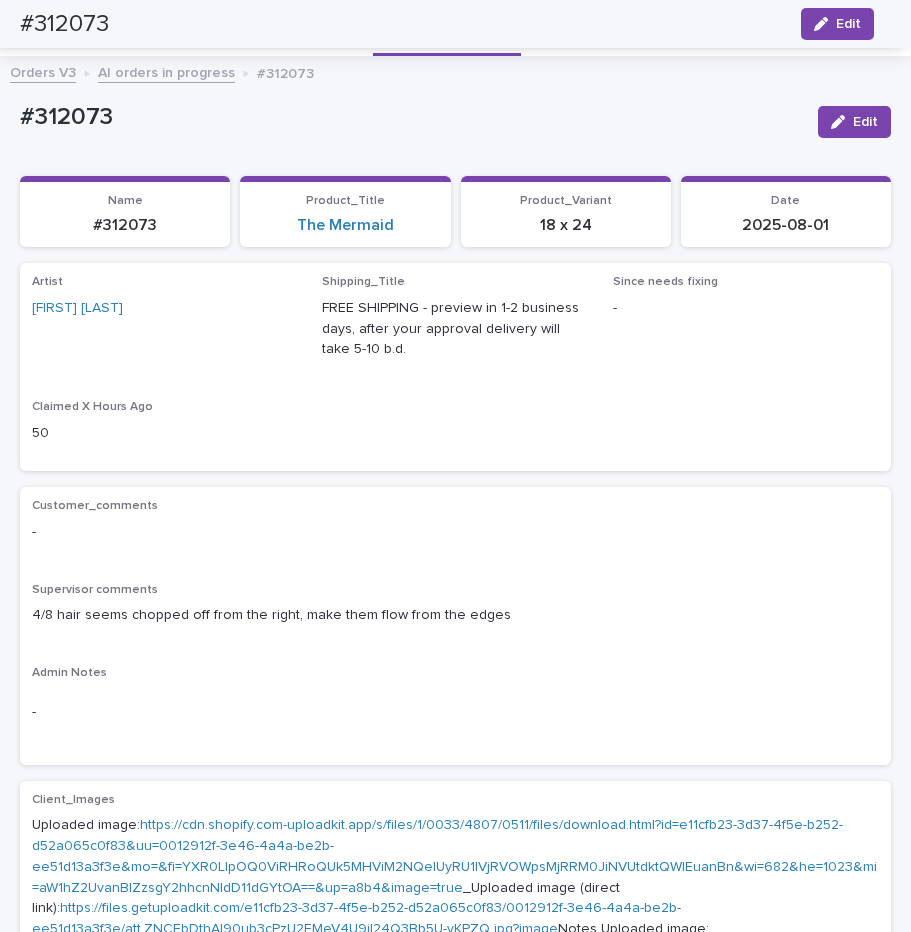 scroll, scrollTop: 0, scrollLeft: 0, axis: both 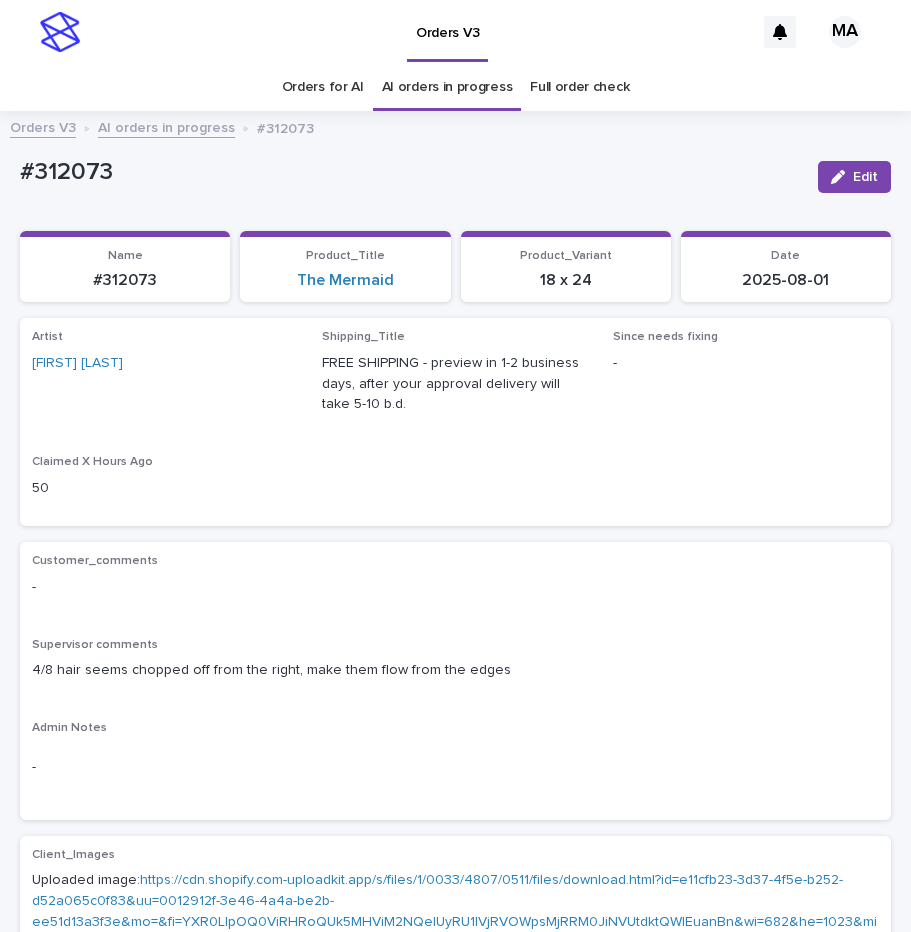 click on "AI orders in progress" at bounding box center [166, 126] 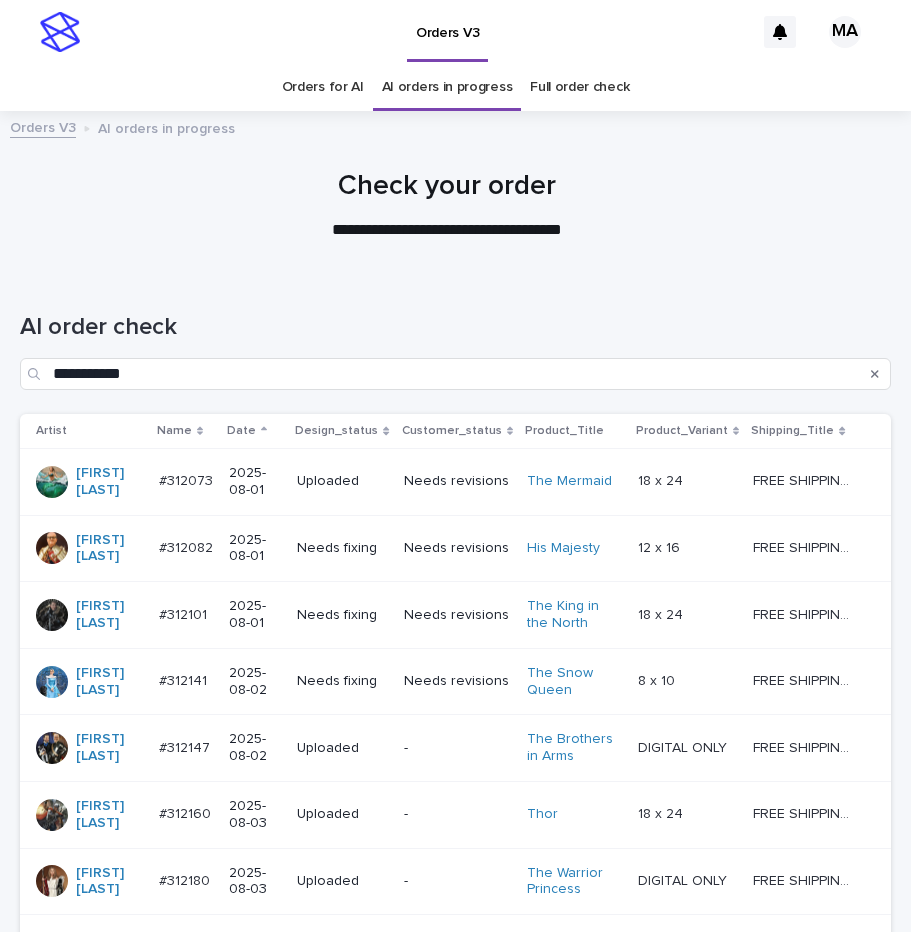 click on "18 x 24" at bounding box center (662, 479) 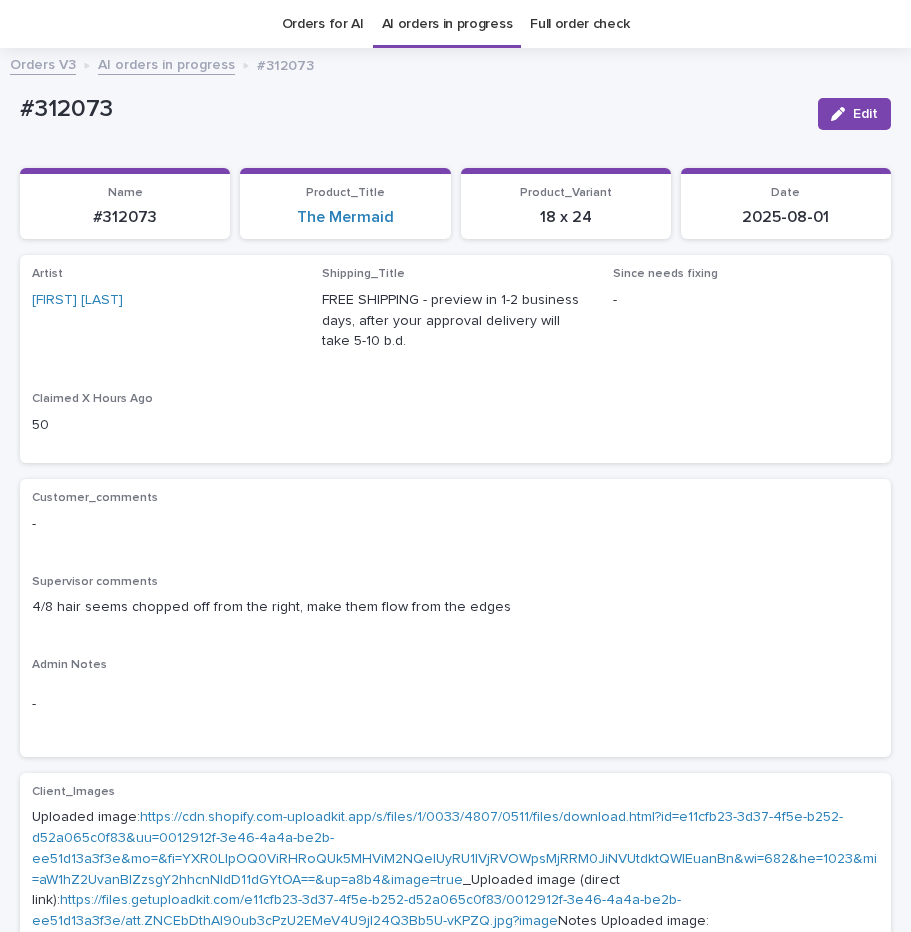scroll, scrollTop: 64, scrollLeft: 0, axis: vertical 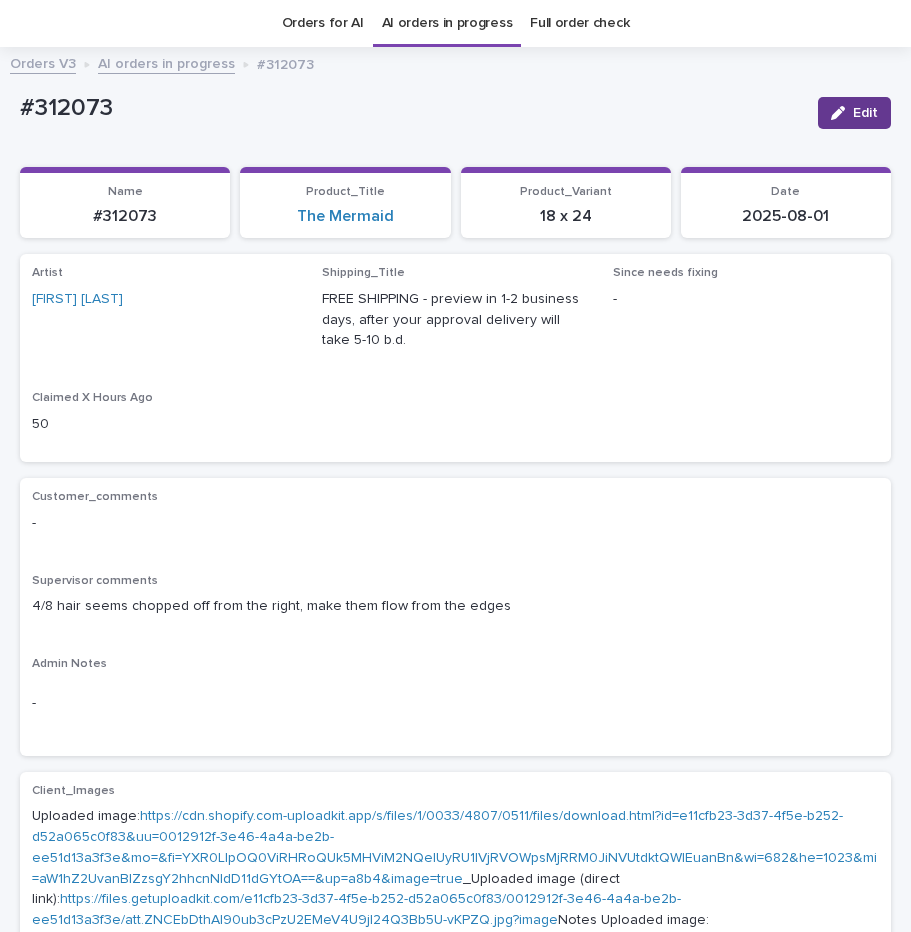 click at bounding box center (842, 113) 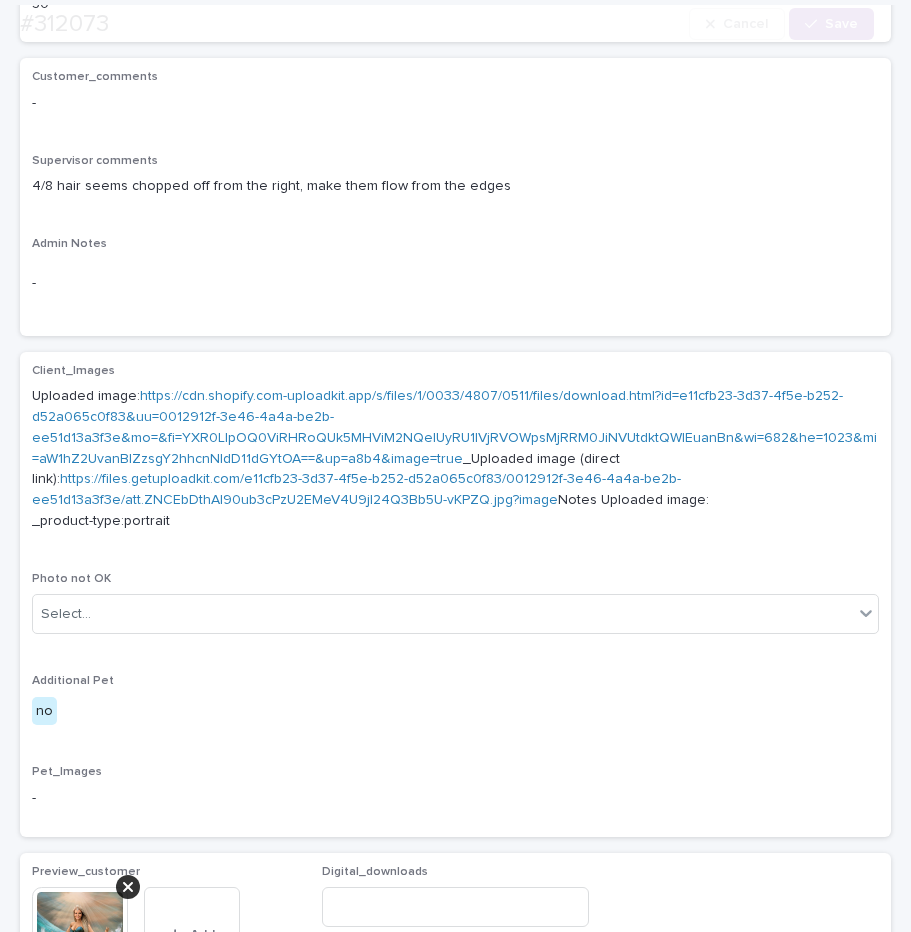 scroll, scrollTop: 820, scrollLeft: 0, axis: vertical 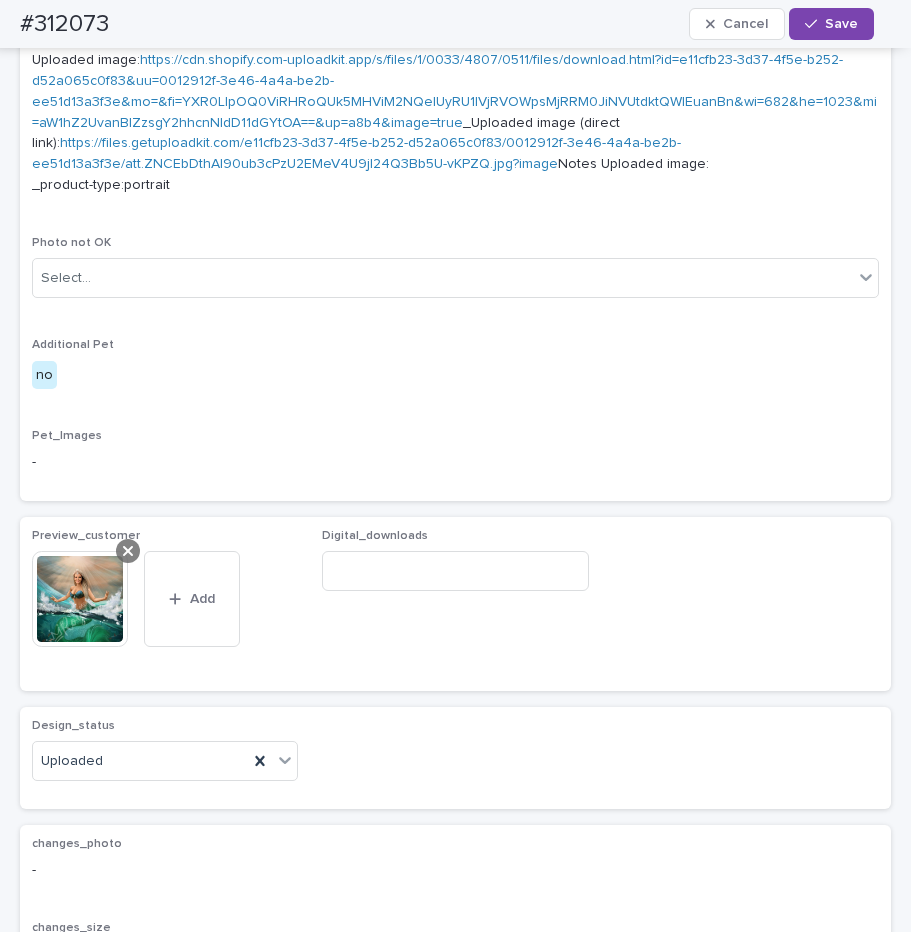 click at bounding box center (128, 551) 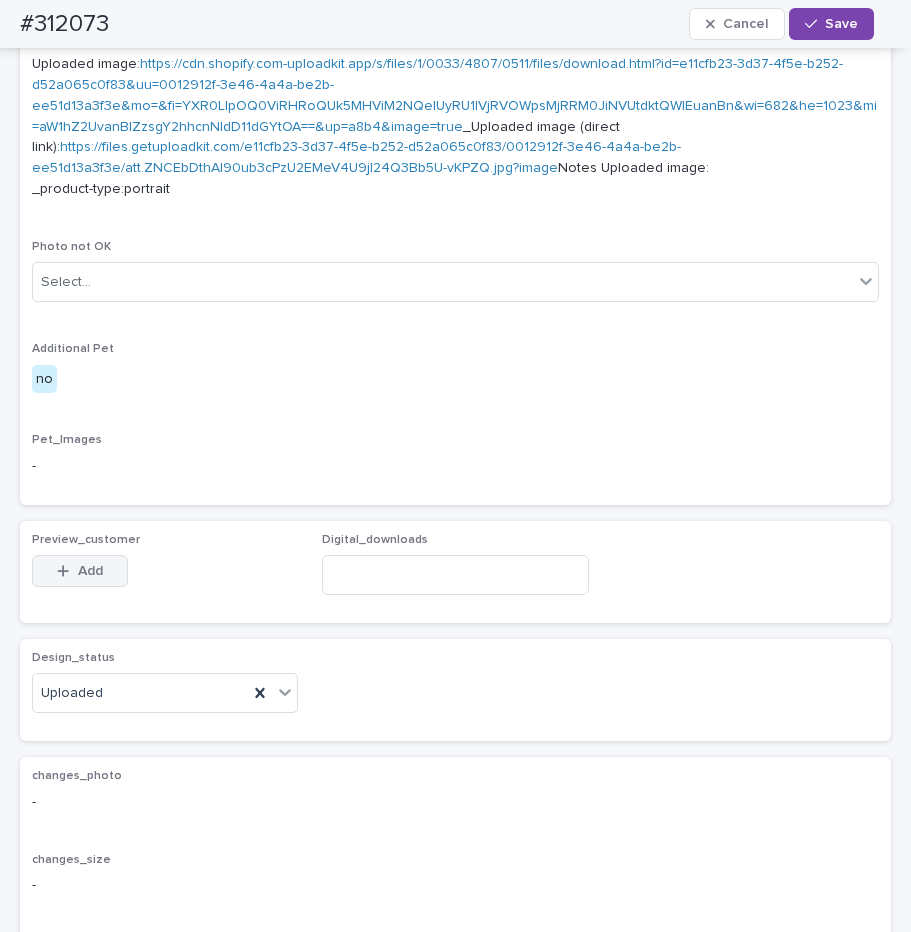 scroll, scrollTop: 784, scrollLeft: 0, axis: vertical 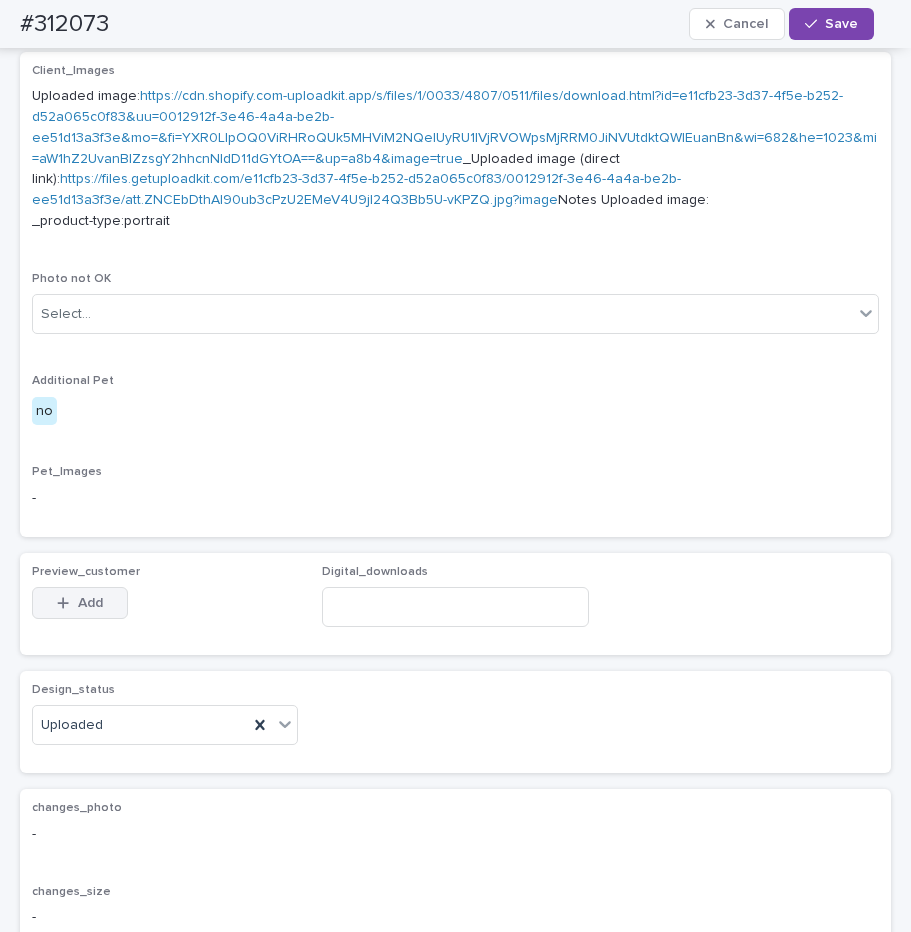 click on "Add" at bounding box center [90, 603] 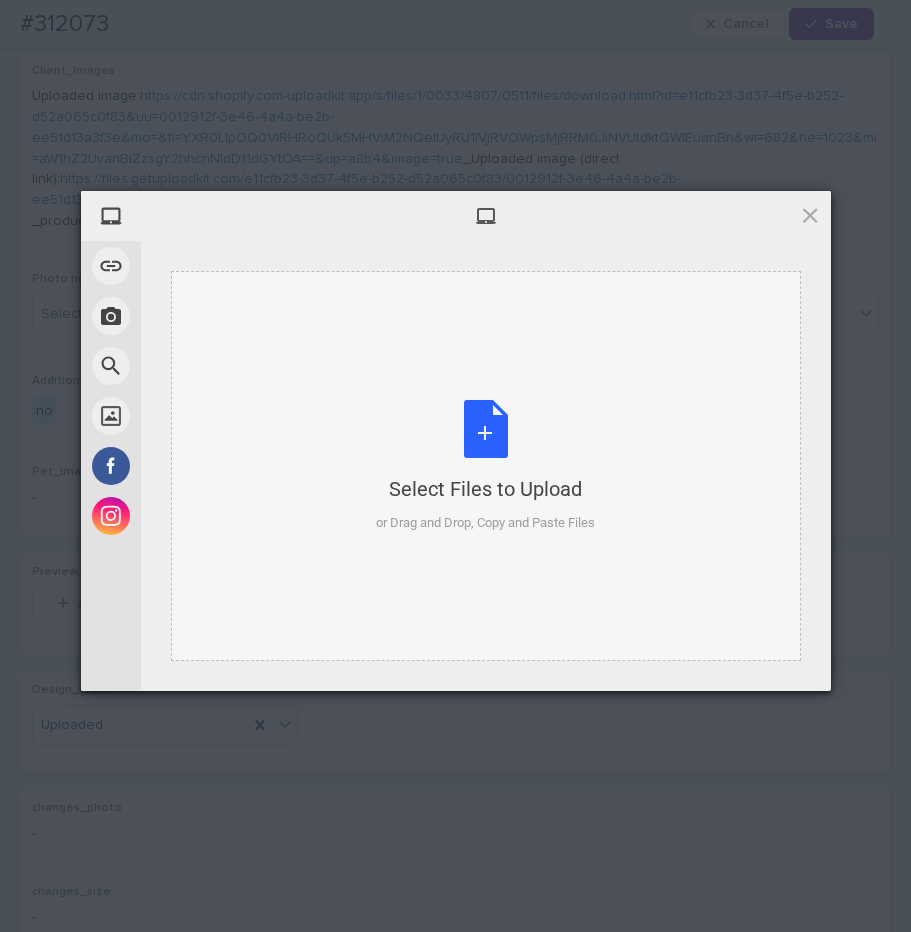 click on "Select Files to Upload
or Drag and Drop, Copy and Paste Files" at bounding box center [485, 466] 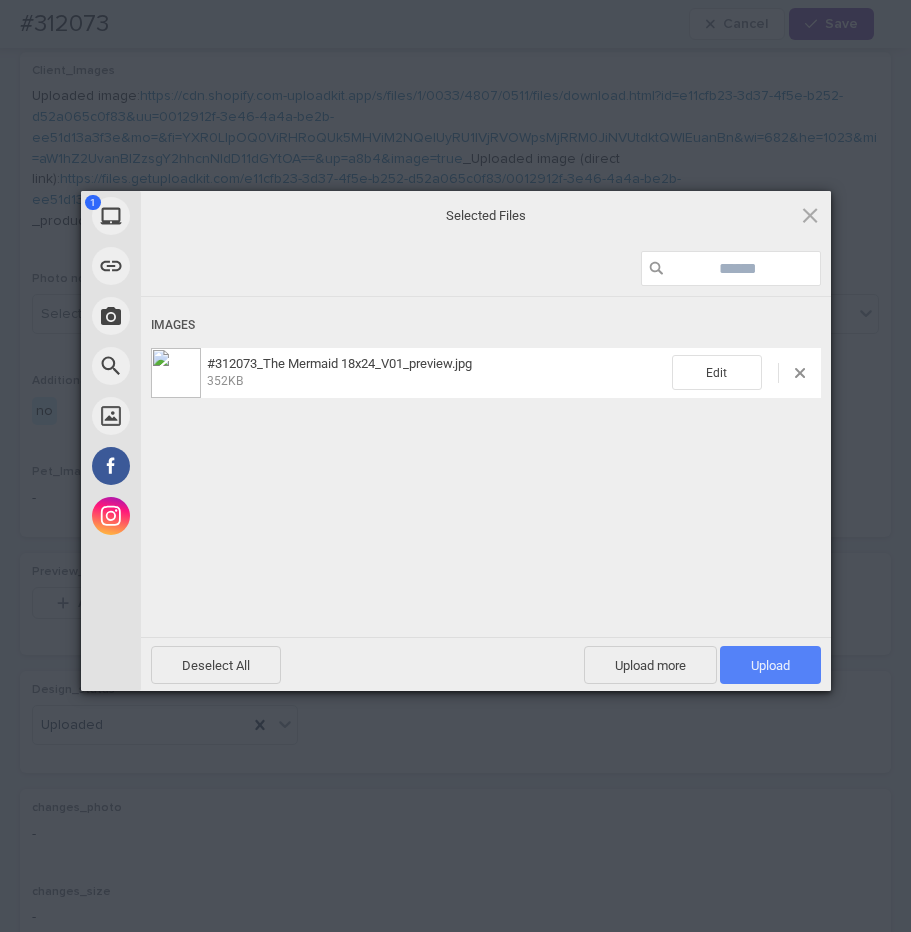 click on "Upload
1" at bounding box center [770, 665] 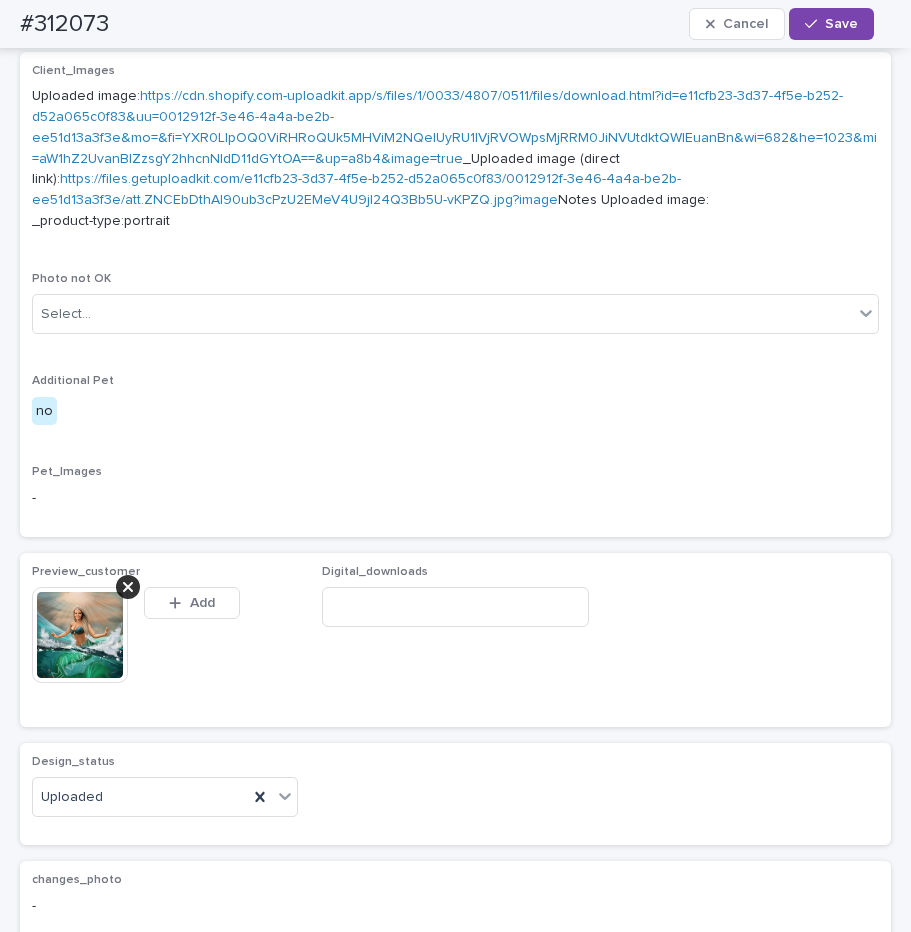 scroll, scrollTop: 784, scrollLeft: 0, axis: vertical 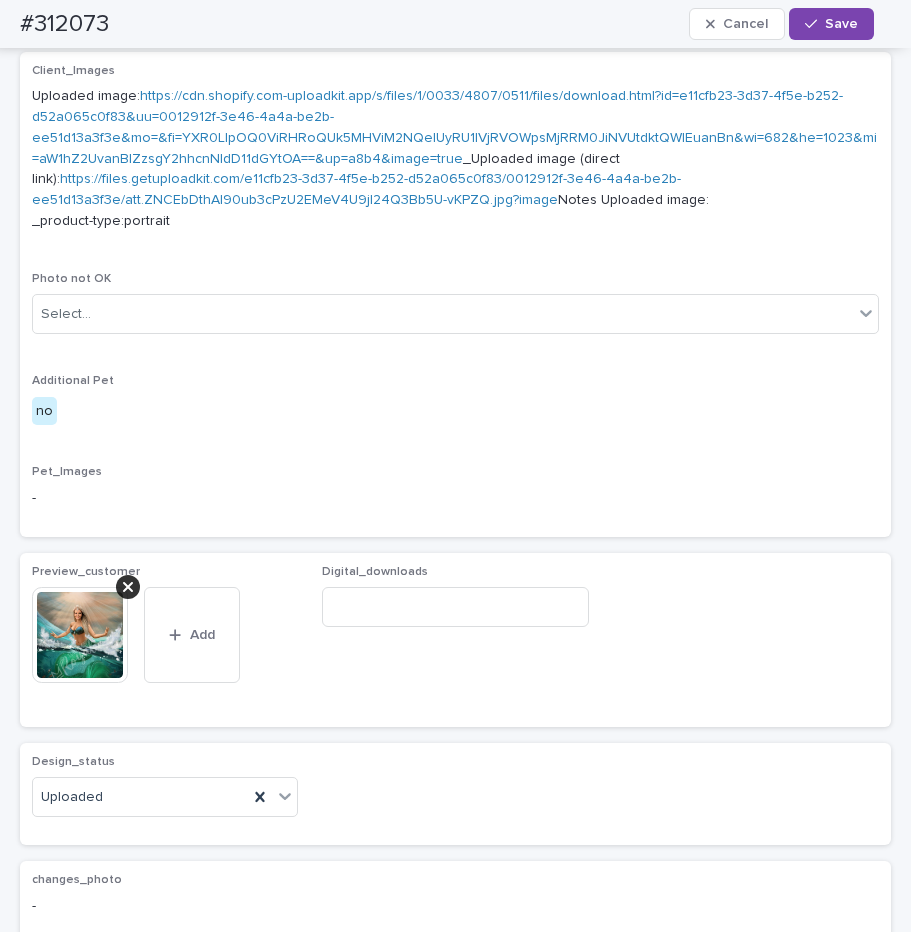 click on "Save" at bounding box center [841, 24] 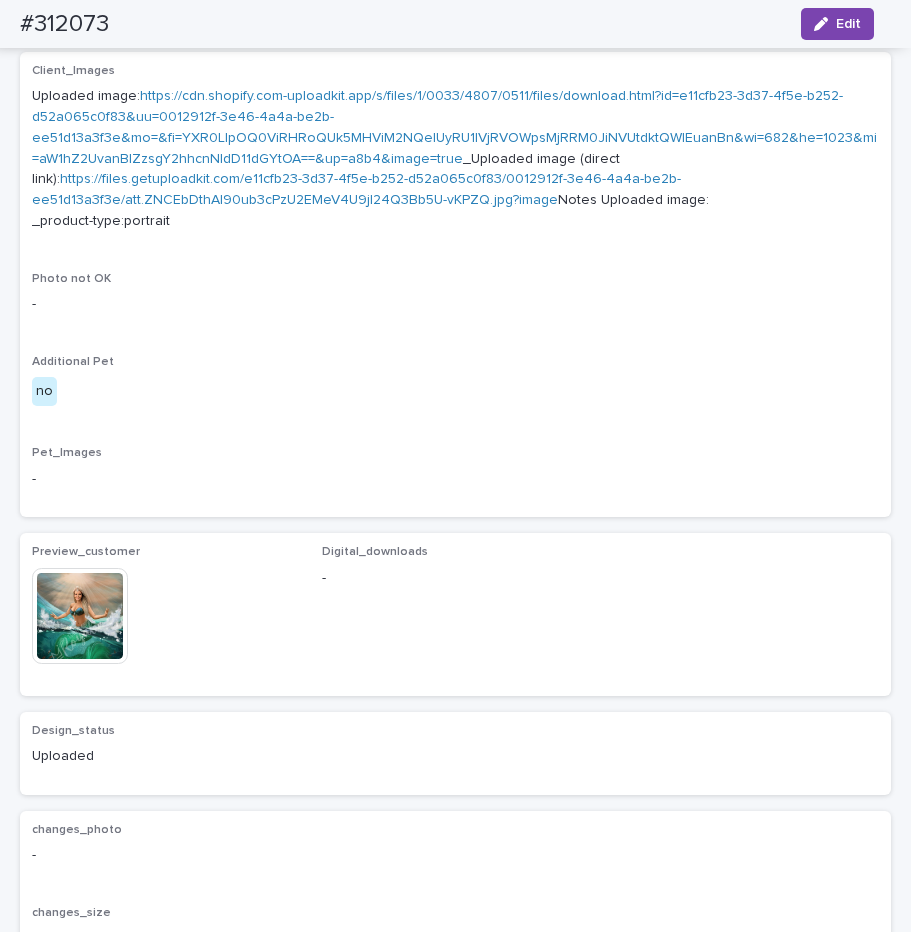 scroll, scrollTop: 758, scrollLeft: 0, axis: vertical 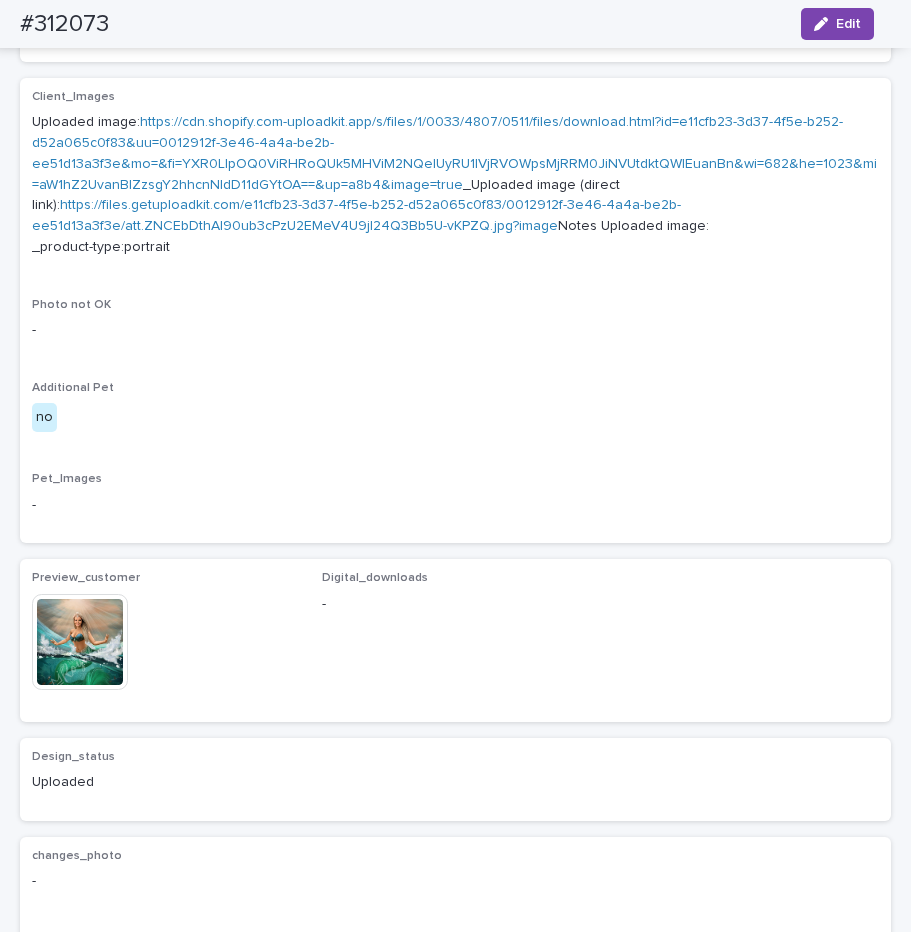 click at bounding box center (80, 642) 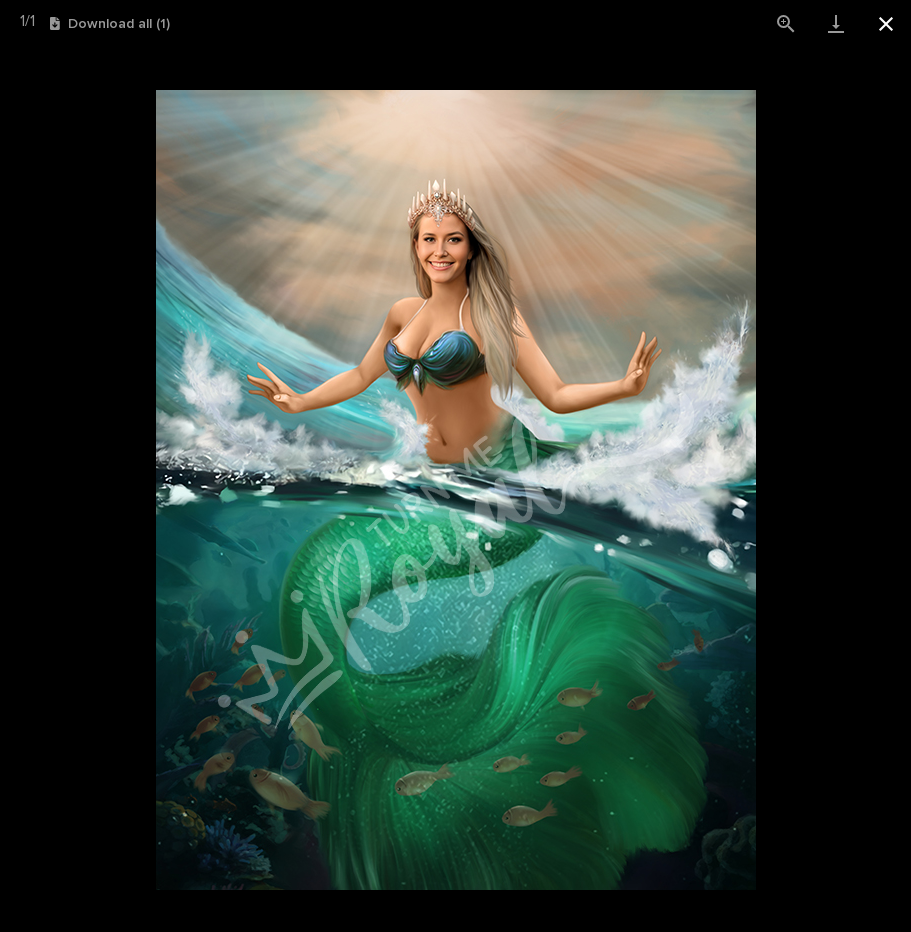 click at bounding box center (886, 23) 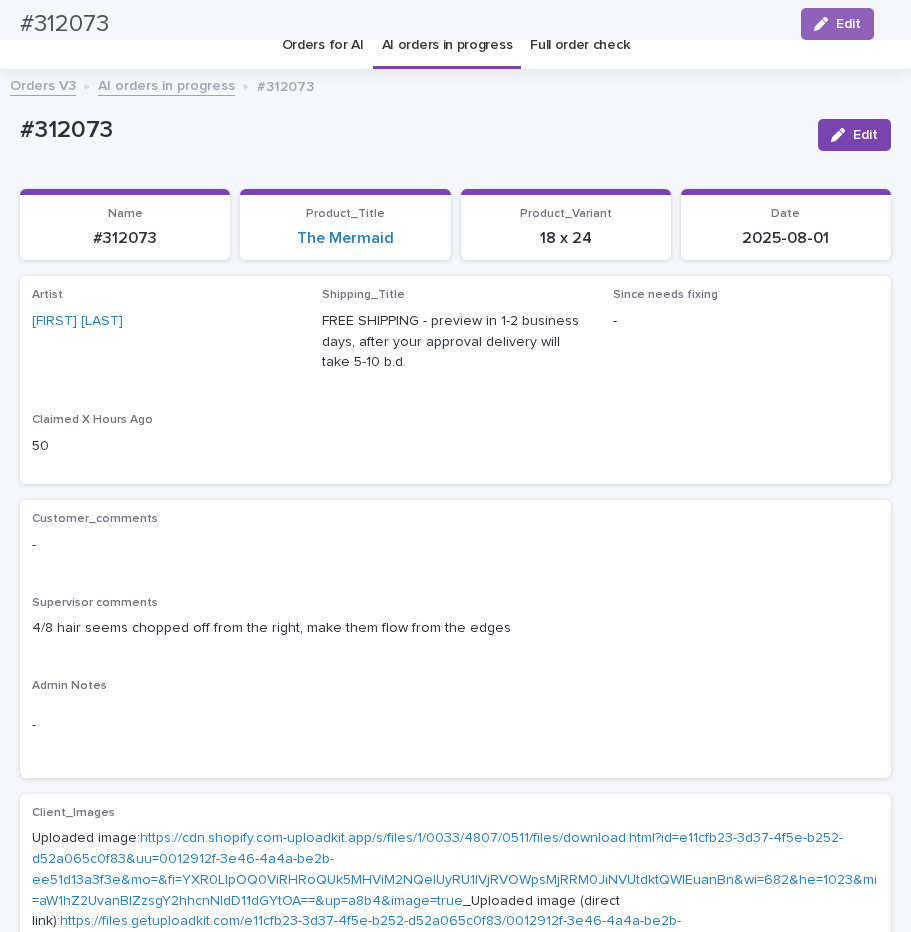 scroll, scrollTop: 0, scrollLeft: 0, axis: both 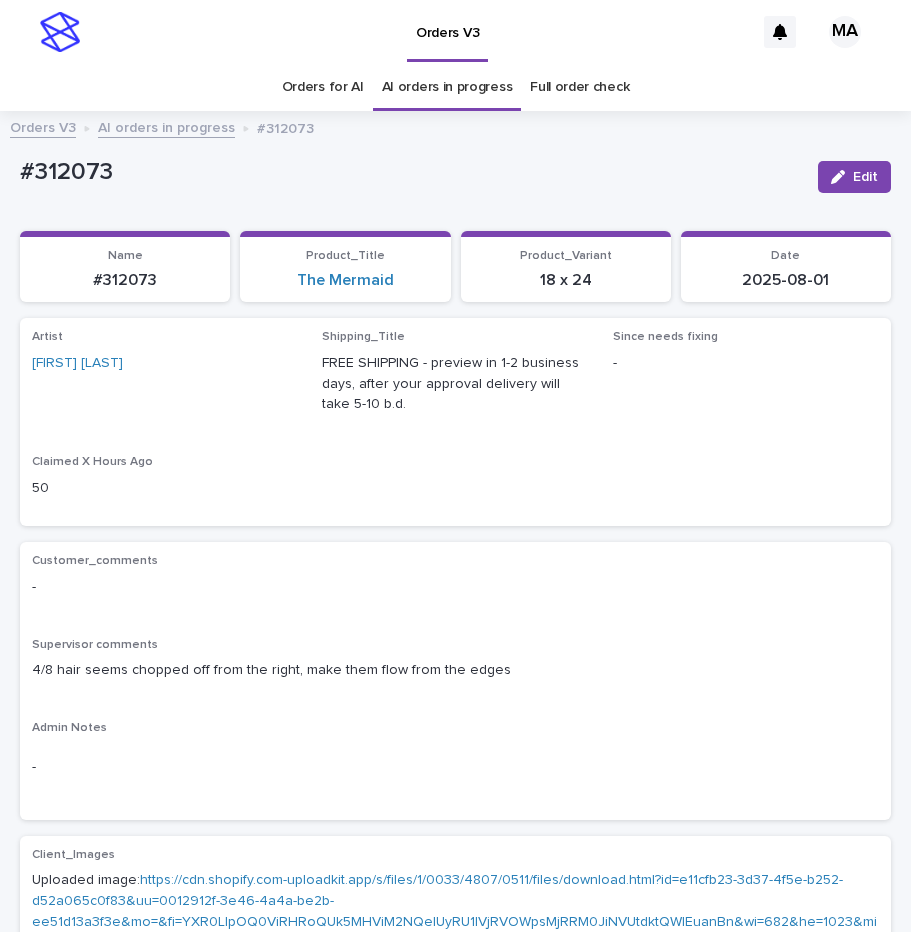 click on "AI orders in progress" at bounding box center (166, 126) 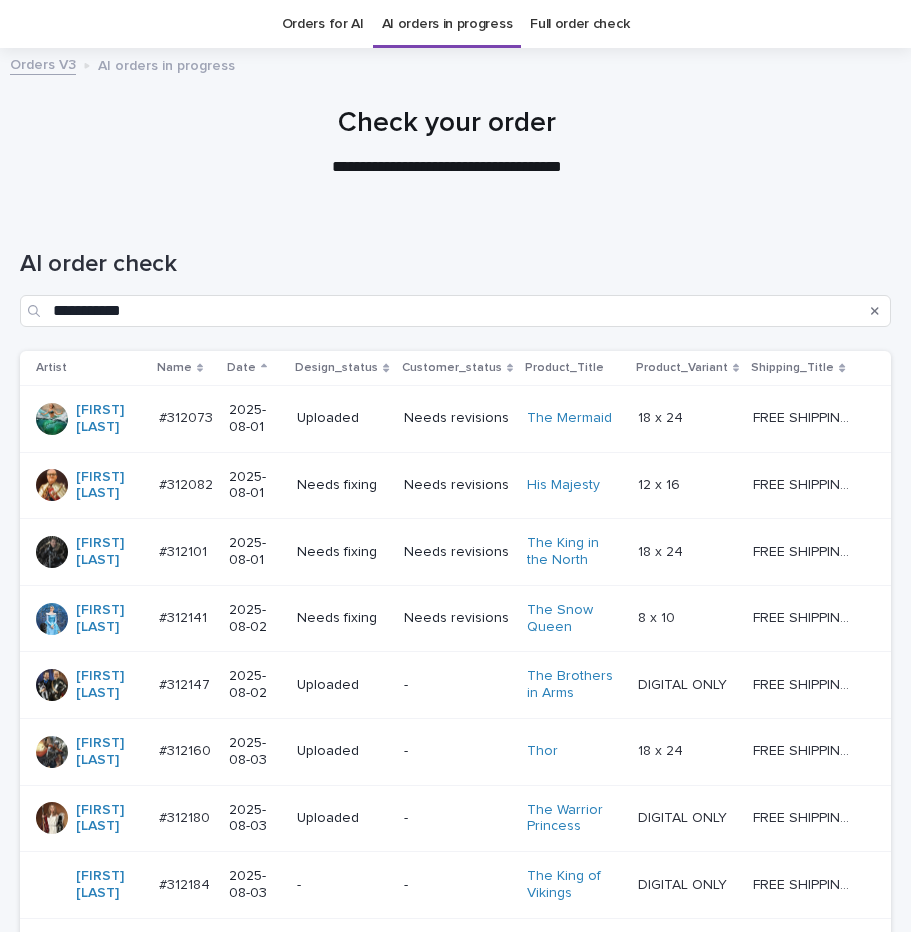 scroll, scrollTop: 64, scrollLeft: 0, axis: vertical 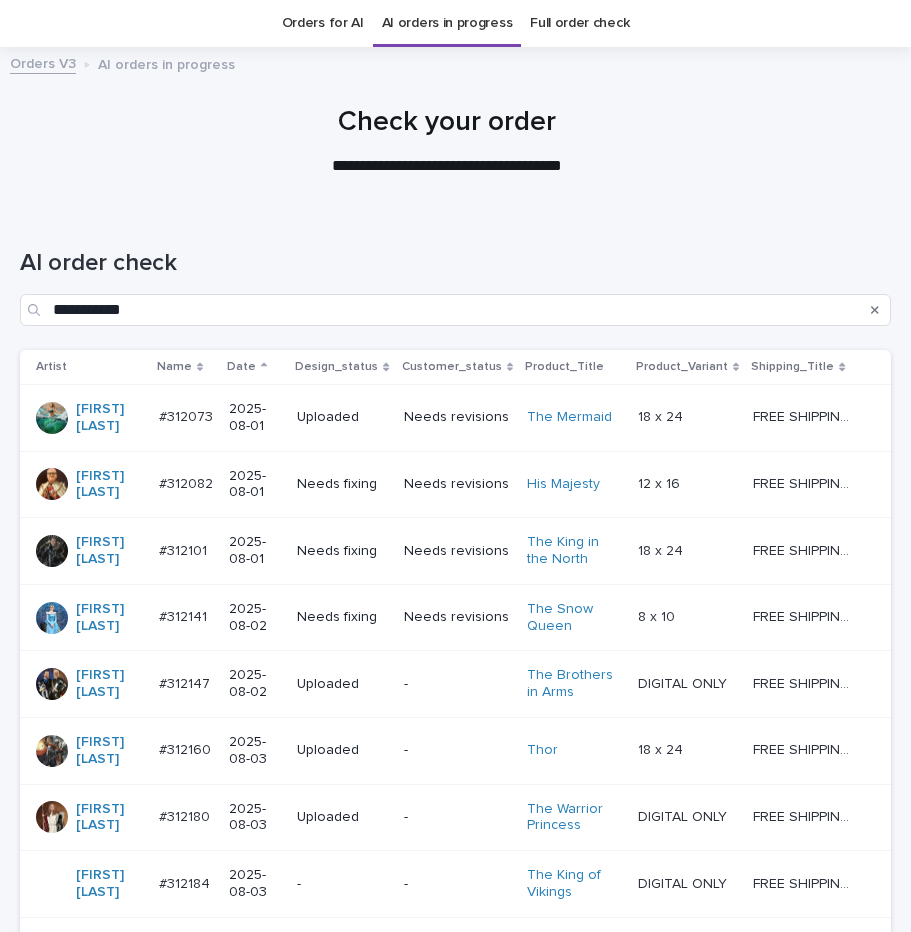 click on "AI order check" at bounding box center [455, 263] 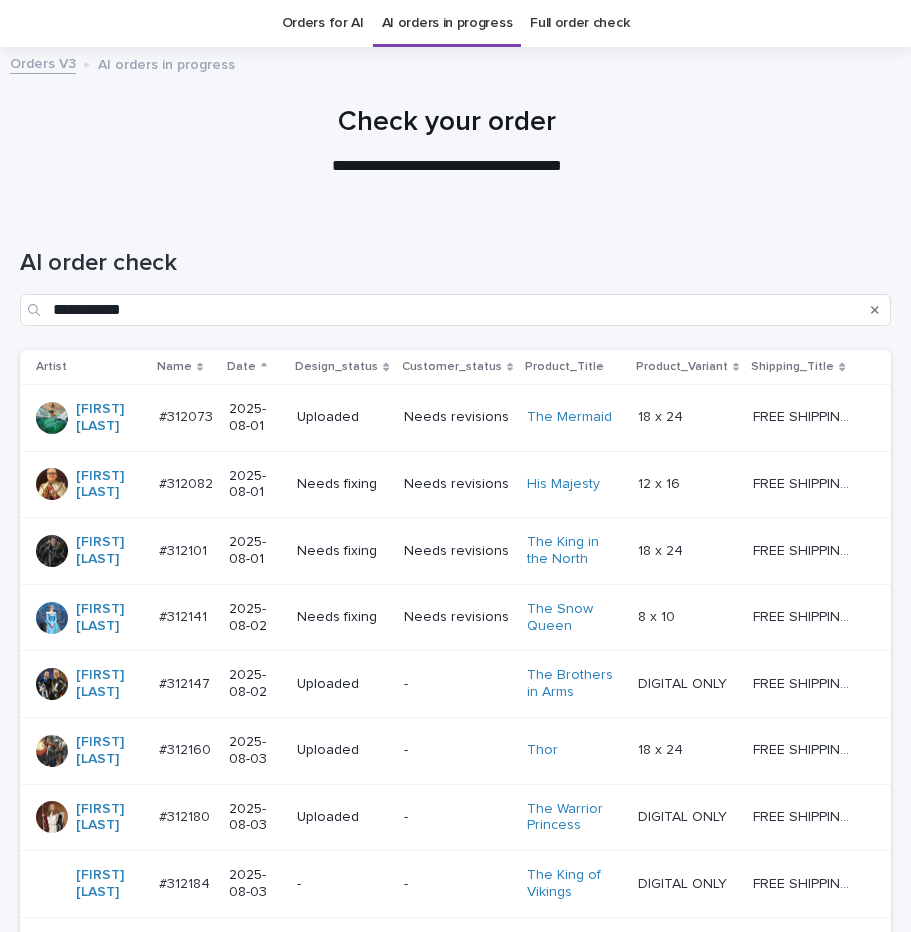 click at bounding box center (687, 484) 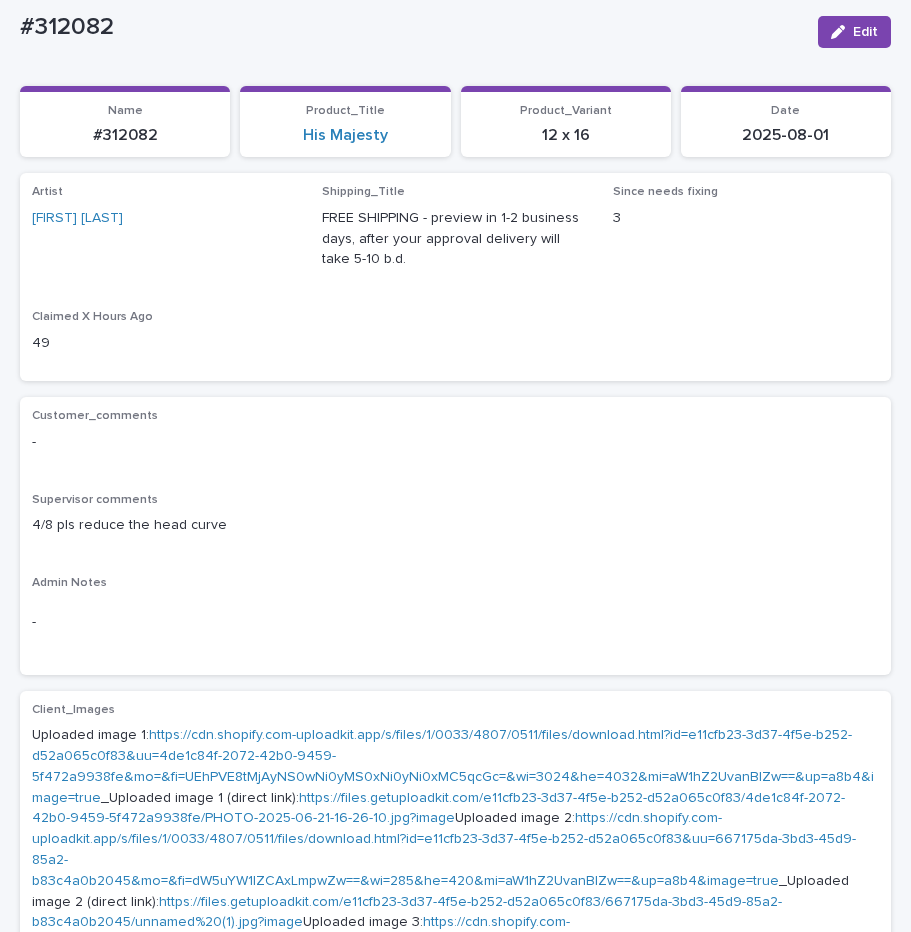 scroll, scrollTop: 336, scrollLeft: 0, axis: vertical 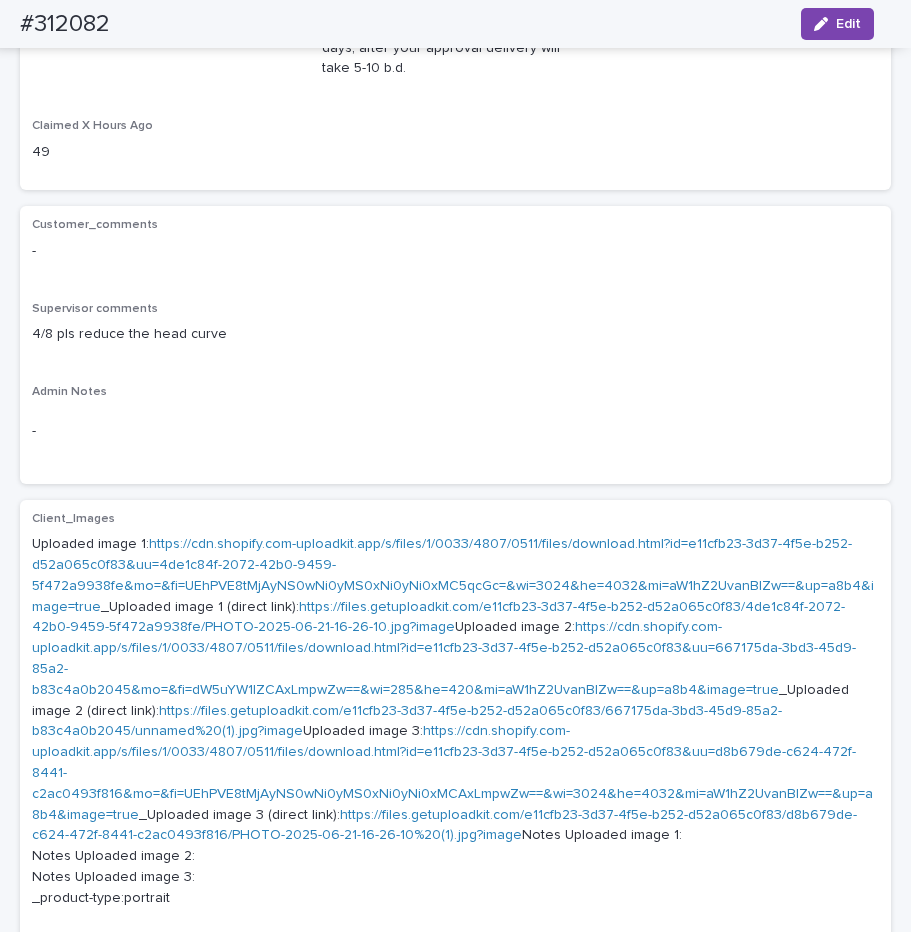 click on "https://cdn.shopify.com-uploadkit.app/s/files/1/0033/4807/0511/files/download.html?id=e11cfb23-3d37-4f5e-b252-d52a065c0f83&uu=4de1c84f-2072-42b0-9459-5f472a9938fe&mo=&fi=UEhPVE8tMjAyNS0wNi0yMS0xNi0yNi0xMC5qcGc=&wi=3024&he=4032&mi=aW1hZ2UvanBlZw==&up=a8b4&image=true" at bounding box center (453, 575) 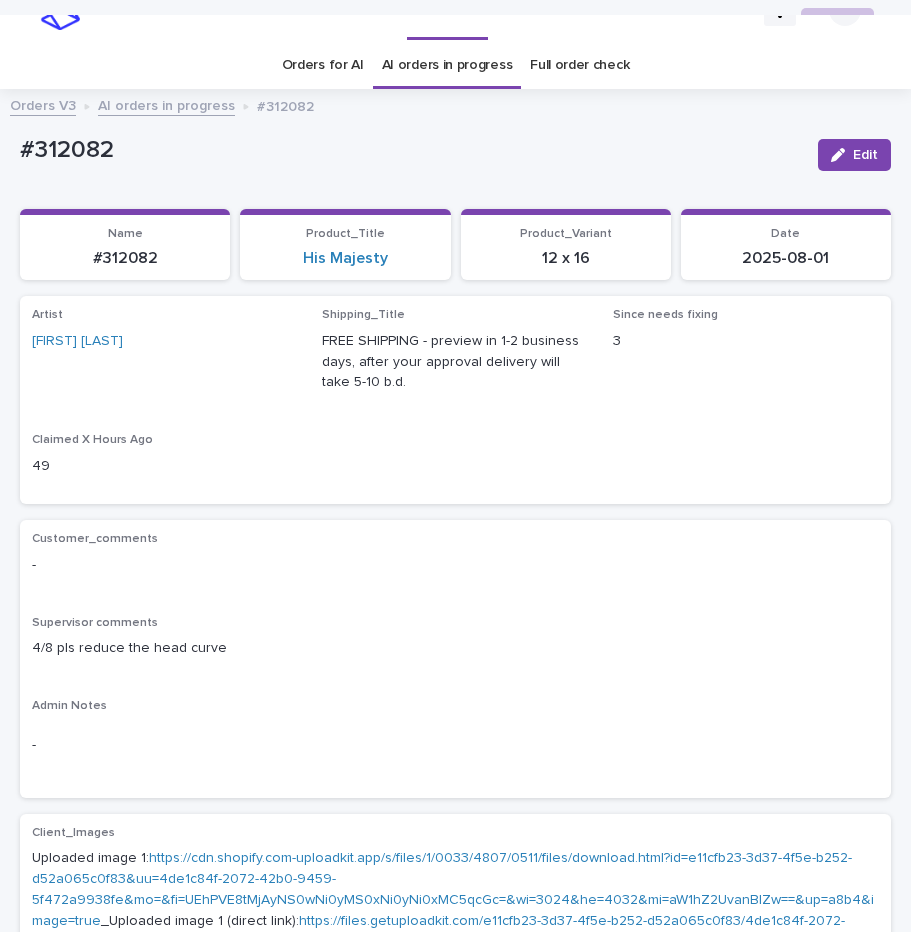 scroll, scrollTop: 0, scrollLeft: 0, axis: both 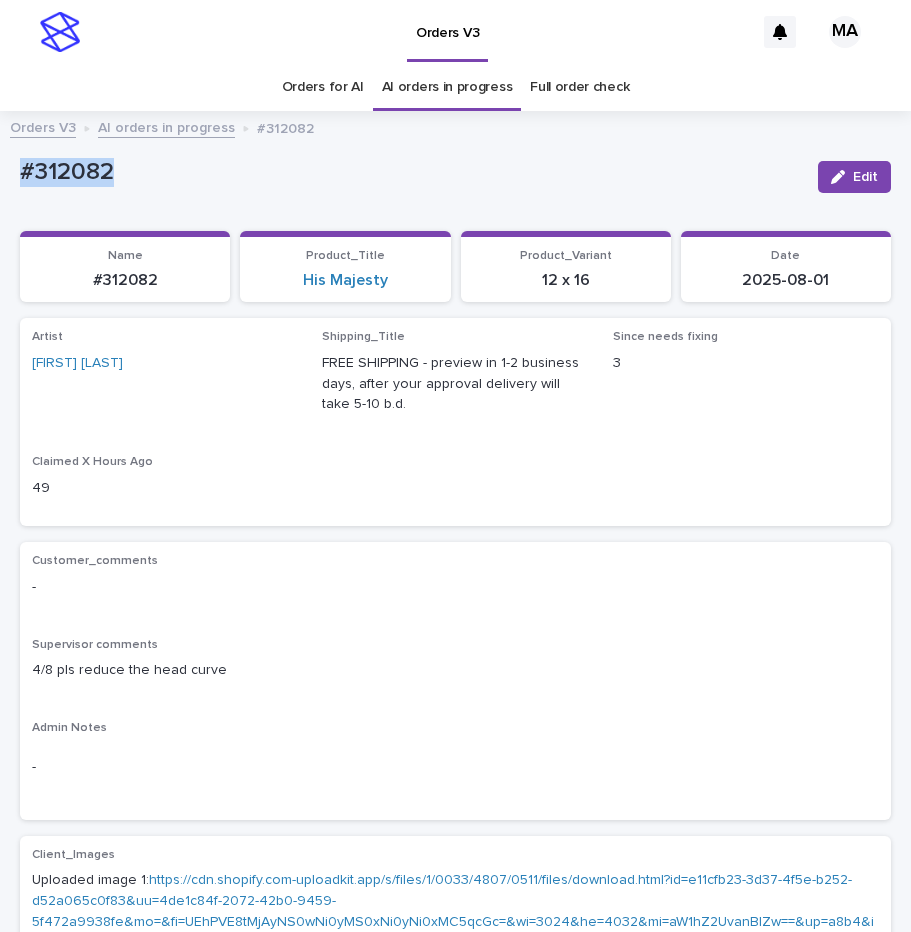 drag, startPoint x: 172, startPoint y: 186, endPoint x: 21, endPoint y: 200, distance: 151.64761 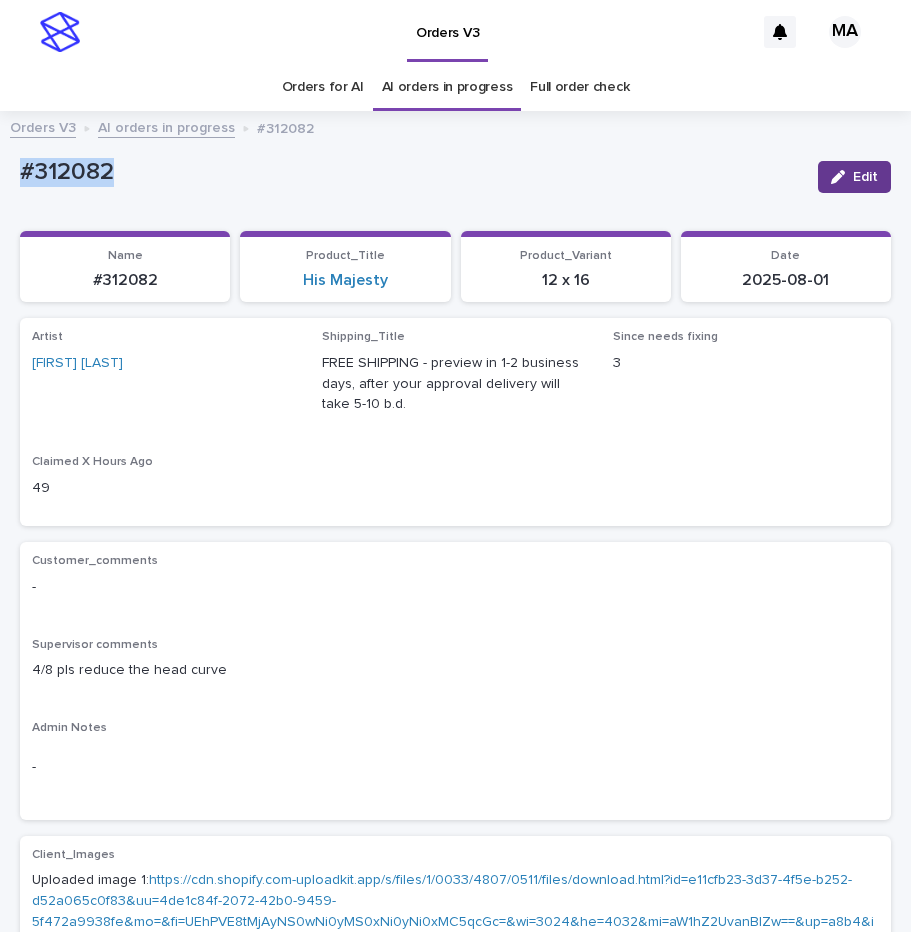 click 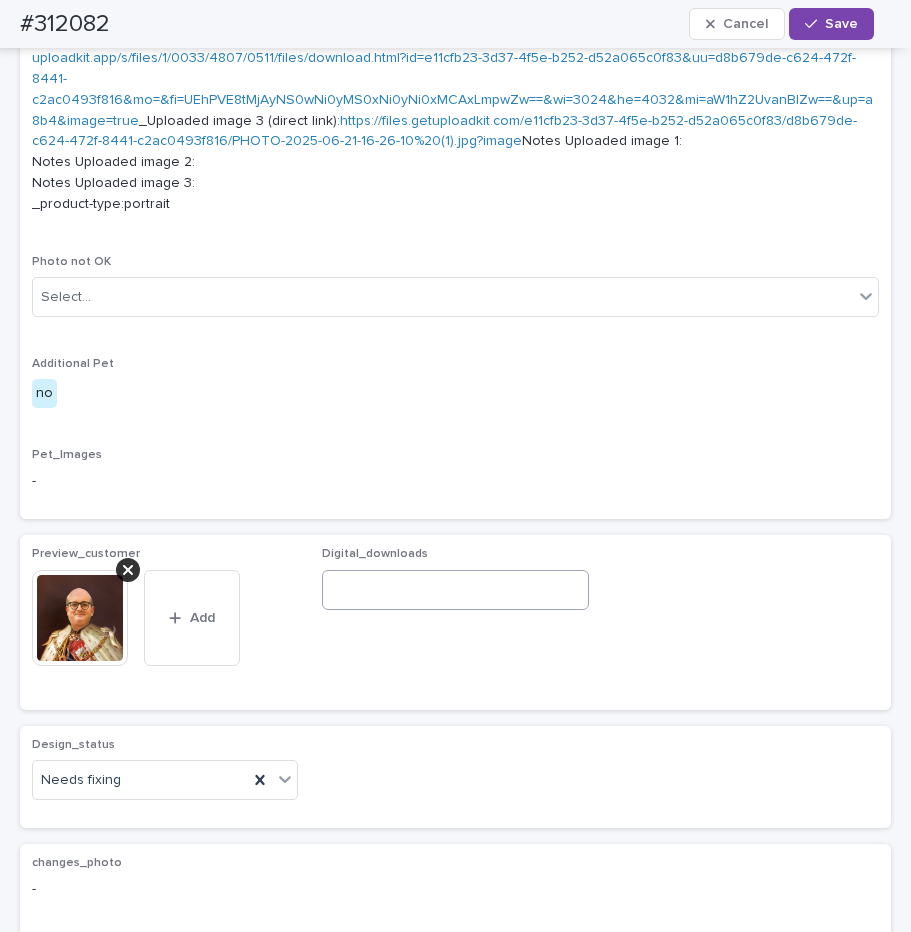 scroll, scrollTop: 1092, scrollLeft: 0, axis: vertical 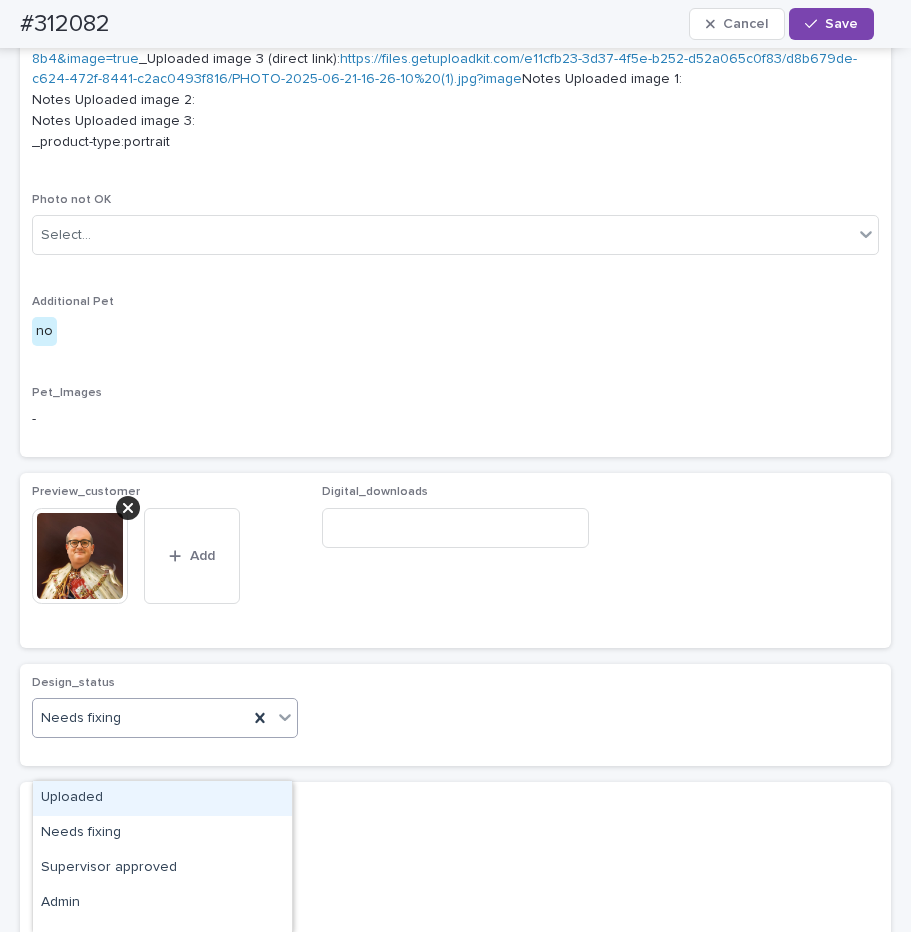 click 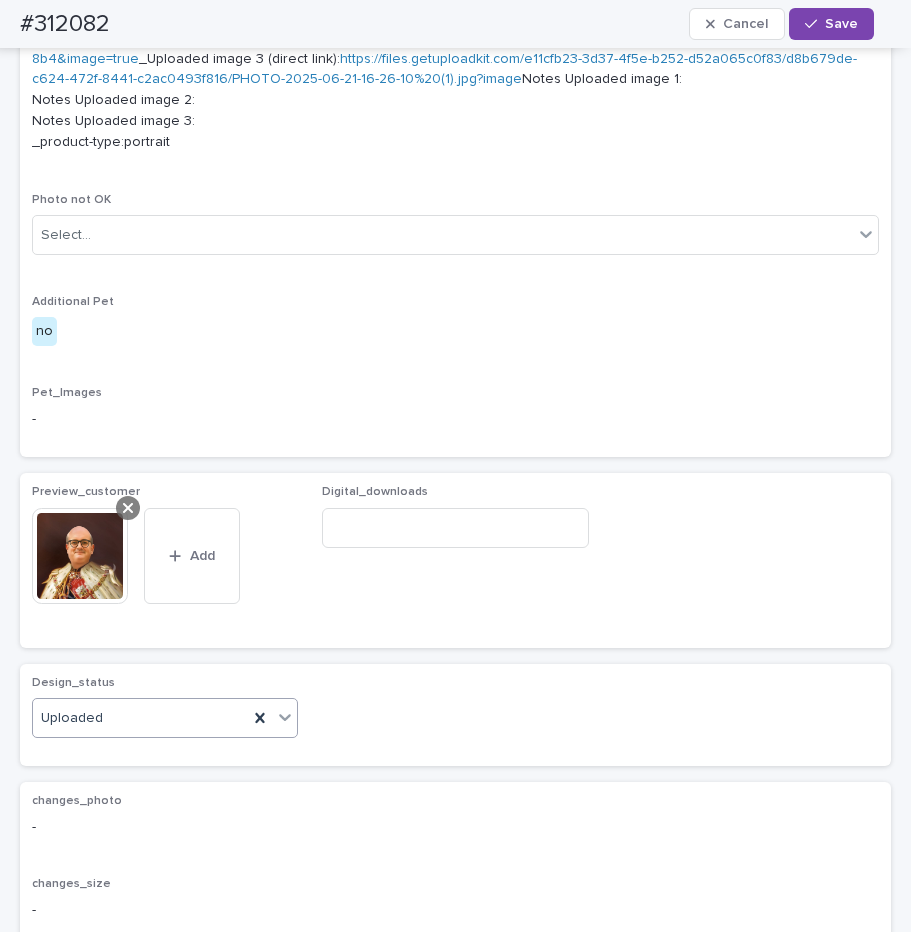 click at bounding box center [128, 508] 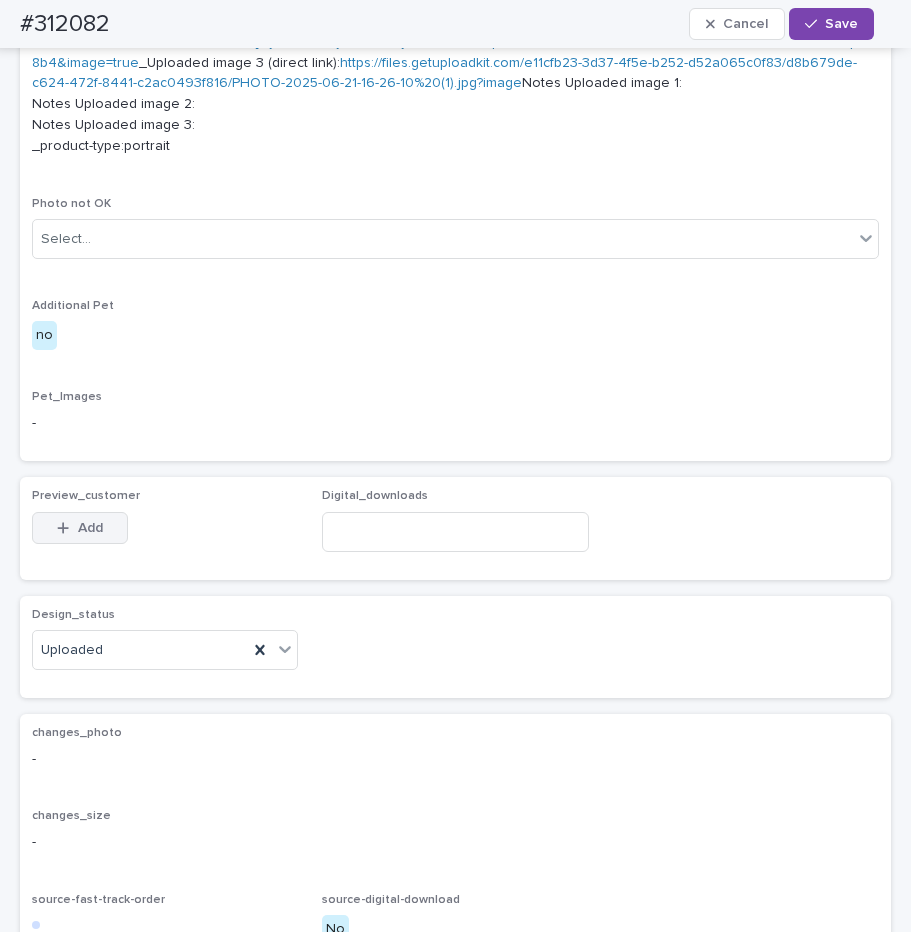 scroll, scrollTop: 1056, scrollLeft: 0, axis: vertical 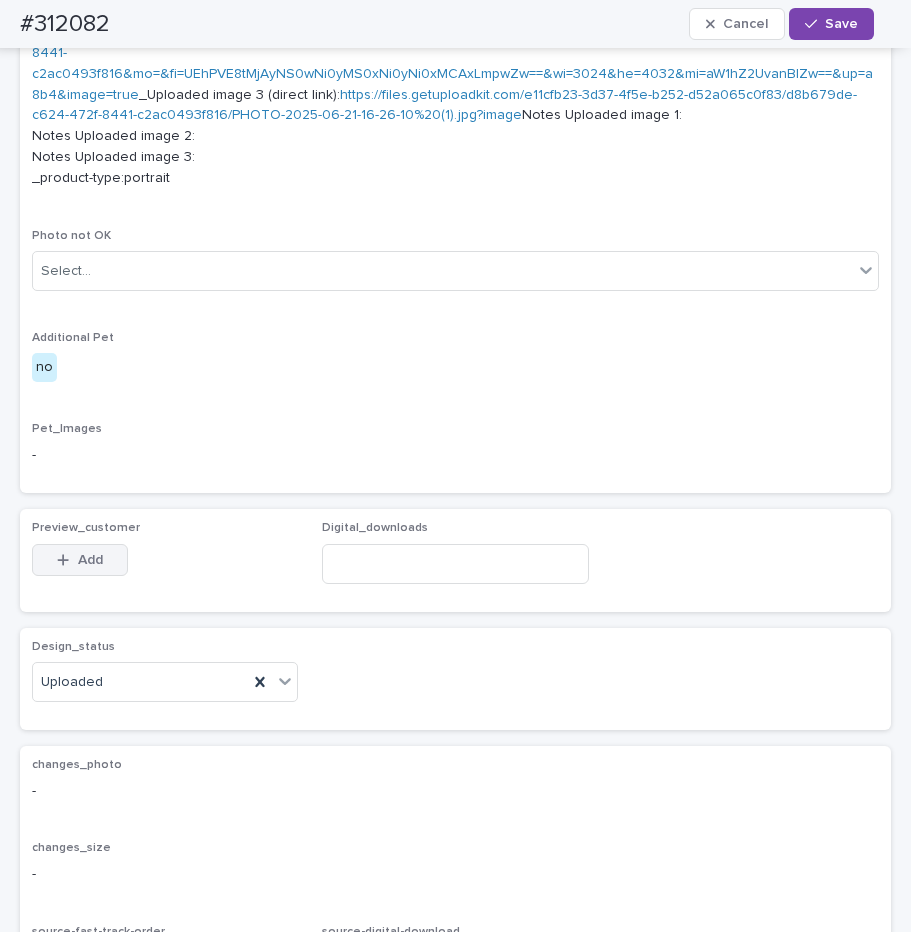 click on "Add" at bounding box center (80, 560) 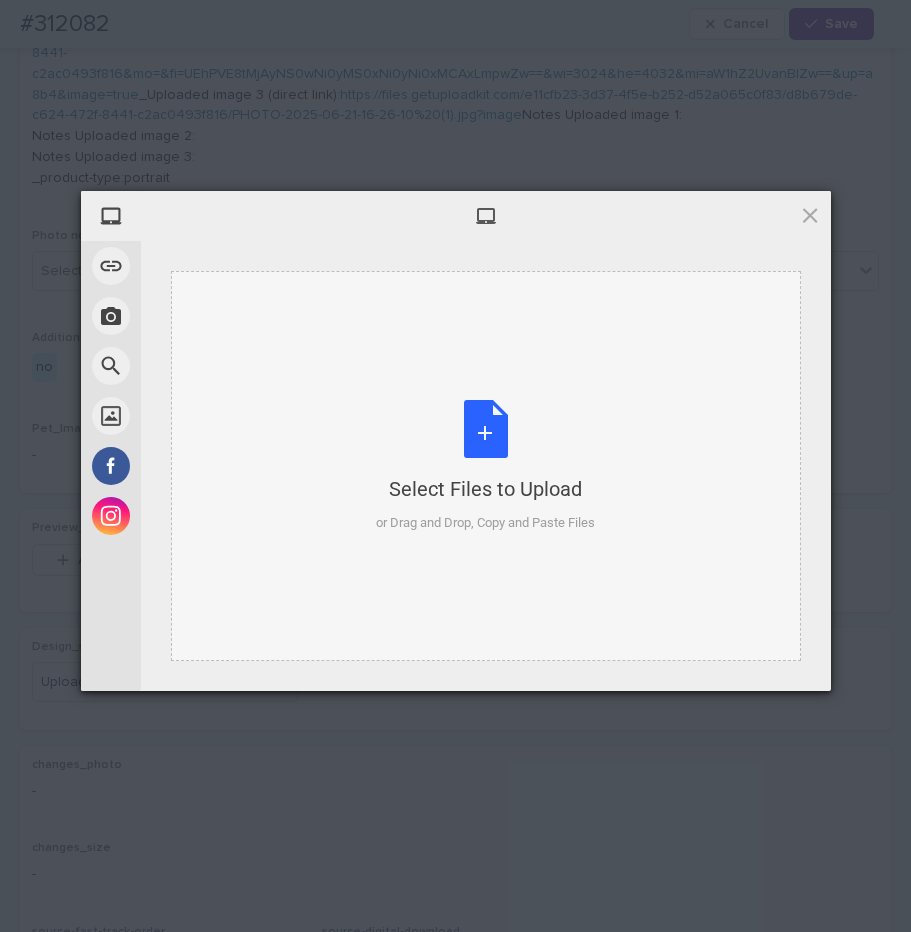 click on "Select Files to Upload
or Drag and Drop, Copy and Paste Files" at bounding box center [485, 466] 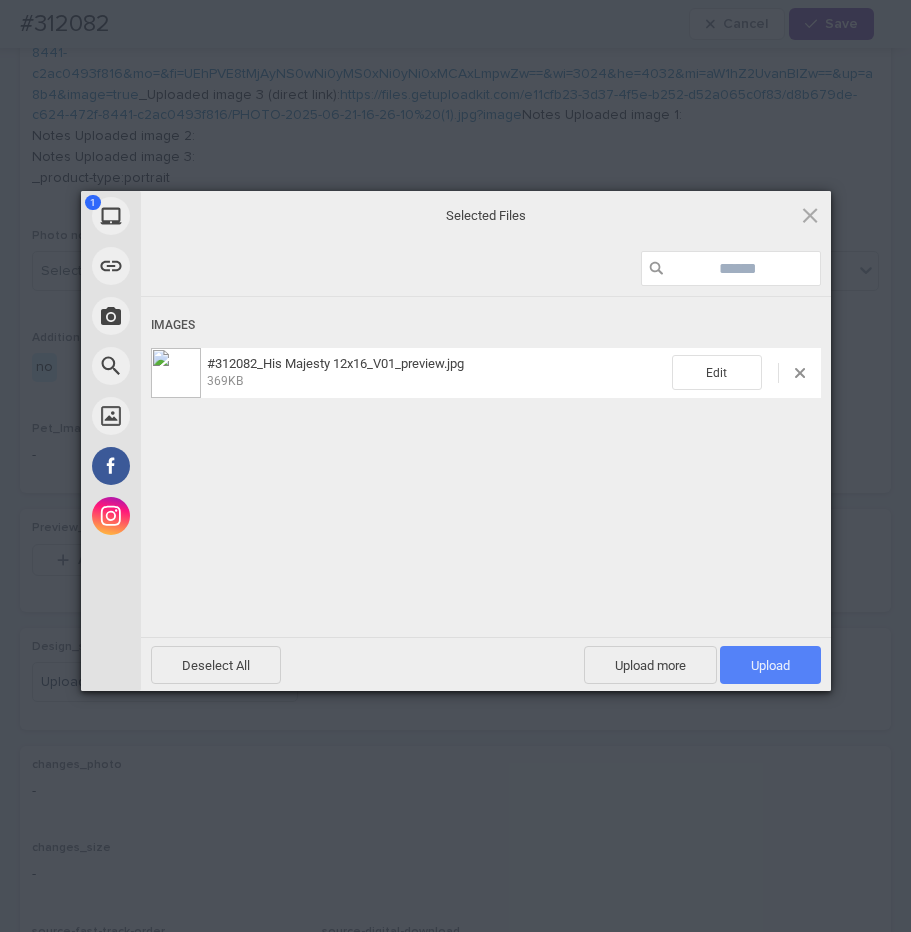 click on "Upload
1" at bounding box center (770, 665) 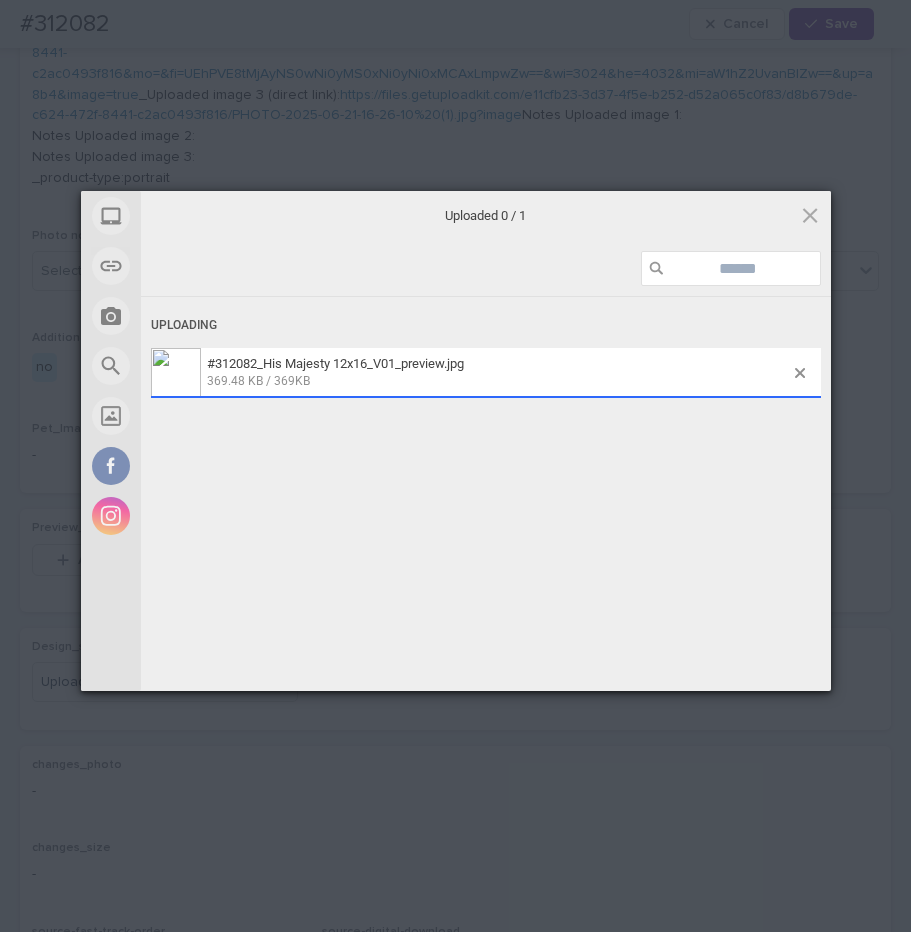 scroll, scrollTop: 1056, scrollLeft: 0, axis: vertical 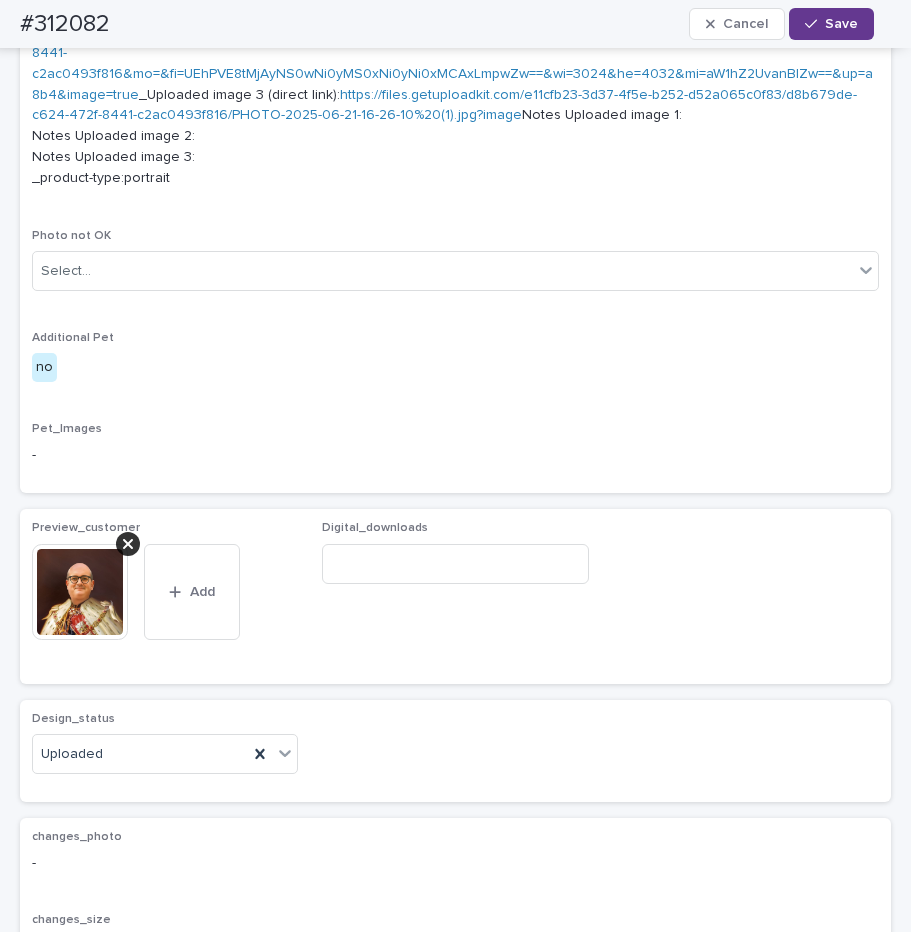 click on "Save" at bounding box center [831, 24] 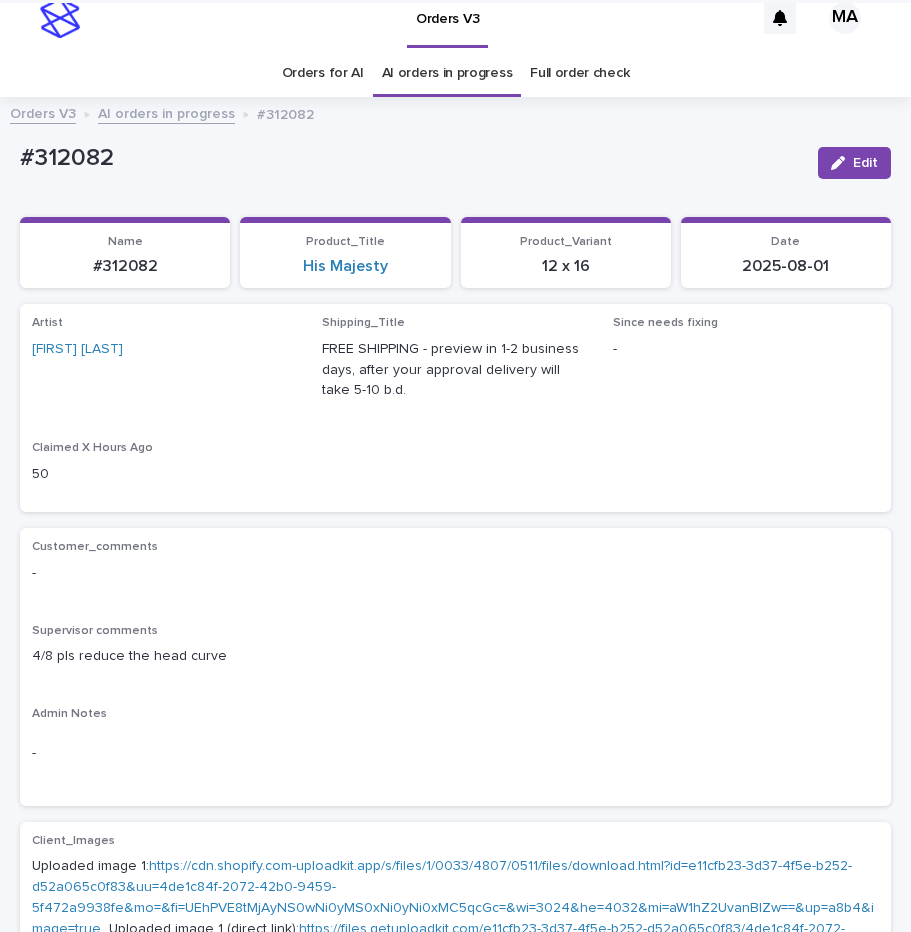 scroll, scrollTop: 0, scrollLeft: 0, axis: both 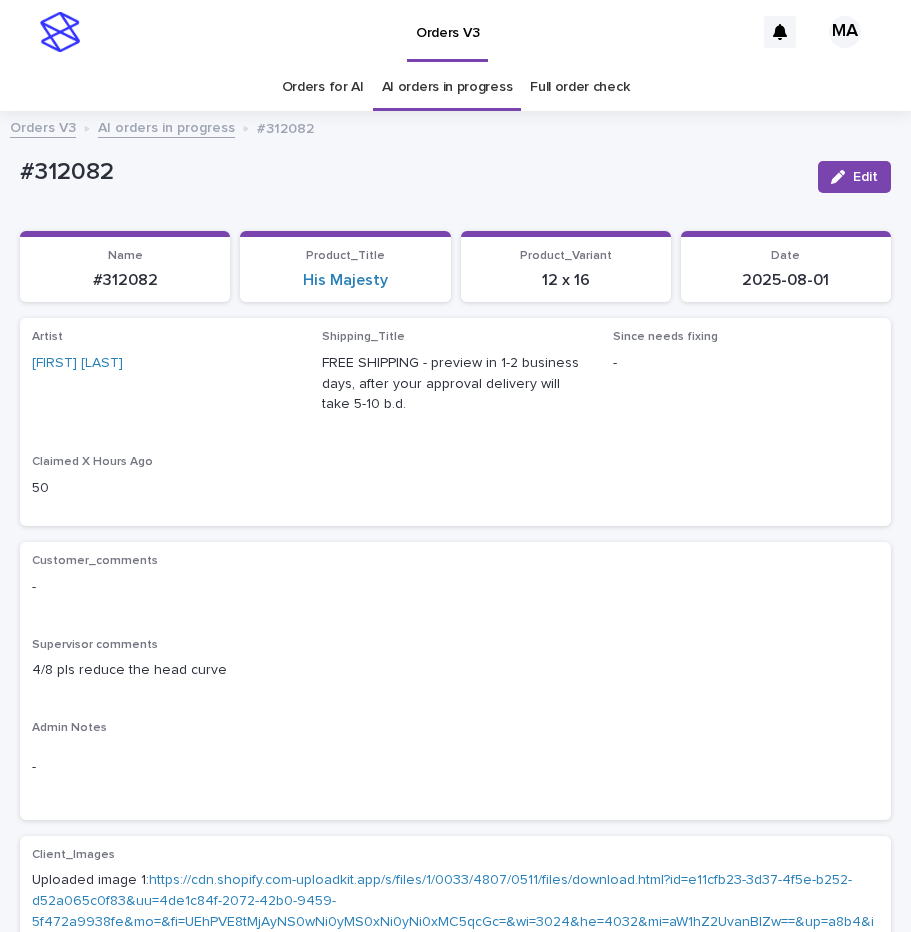 click on "AI orders in progress" at bounding box center (166, 126) 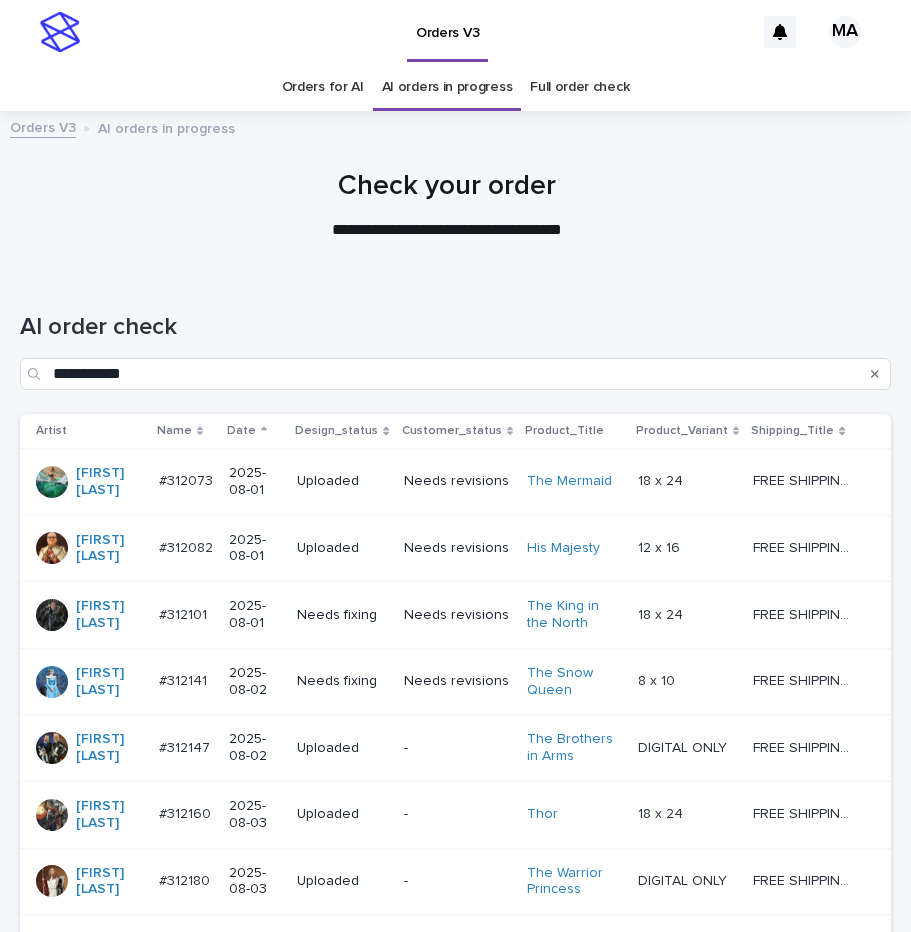 click at bounding box center [687, 615] 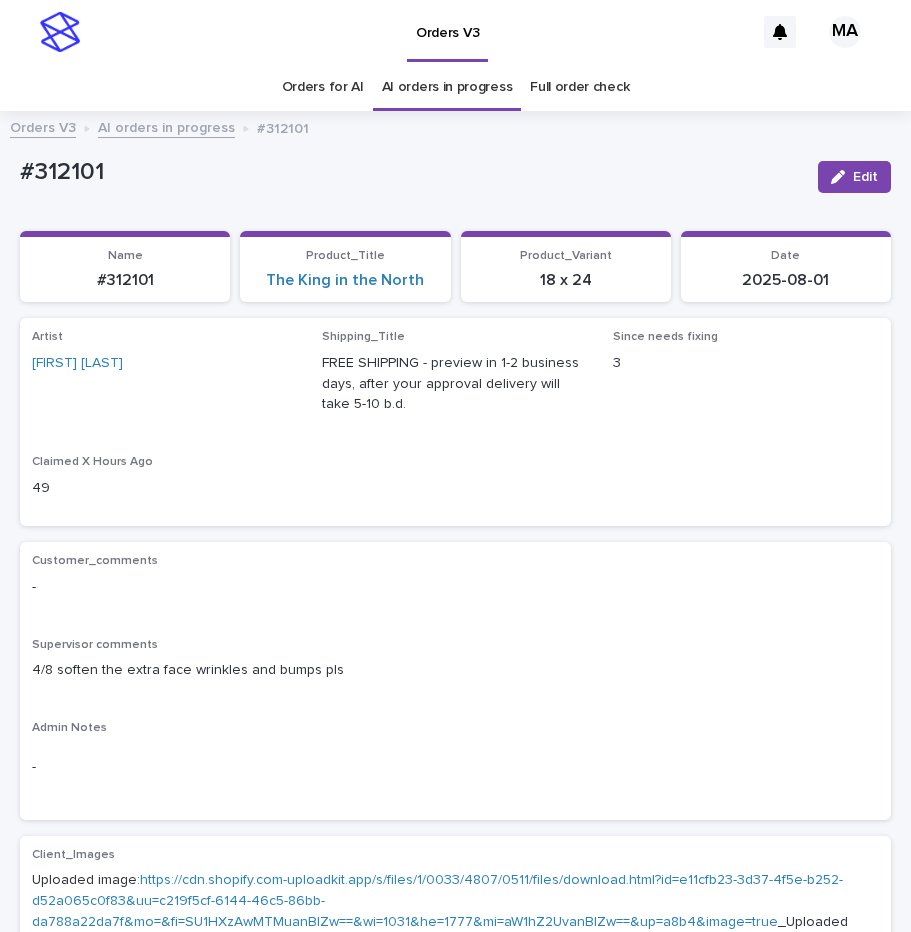 click on "Supervisor comments" at bounding box center (455, 645) 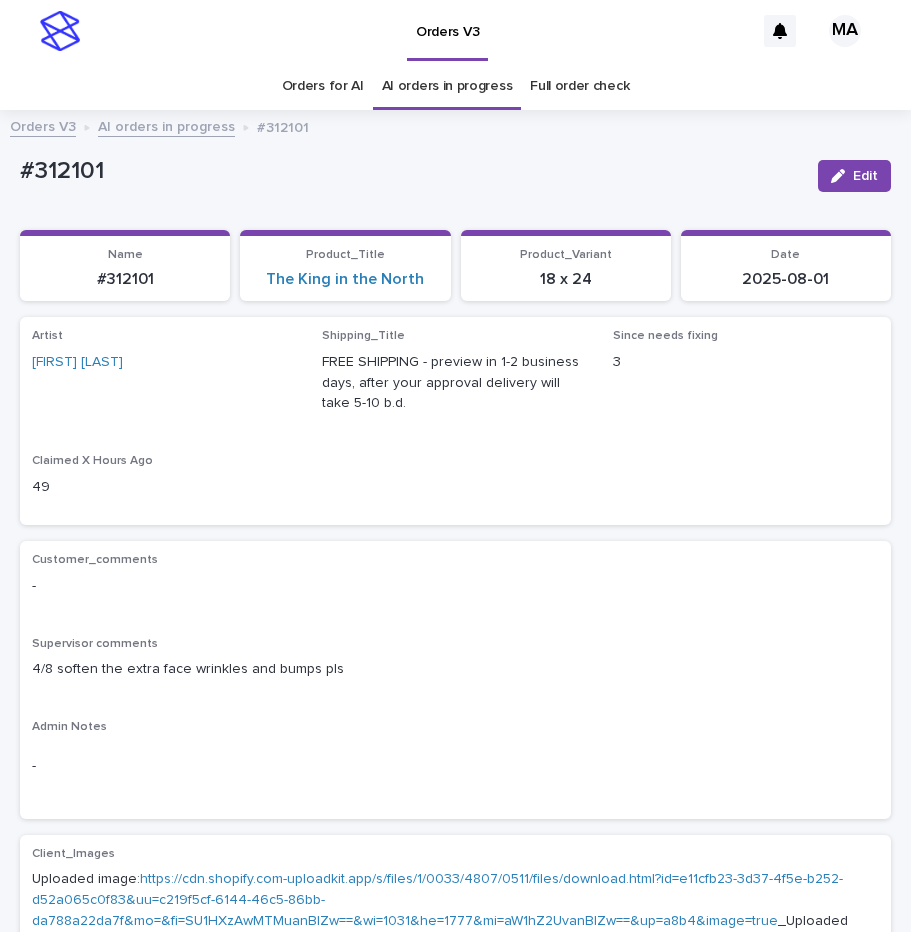 scroll, scrollTop: 0, scrollLeft: 0, axis: both 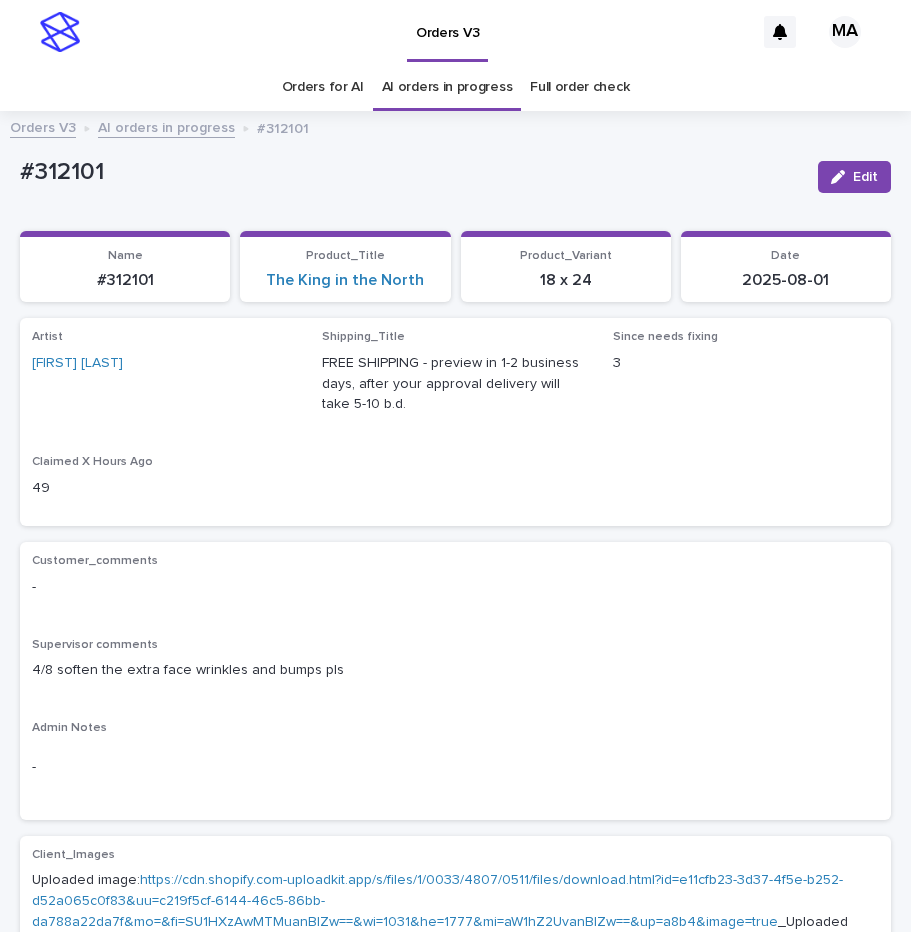 click on "Artist [FIRST] [LAST]   Shipping_Title FREE SHIPPING - preview in 1-2 business days, after your approval delivery will take 5-10 b.d. Since needs fixing 3 Claimed X Hours Ago 49" at bounding box center [455, 422] 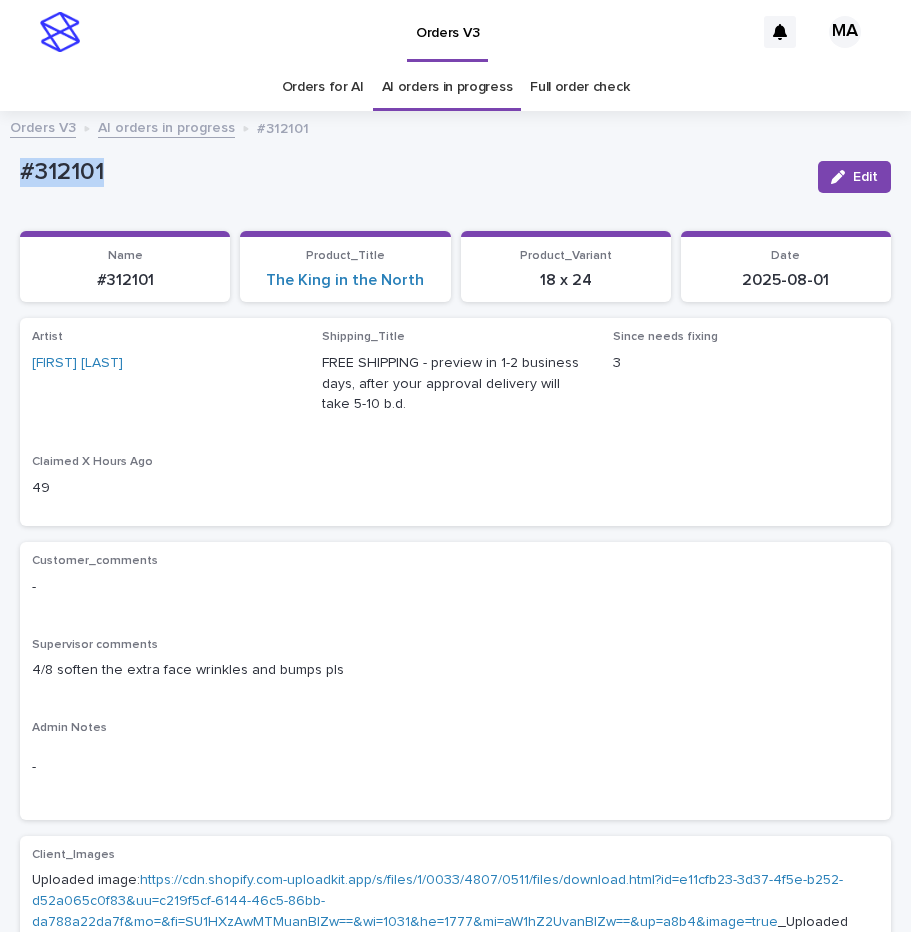 drag, startPoint x: 31, startPoint y: 197, endPoint x: 3, endPoint y: 204, distance: 28.86174 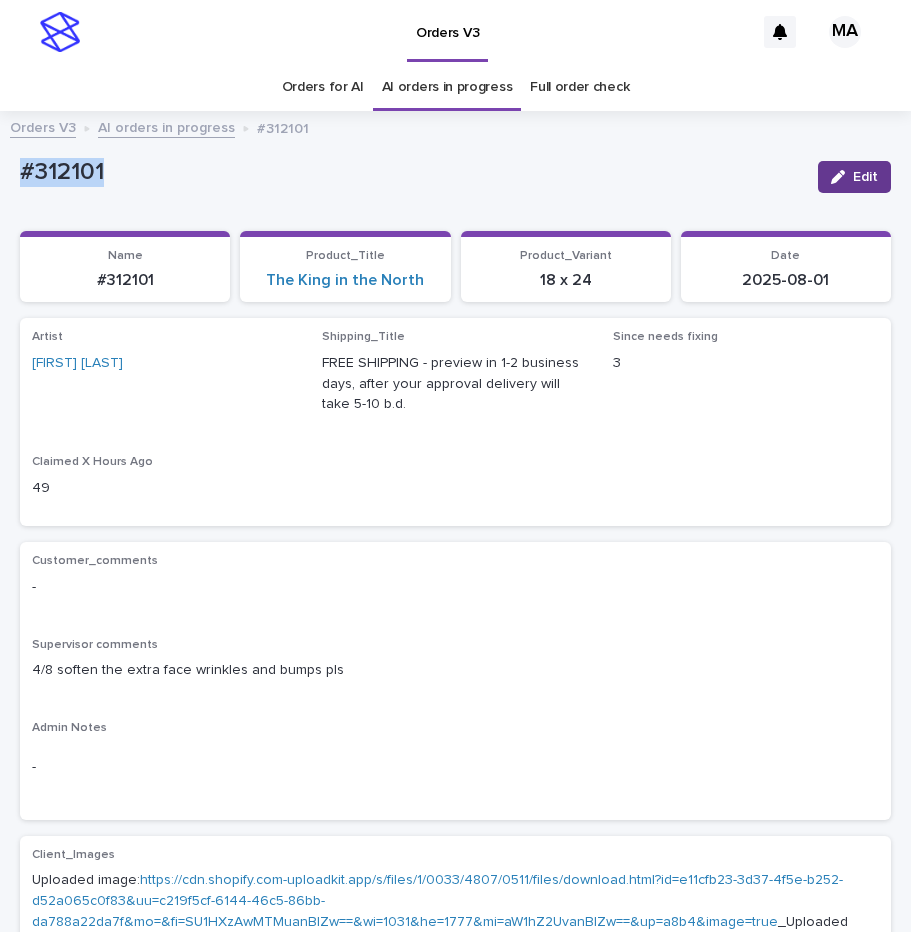 click at bounding box center [842, 177] 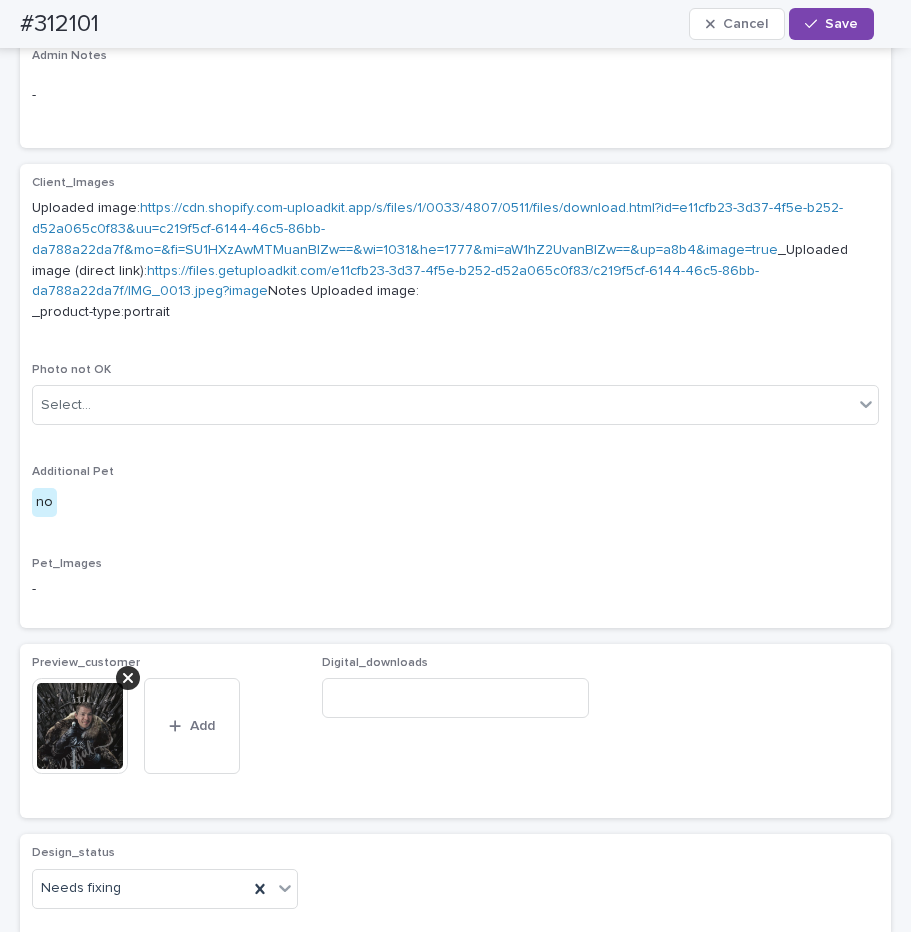 scroll, scrollTop: 1008, scrollLeft: 0, axis: vertical 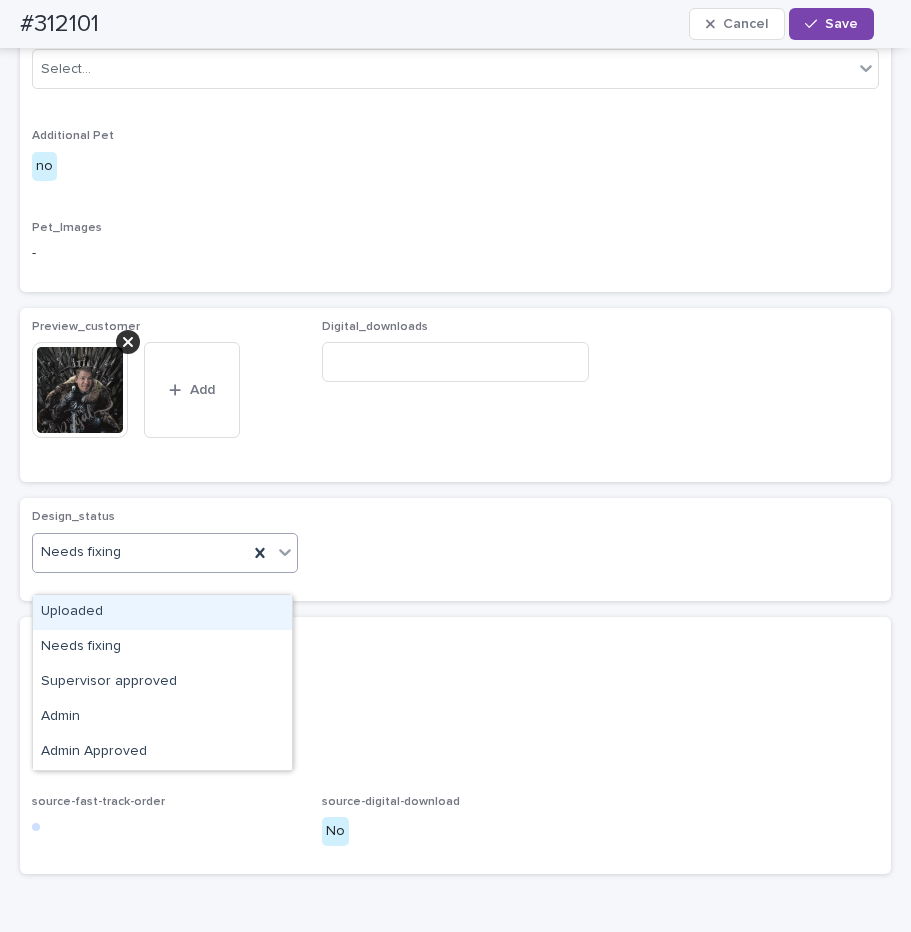 click 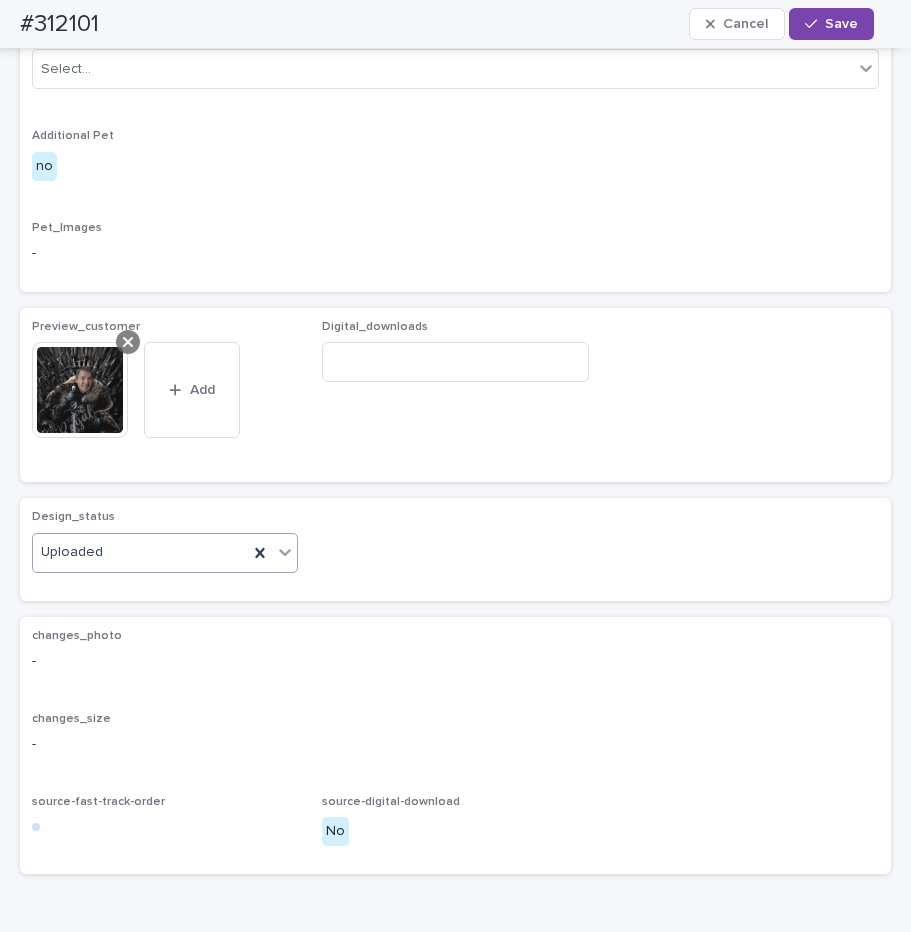 click at bounding box center [128, 342] 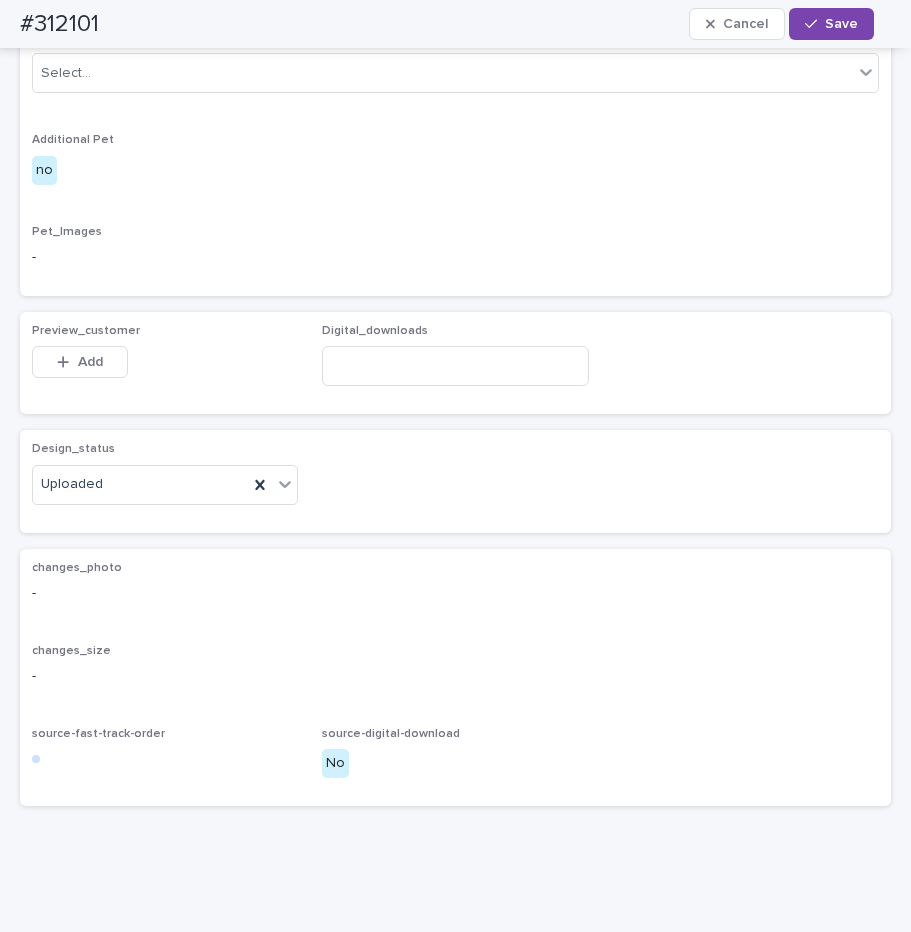 scroll, scrollTop: 972, scrollLeft: 0, axis: vertical 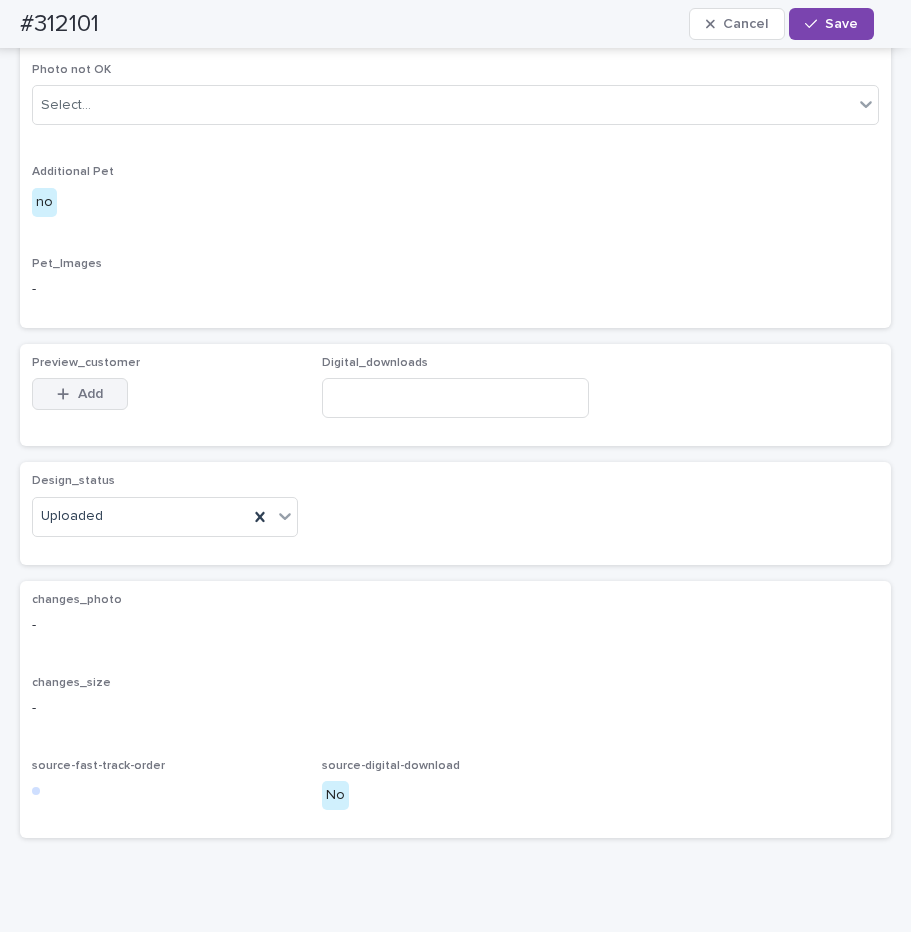 click on "Add" at bounding box center [80, 394] 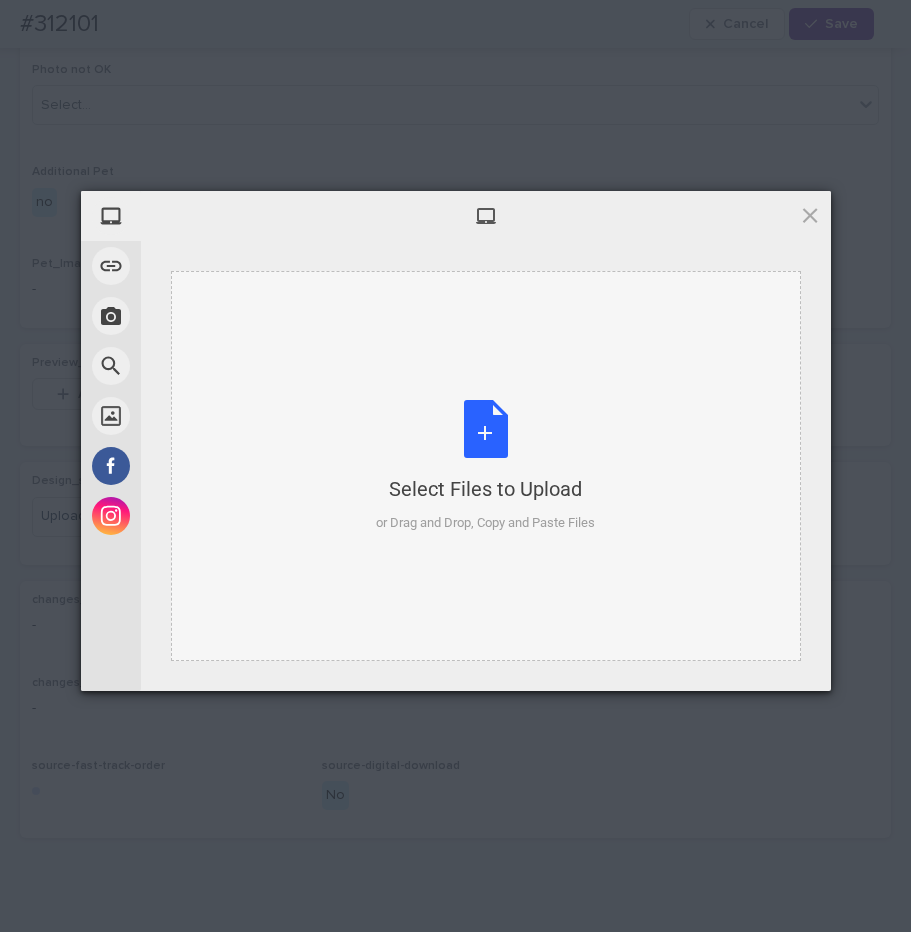 click on "Select Files to Upload
or Drag and Drop, Copy and Paste Files" at bounding box center [486, 466] 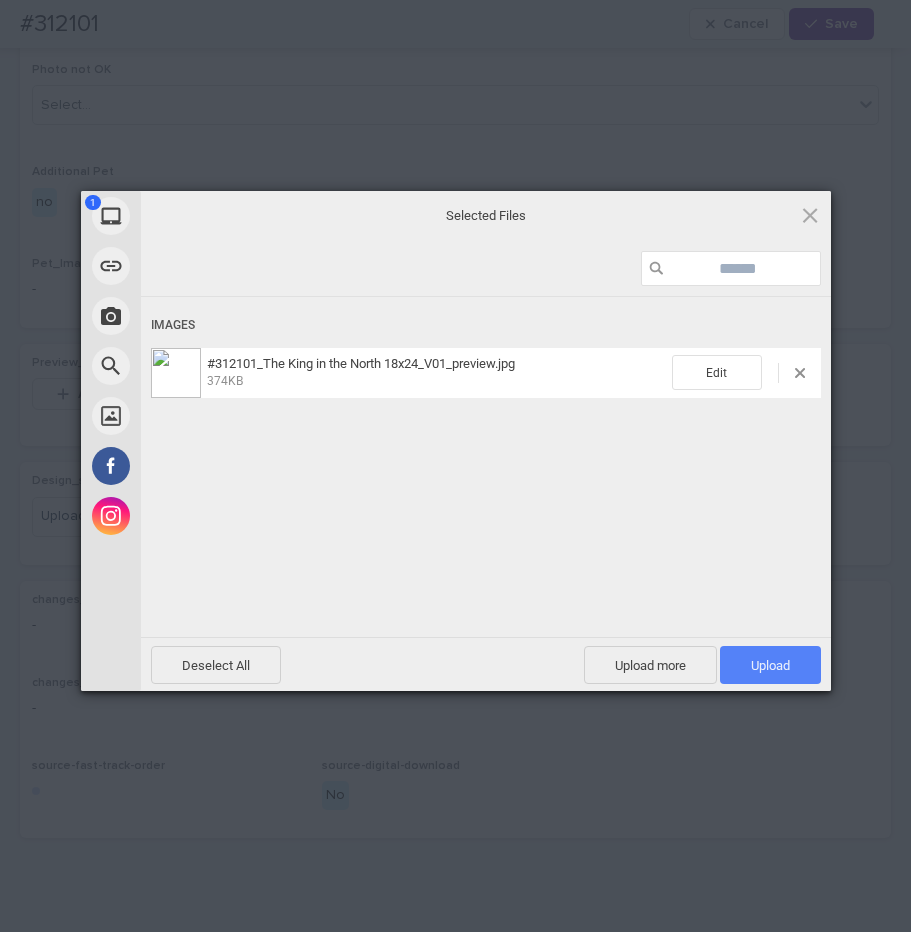 click on "Upload
1" at bounding box center (770, 665) 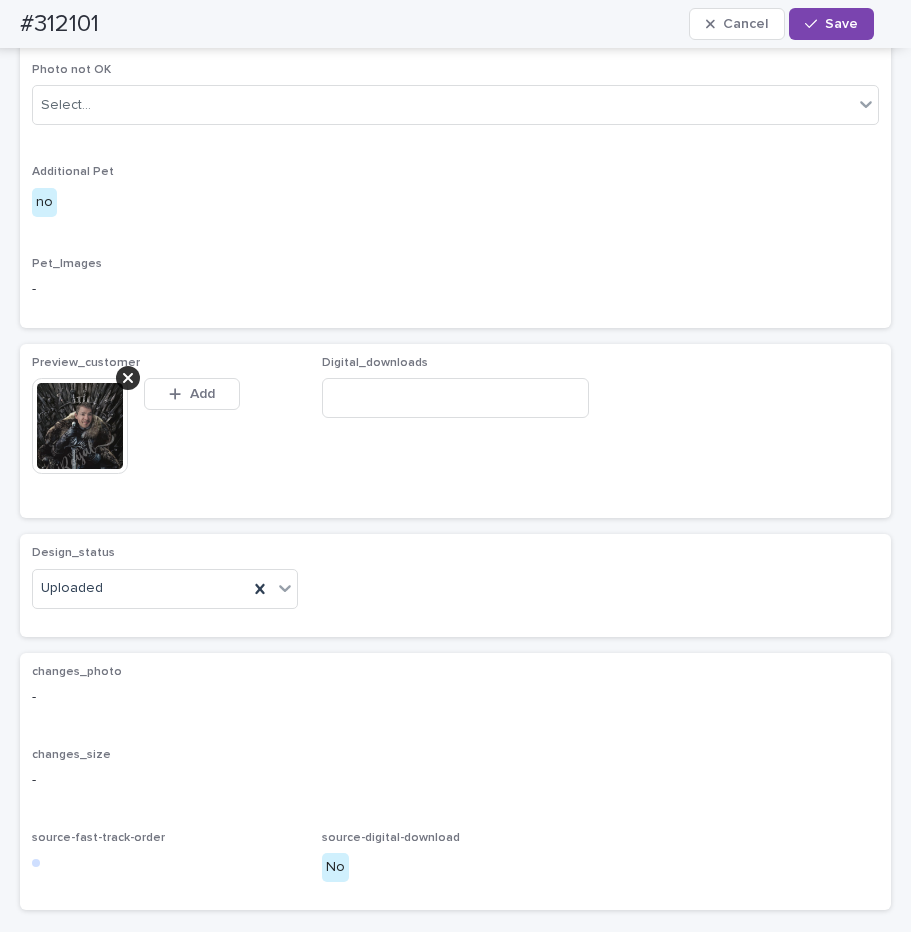scroll, scrollTop: 972, scrollLeft: 0, axis: vertical 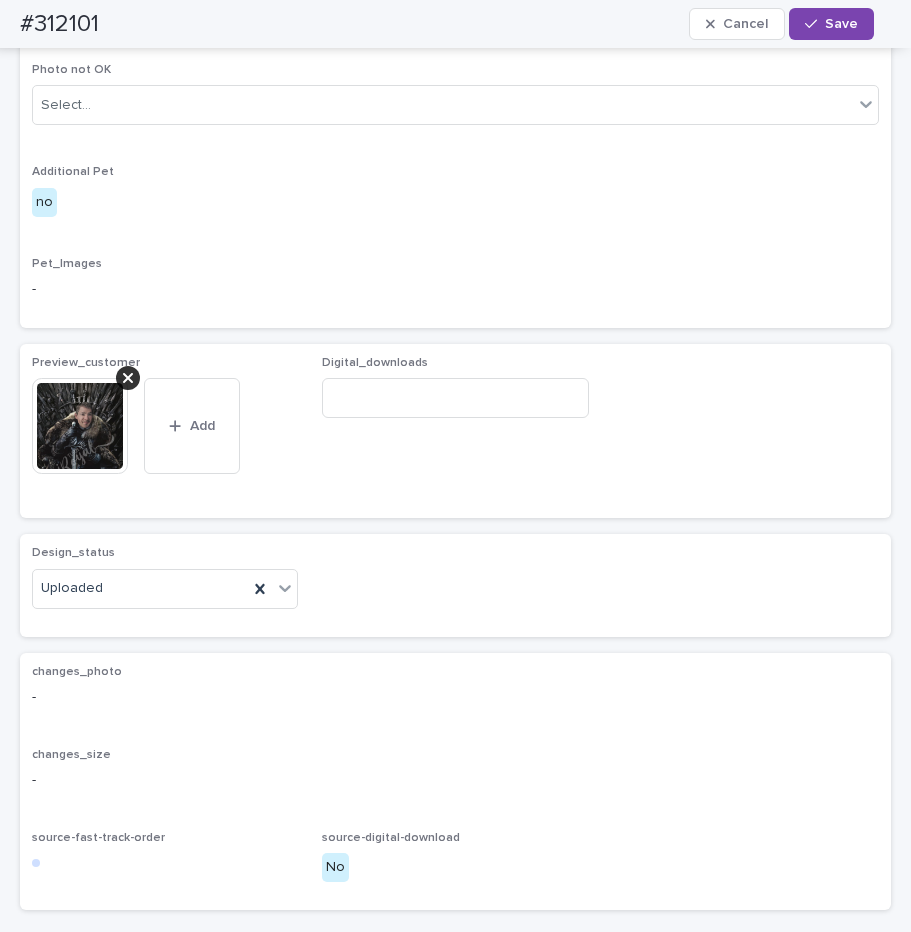 click on "Save" at bounding box center [841, 24] 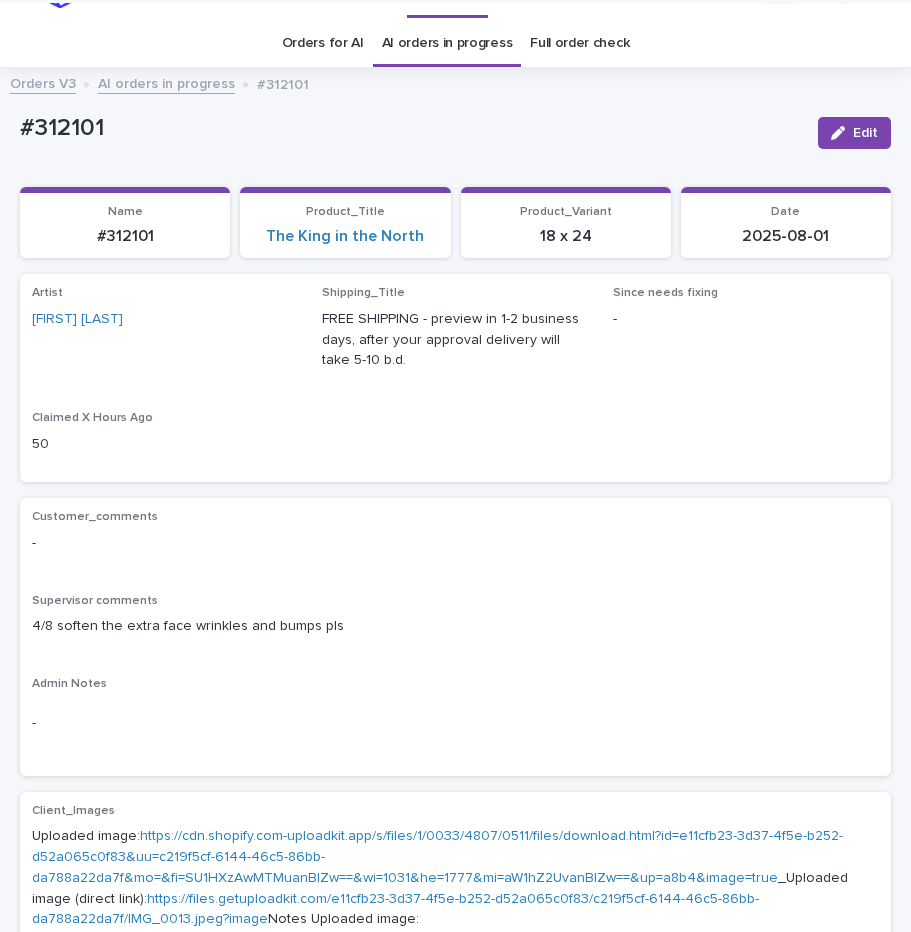 scroll, scrollTop: 0, scrollLeft: 0, axis: both 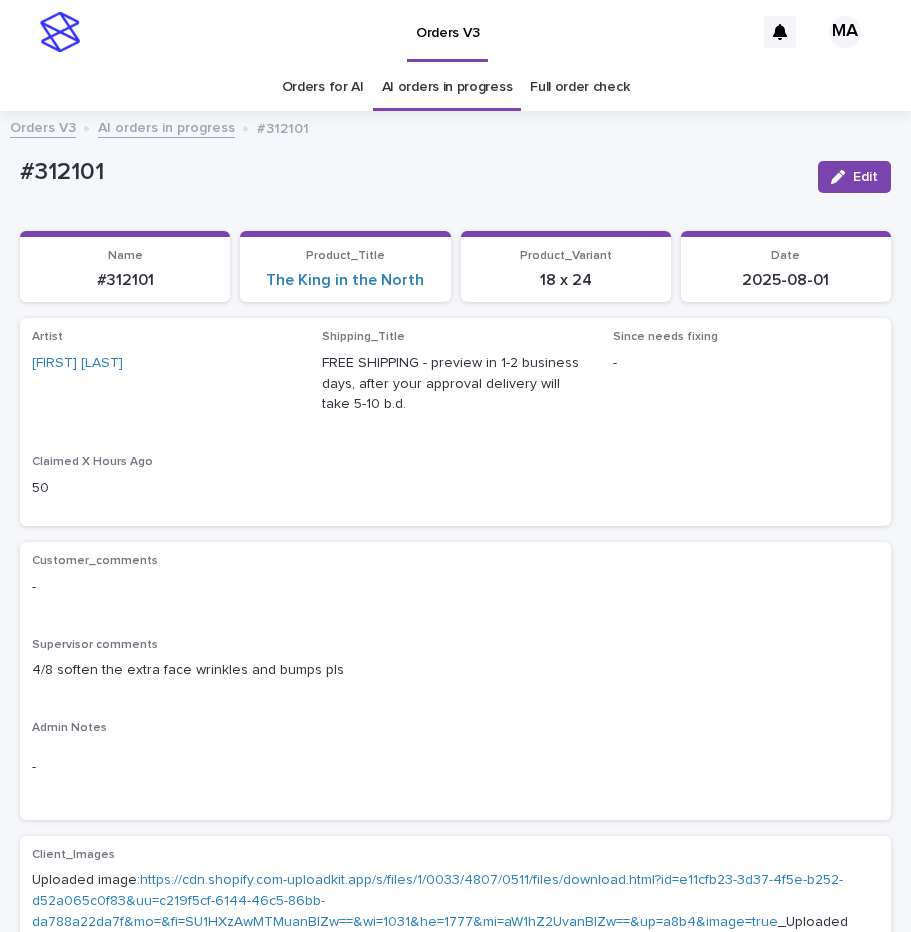 click on "AI orders in progress" at bounding box center (166, 126) 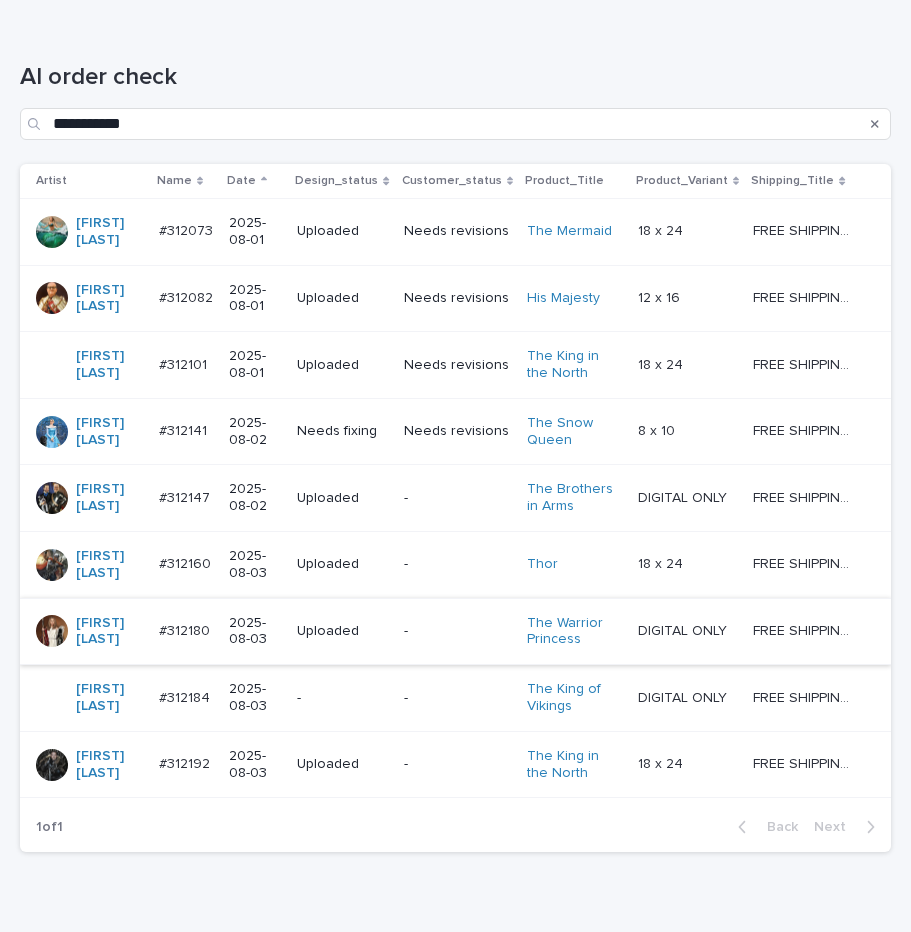 scroll, scrollTop: 326, scrollLeft: 0, axis: vertical 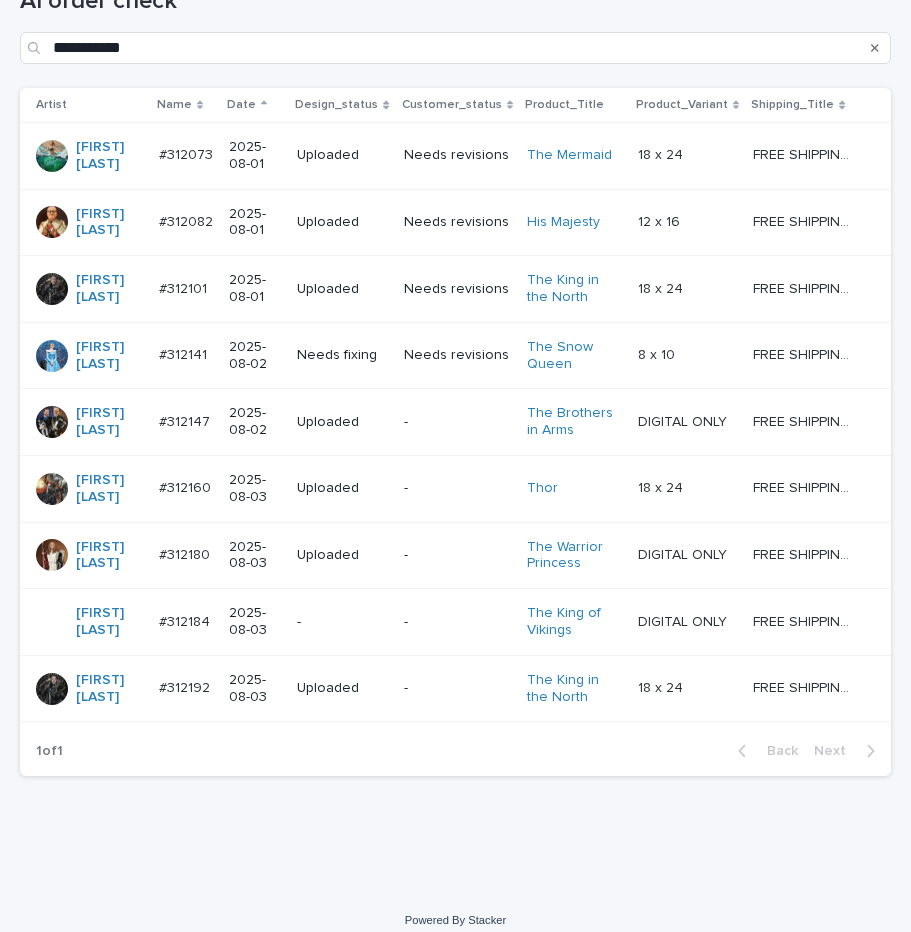 click at bounding box center [687, 355] 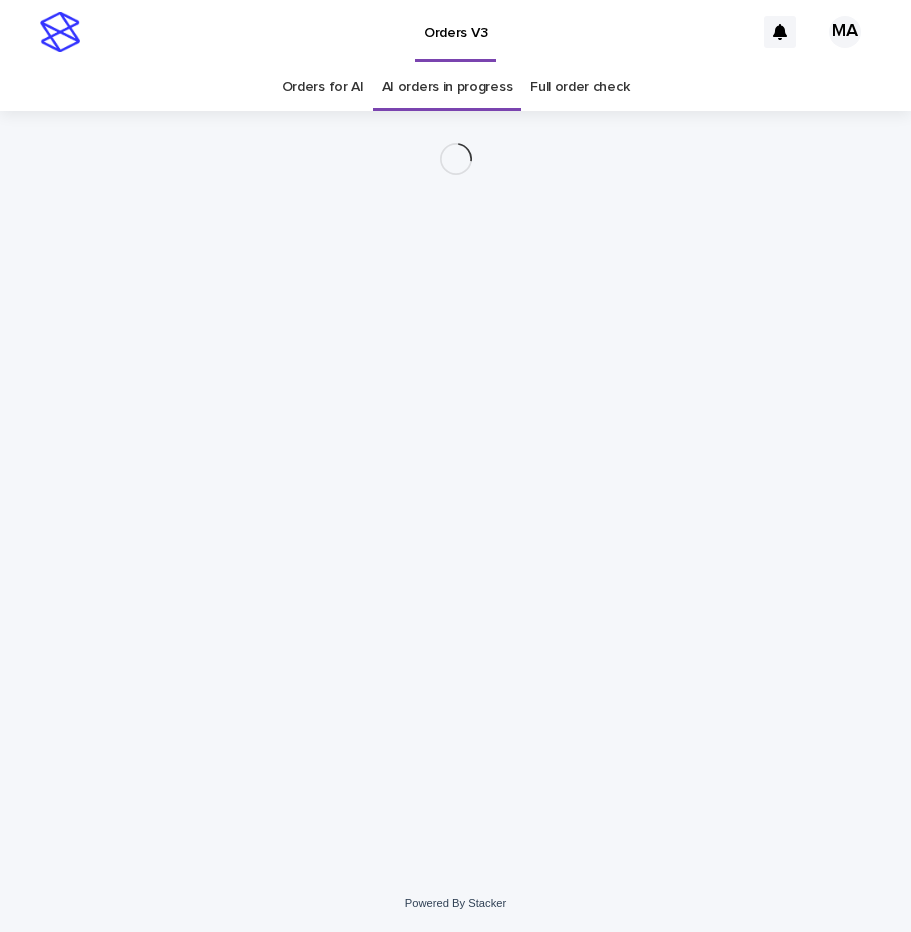 scroll, scrollTop: 0, scrollLeft: 0, axis: both 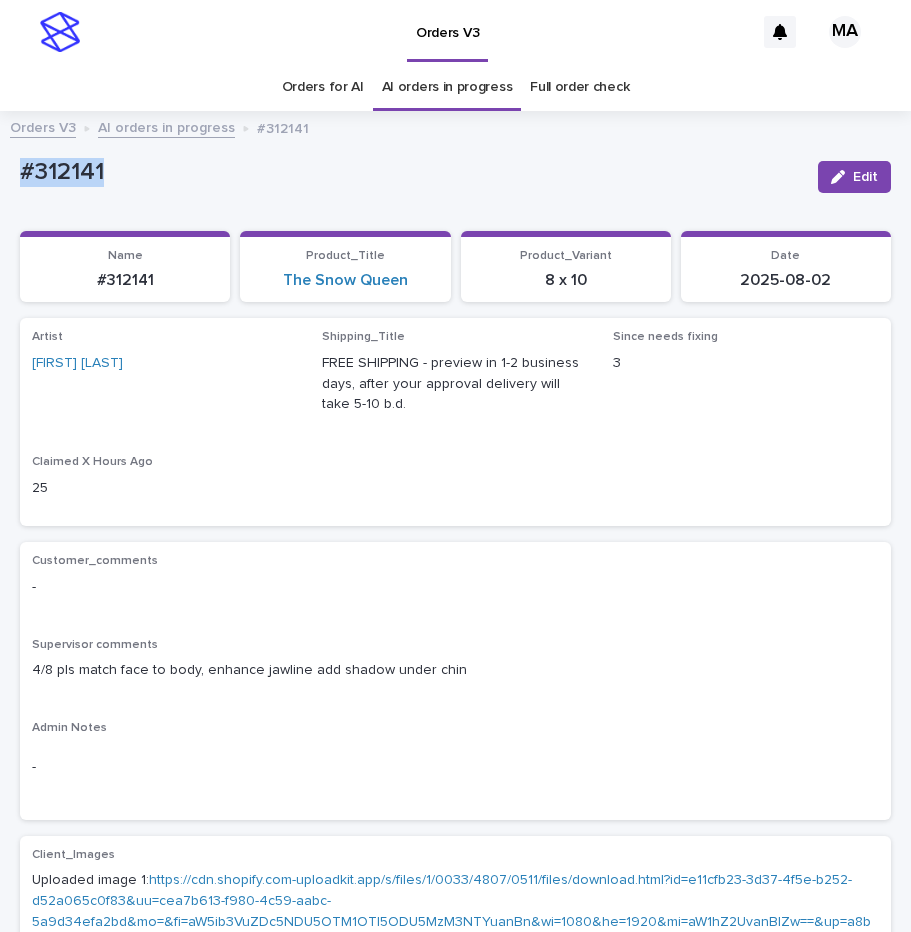 drag, startPoint x: 120, startPoint y: 192, endPoint x: 3, endPoint y: 191, distance: 117.00427 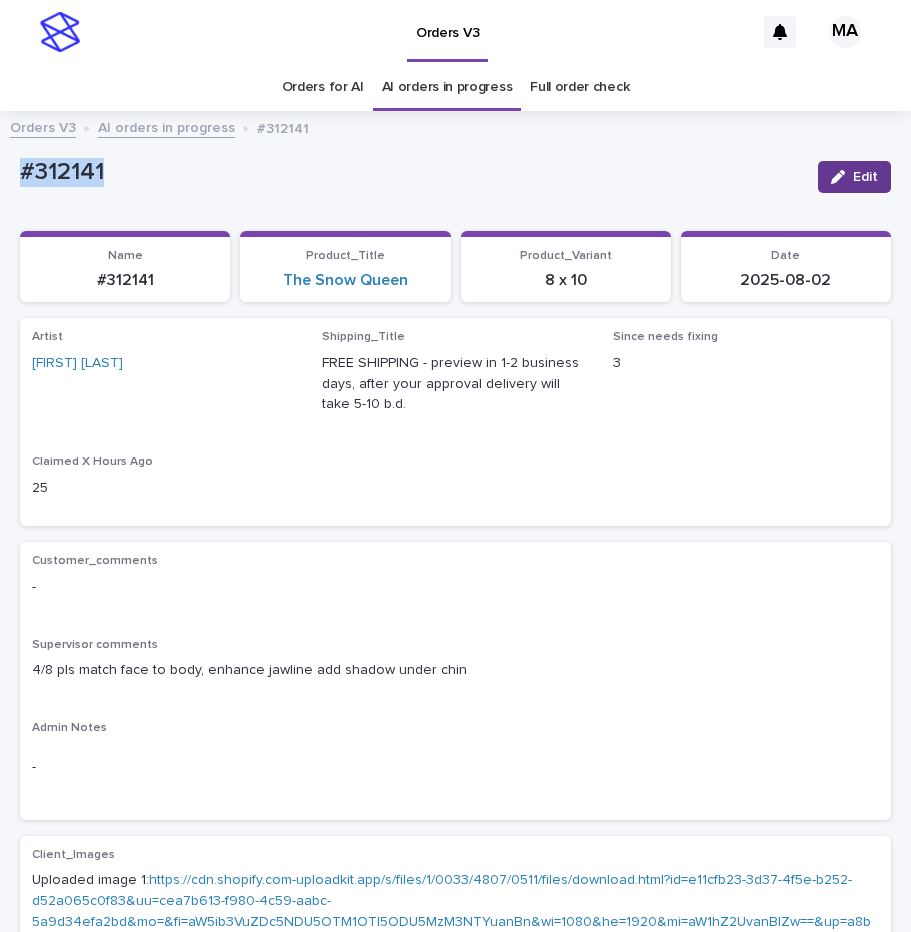 click at bounding box center (842, 177) 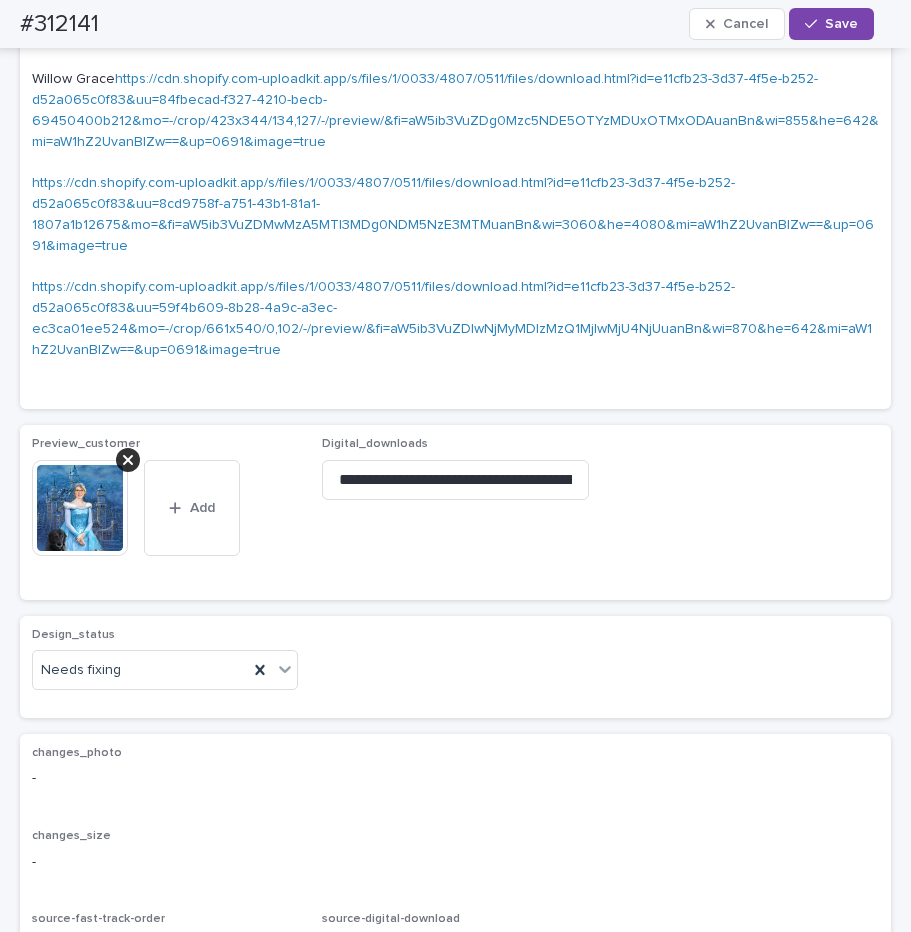 scroll, scrollTop: 2100, scrollLeft: 0, axis: vertical 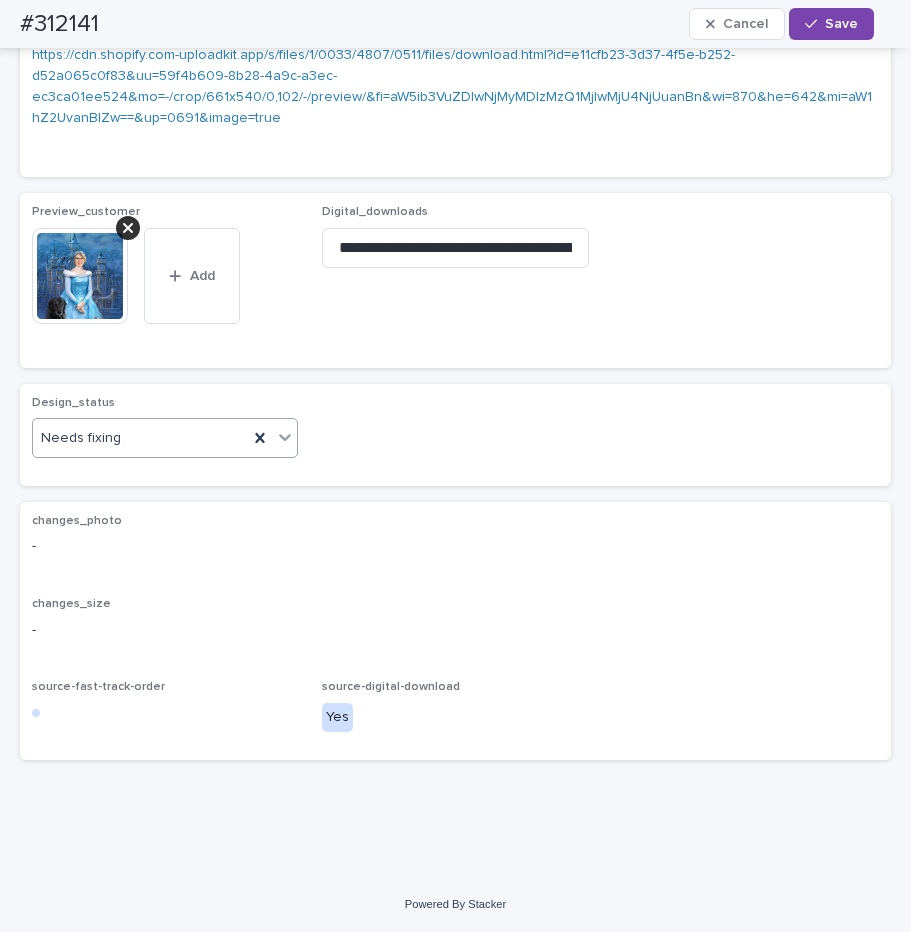click 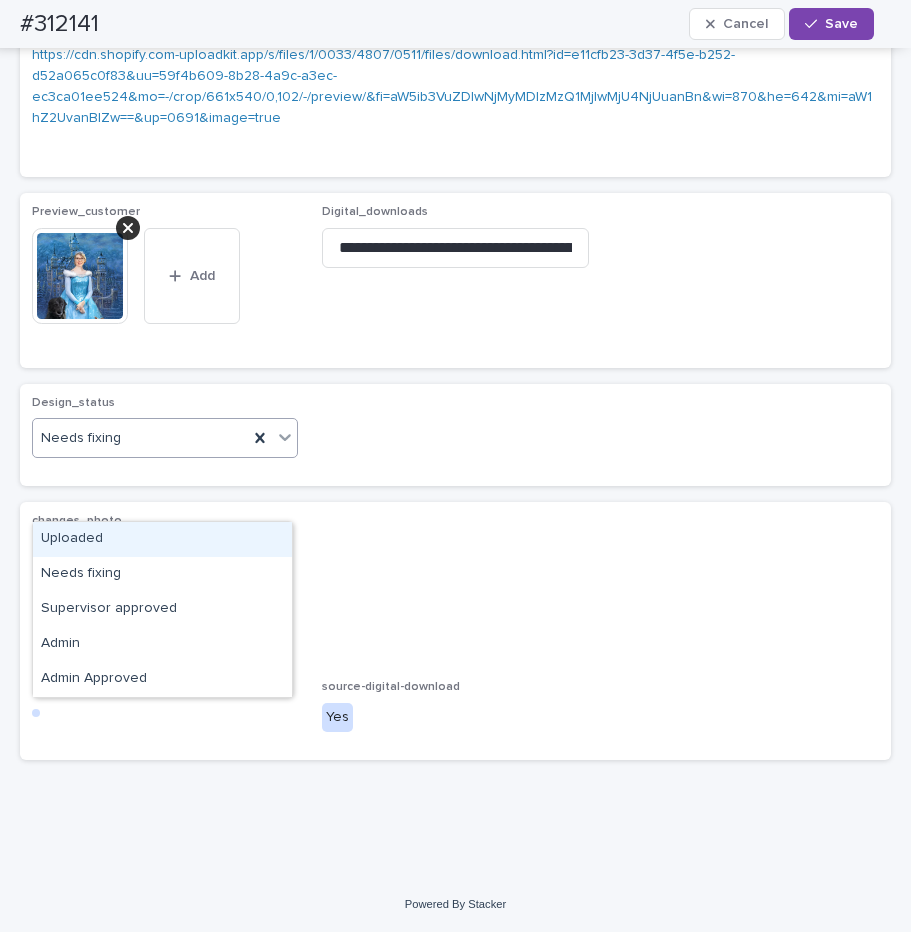 click on "Uploaded" at bounding box center (162, 539) 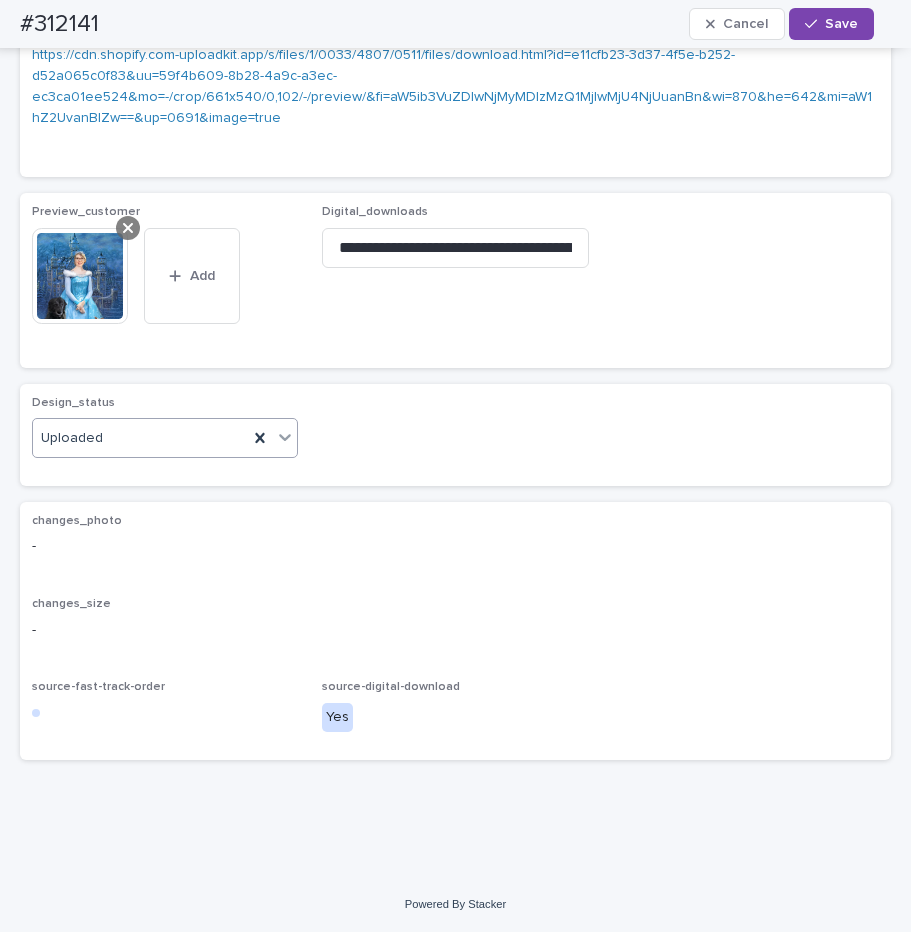 click 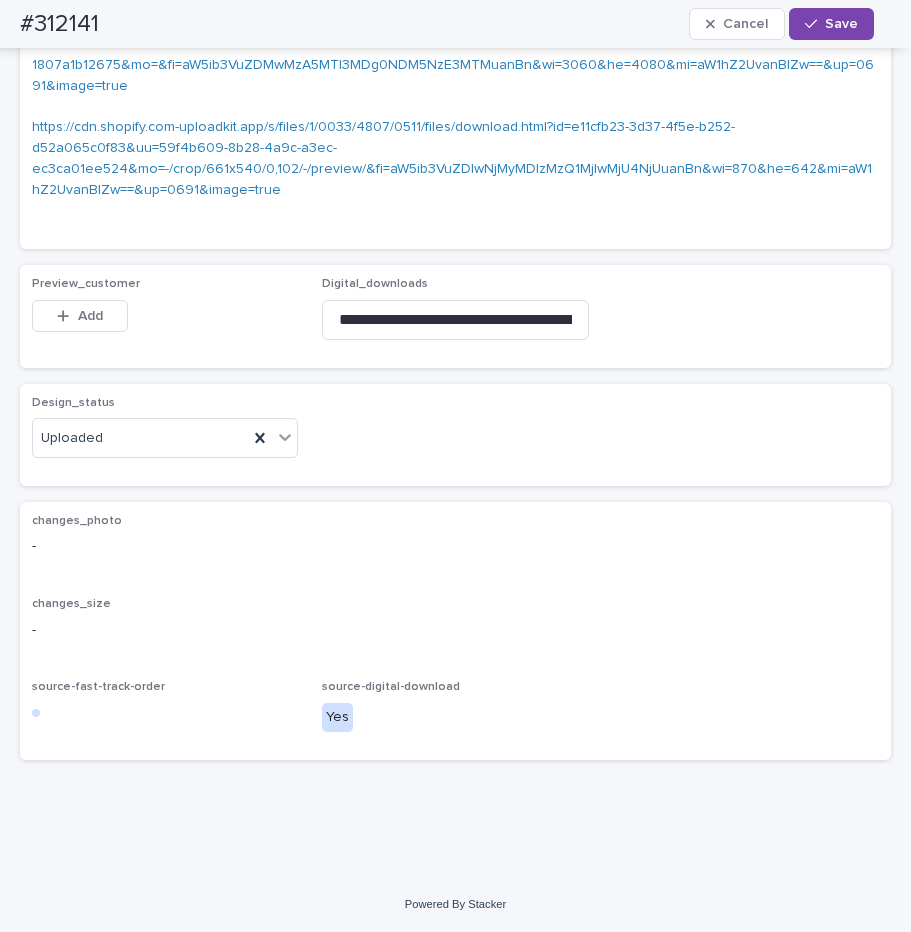 scroll, scrollTop: 2091, scrollLeft: 0, axis: vertical 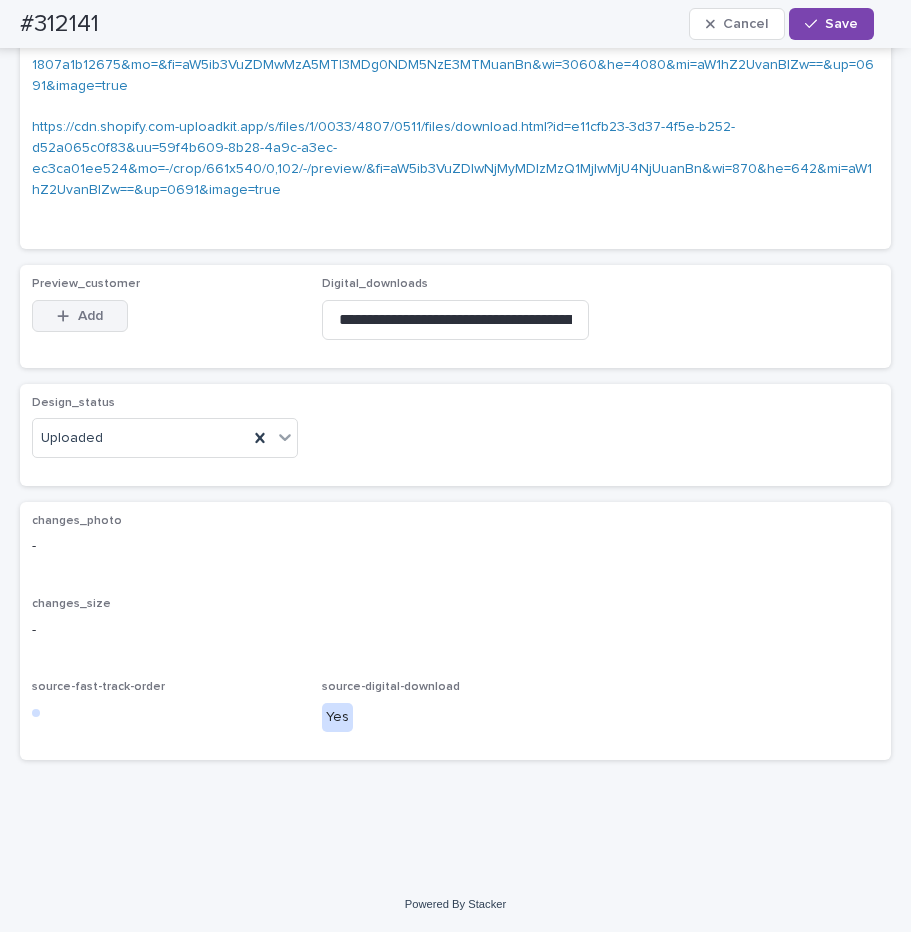 click on "Add" at bounding box center (80, 316) 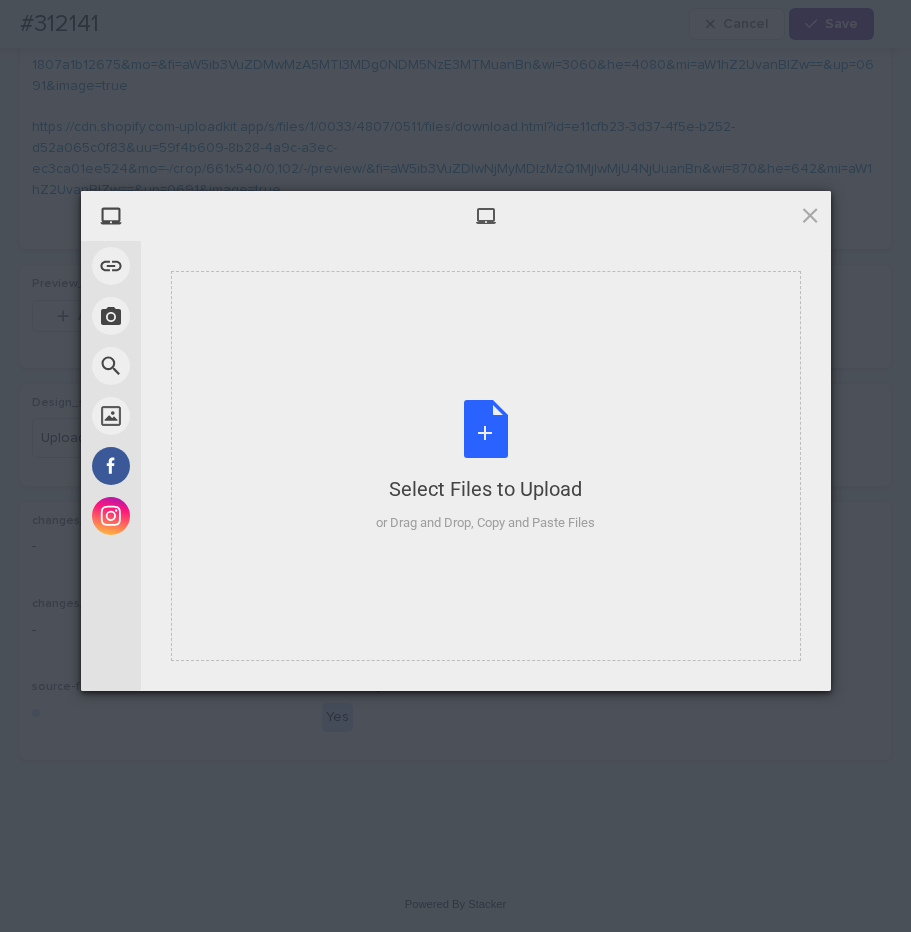 click on "Select Files to Upload
or Drag and Drop, Copy and Paste Files" at bounding box center (485, 466) 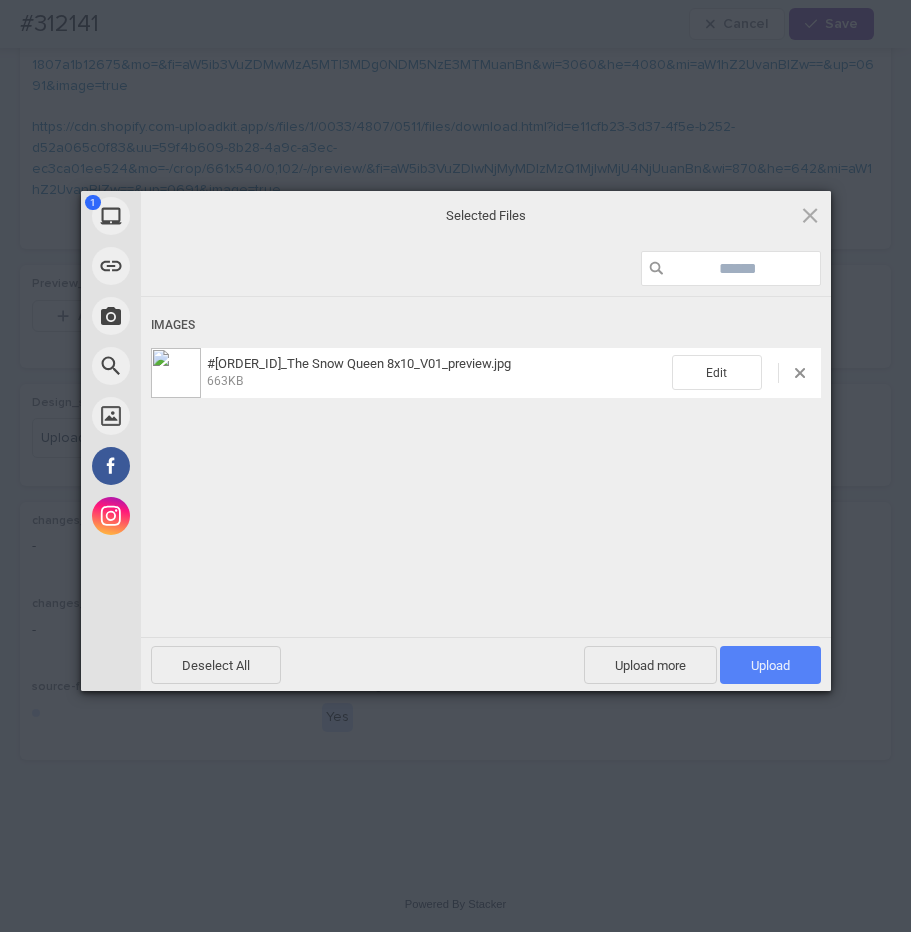 click on "Upload
1" at bounding box center [770, 665] 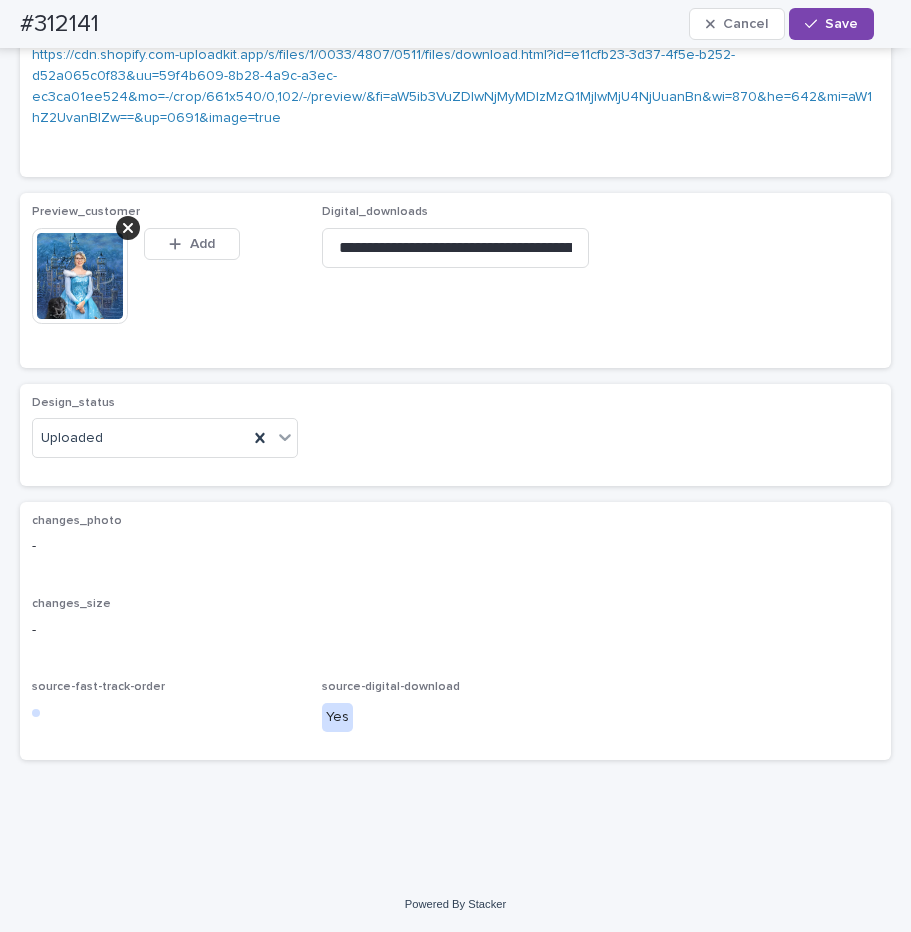 scroll, scrollTop: 2091, scrollLeft: 0, axis: vertical 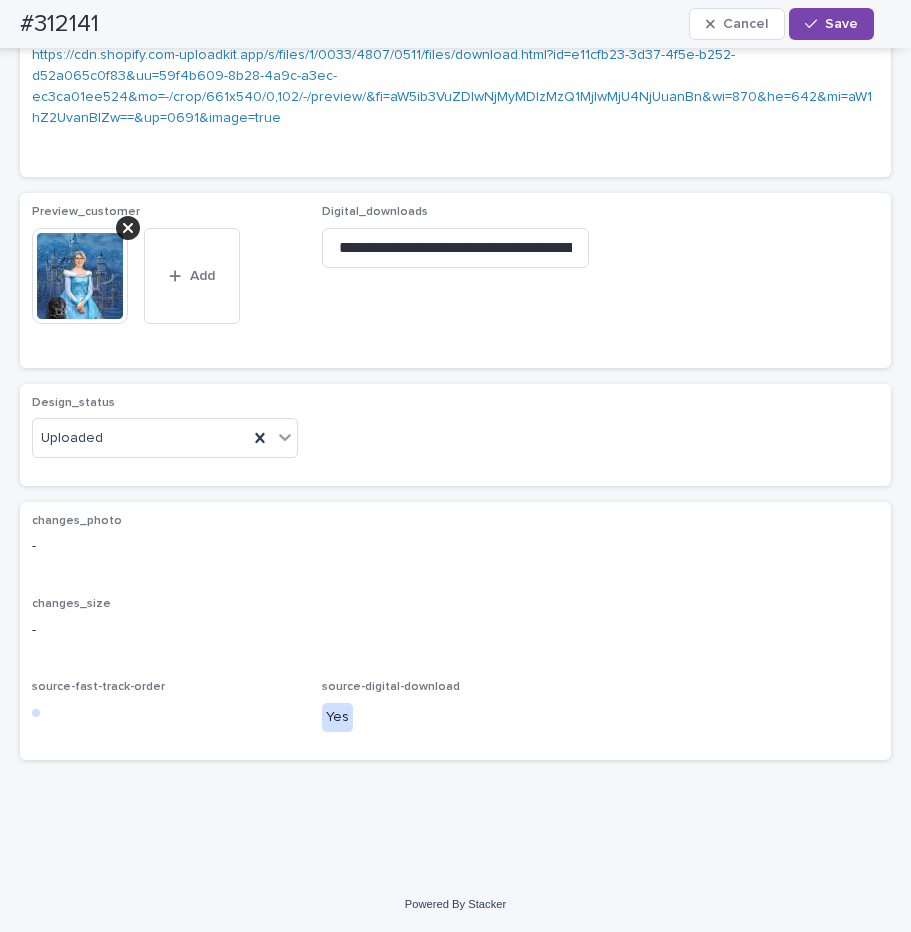 click on "Save" at bounding box center [831, 24] 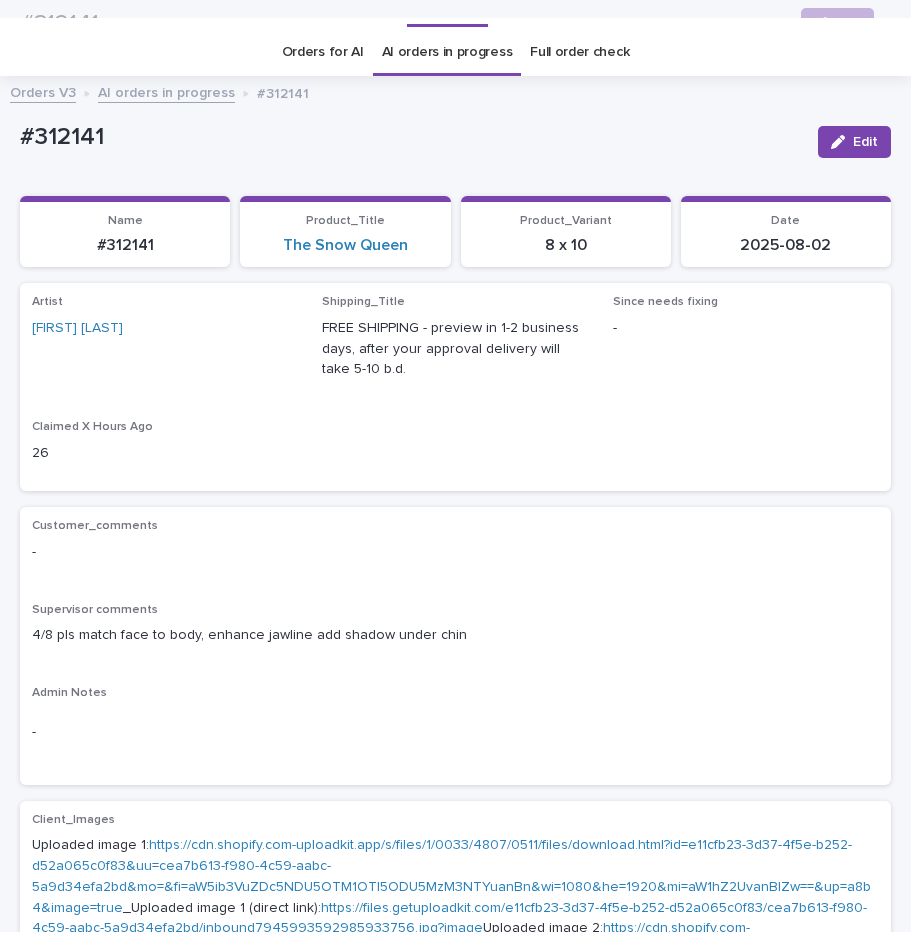 scroll, scrollTop: 0, scrollLeft: 0, axis: both 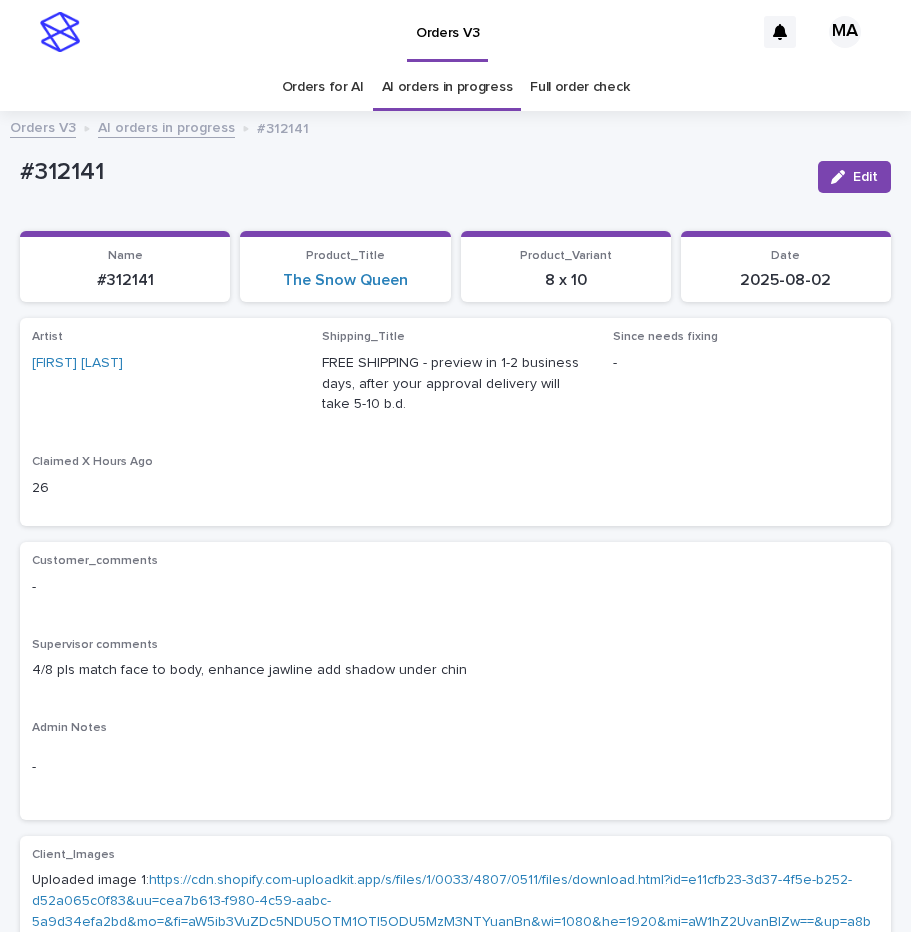 click on "AI orders in progress" at bounding box center (166, 126) 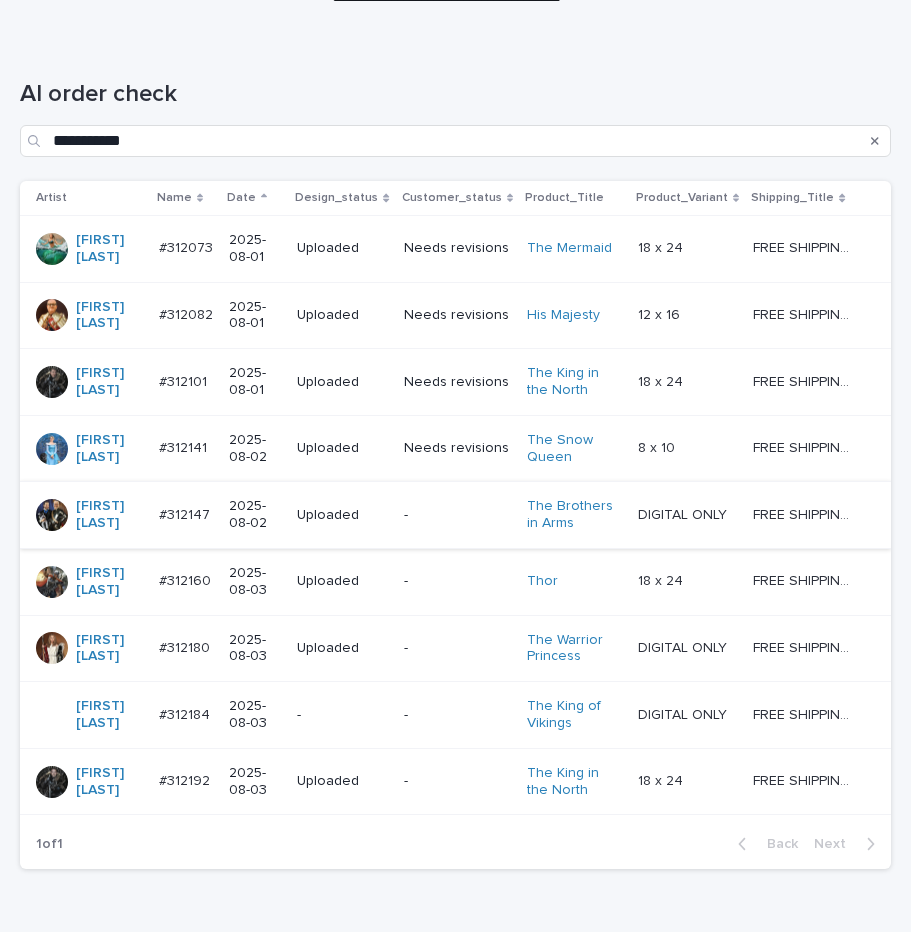 scroll, scrollTop: 252, scrollLeft: 0, axis: vertical 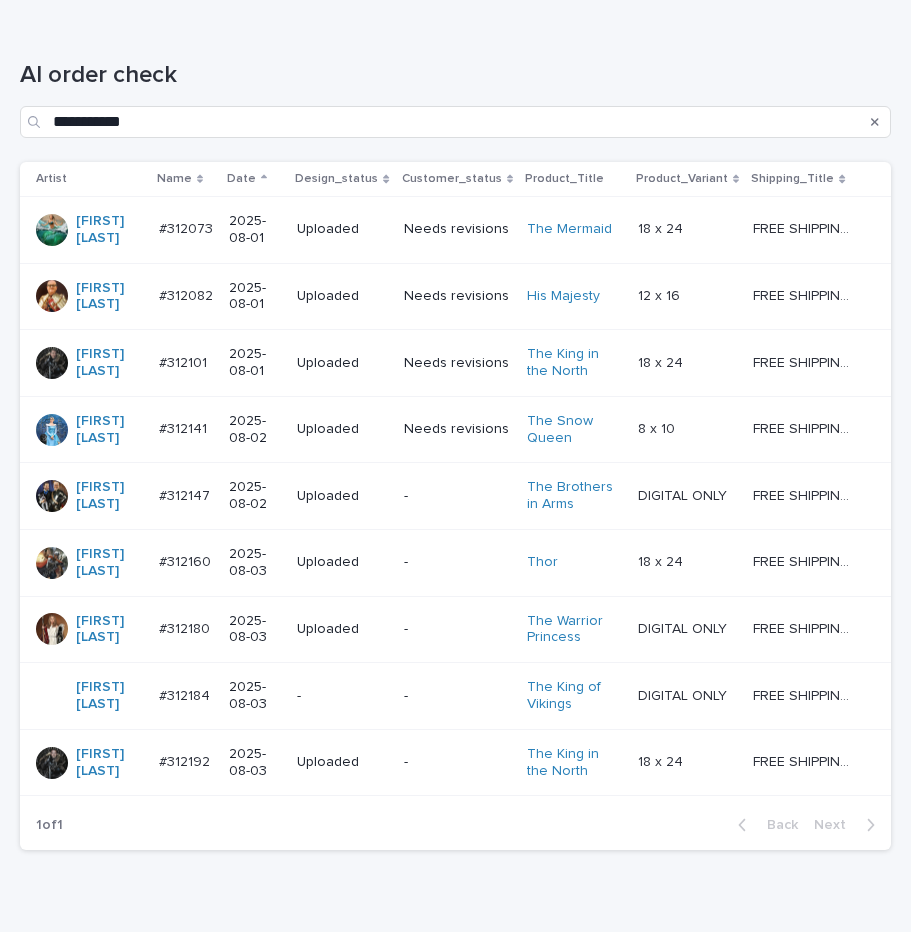 click on "-" at bounding box center (457, 696) 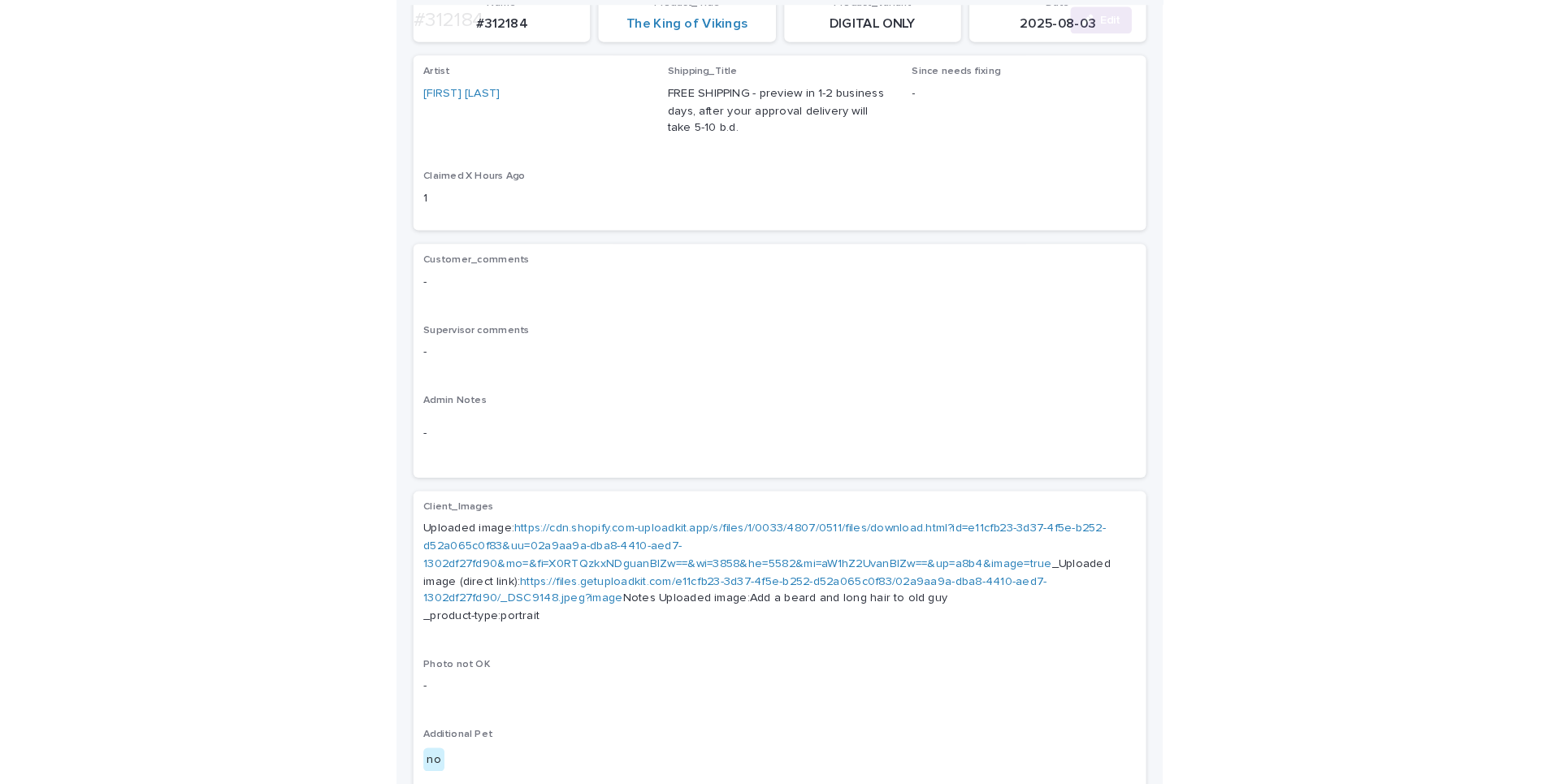 scroll, scrollTop: 409, scrollLeft: 0, axis: vertical 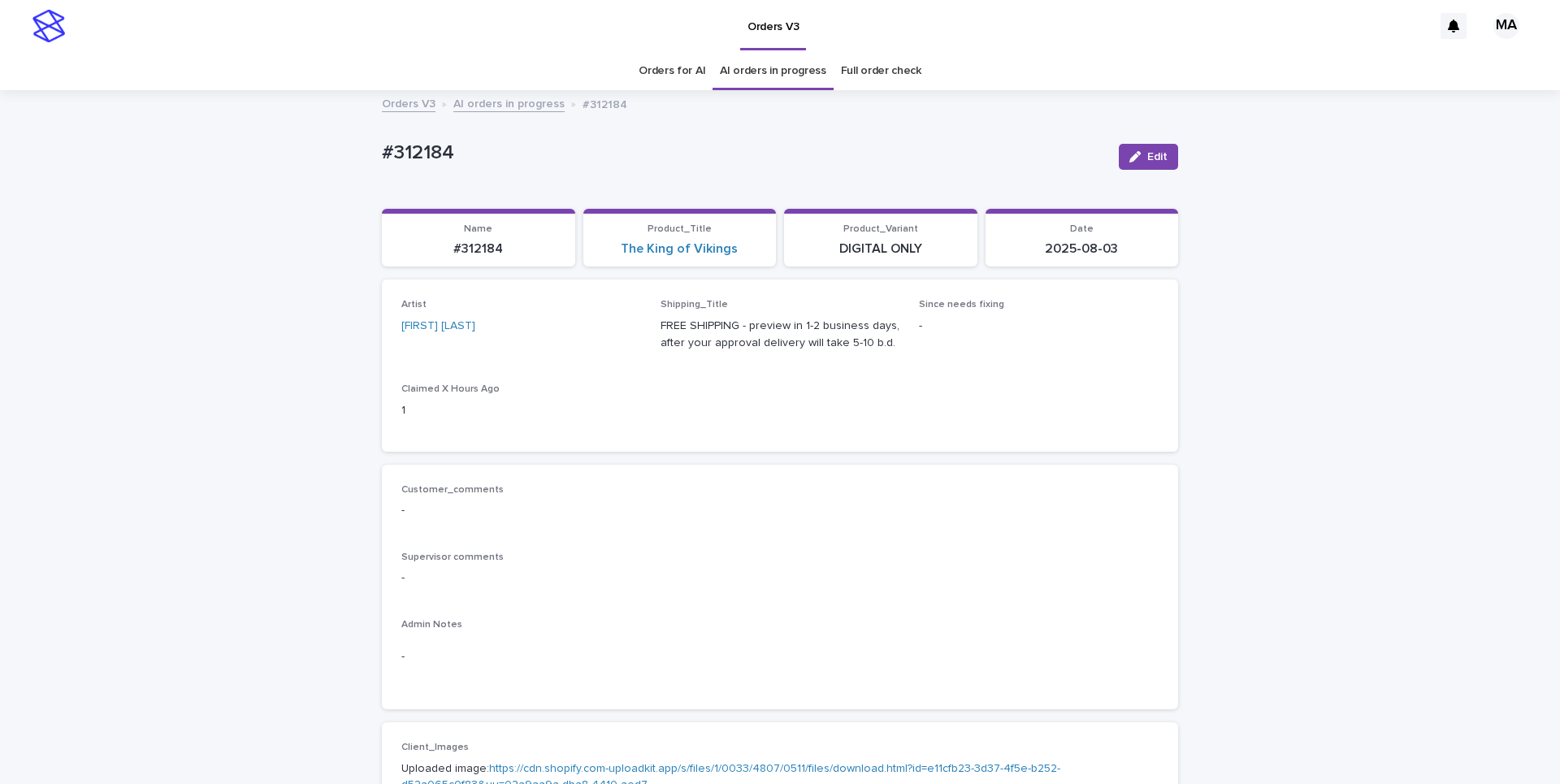 click on "AI orders in progress" at bounding box center [509, 102] 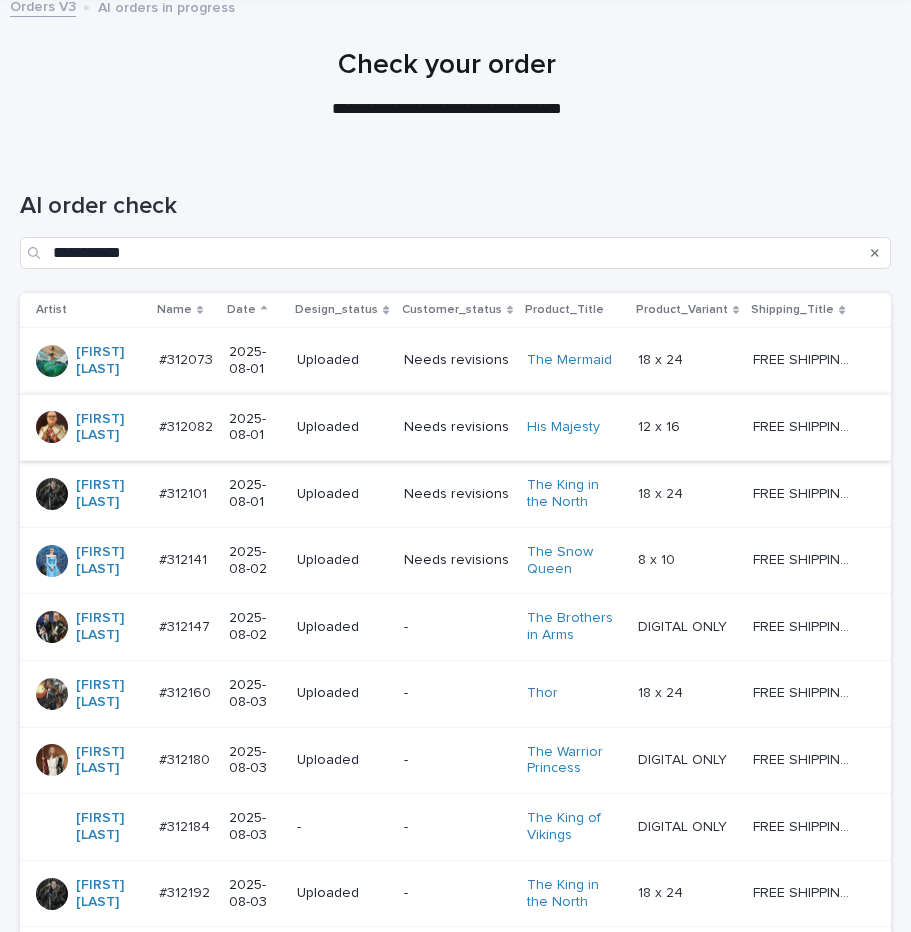 scroll, scrollTop: 252, scrollLeft: 0, axis: vertical 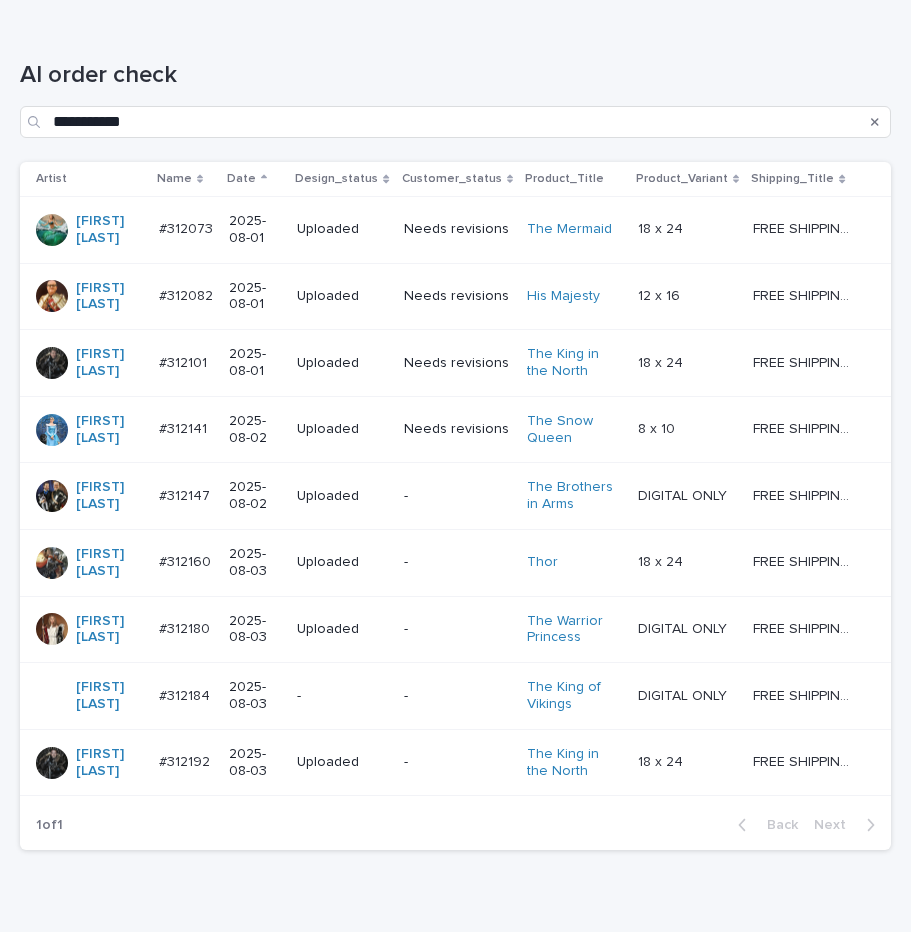 click on "-" at bounding box center (457, 696) 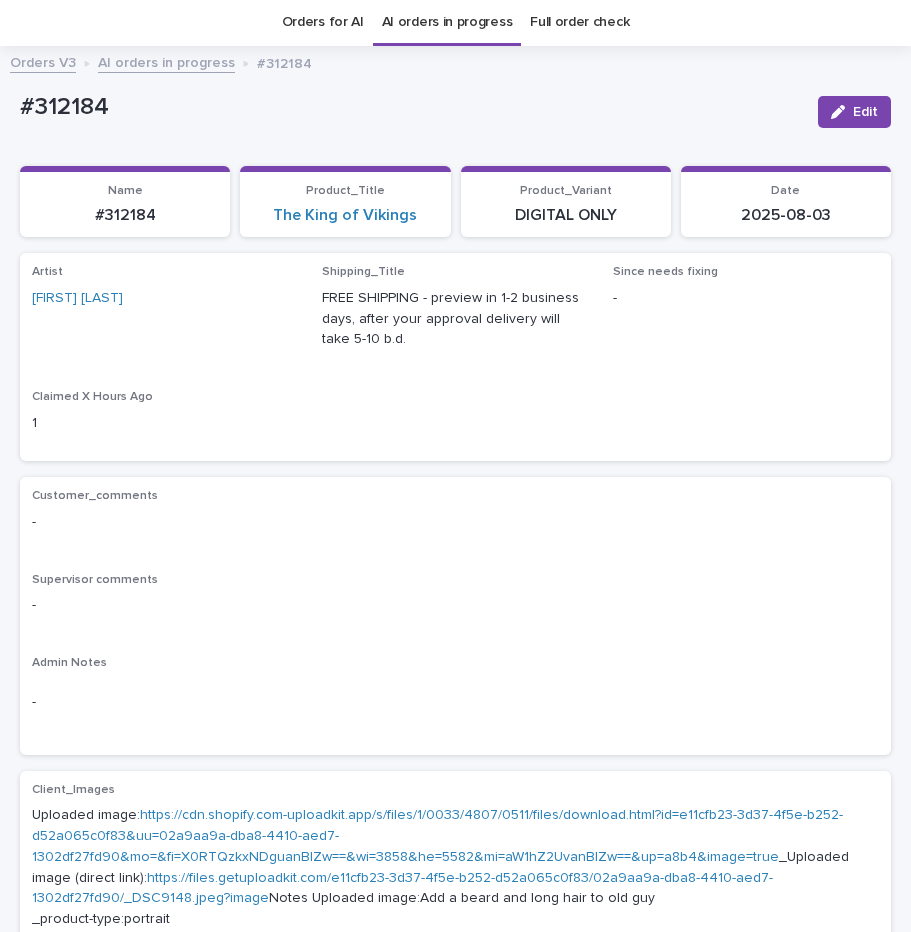 scroll, scrollTop: 64, scrollLeft: 0, axis: vertical 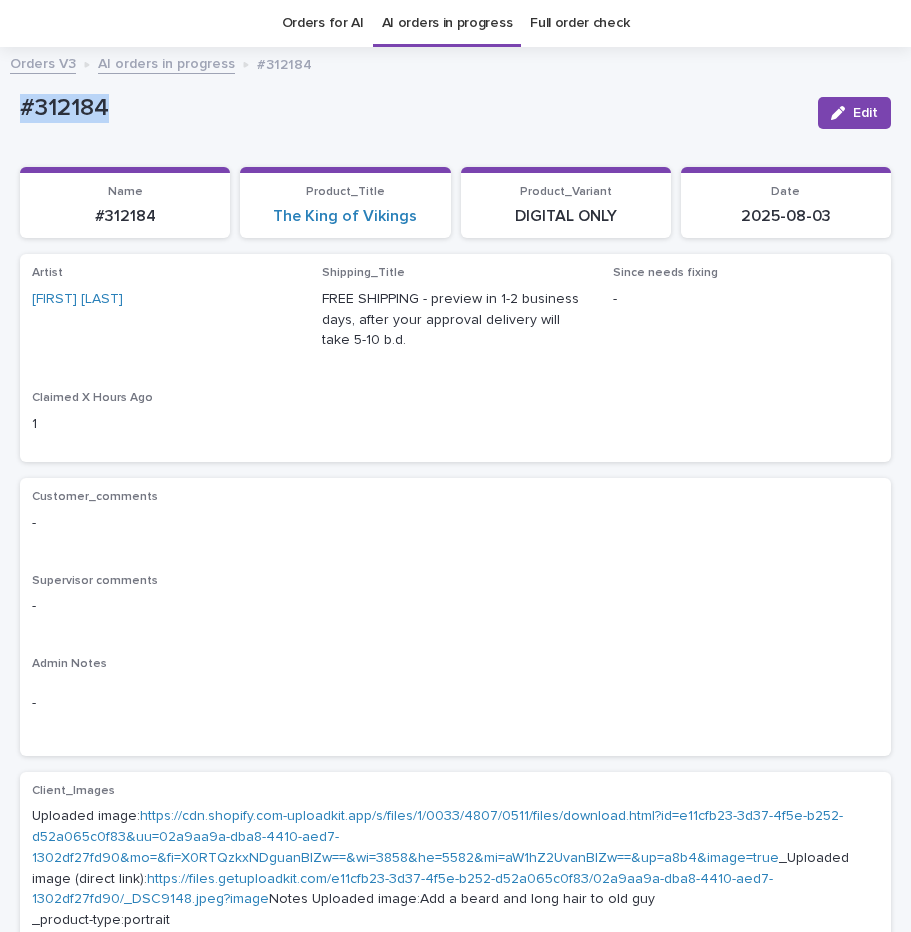 drag, startPoint x: 94, startPoint y: 117, endPoint x: 2, endPoint y: 117, distance: 92 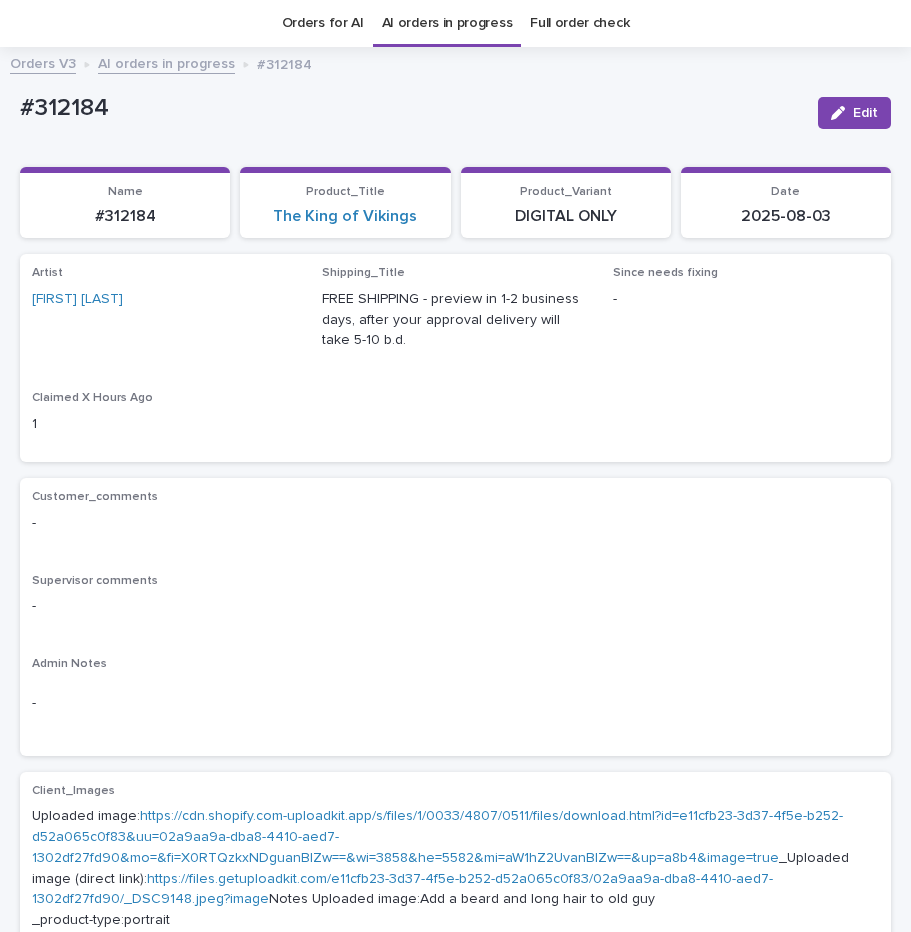 click on "FREE SHIPPING - preview in 1-2 business days, after your approval delivery will take 5-10 b.d." at bounding box center [455, 320] 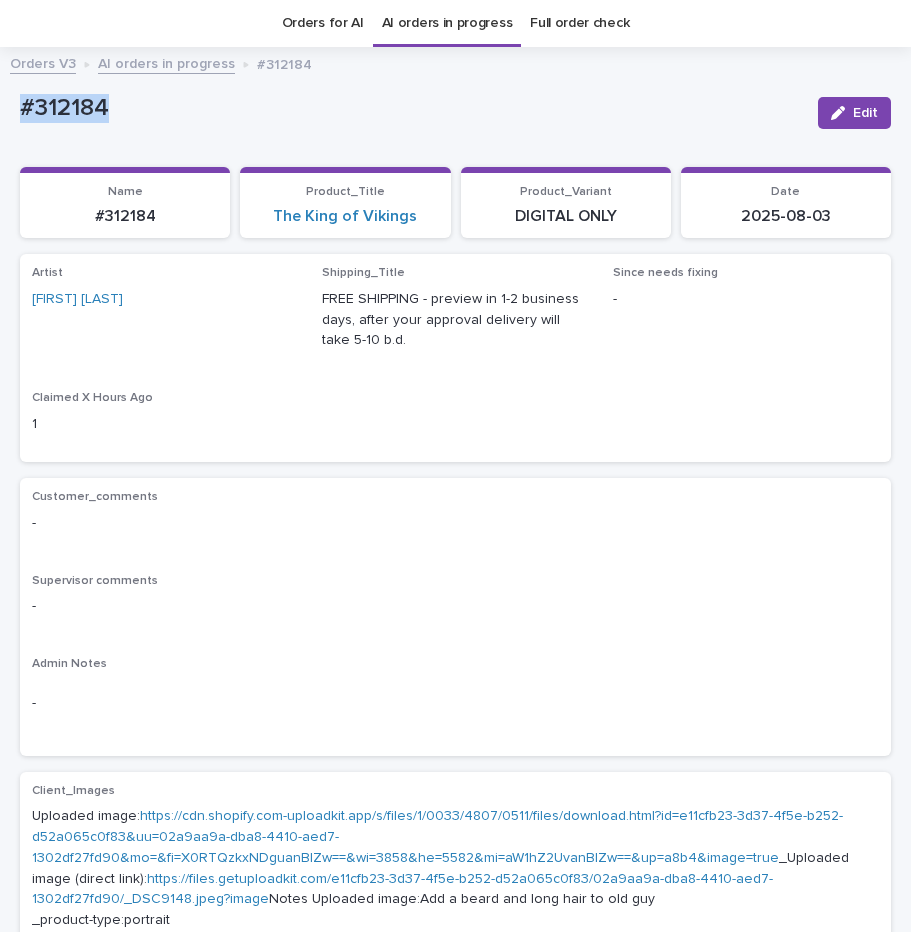 drag, startPoint x: 151, startPoint y: 118, endPoint x: -58, endPoint y: 117, distance: 209.0024 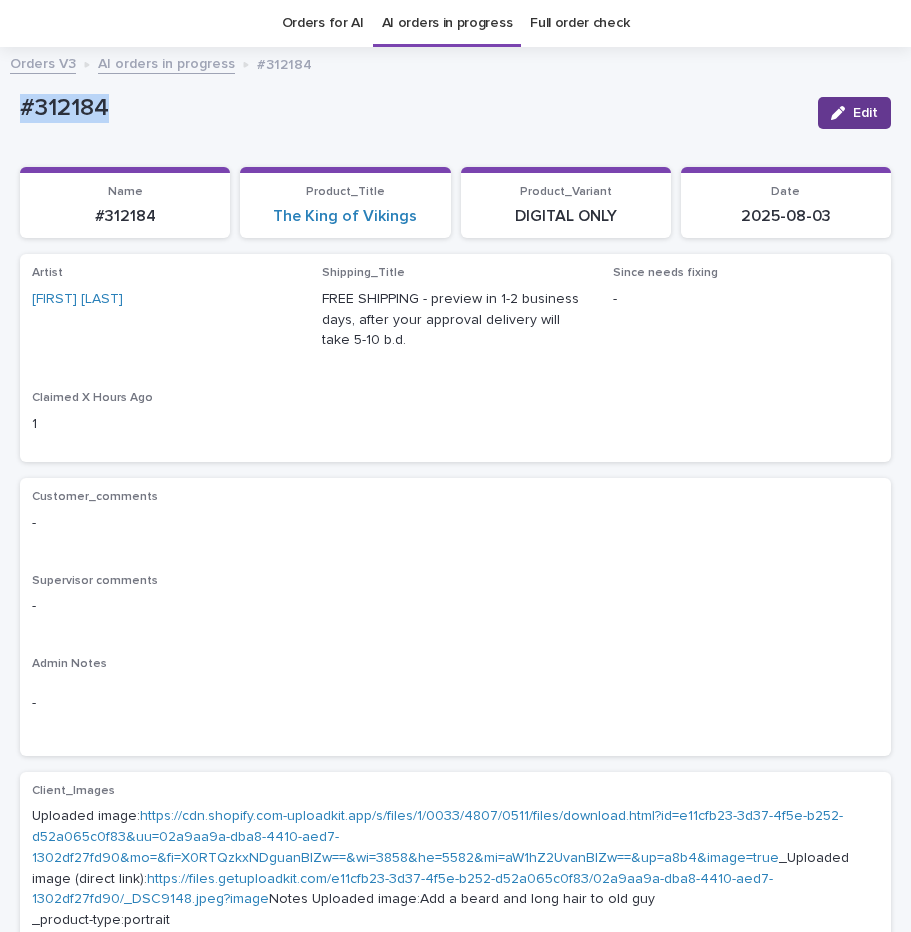click on "Edit" at bounding box center [865, 113] 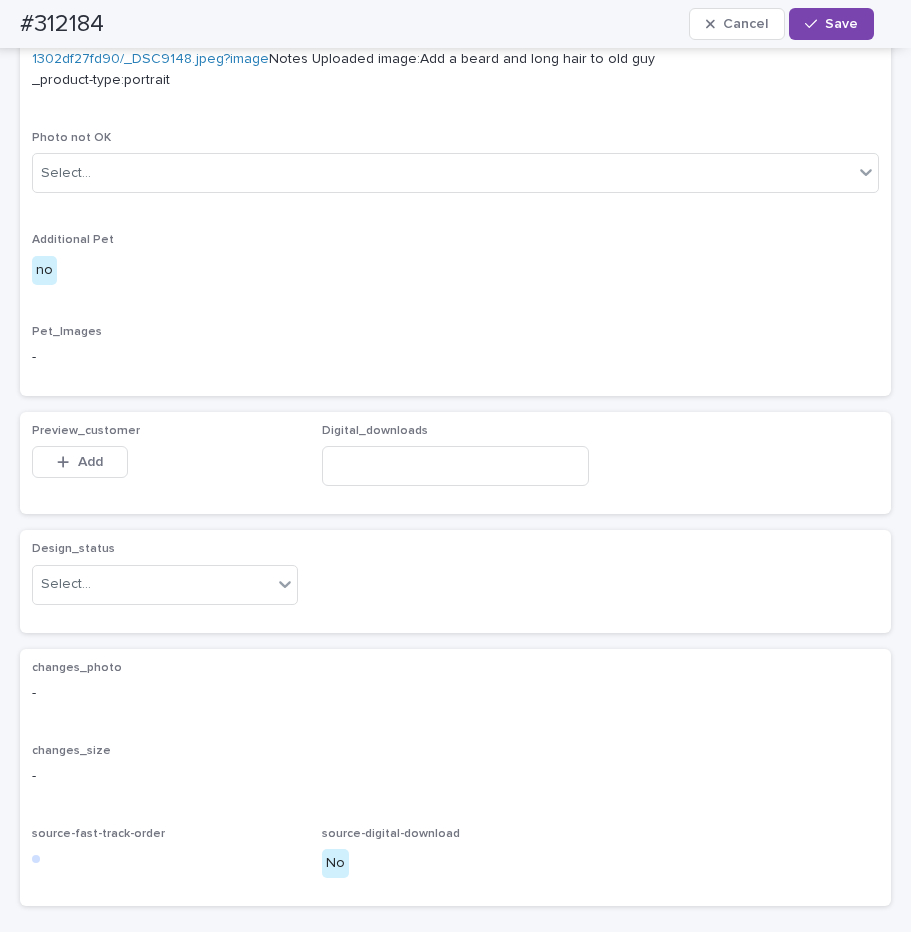 scroll, scrollTop: 1072, scrollLeft: 0, axis: vertical 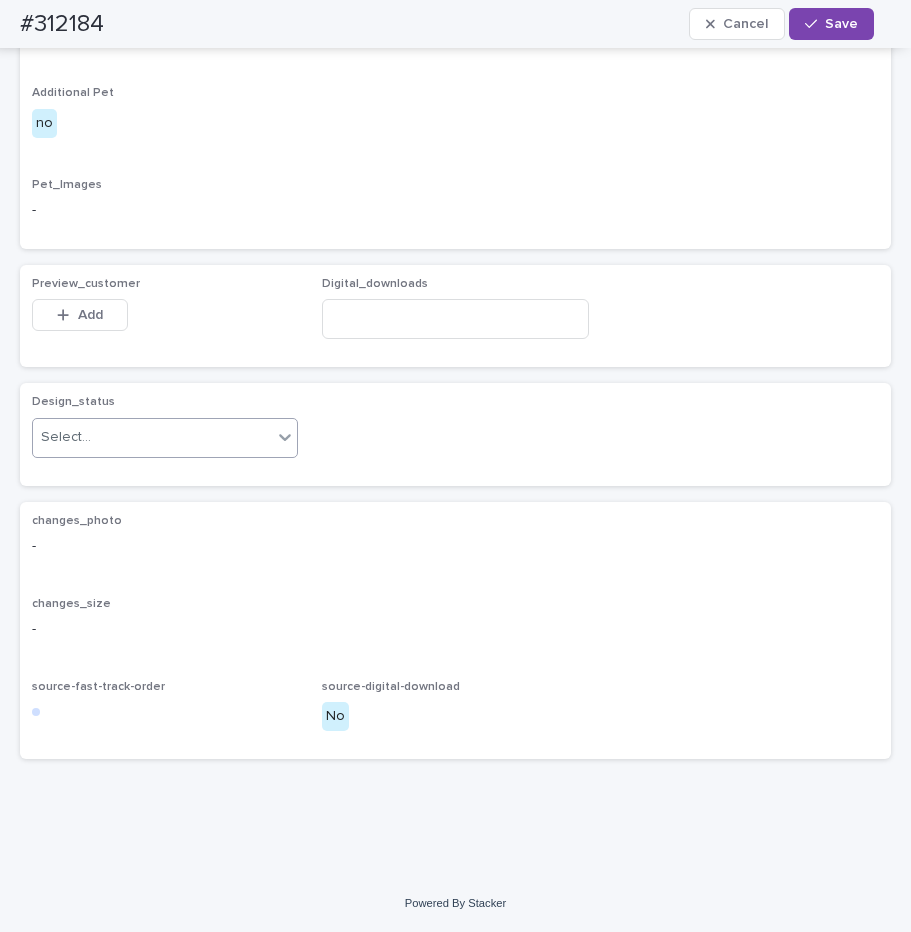 click on "Select..." at bounding box center [152, 437] 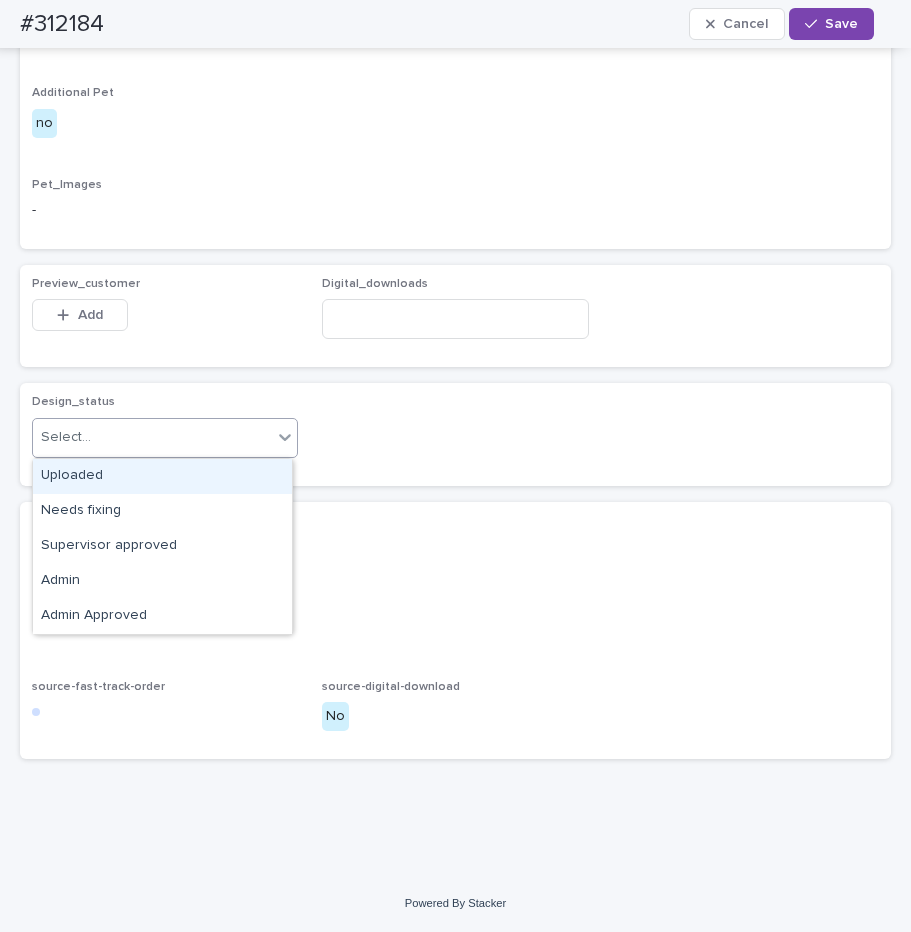 click on "Uploaded" at bounding box center [162, 476] 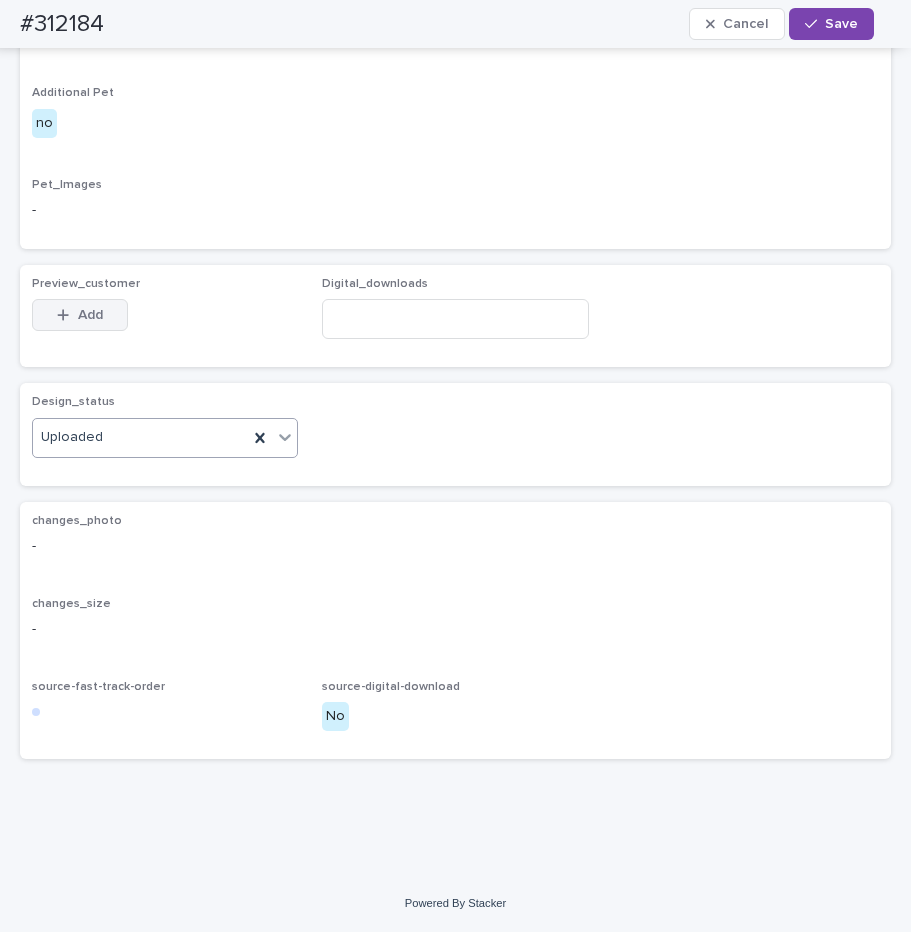 click on "Add" at bounding box center [90, 315] 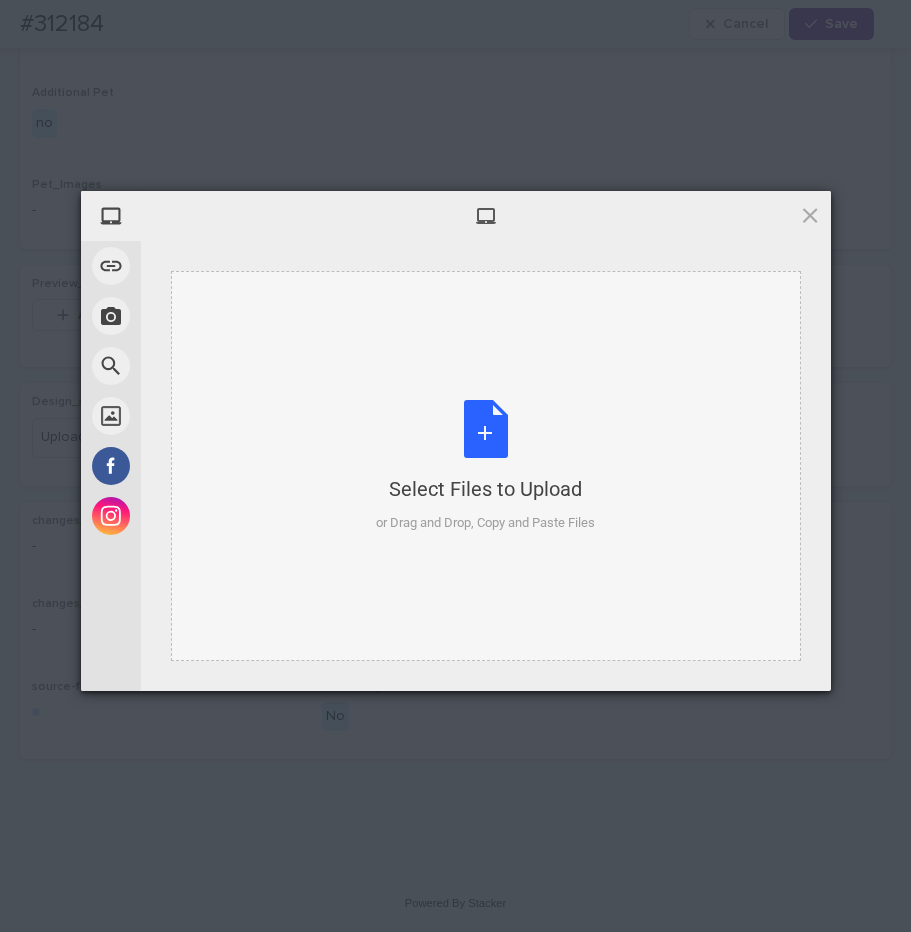 click on "Select Files to Upload
or Drag and Drop, Copy and Paste Files" at bounding box center [485, 466] 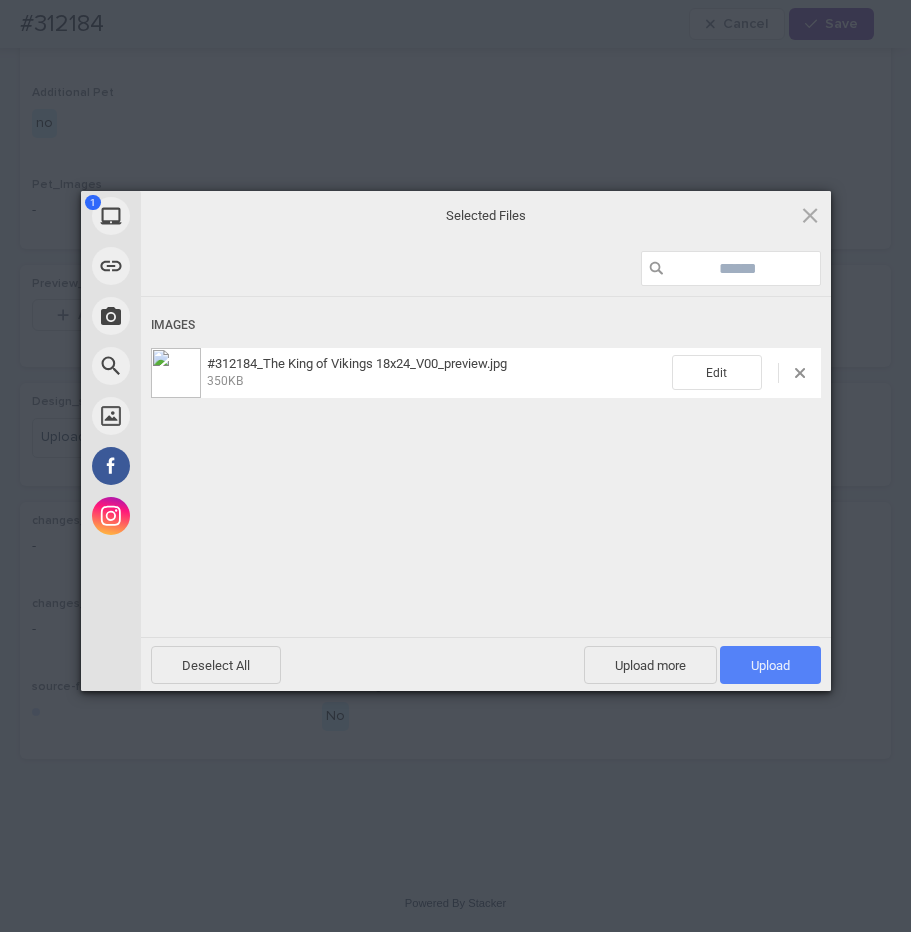 click on "Upload
1" at bounding box center [770, 665] 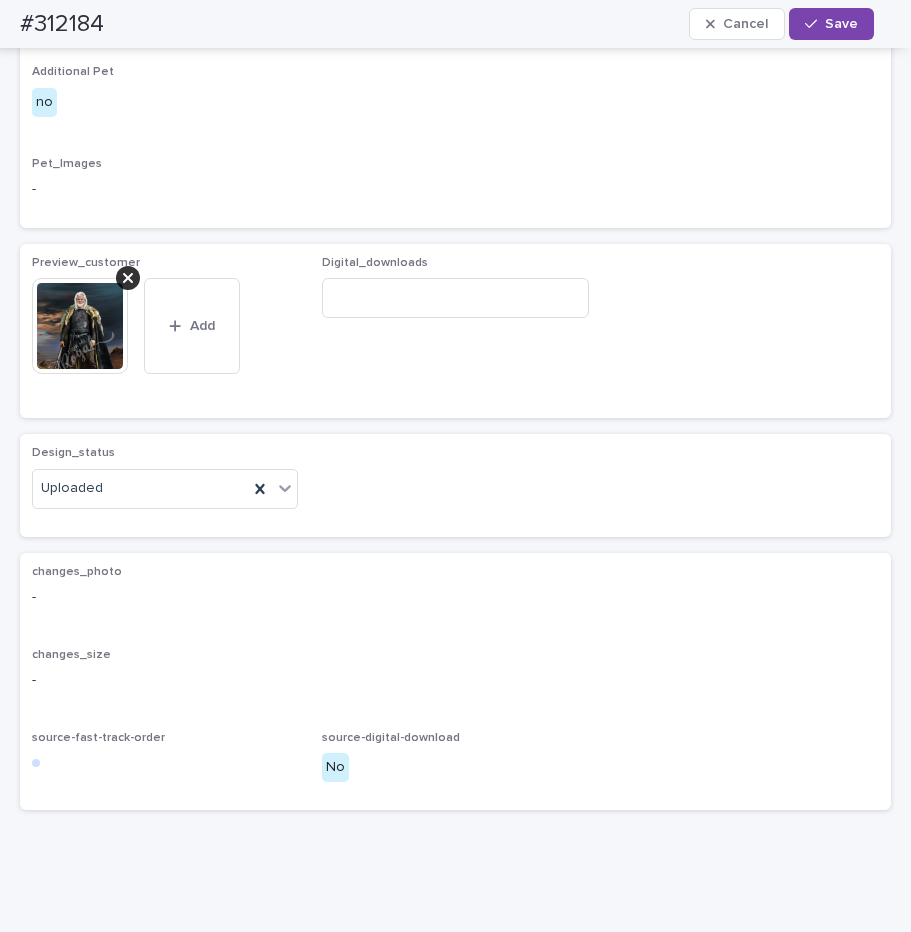 scroll, scrollTop: 1072, scrollLeft: 0, axis: vertical 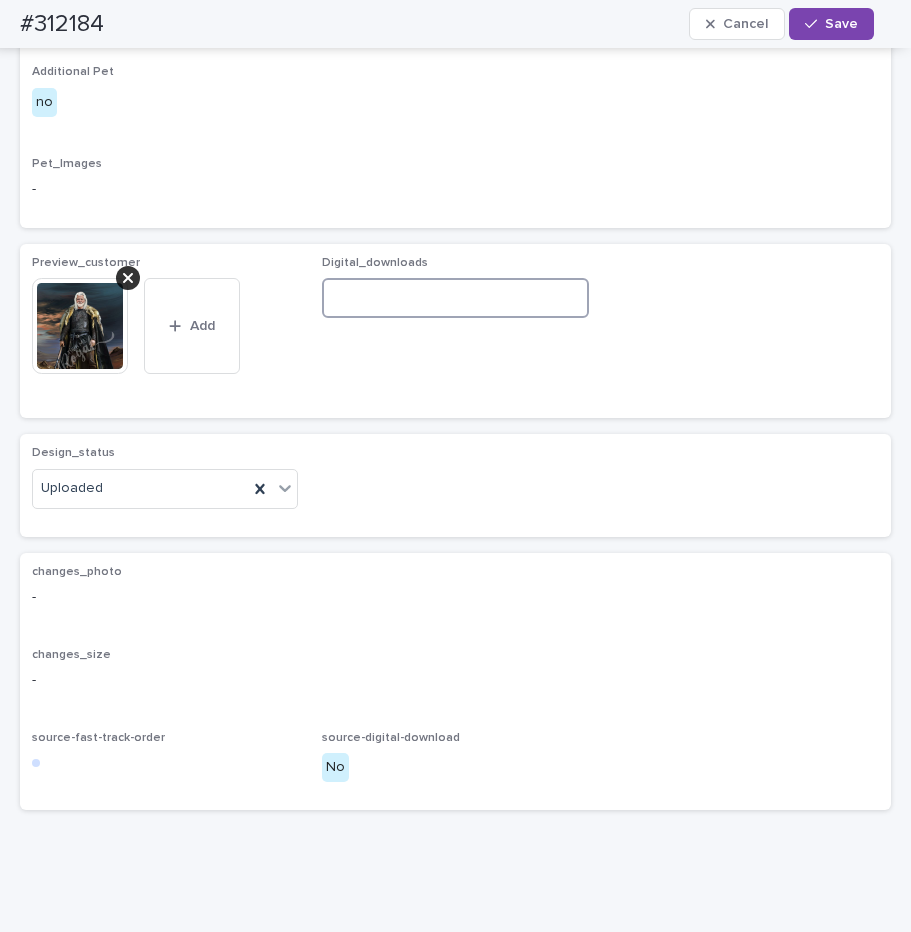 click at bounding box center (455, 298) 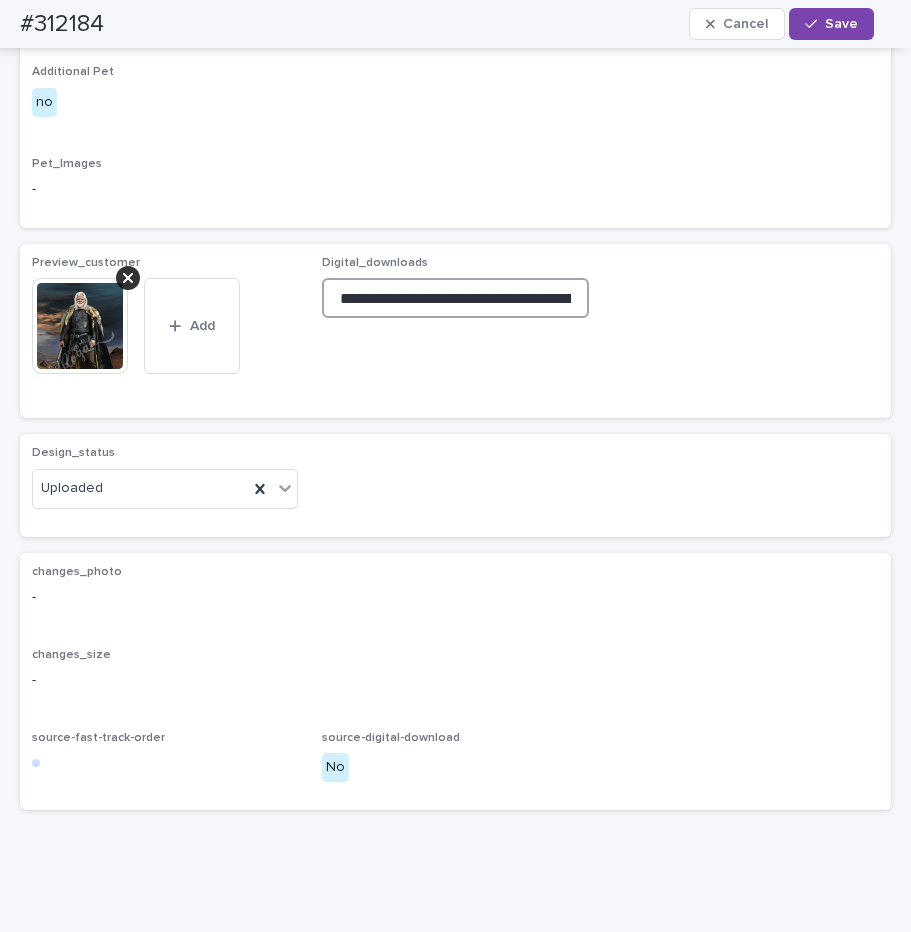 scroll, scrollTop: 0, scrollLeft: 338, axis: horizontal 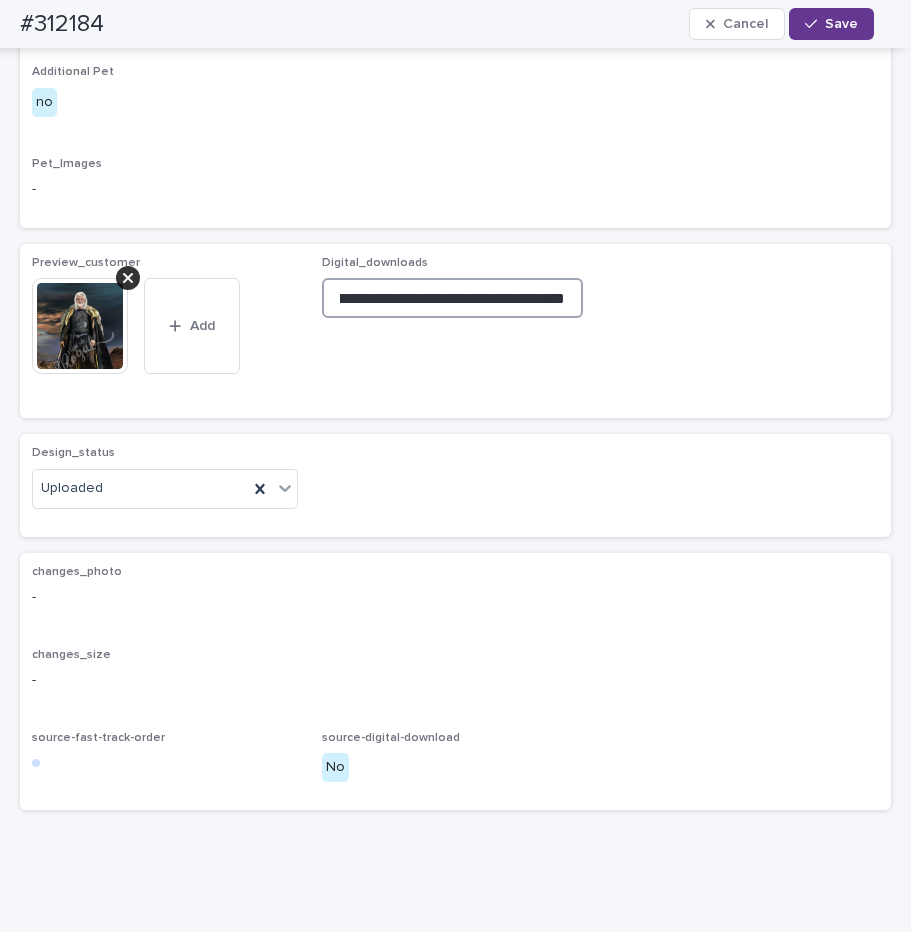 type on "**********" 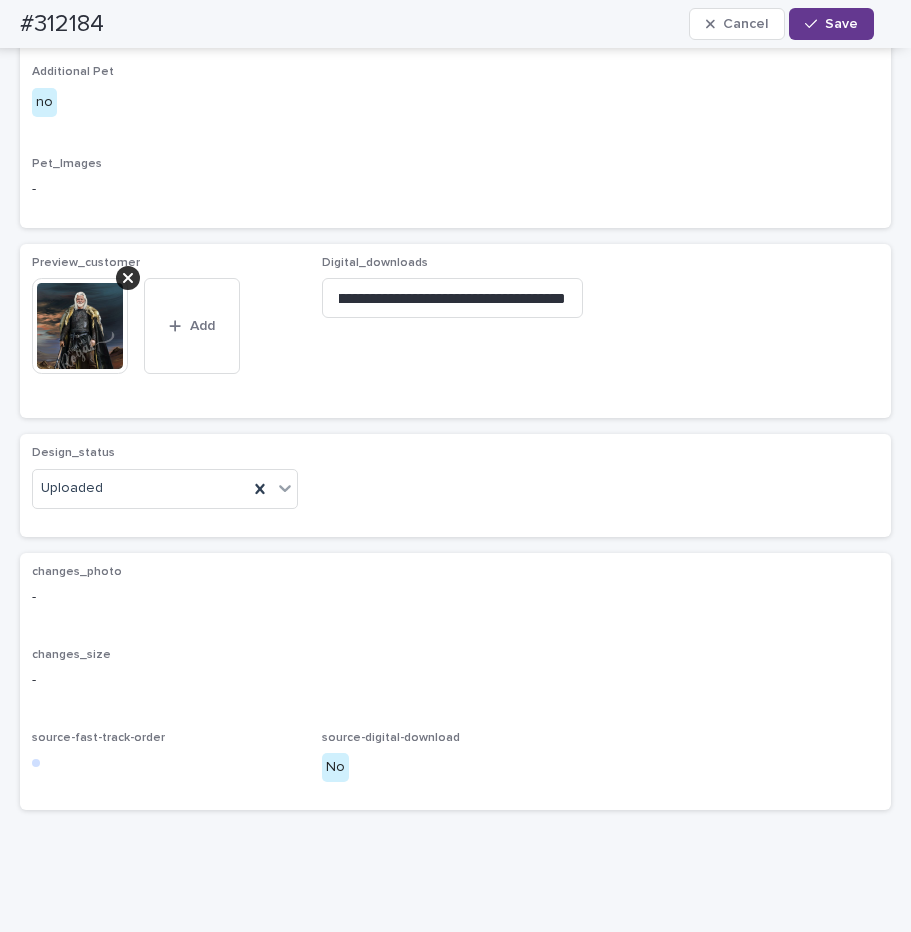 scroll, scrollTop: 0, scrollLeft: 336, axis: horizontal 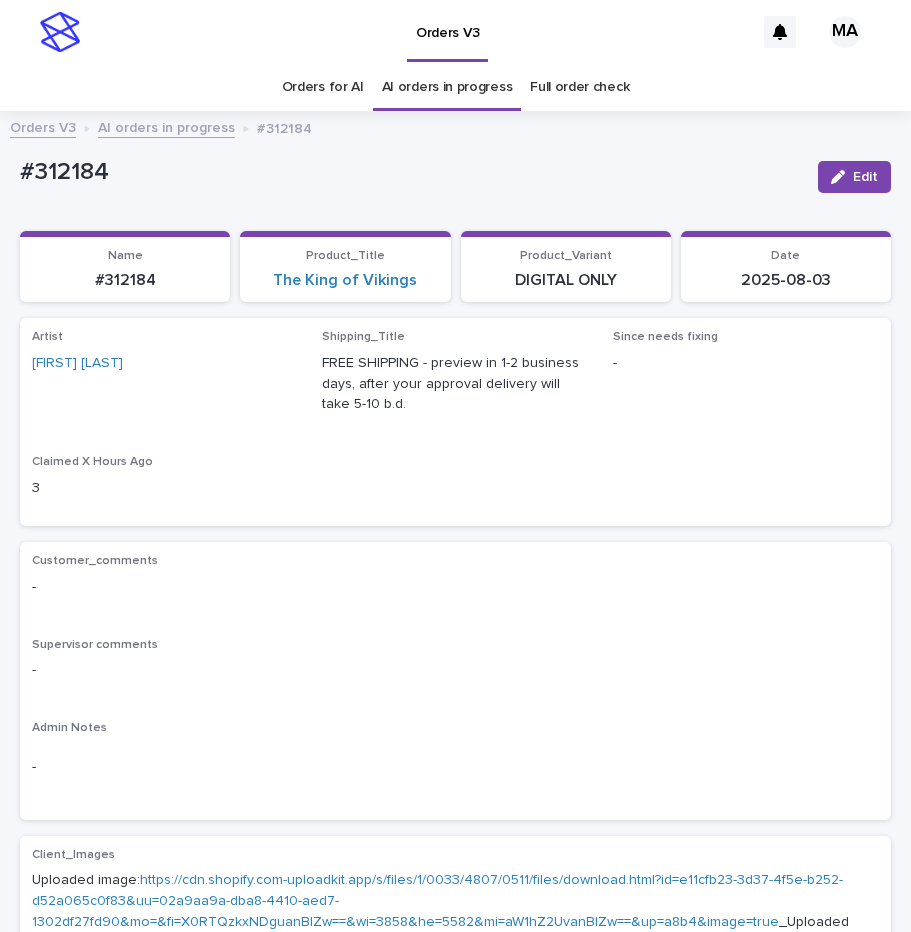 click on "AI orders in progress" at bounding box center [166, 126] 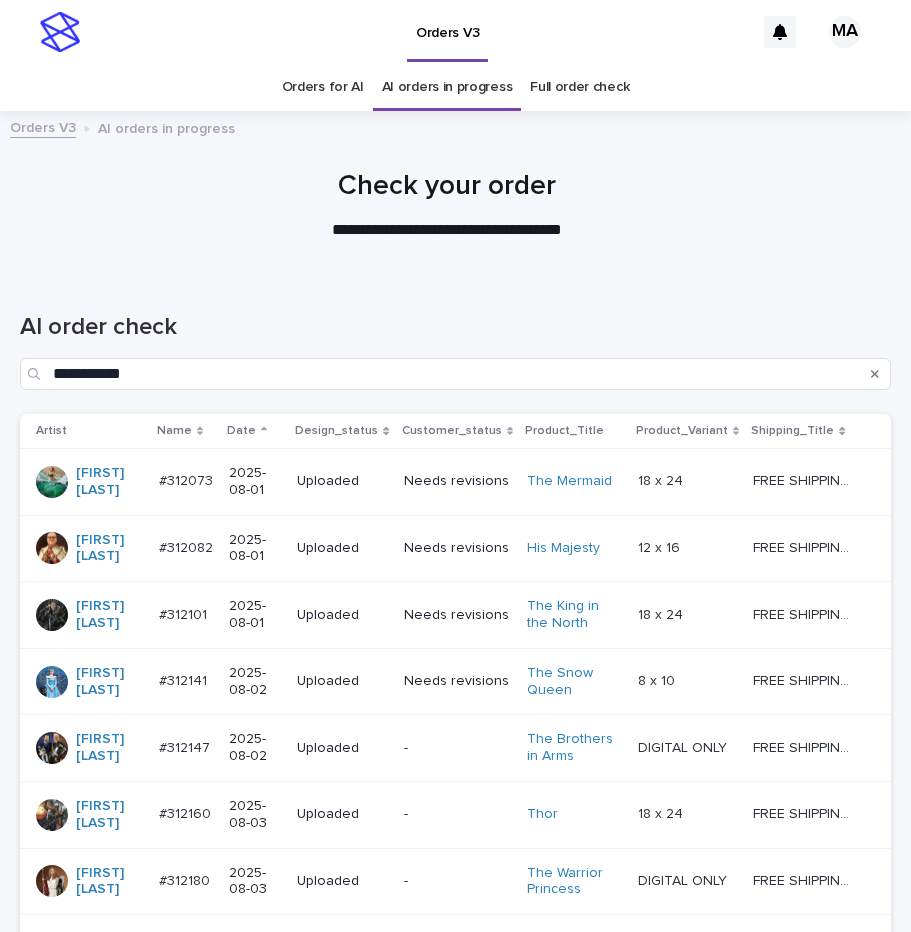 click on "Full order check" at bounding box center [579, 87] 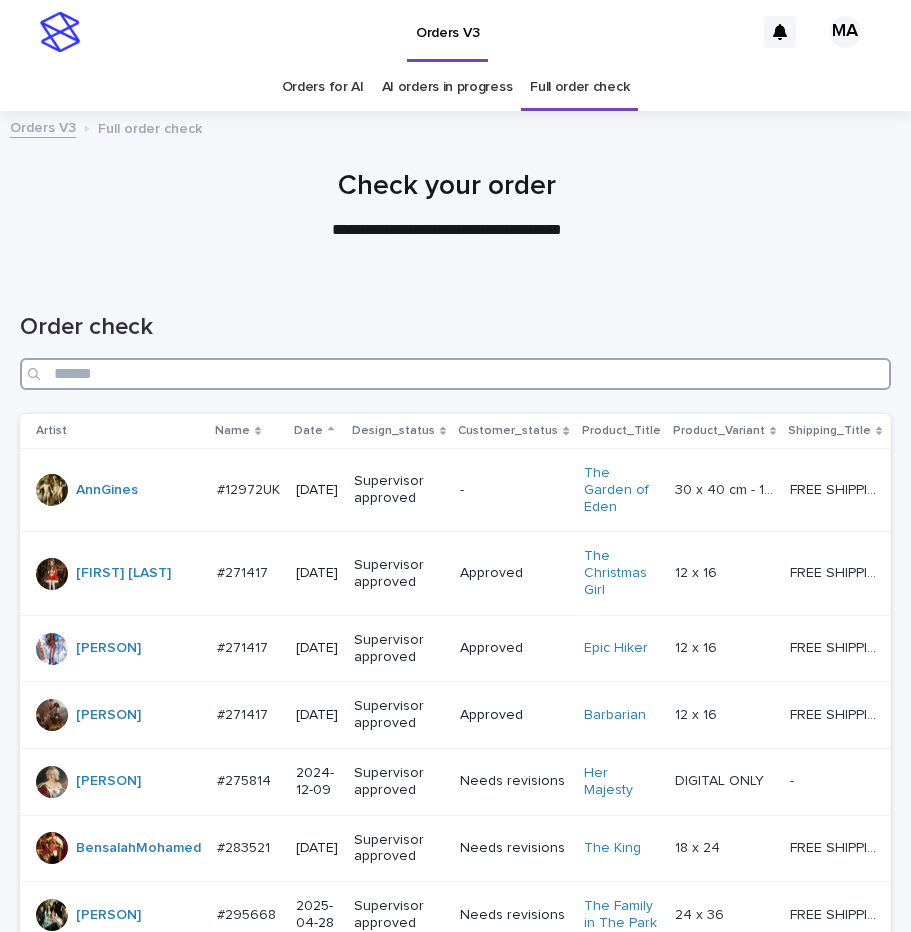 click at bounding box center [455, 374] 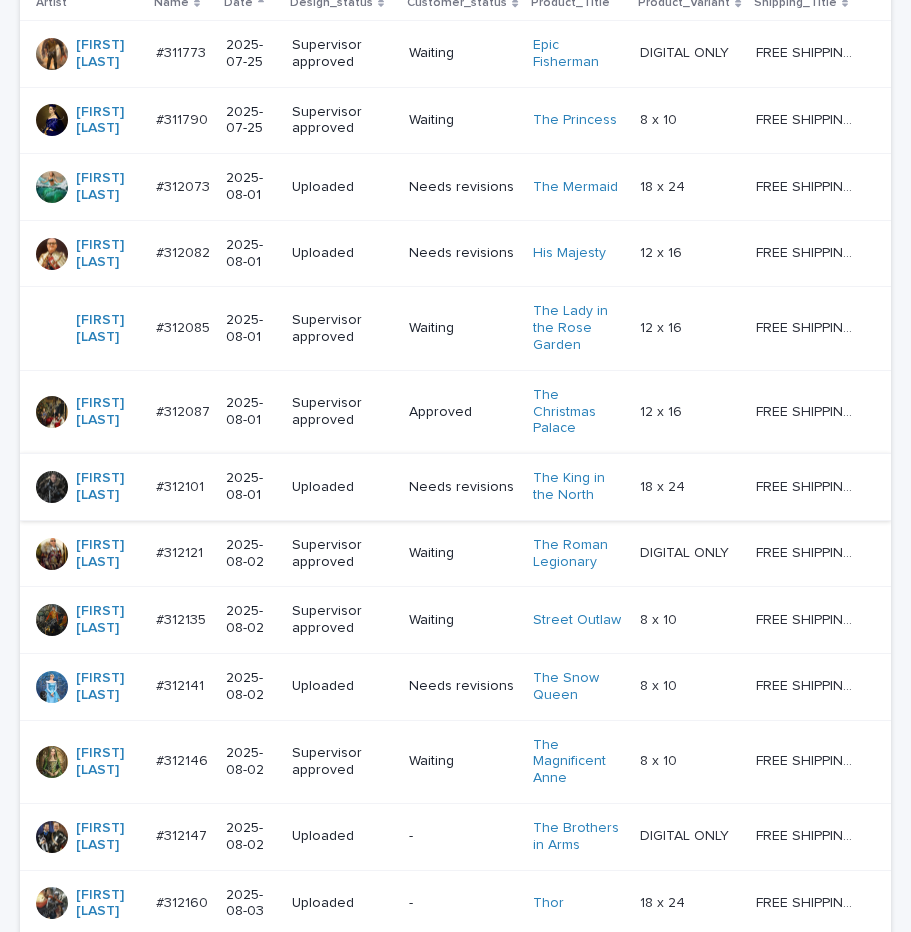 scroll, scrollTop: 420, scrollLeft: 0, axis: vertical 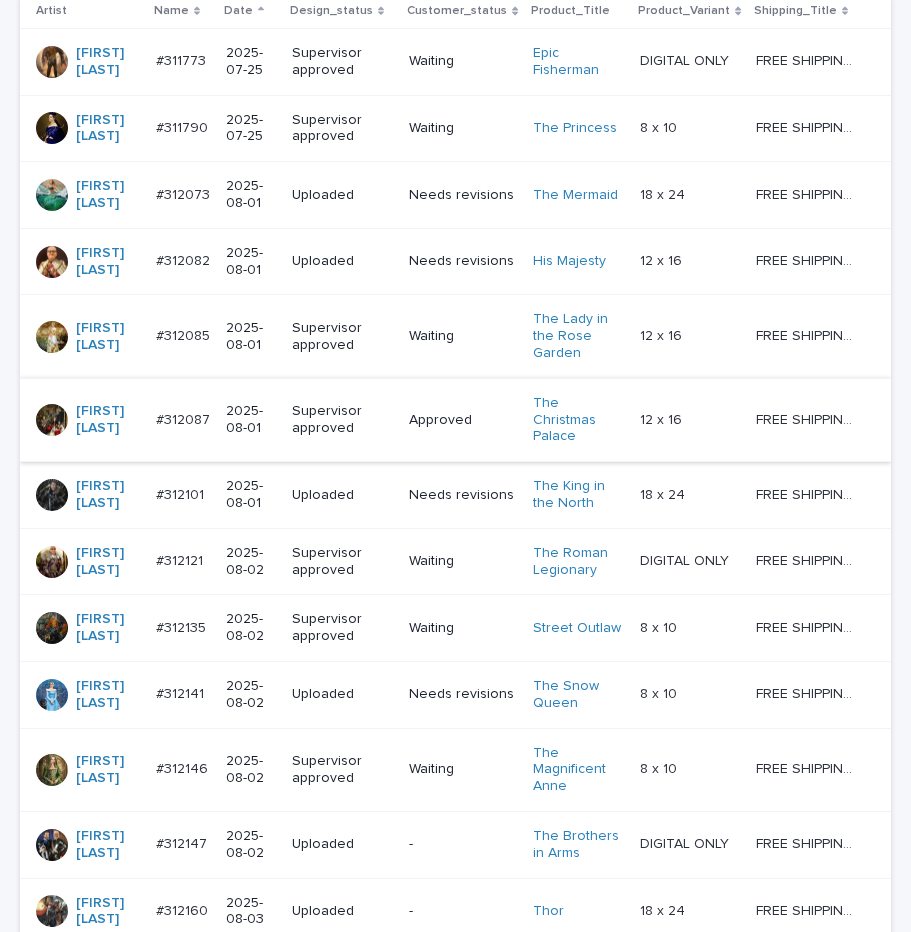 type on "****" 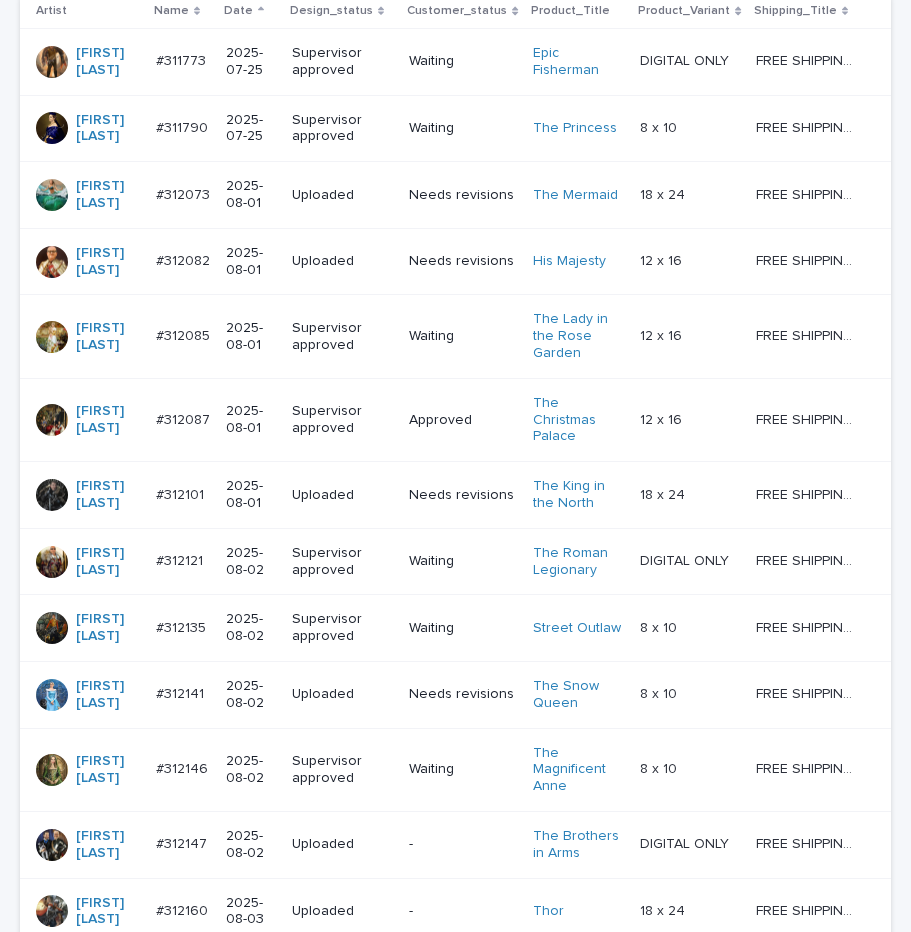 click on "Approved" at bounding box center [462, 420] 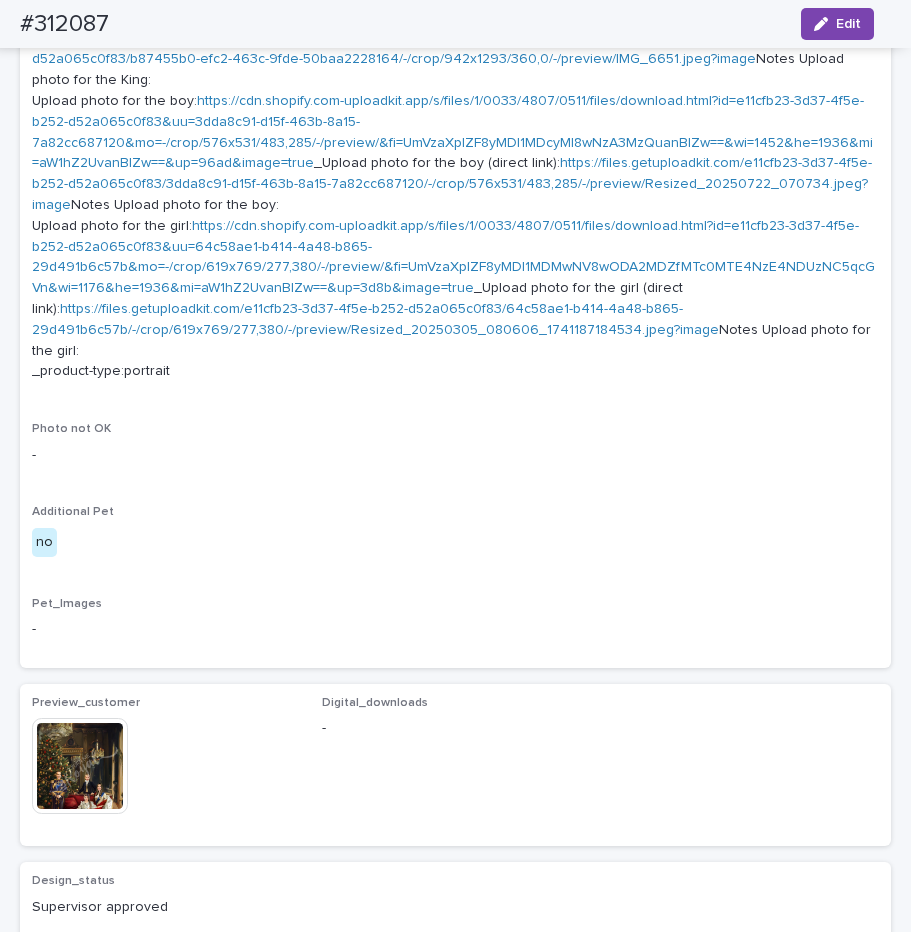scroll, scrollTop: 1344, scrollLeft: 0, axis: vertical 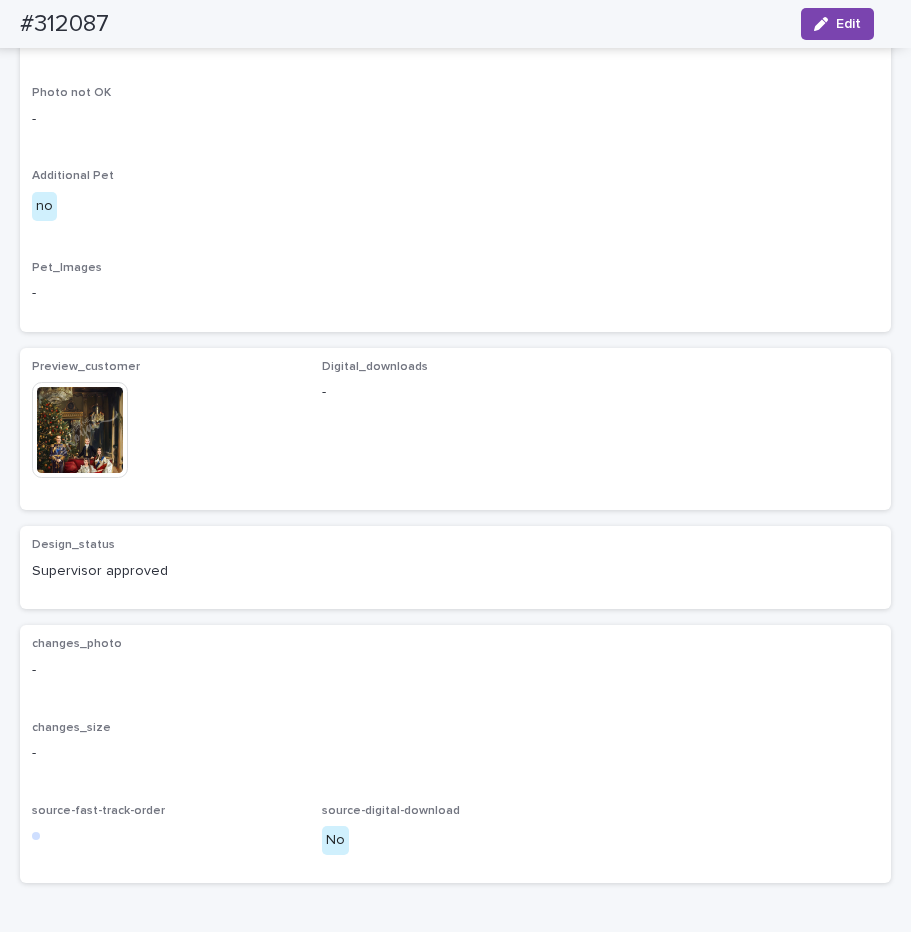 click at bounding box center (80, 430) 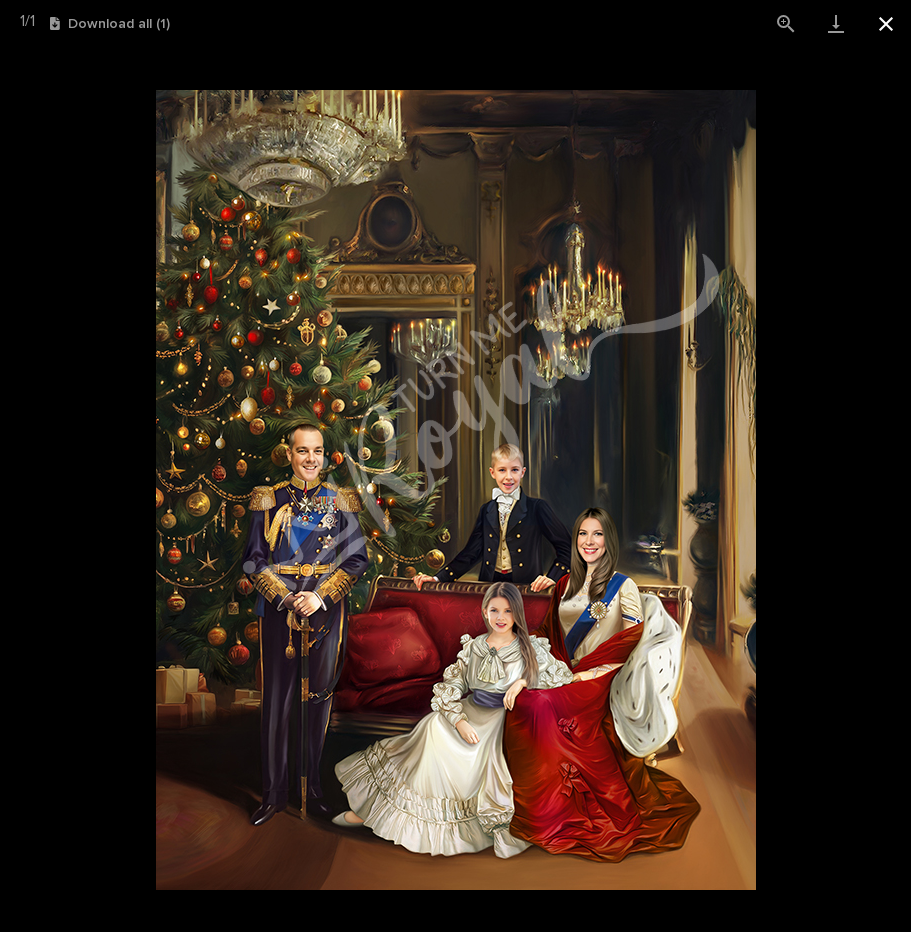 click at bounding box center [886, 23] 